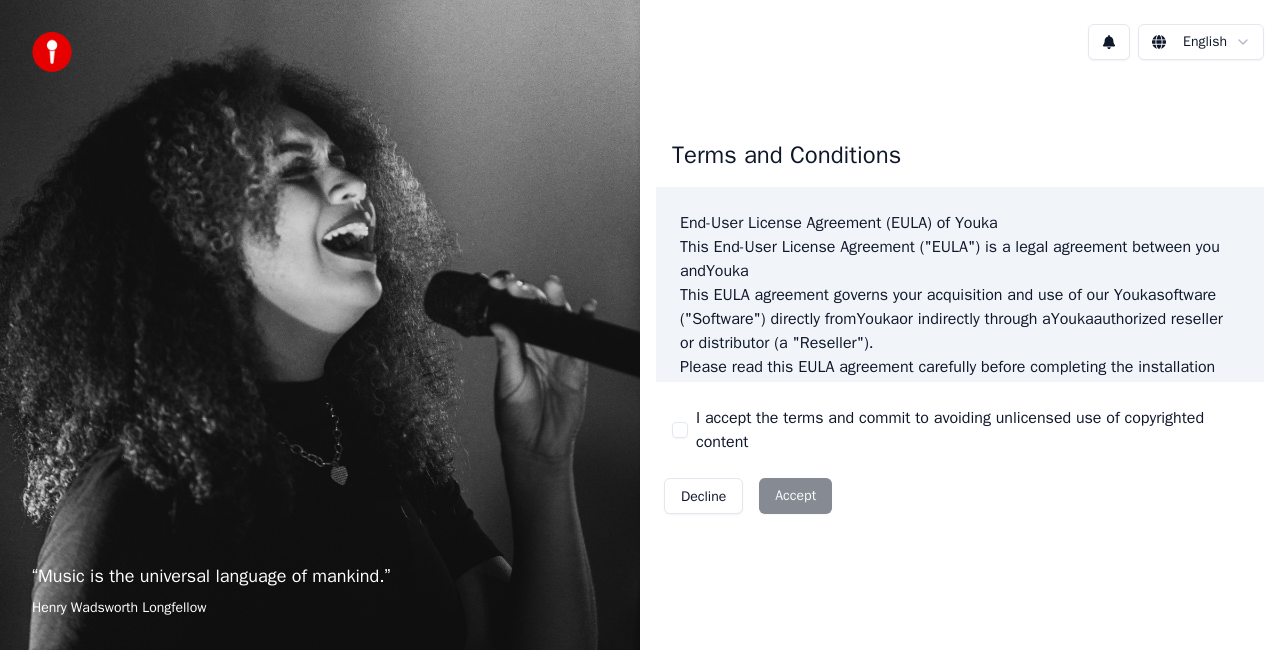 scroll, scrollTop: 0, scrollLeft: 0, axis: both 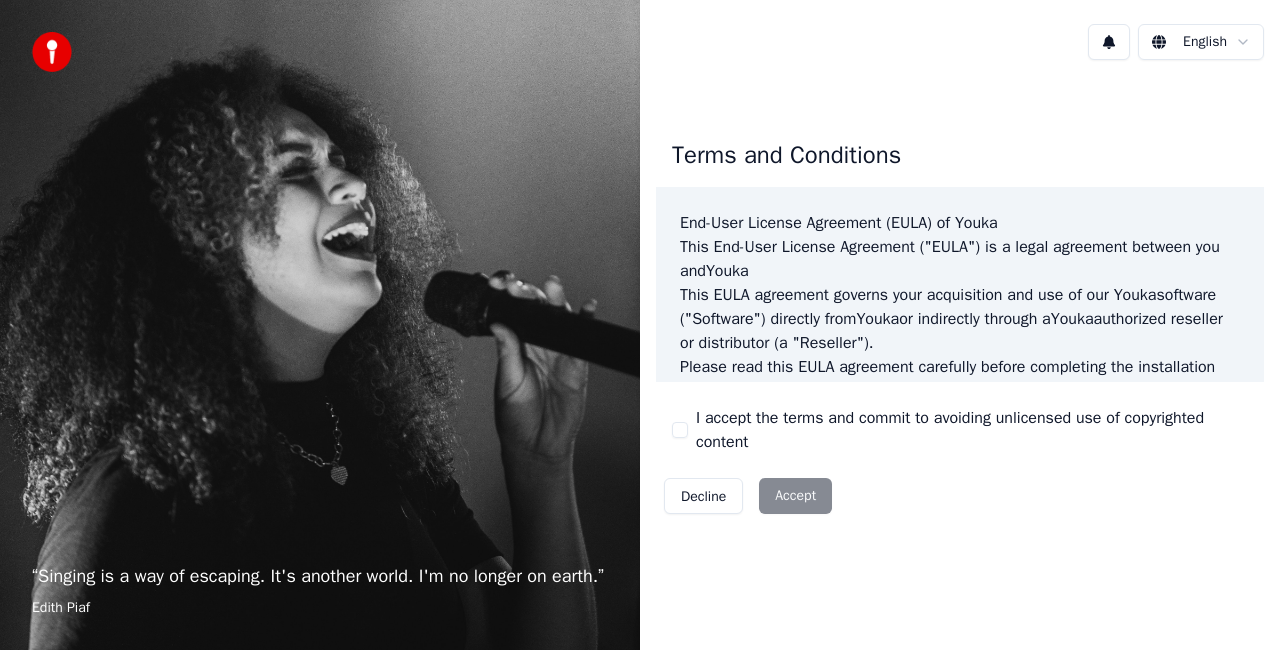 click on "Decline Accept" at bounding box center (748, 496) 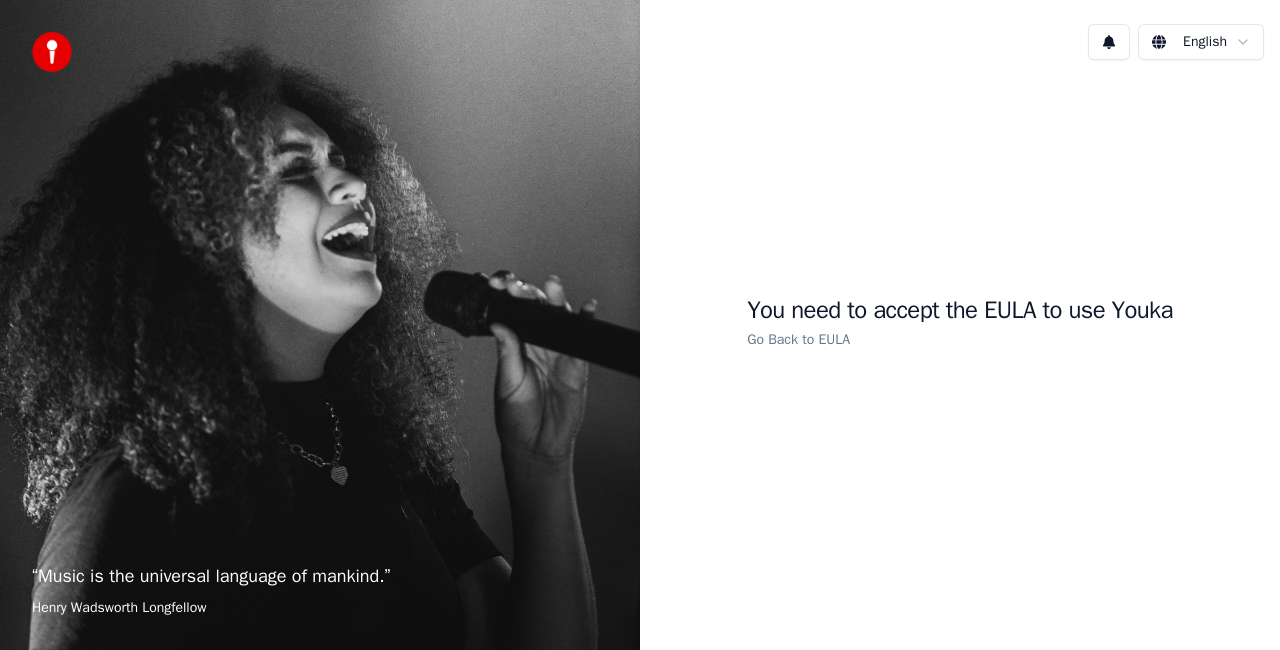 click on "You need to accept the EULA to use Youka" at bounding box center (960, 311) 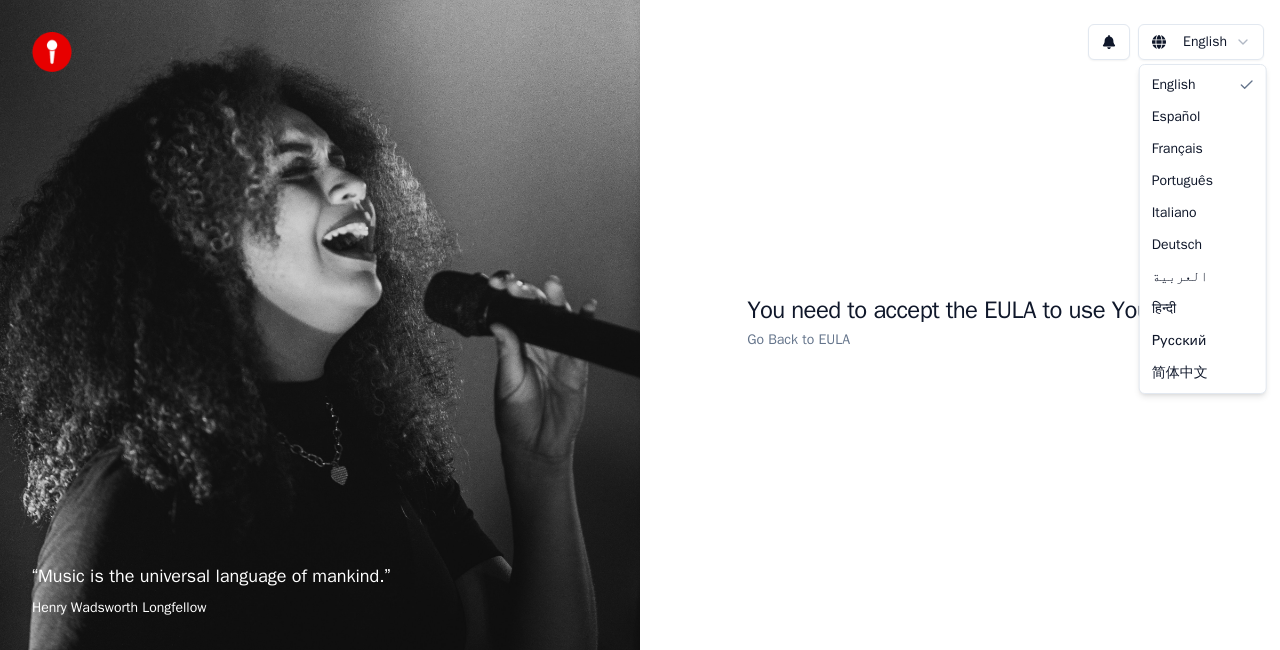 click on "“ Music is the universal language of mankind. ” Henry Wadsworth Longfellow English You need to accept the EULA to use Youka Go Back to EULA
English Español Français Português Italiano Deutsch العربية हिन्दी Русский 简体中文" at bounding box center (640, 325) 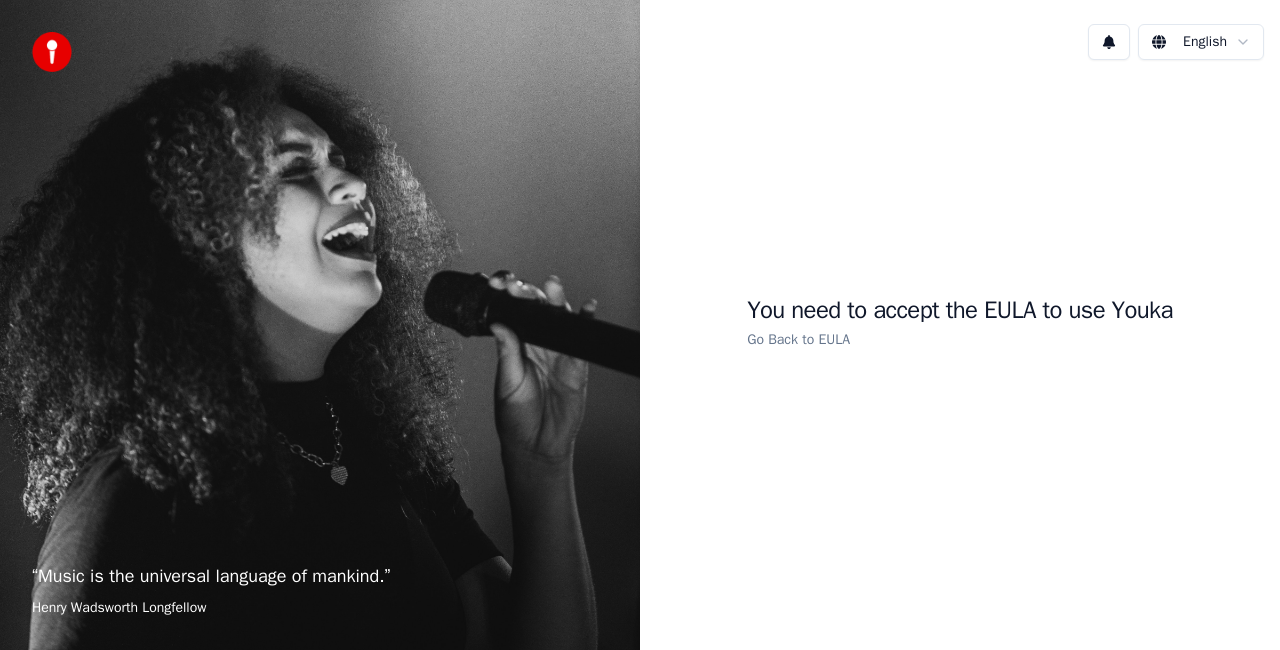 click on "“ Music is the universal language of mankind. ” Henry Wadsworth Longfellow English You need to accept the EULA to use Youka Go Back to EULA" at bounding box center [640, 325] 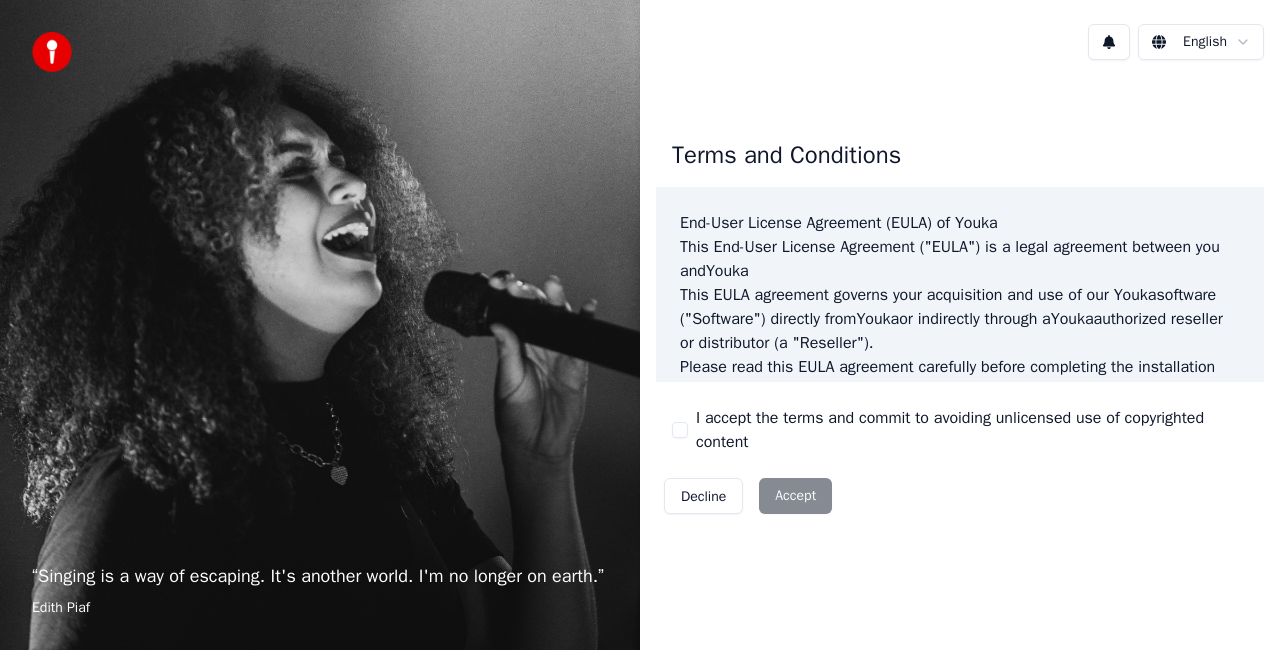 scroll, scrollTop: 0, scrollLeft: 0, axis: both 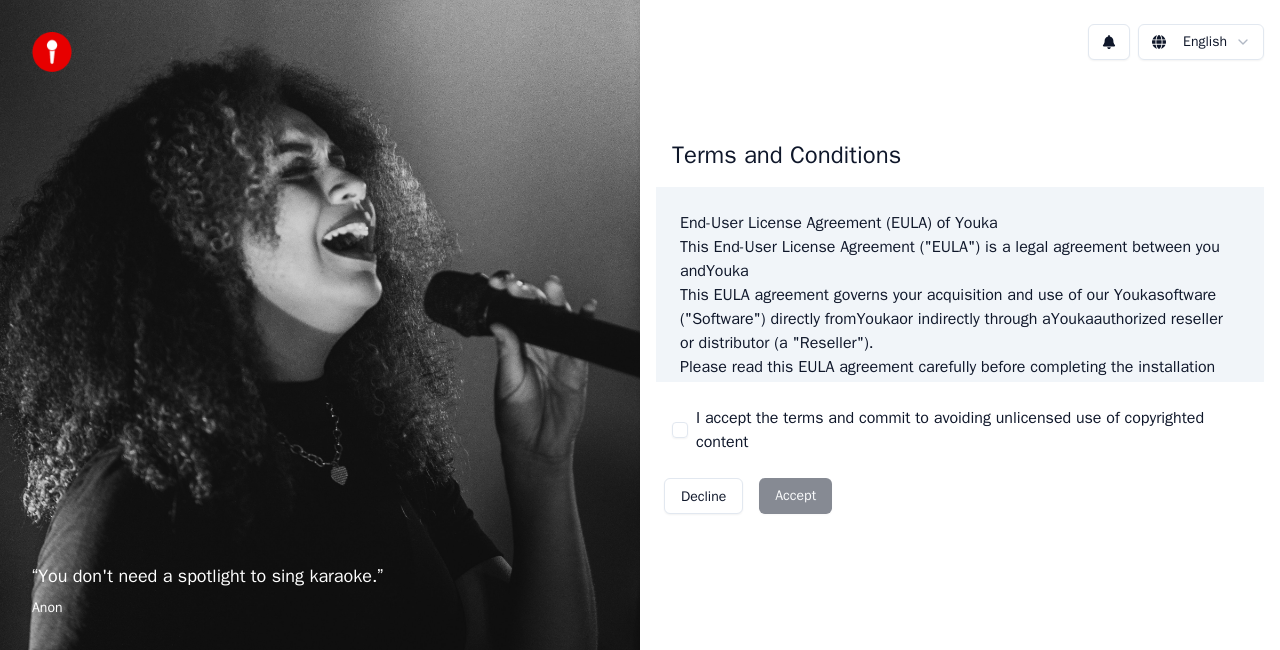 click on "Decline Accept" at bounding box center [748, 496] 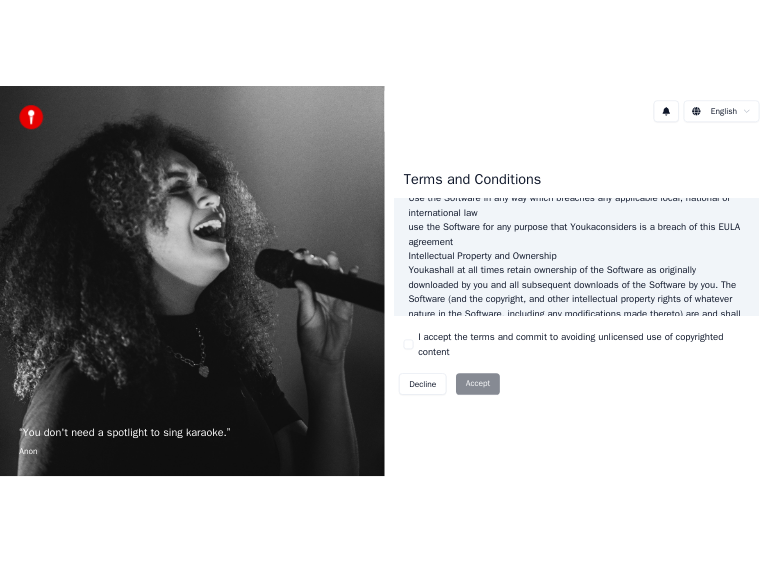scroll, scrollTop: 1460, scrollLeft: 0, axis: vertical 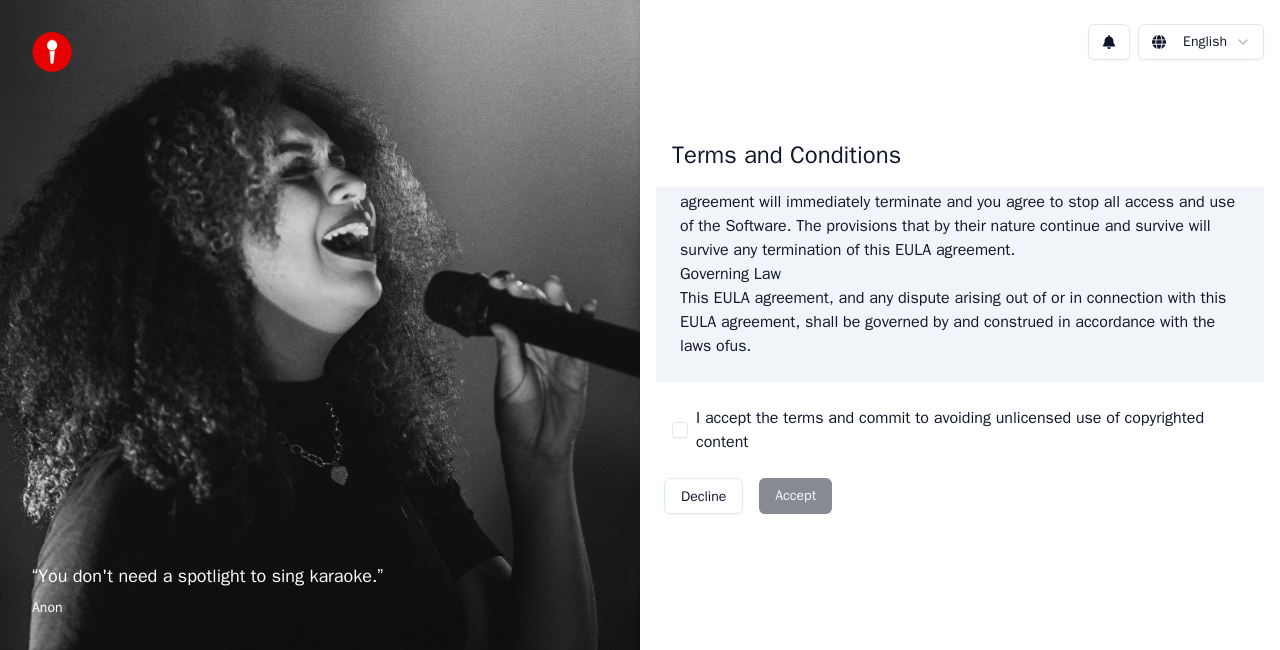 click on "Decline Accept" at bounding box center (748, 496) 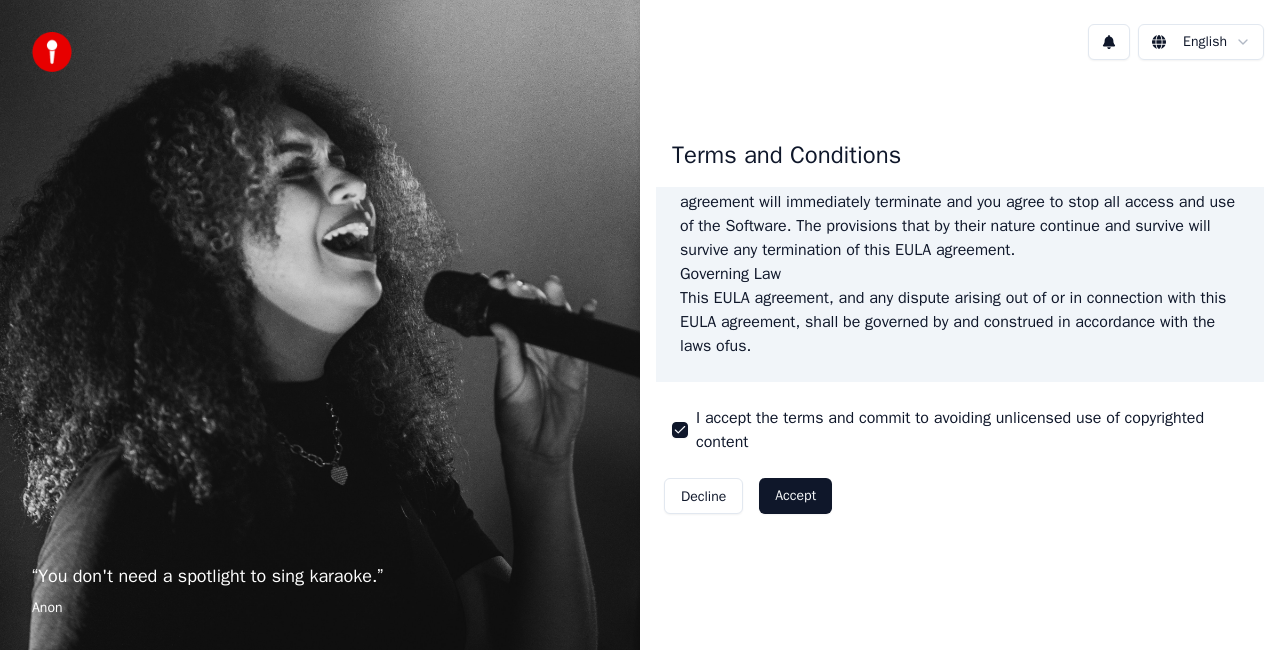 click on "Accept" at bounding box center [795, 496] 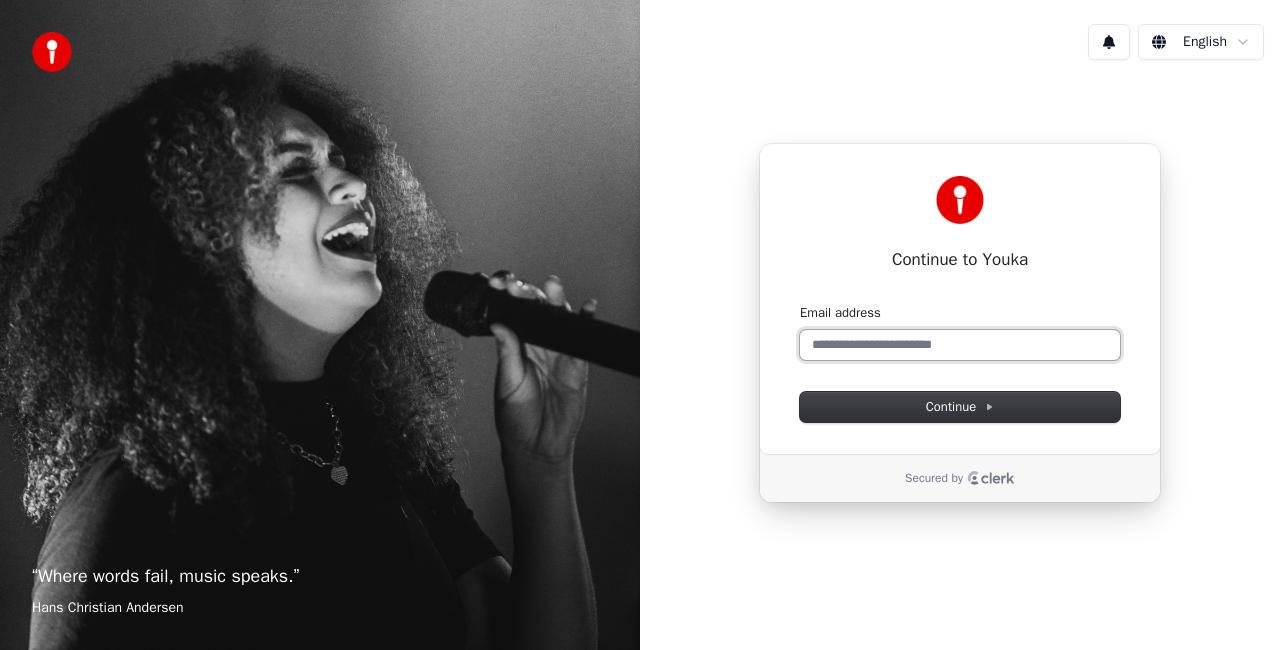 click on "Email address" at bounding box center (960, 345) 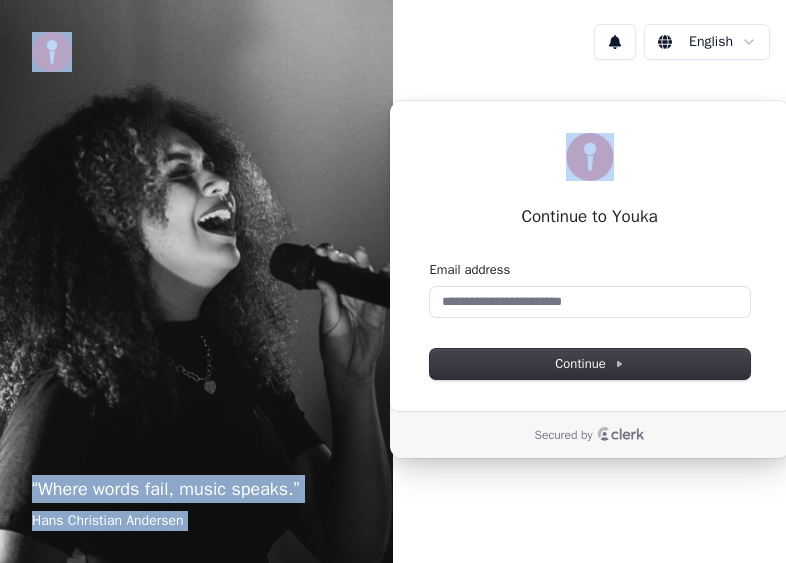 drag, startPoint x: 606, startPoint y: 0, endPoint x: 363, endPoint y: 36, distance: 245.65219 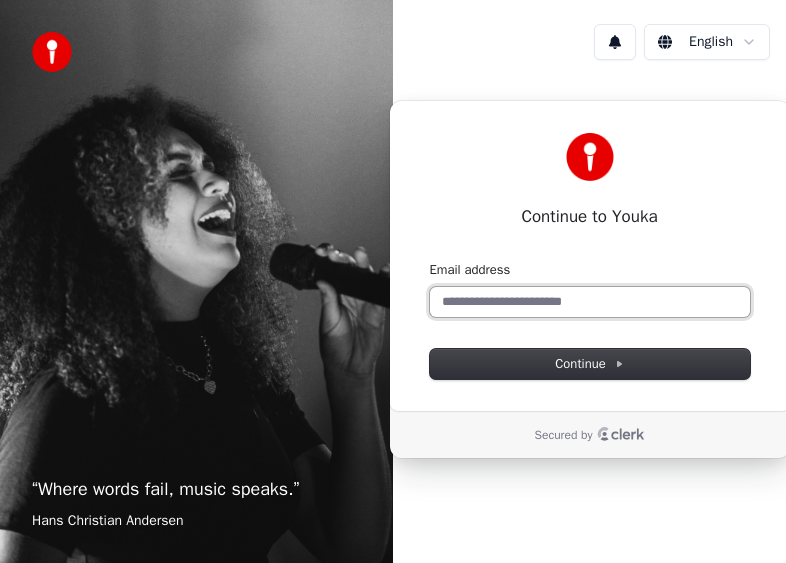 click on "Email address" at bounding box center (590, 302) 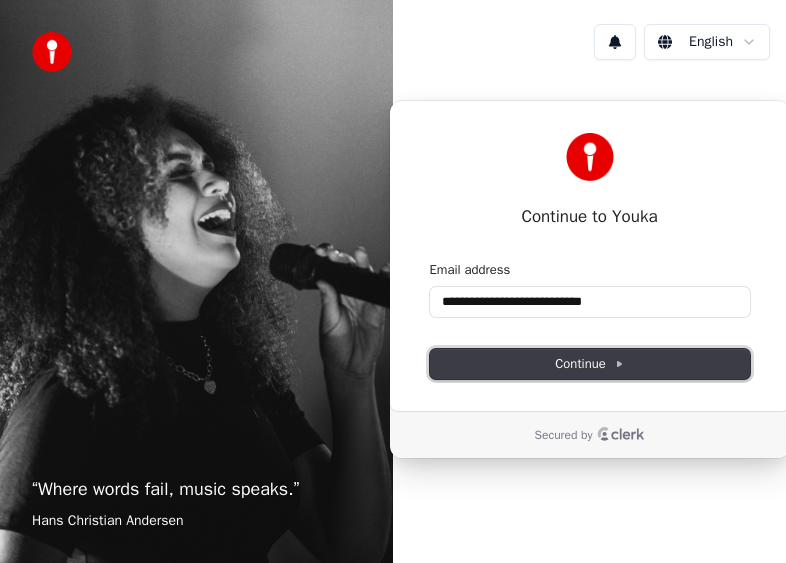 click on "Continue" at bounding box center (589, 364) 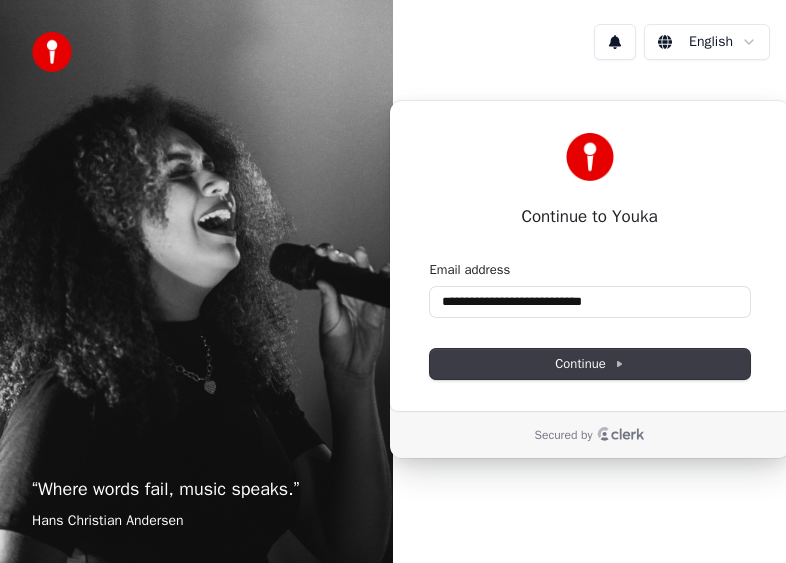 type on "**********" 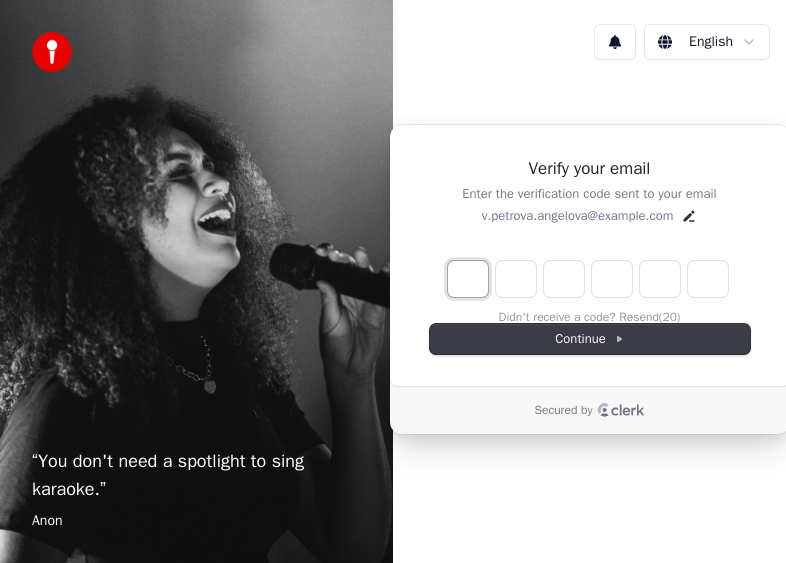 type on "*" 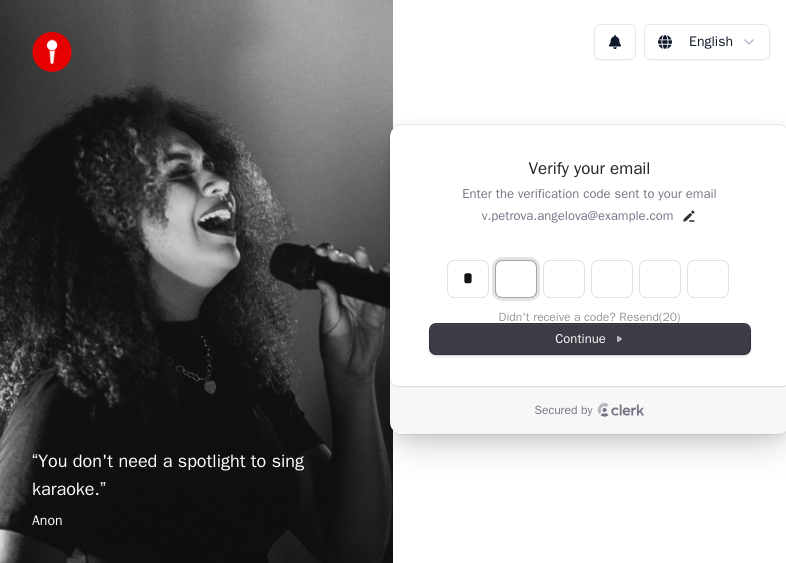 type on "*" 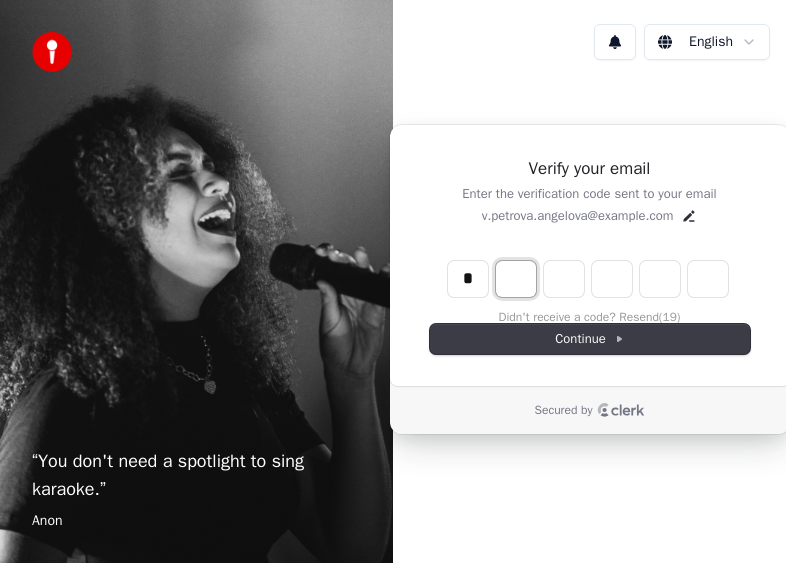 type on "*" 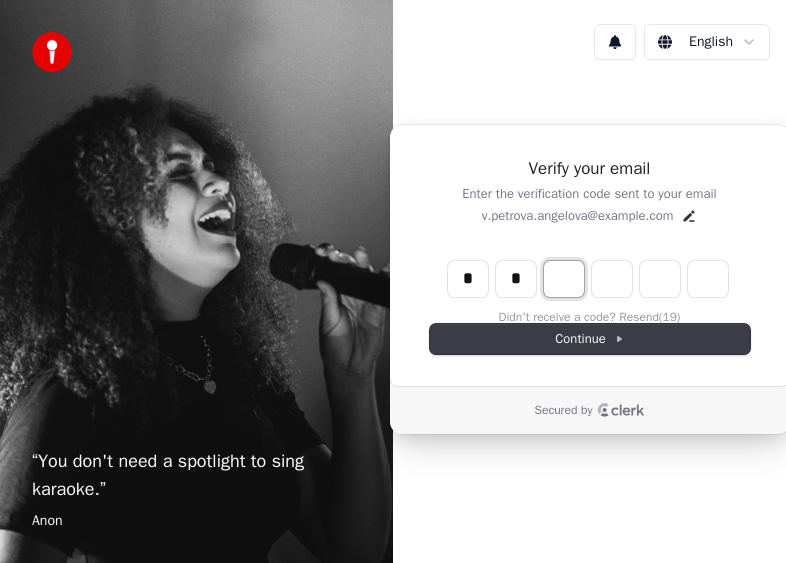 type on "**" 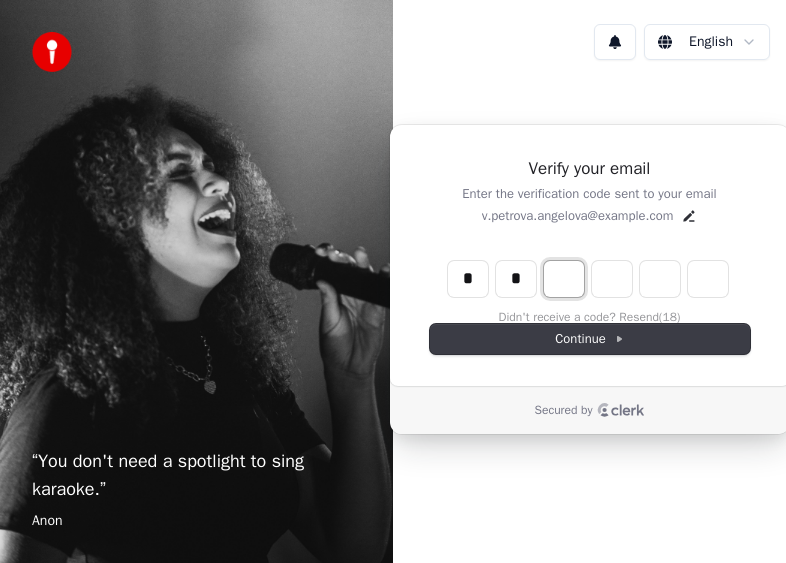 type on "*" 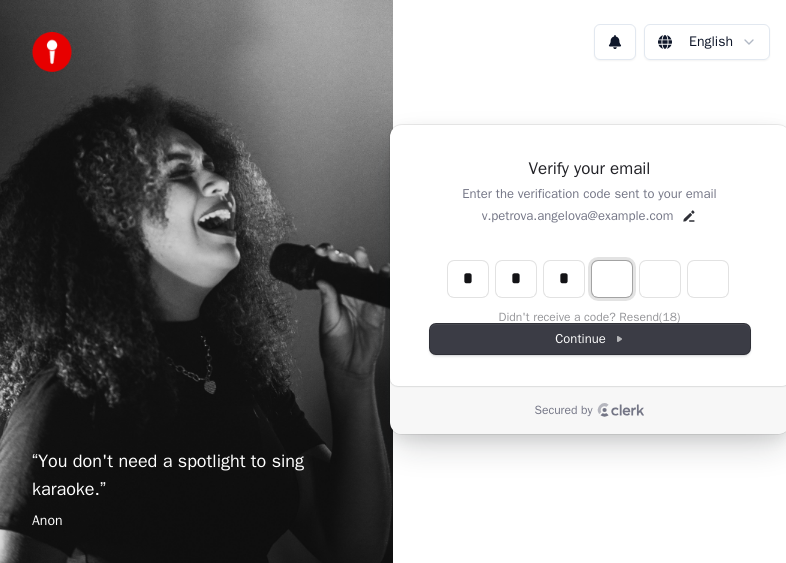 type on "***" 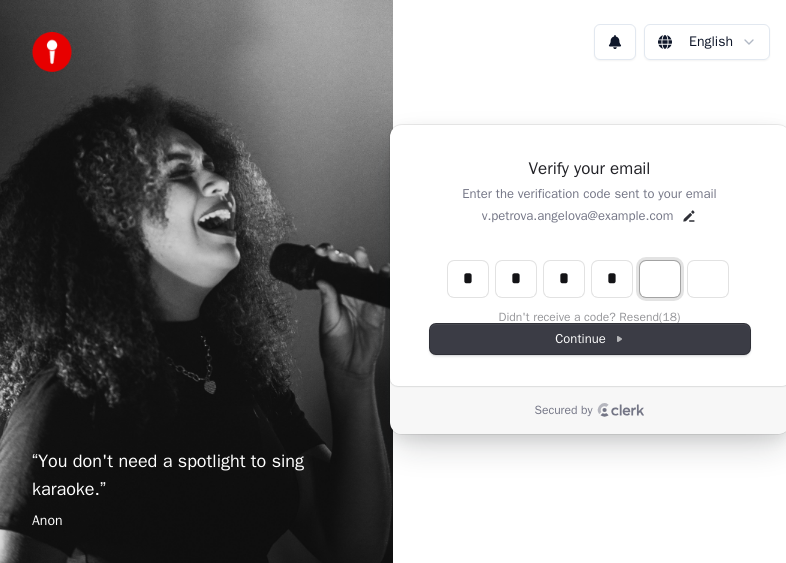 type on "****" 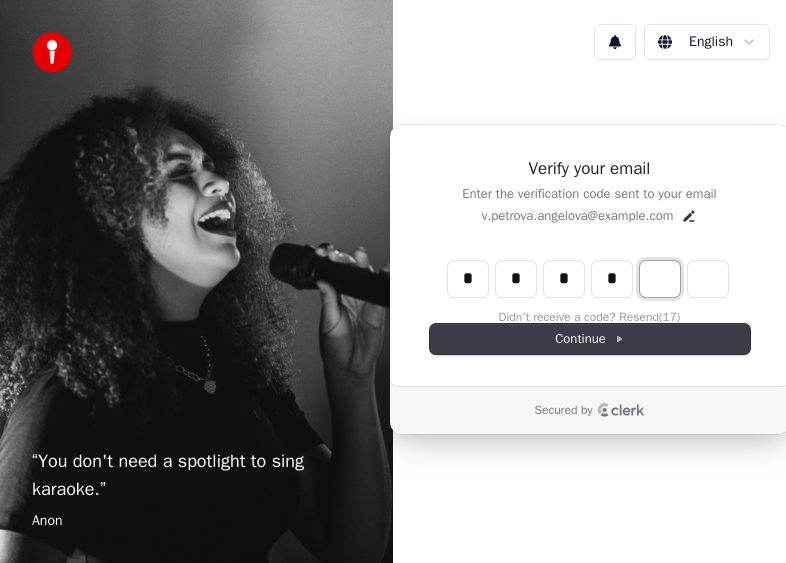 type on "*" 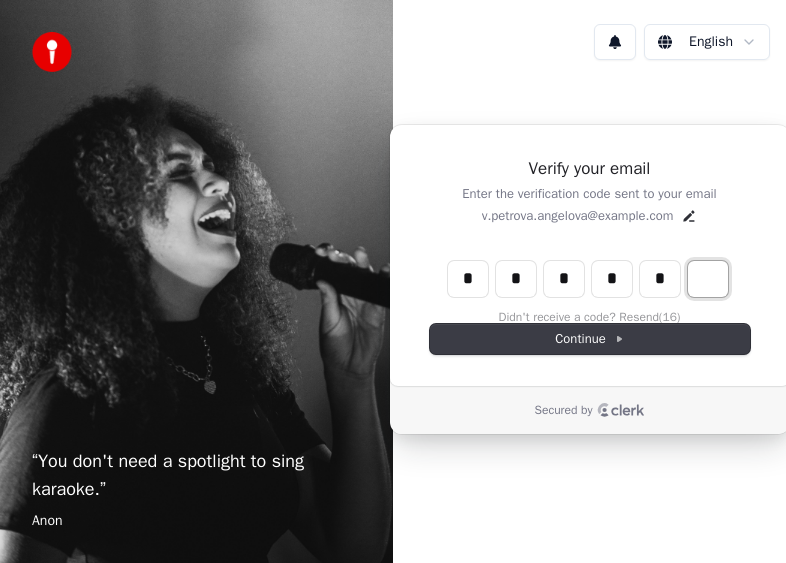 type on "******" 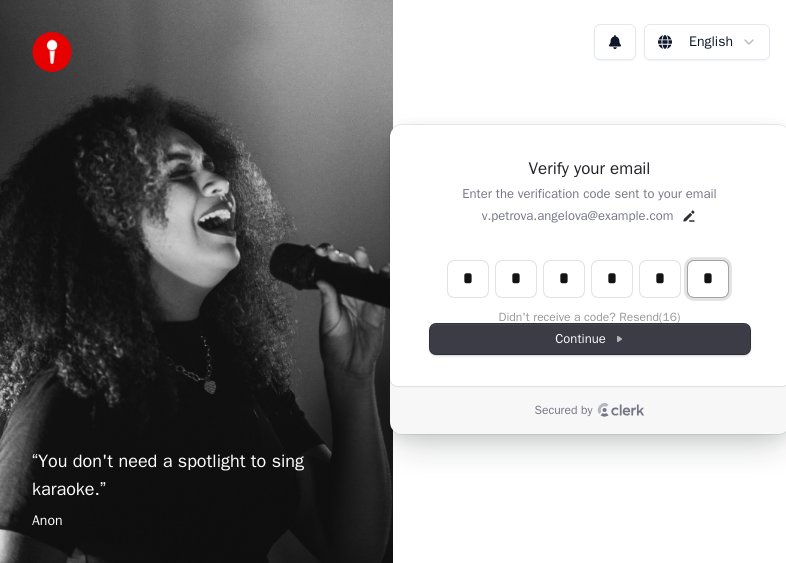 type on "*" 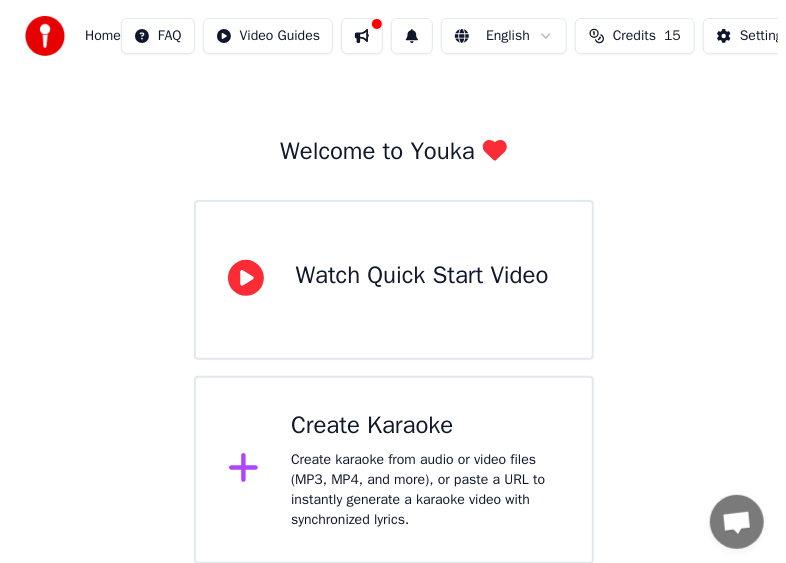 scroll, scrollTop: 56, scrollLeft: 0, axis: vertical 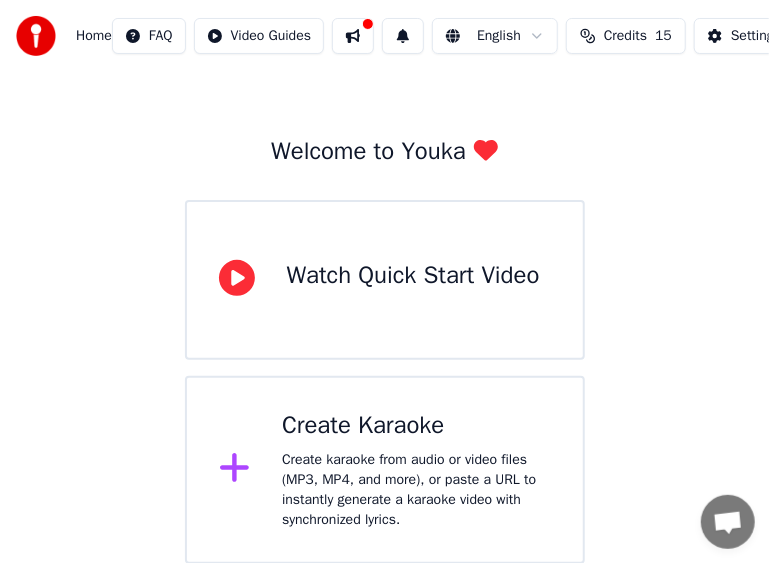 click 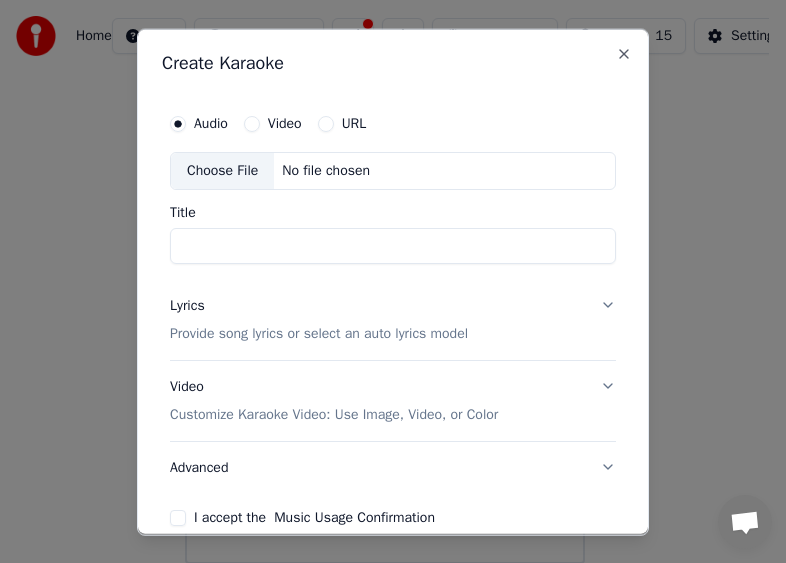 click on "Title" at bounding box center [393, 245] 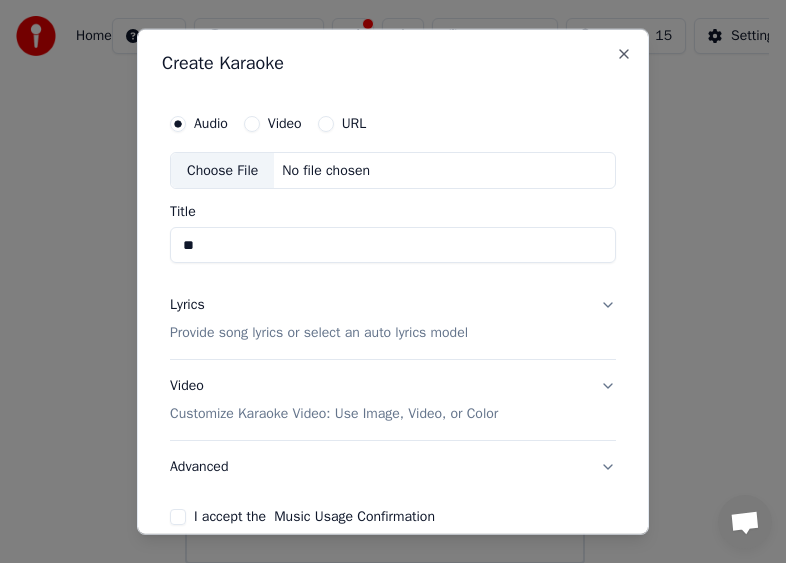 type on "*" 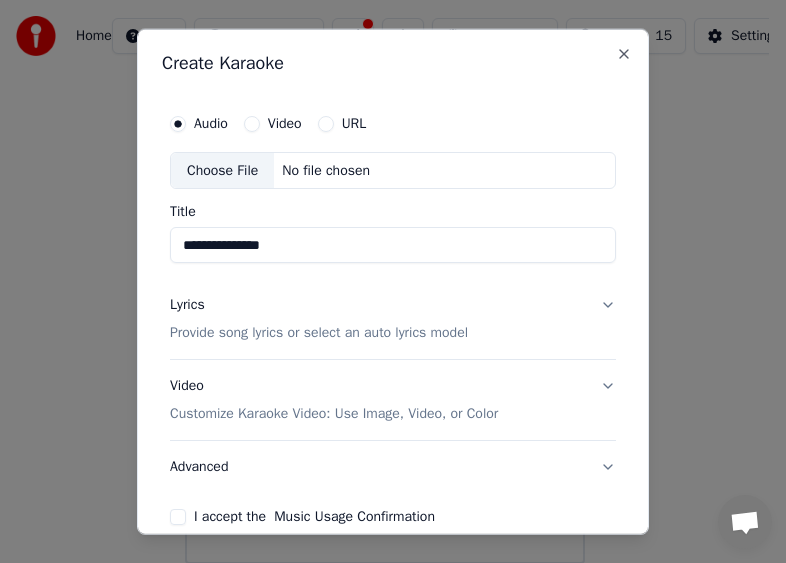 type on "**********" 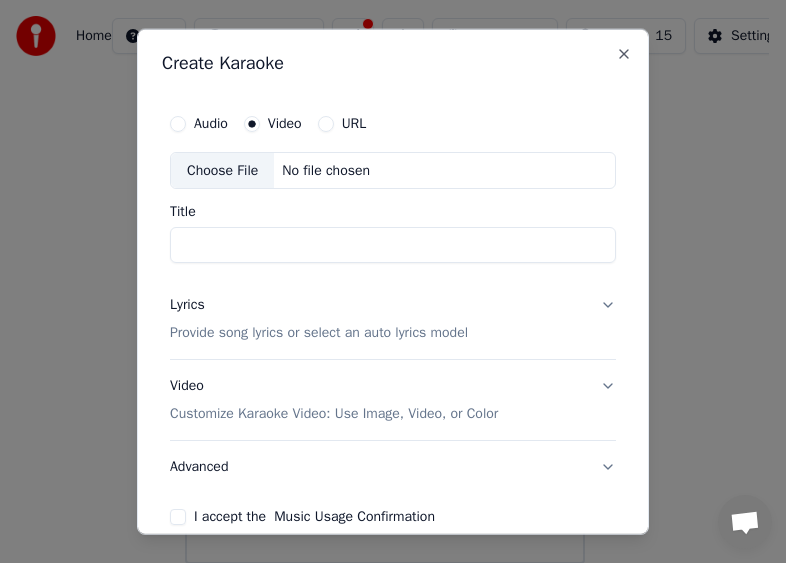 click on "Title" at bounding box center (393, 245) 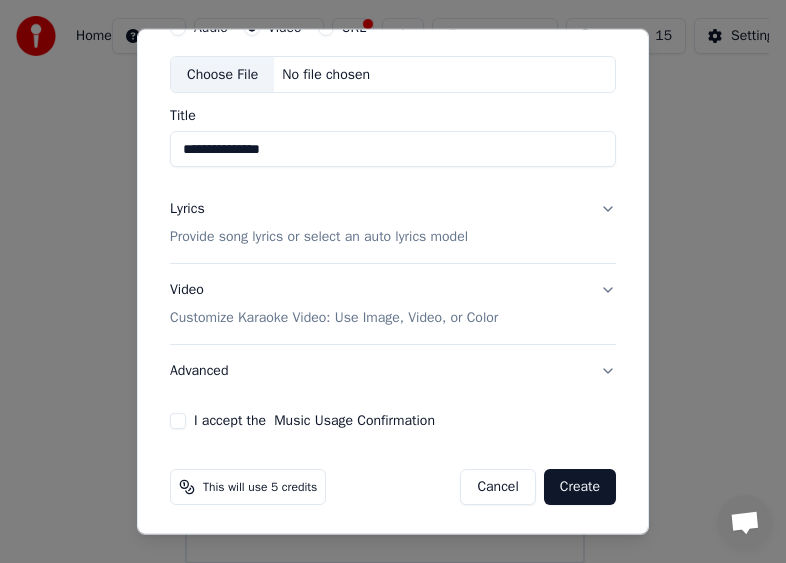 scroll, scrollTop: 0, scrollLeft: 0, axis: both 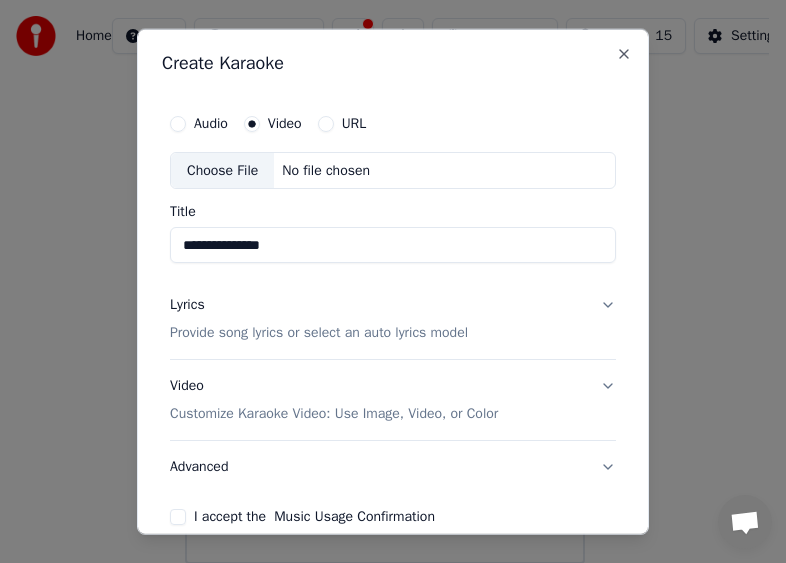 type on "**********" 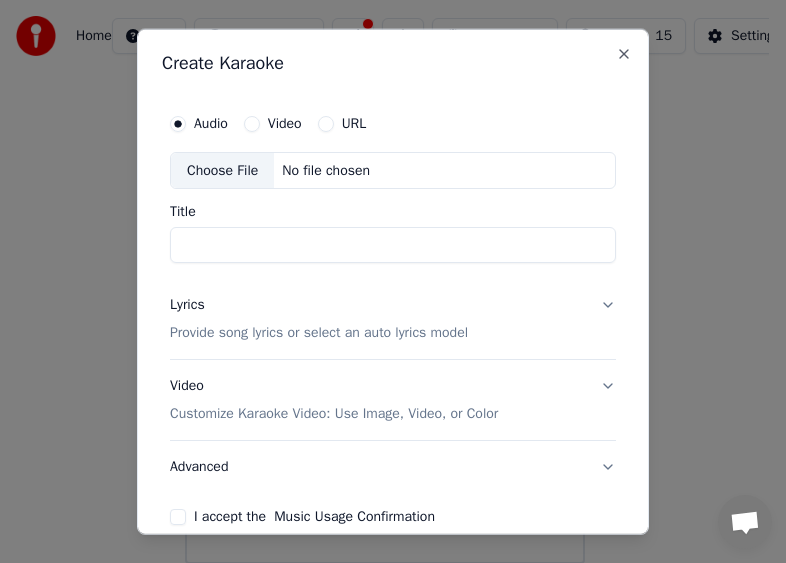 click on "Title" at bounding box center [393, 245] 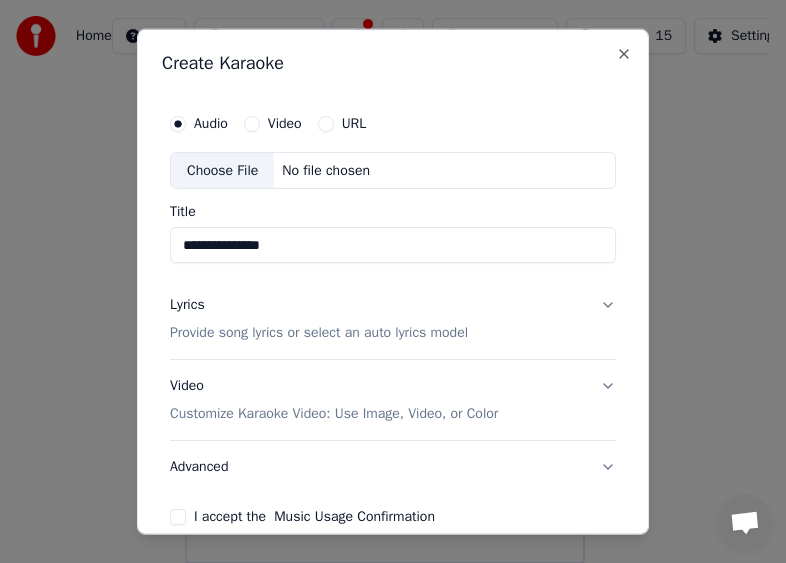 type on "**********" 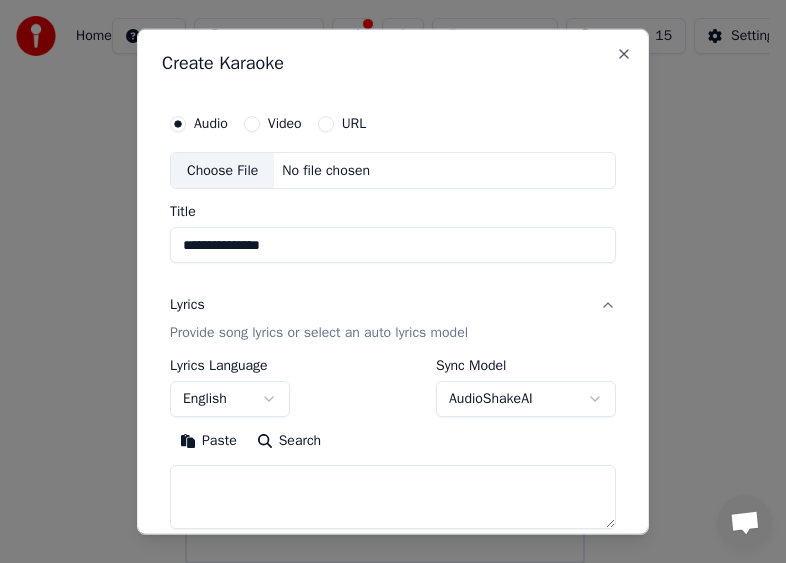 click on "English" at bounding box center (230, 399) 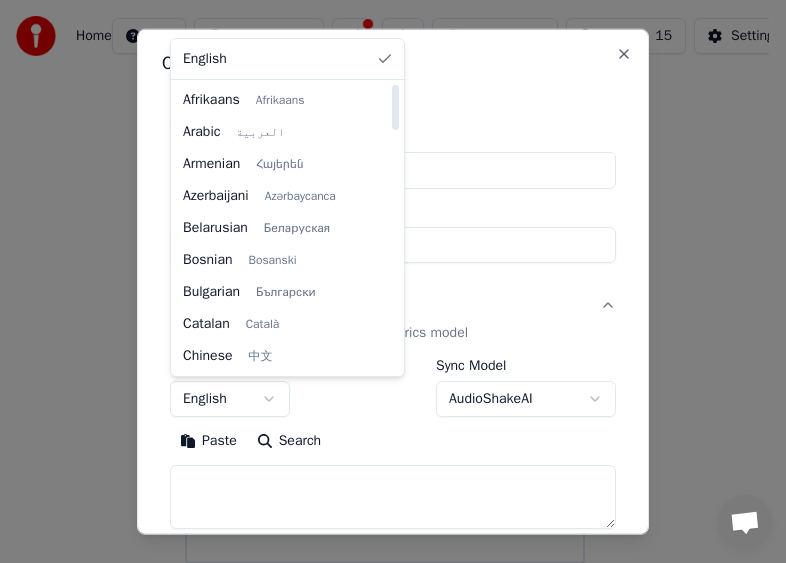 select on "**" 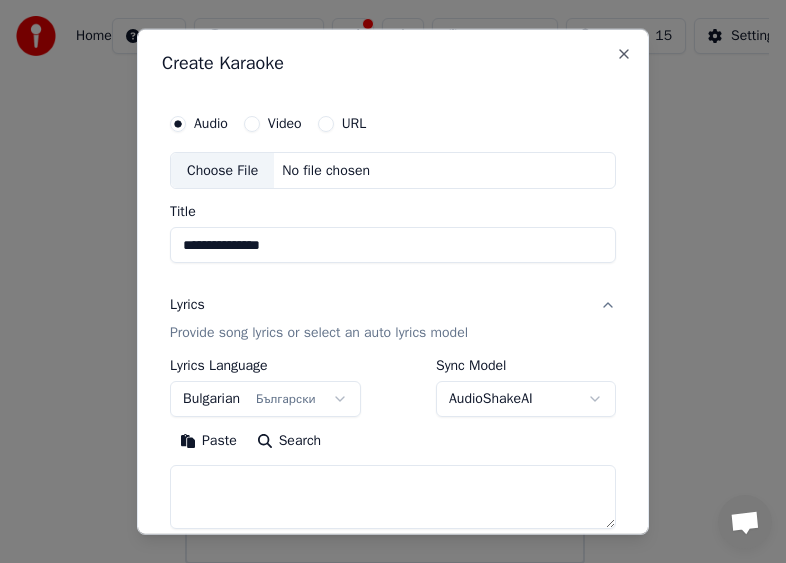 scroll, scrollTop: 100, scrollLeft: 0, axis: vertical 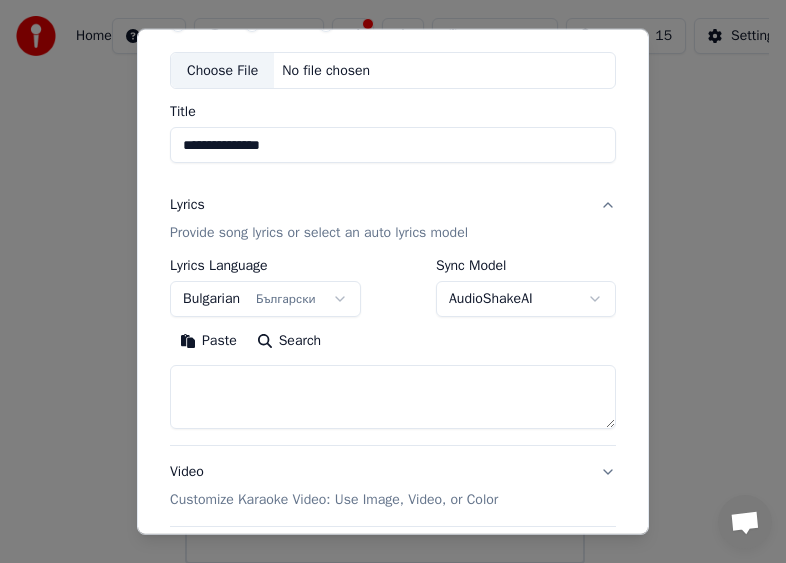 click at bounding box center [393, 397] 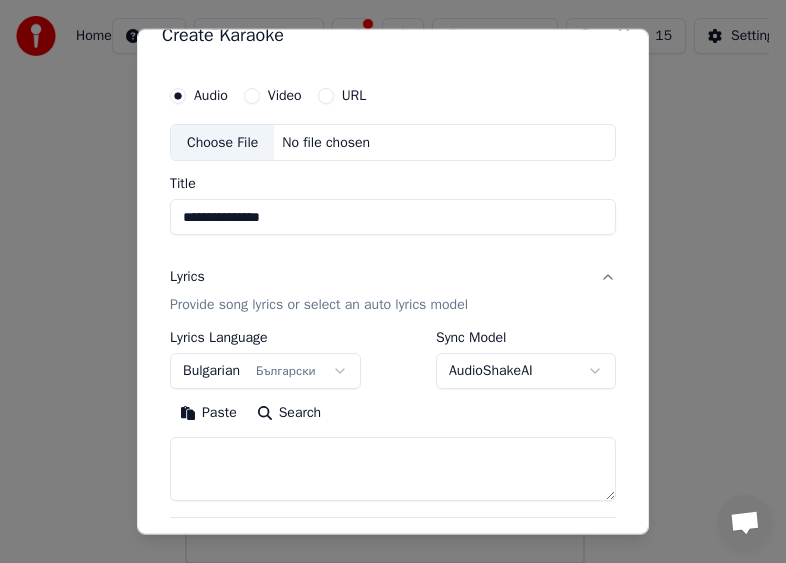 scroll, scrollTop: 0, scrollLeft: 0, axis: both 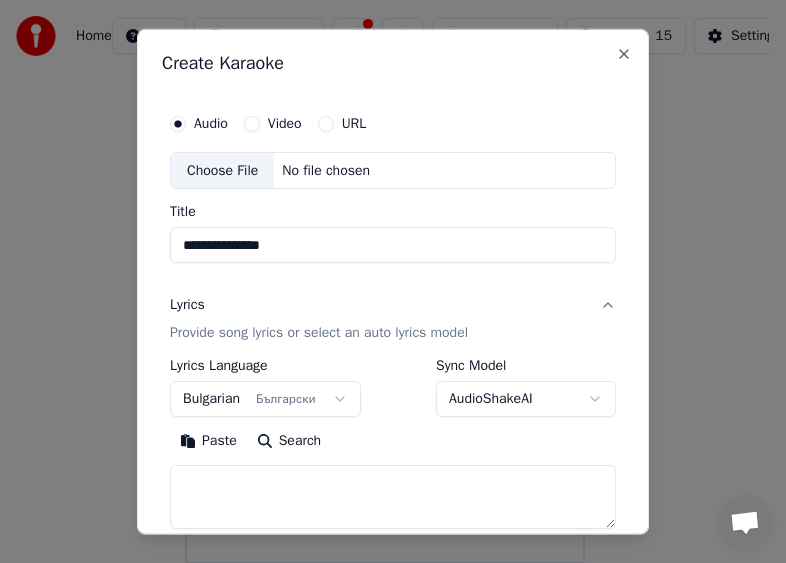 click on "Choose File" at bounding box center (222, 170) 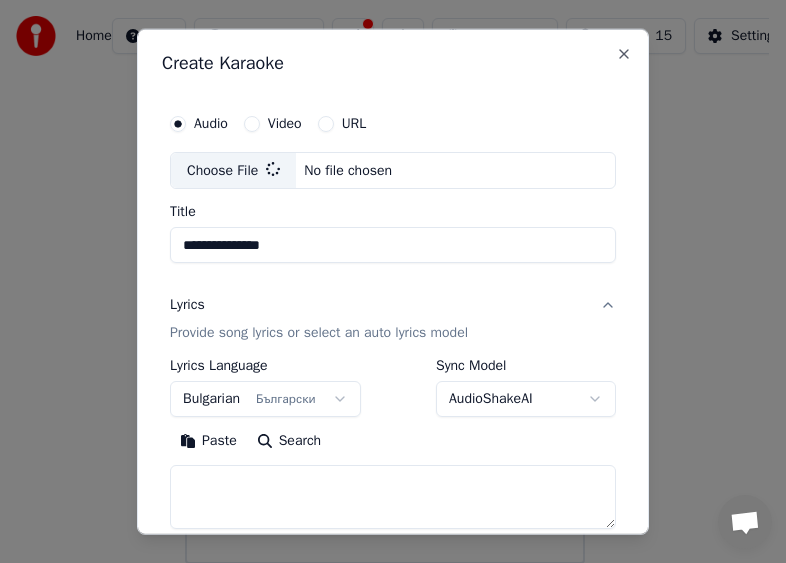 type on "**********" 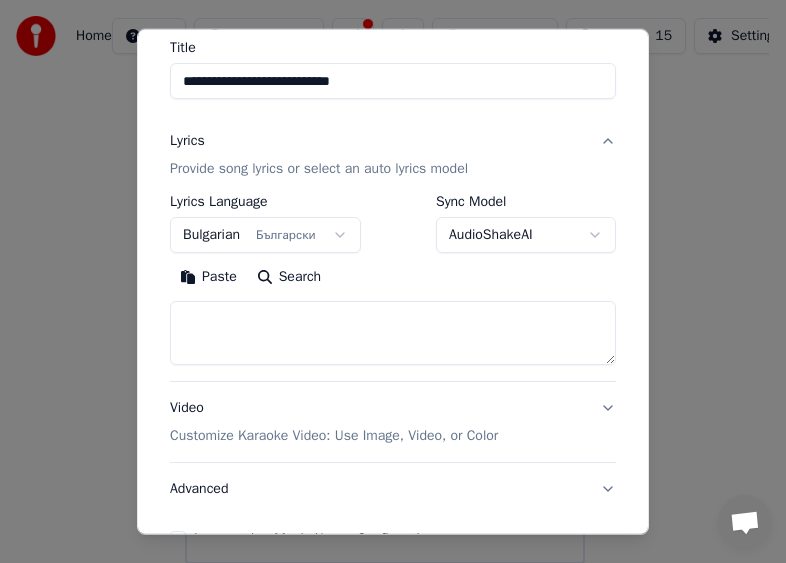 scroll, scrollTop: 200, scrollLeft: 0, axis: vertical 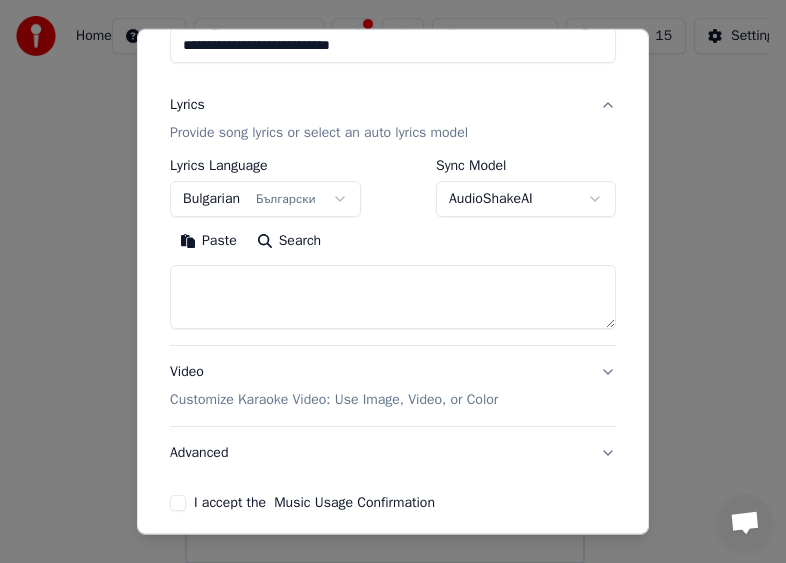 click at bounding box center [393, 297] 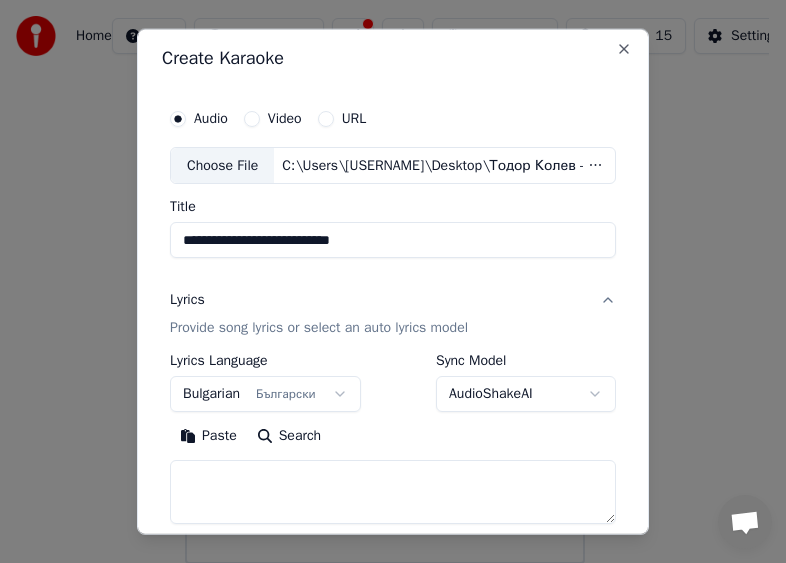 scroll, scrollTop: 0, scrollLeft: 0, axis: both 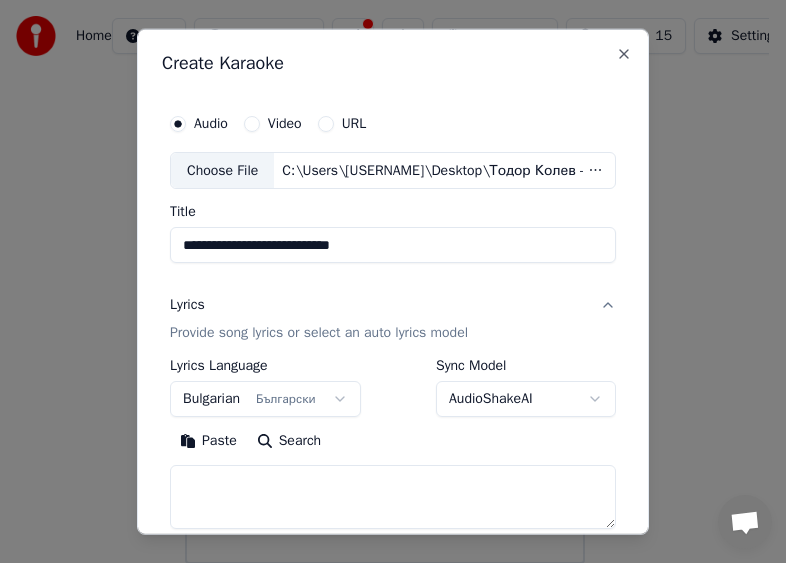 click on "Lyrics" at bounding box center [187, 305] 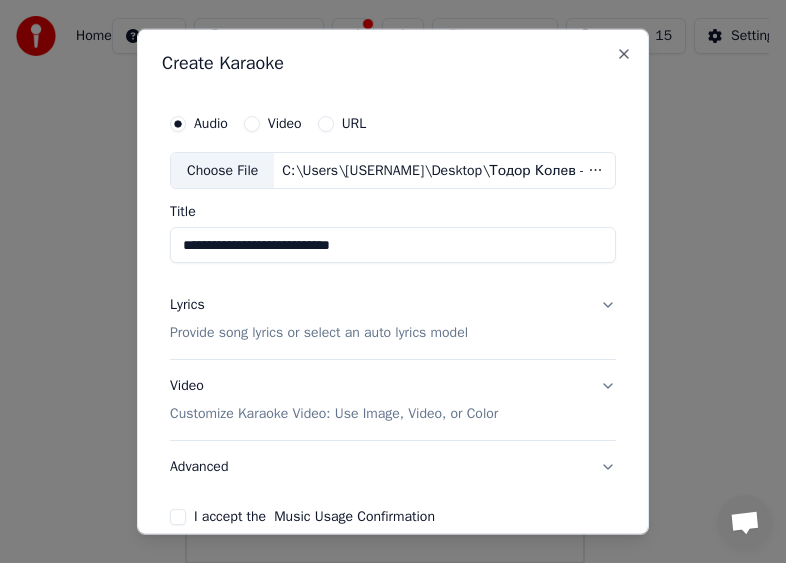 click on "Lyrics" at bounding box center (187, 305) 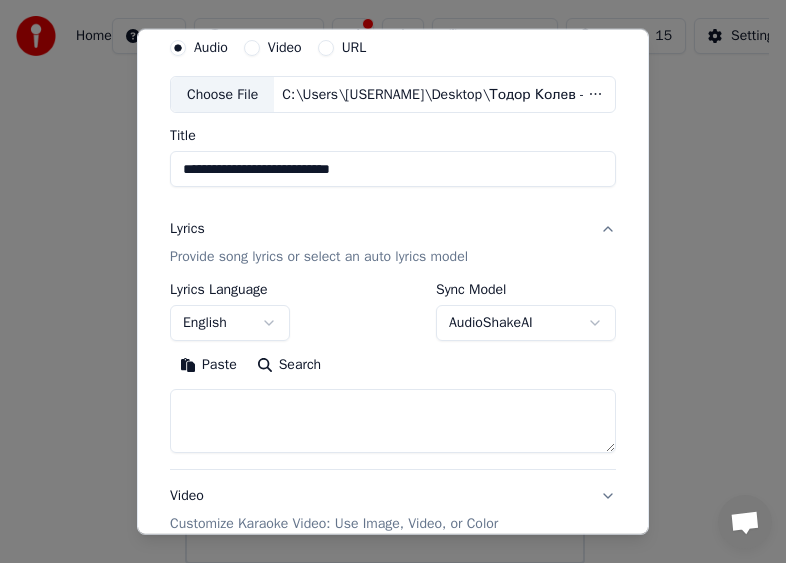scroll, scrollTop: 100, scrollLeft: 0, axis: vertical 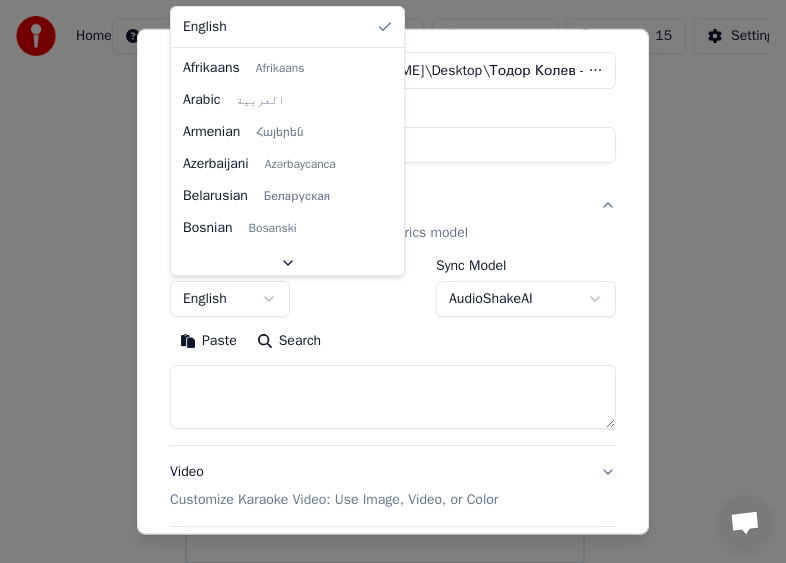 click on "**********" at bounding box center [384, 254] 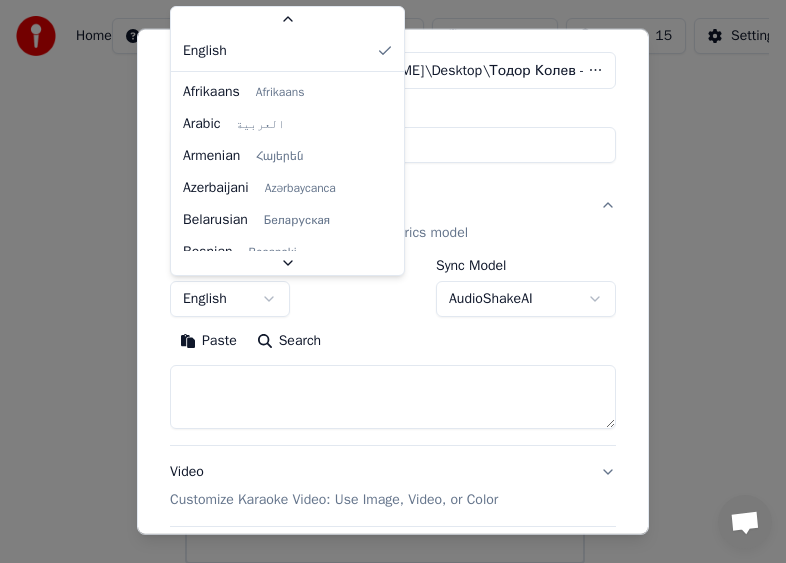 scroll, scrollTop: 64, scrollLeft: 0, axis: vertical 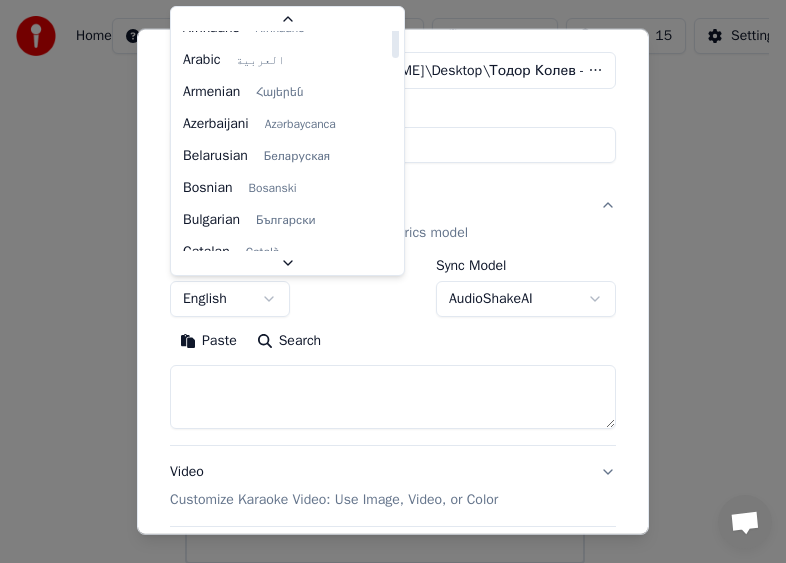 select on "**" 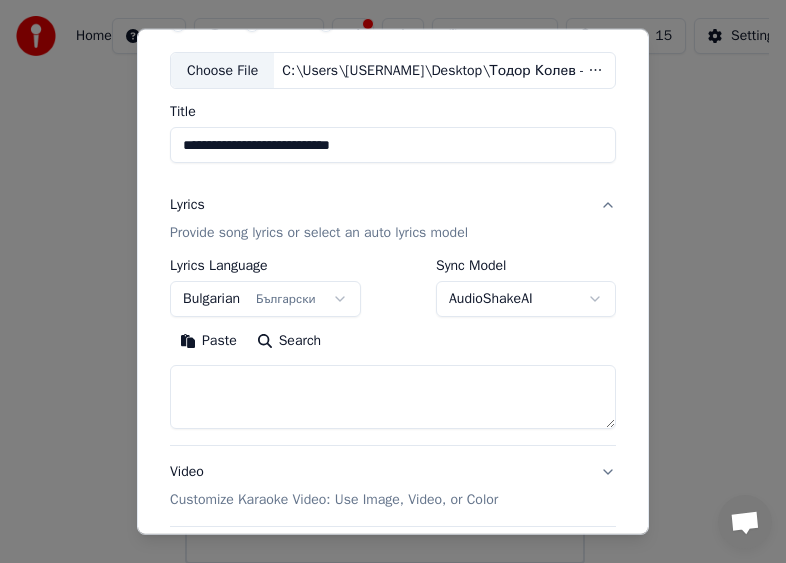 click at bounding box center [393, 397] 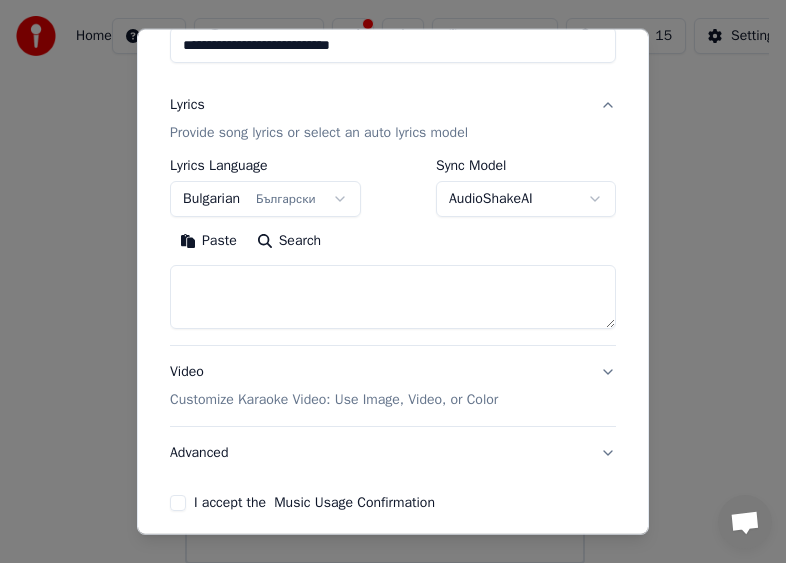 click on "I accept the   Music Usage Confirmation" at bounding box center (178, 503) 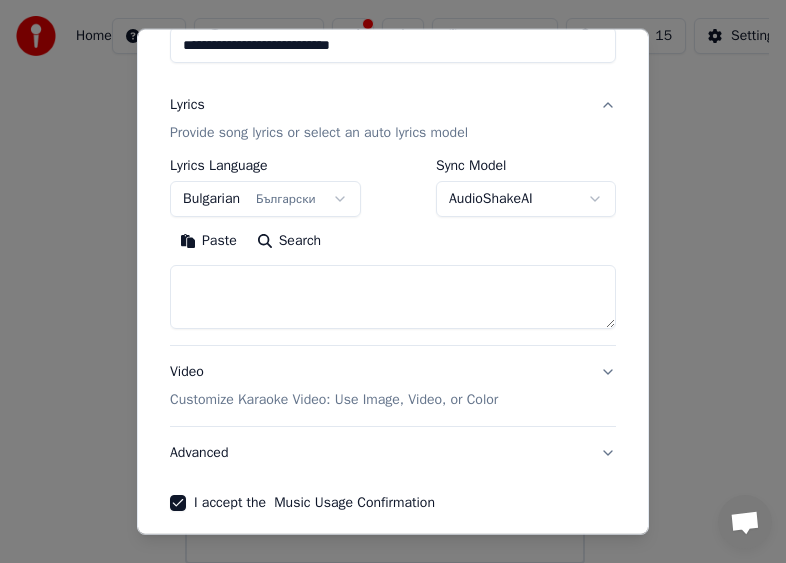 click at bounding box center (393, 297) 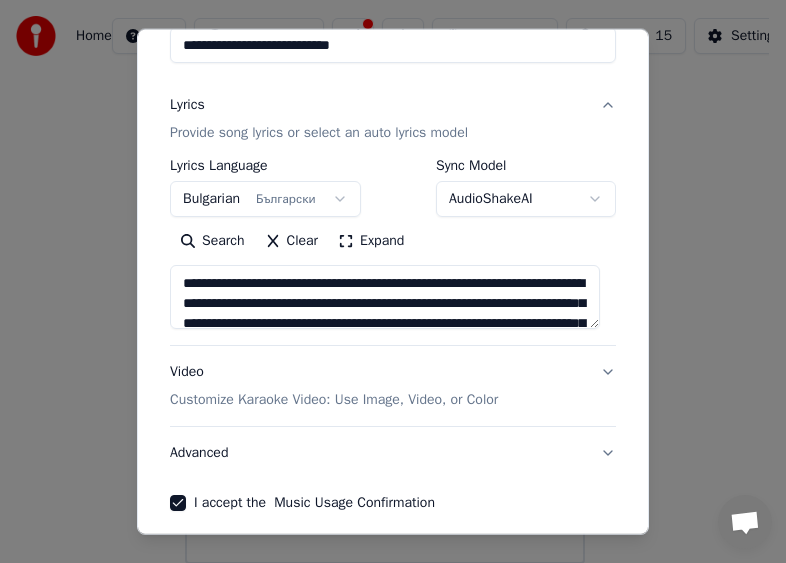 scroll, scrollTop: 384, scrollLeft: 0, axis: vertical 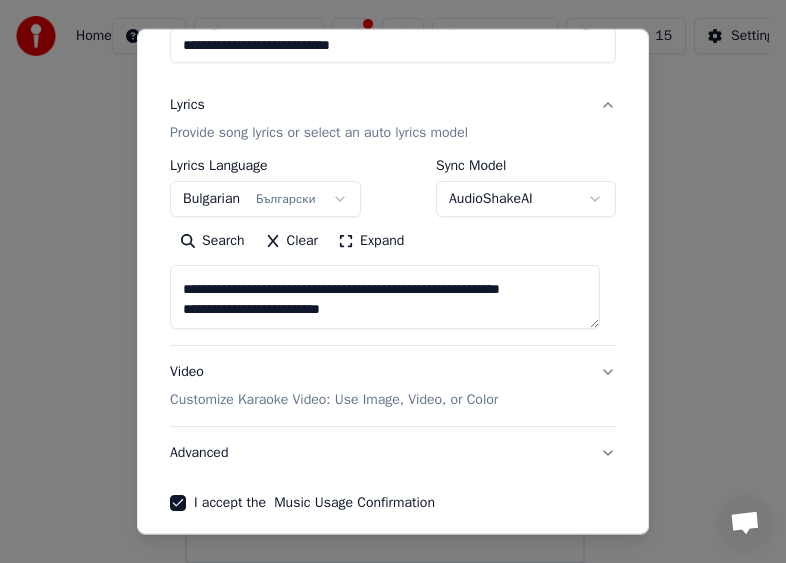 click at bounding box center [385, 297] 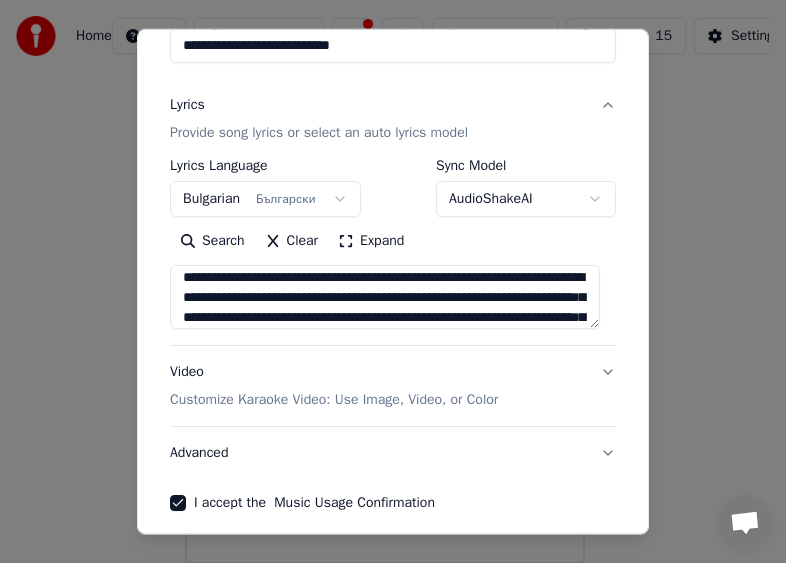 scroll, scrollTop: 0, scrollLeft: 0, axis: both 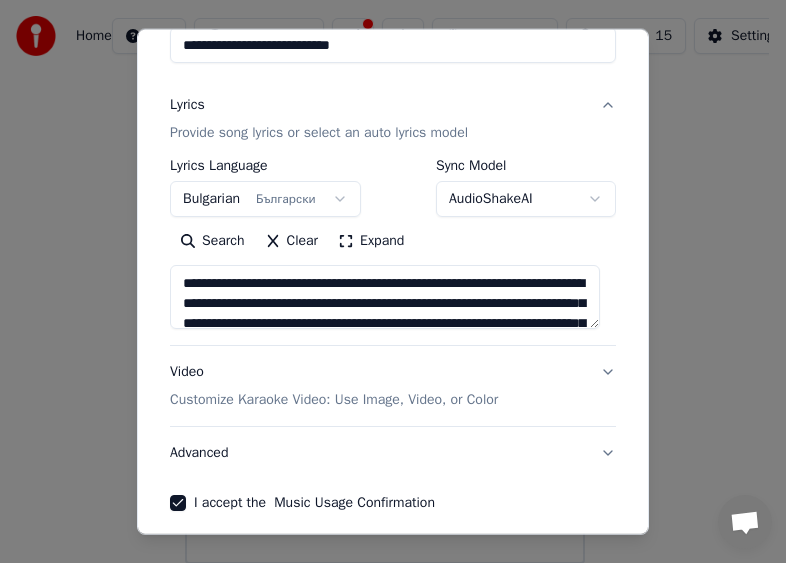 click on "**********" at bounding box center (385, 297) 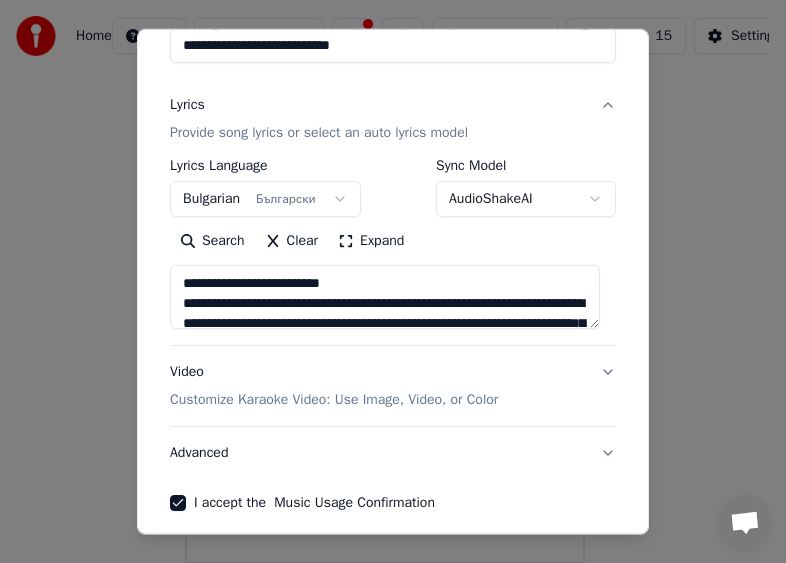click on "**********" at bounding box center (385, 297) 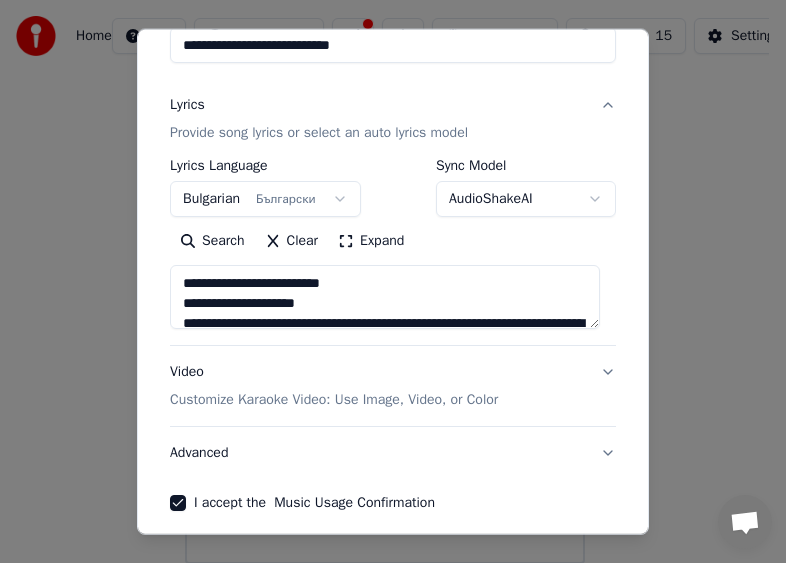 scroll, scrollTop: 4, scrollLeft: 0, axis: vertical 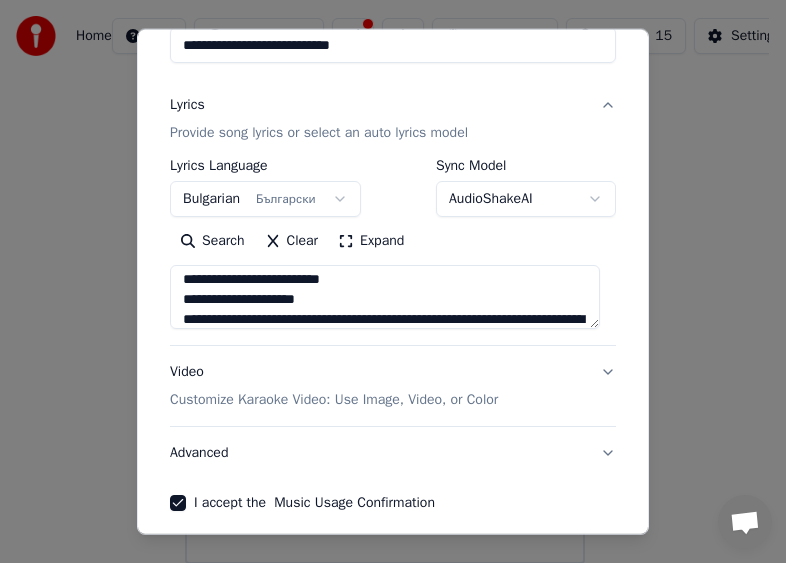 click on "**********" at bounding box center [385, 297] 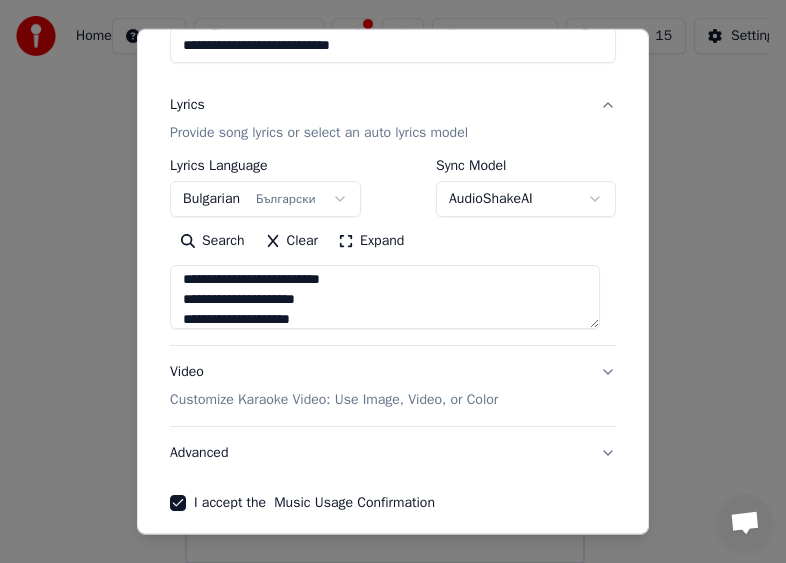 scroll, scrollTop: 24, scrollLeft: 0, axis: vertical 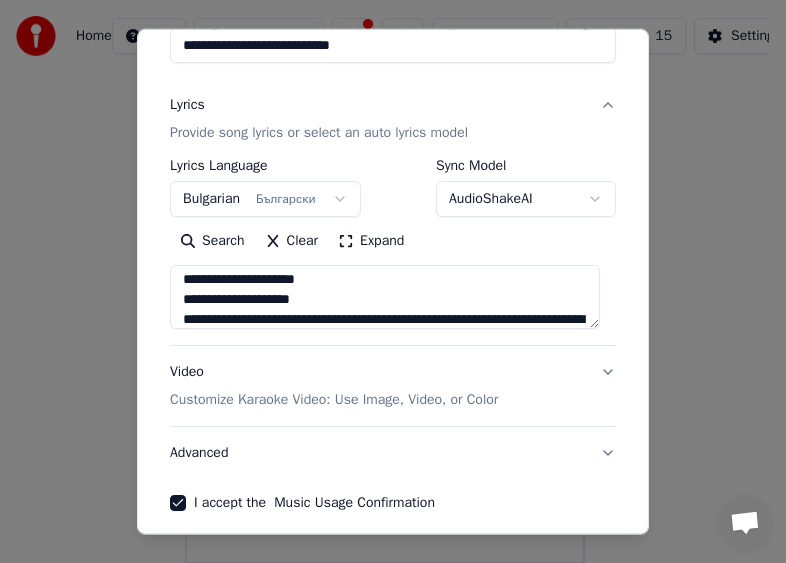 click on "**********" at bounding box center [385, 297] 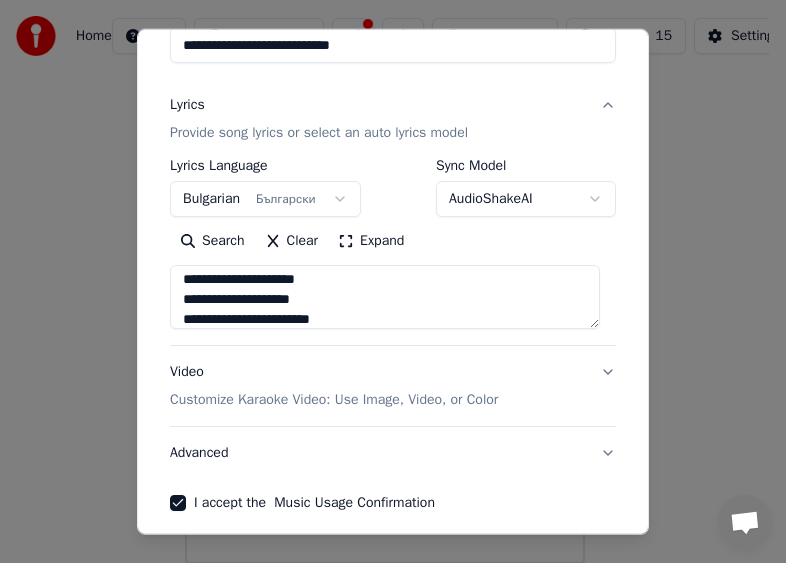 scroll, scrollTop: 44, scrollLeft: 0, axis: vertical 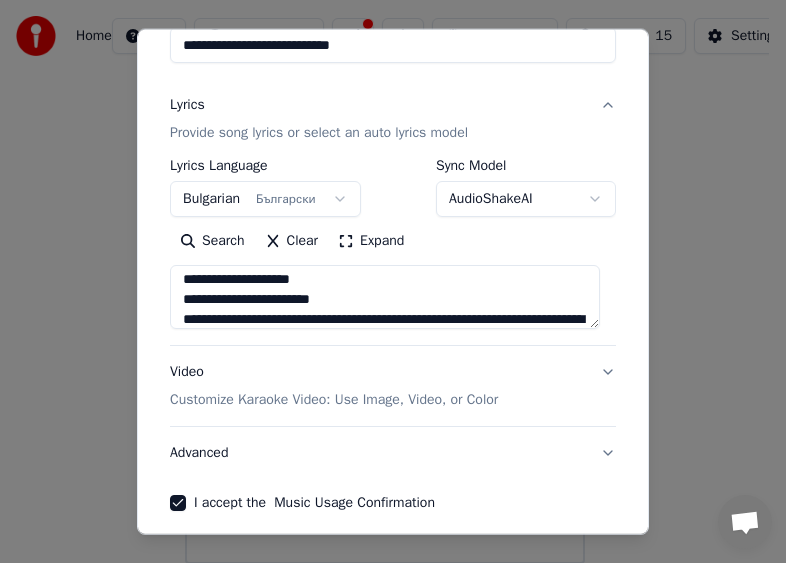 click on "**********" at bounding box center [385, 297] 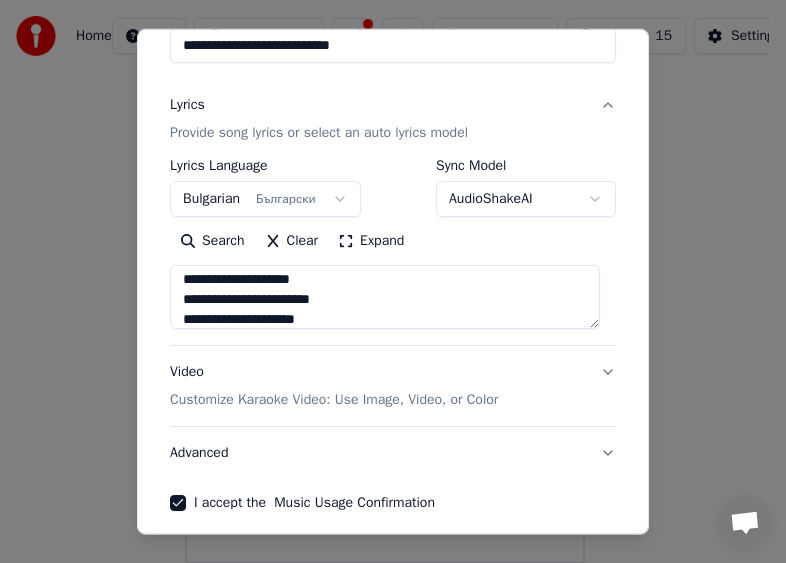scroll, scrollTop: 64, scrollLeft: 0, axis: vertical 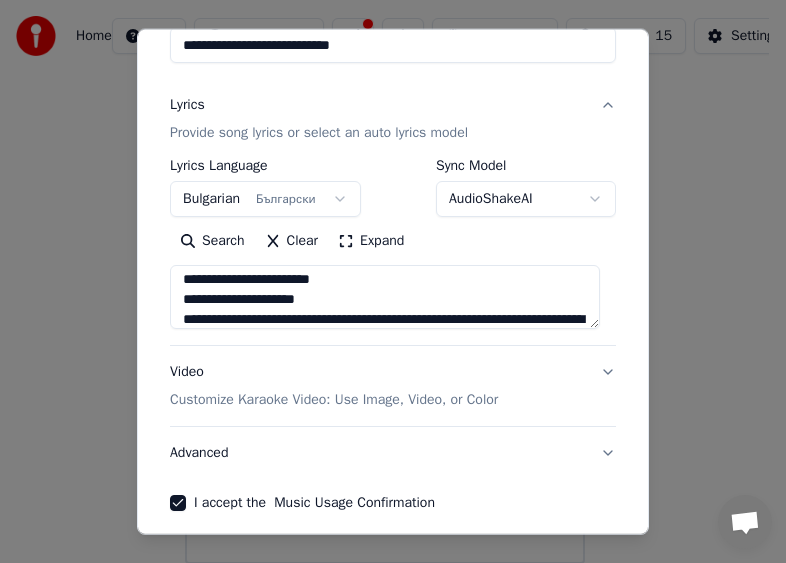 click on "**********" at bounding box center (385, 297) 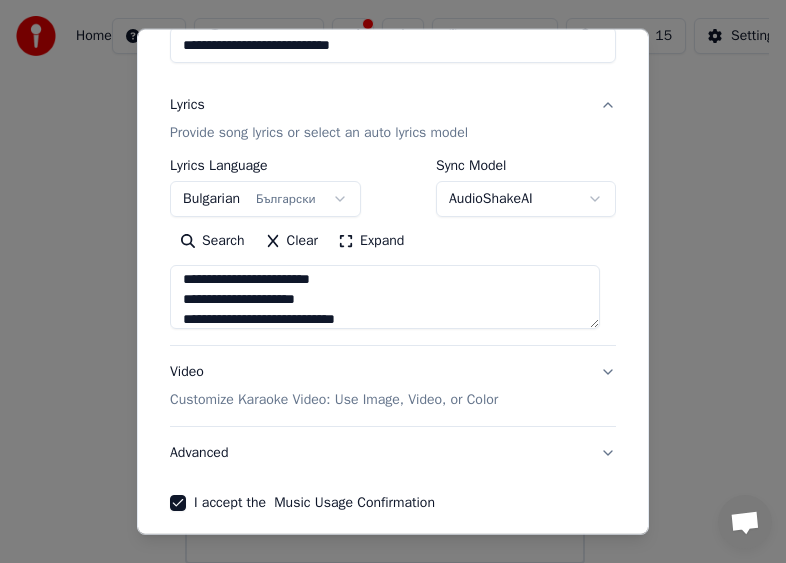 scroll, scrollTop: 84, scrollLeft: 0, axis: vertical 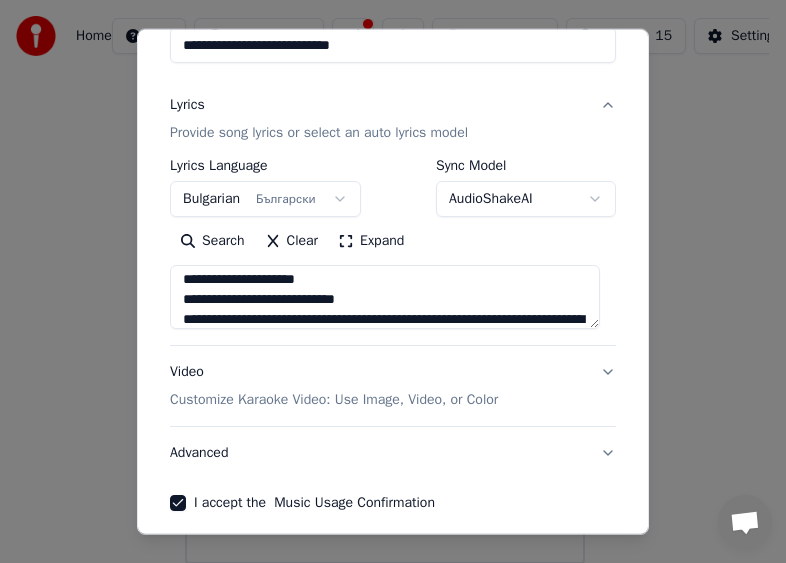 click on "**********" at bounding box center (385, 297) 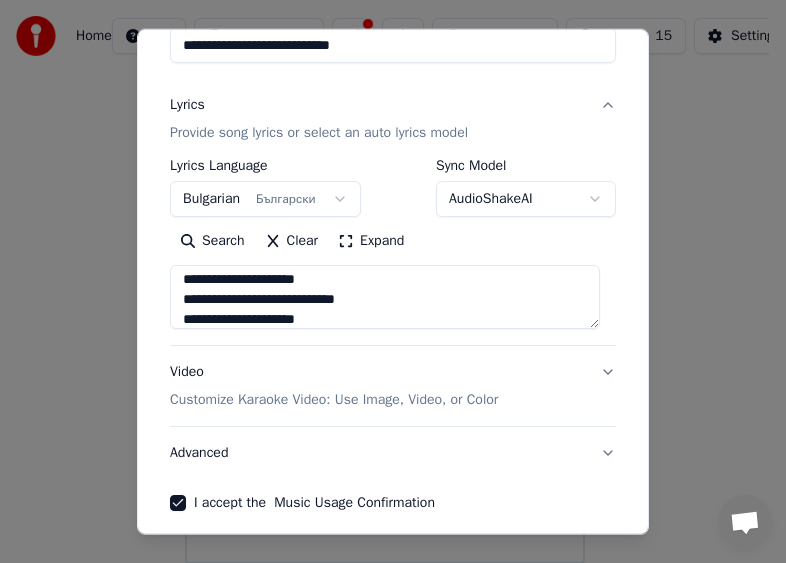 scroll, scrollTop: 104, scrollLeft: 0, axis: vertical 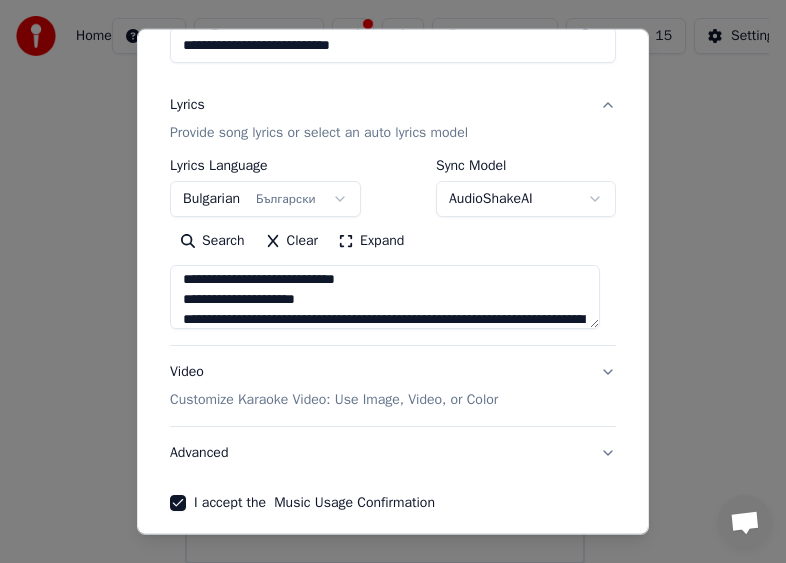 click on "**********" at bounding box center (385, 297) 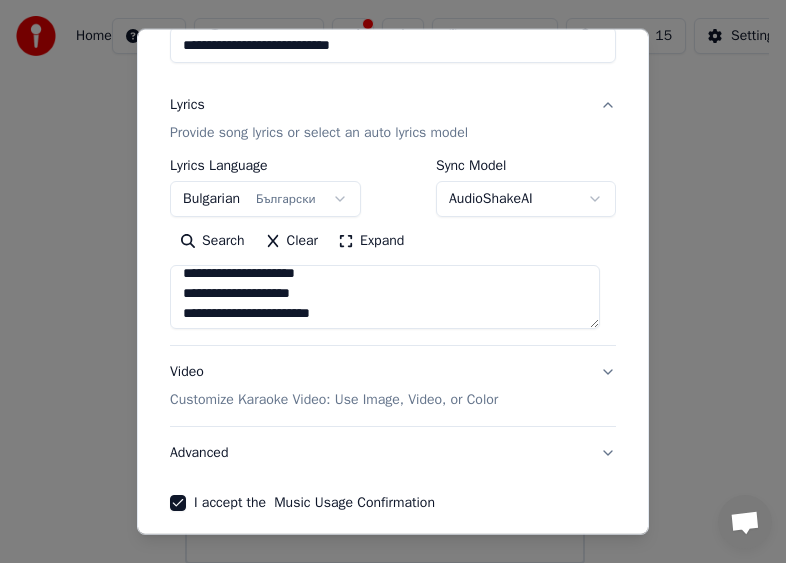 scroll, scrollTop: 0, scrollLeft: 0, axis: both 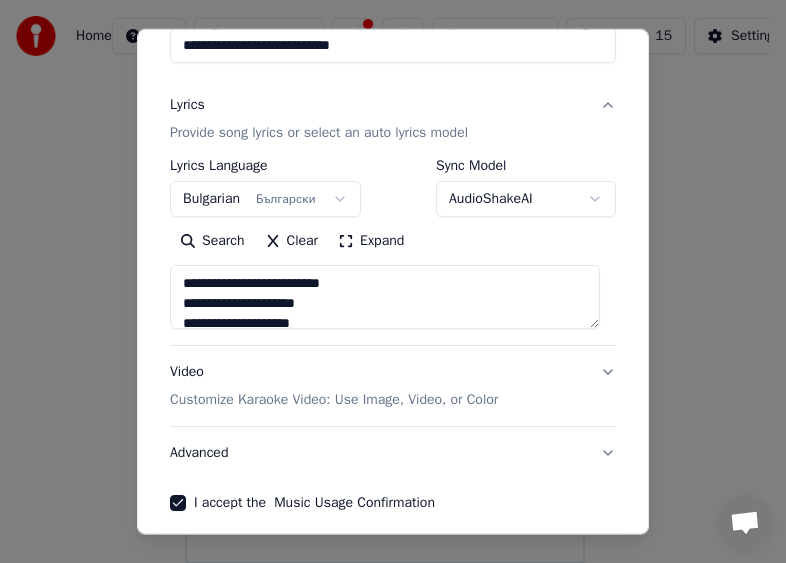 click on "**********" at bounding box center [385, 297] 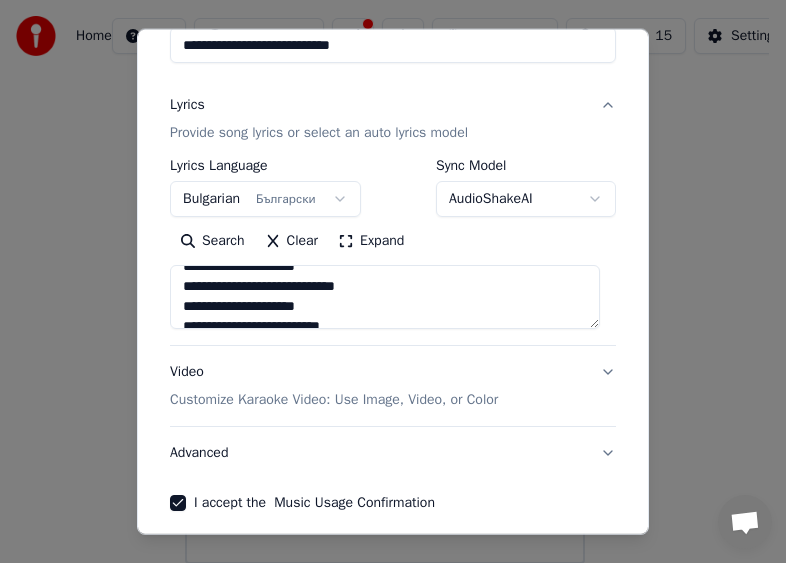 scroll, scrollTop: 144, scrollLeft: 0, axis: vertical 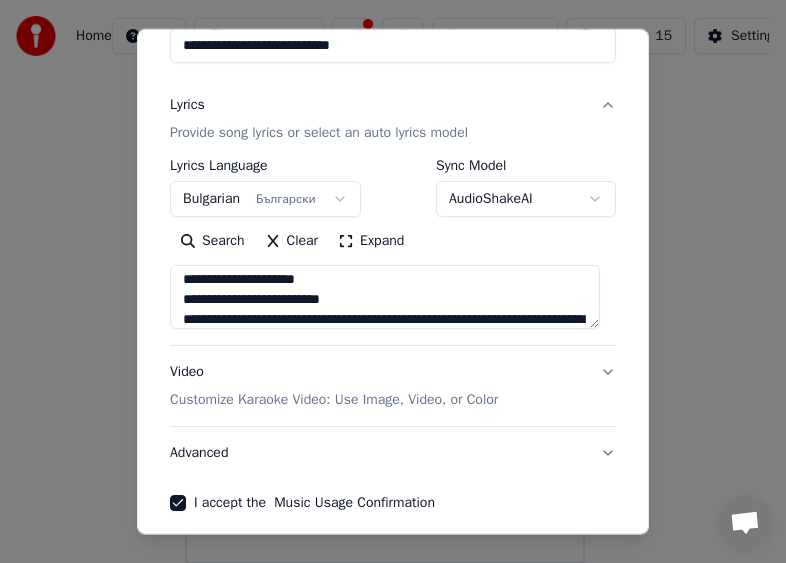 click on "**********" at bounding box center (385, 297) 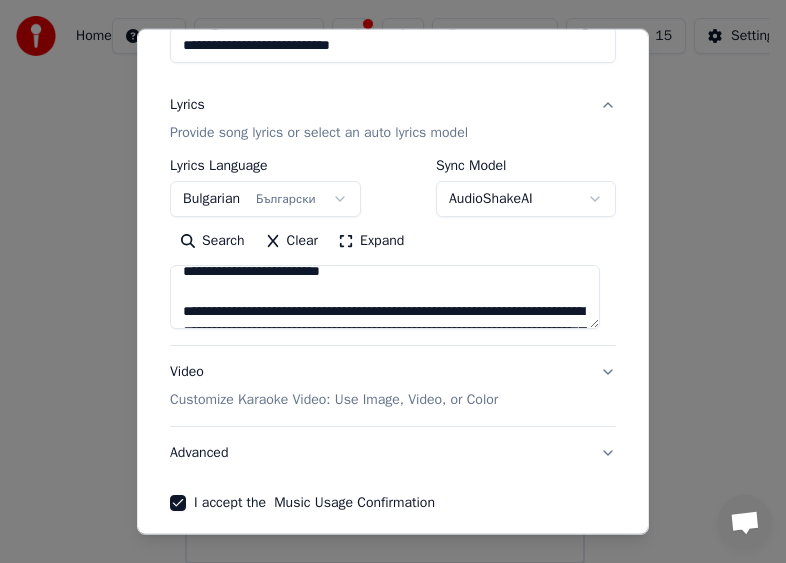 scroll, scrollTop: 144, scrollLeft: 0, axis: vertical 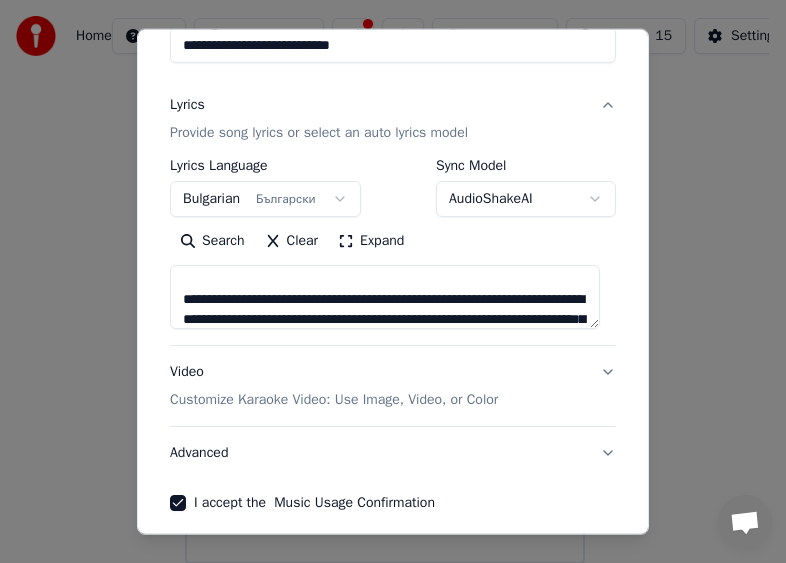 click on "**********" at bounding box center (385, 297) 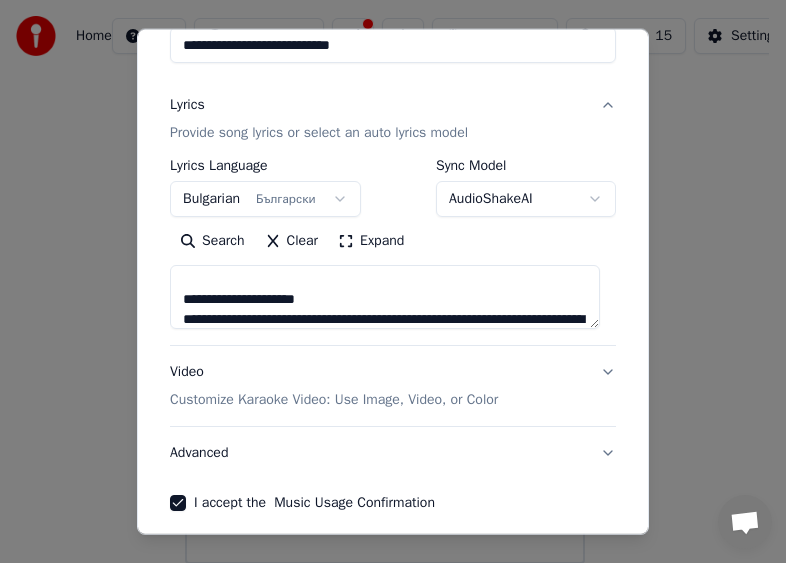 click on "**********" at bounding box center [385, 297] 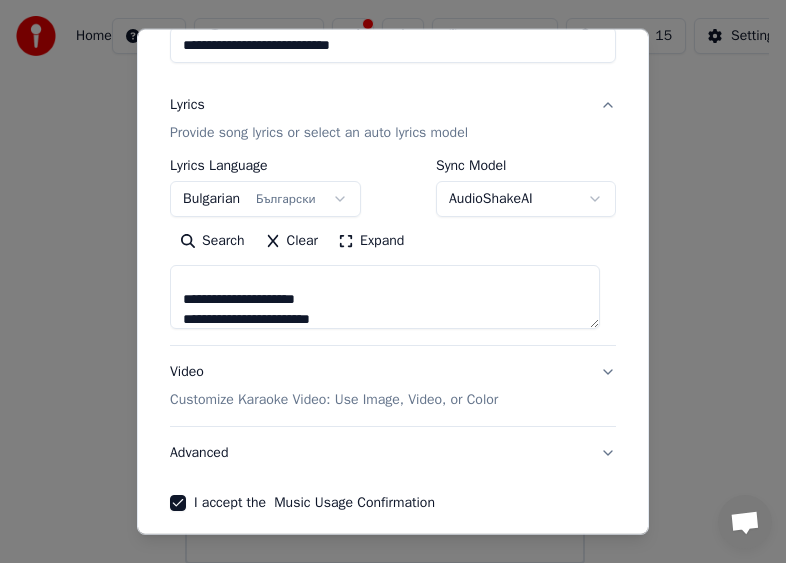 scroll, scrollTop: 204, scrollLeft: 0, axis: vertical 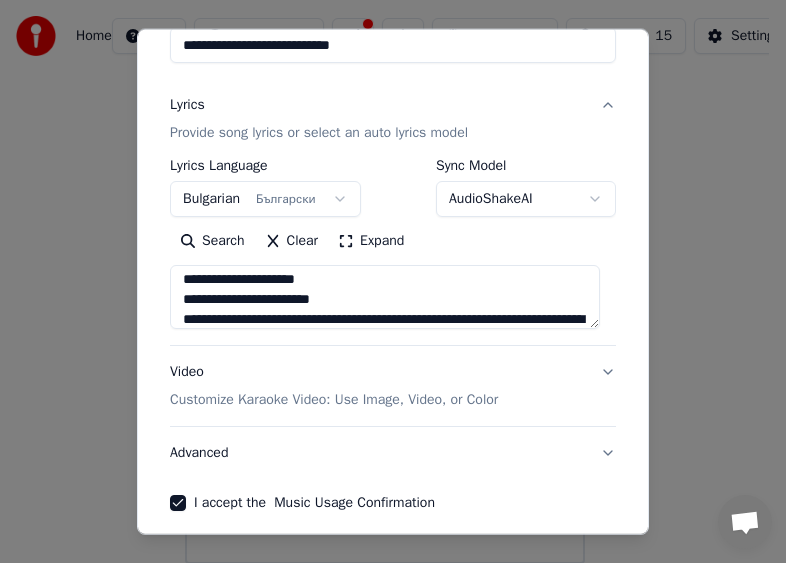 click on "**********" at bounding box center (385, 297) 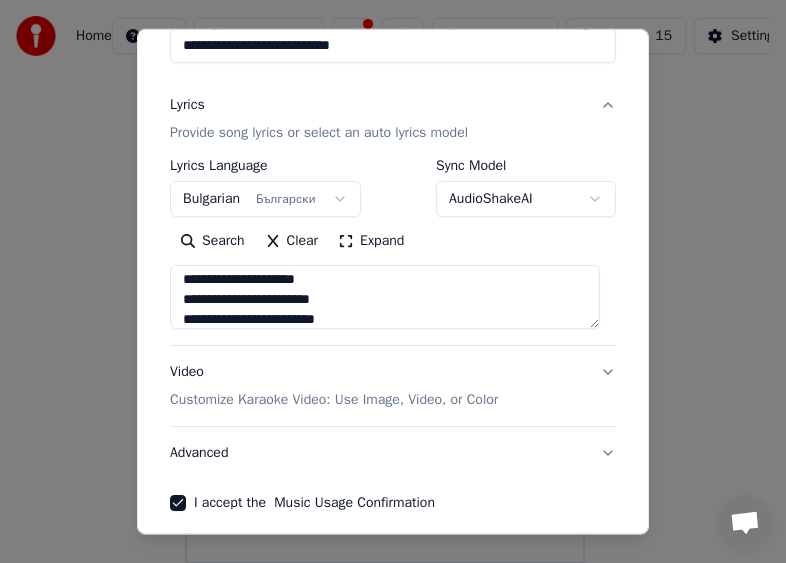 scroll, scrollTop: 224, scrollLeft: 0, axis: vertical 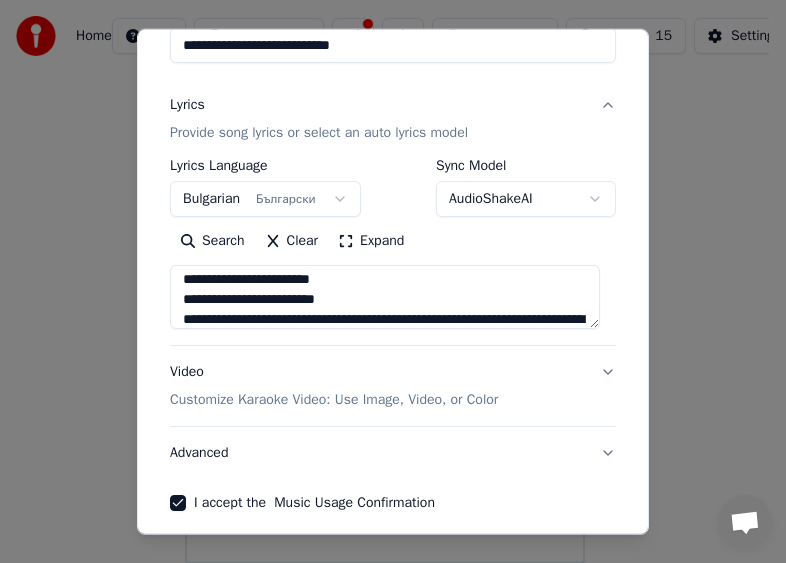 click on "**********" at bounding box center (385, 297) 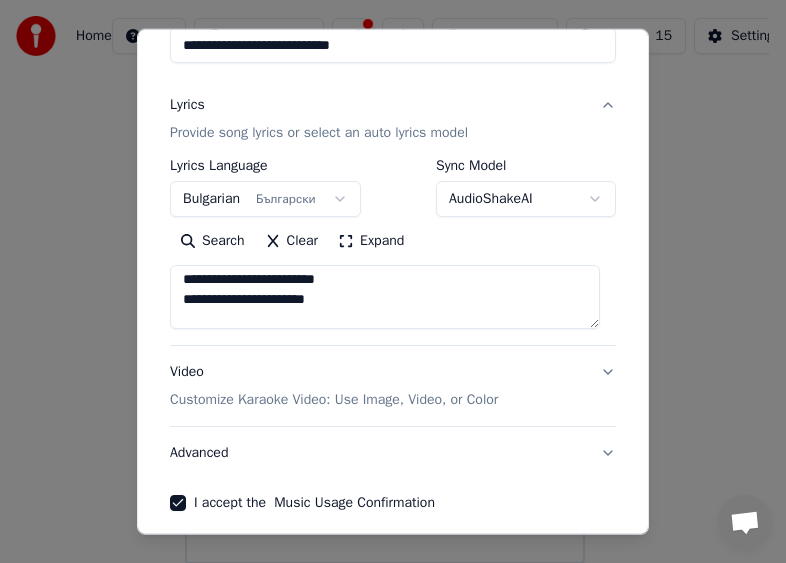scroll, scrollTop: 264, scrollLeft: 0, axis: vertical 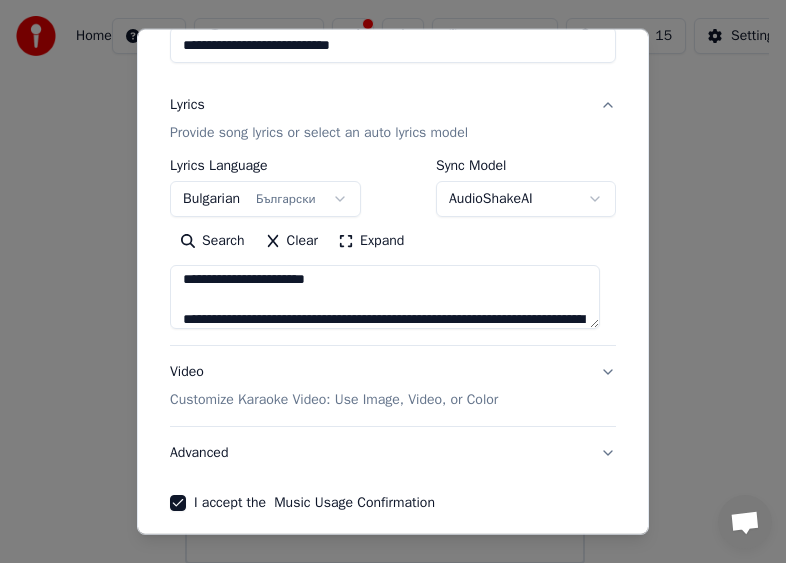 click on "**********" at bounding box center (385, 297) 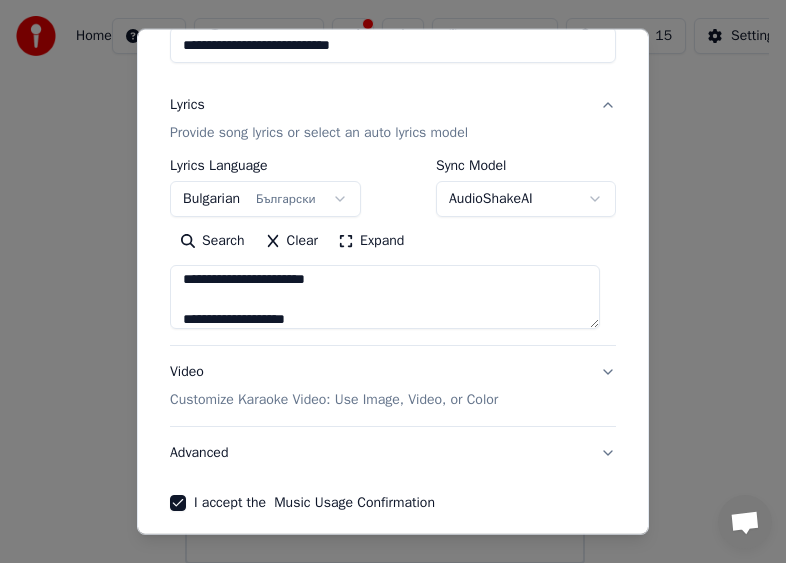 scroll, scrollTop: 284, scrollLeft: 0, axis: vertical 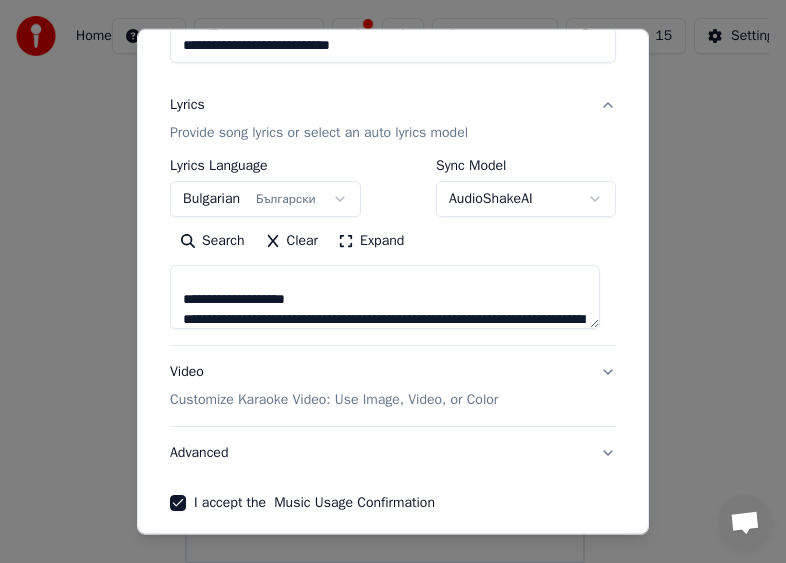 click on "**********" at bounding box center (385, 297) 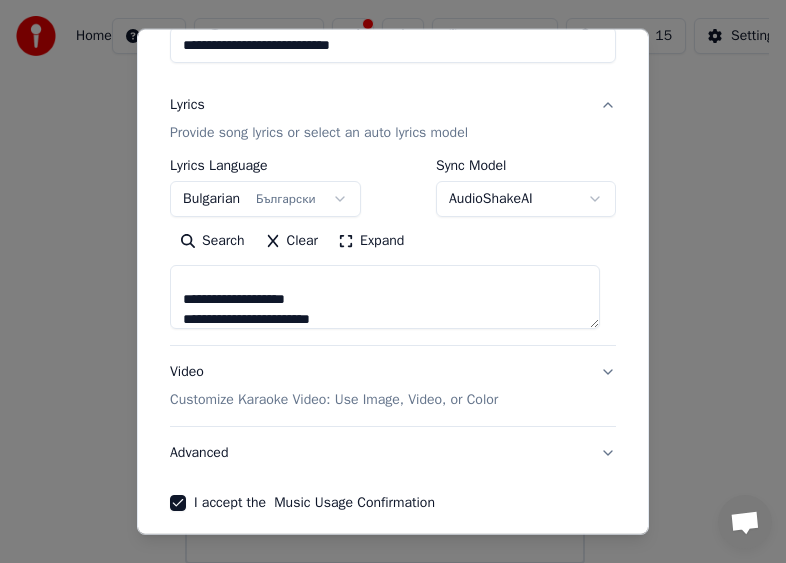 scroll, scrollTop: 304, scrollLeft: 0, axis: vertical 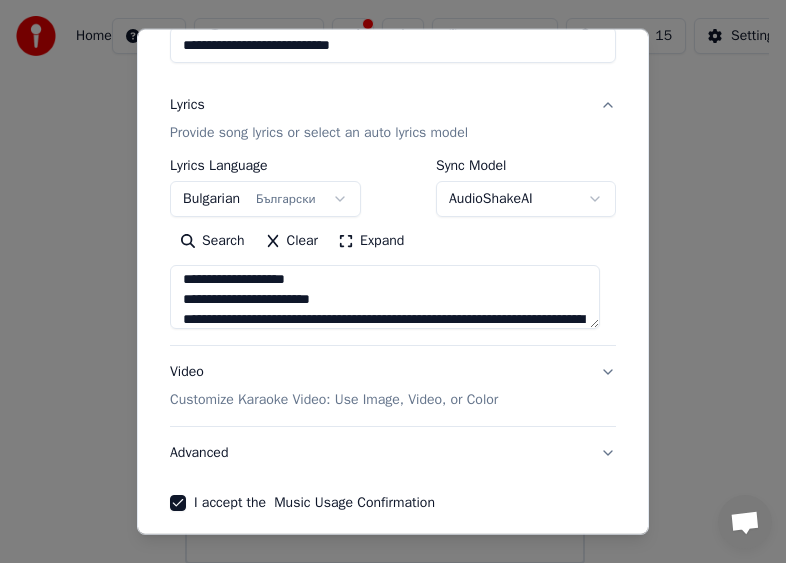 click on "**********" at bounding box center (385, 297) 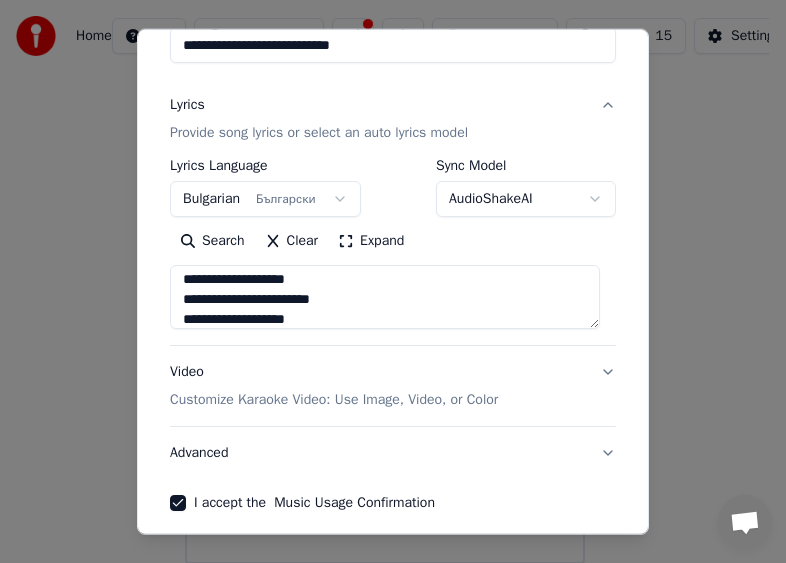 scroll, scrollTop: 324, scrollLeft: 0, axis: vertical 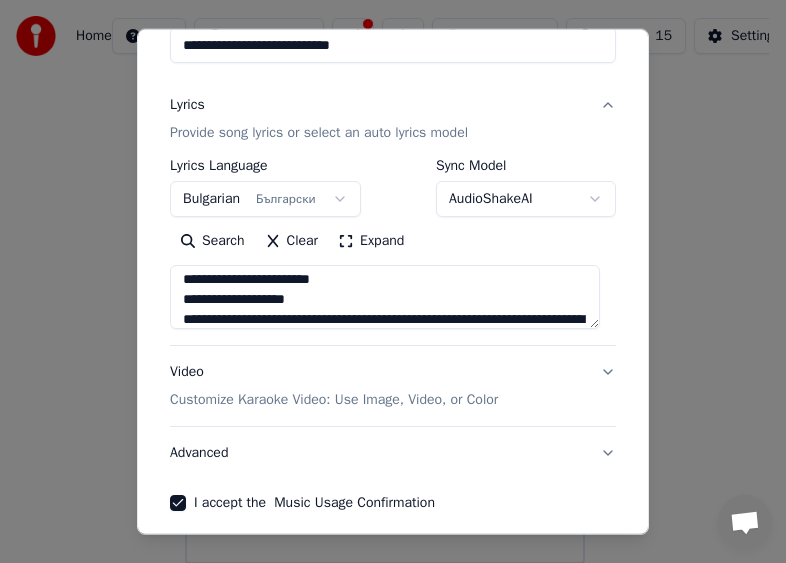 click on "**********" at bounding box center (385, 297) 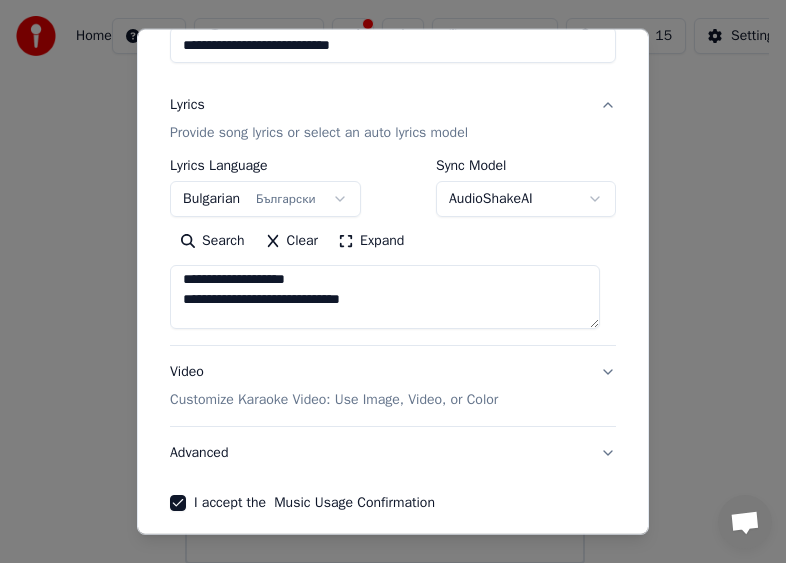 scroll, scrollTop: 364, scrollLeft: 0, axis: vertical 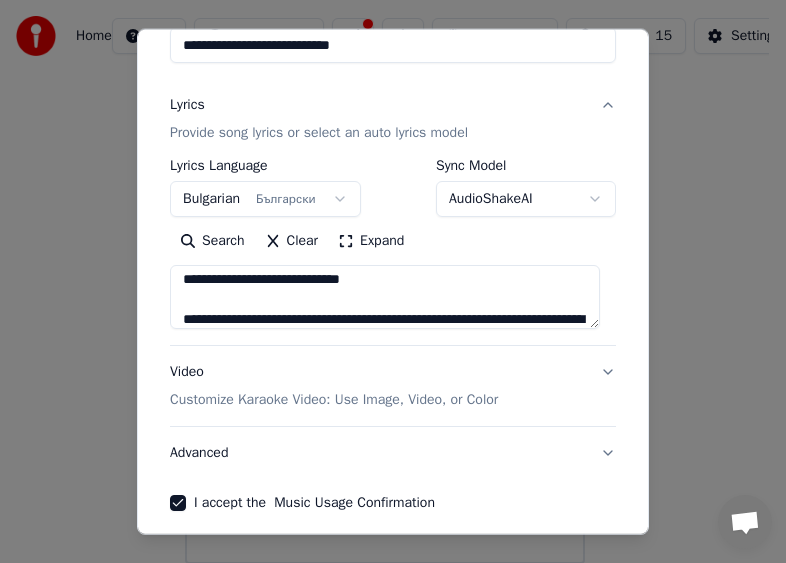 click on "**********" at bounding box center (385, 297) 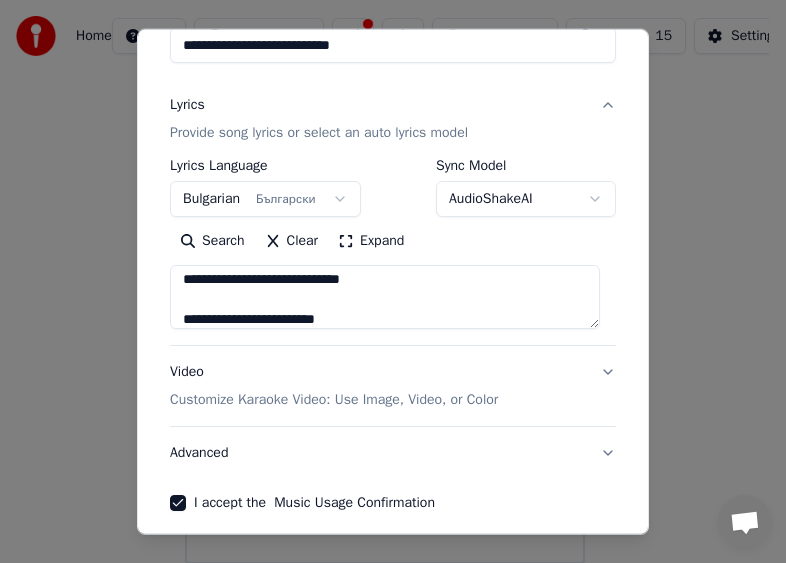 scroll, scrollTop: 384, scrollLeft: 0, axis: vertical 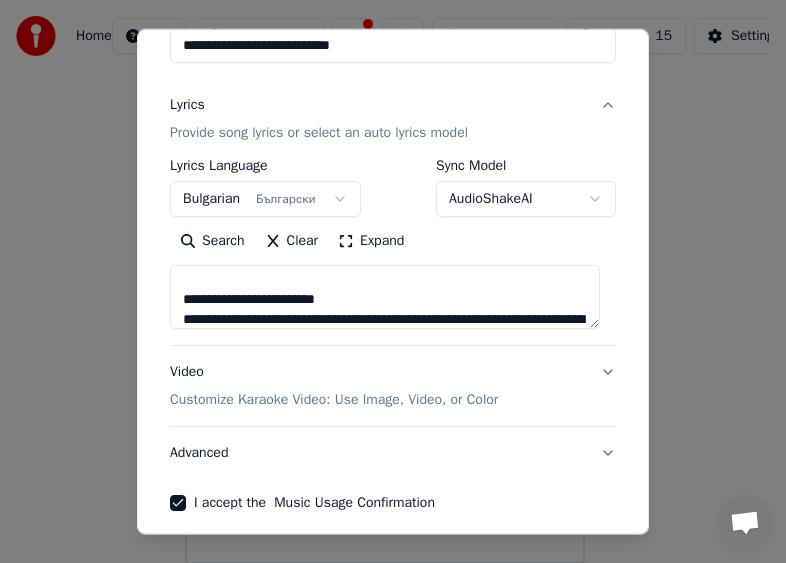 click on "**********" at bounding box center (385, 297) 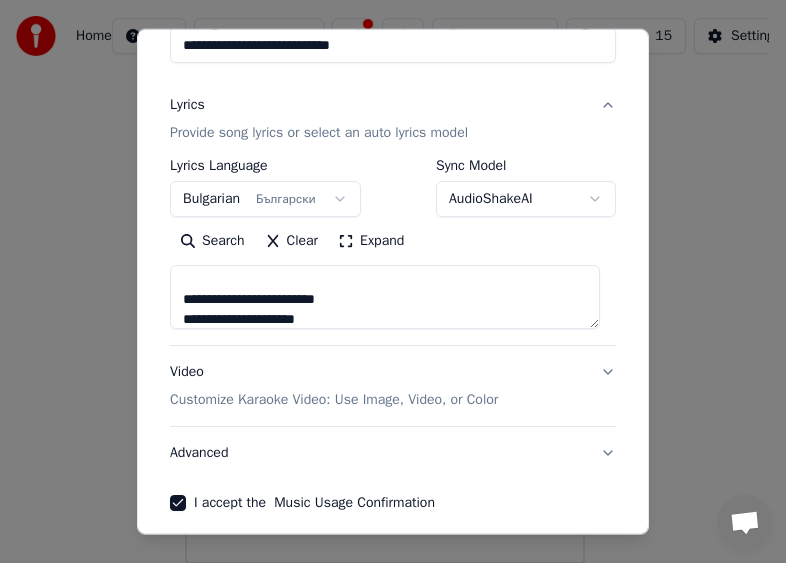 scroll, scrollTop: 404, scrollLeft: 0, axis: vertical 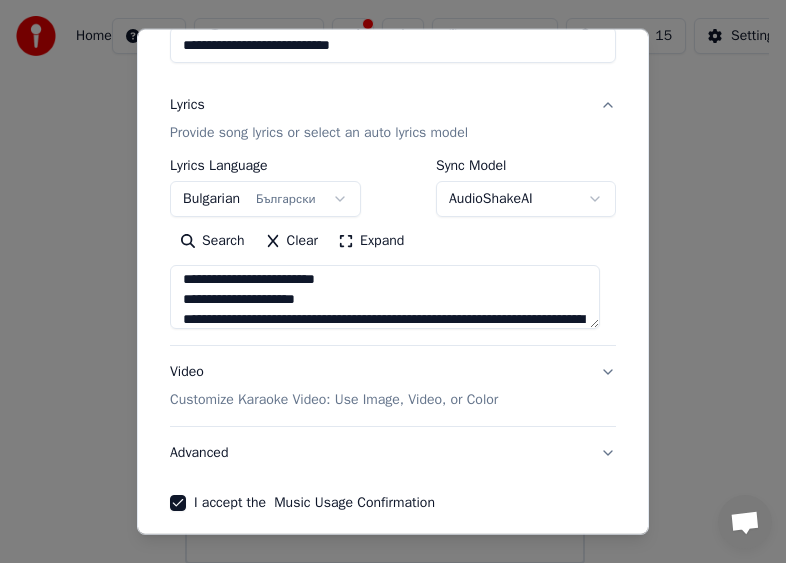 click on "**********" at bounding box center (385, 297) 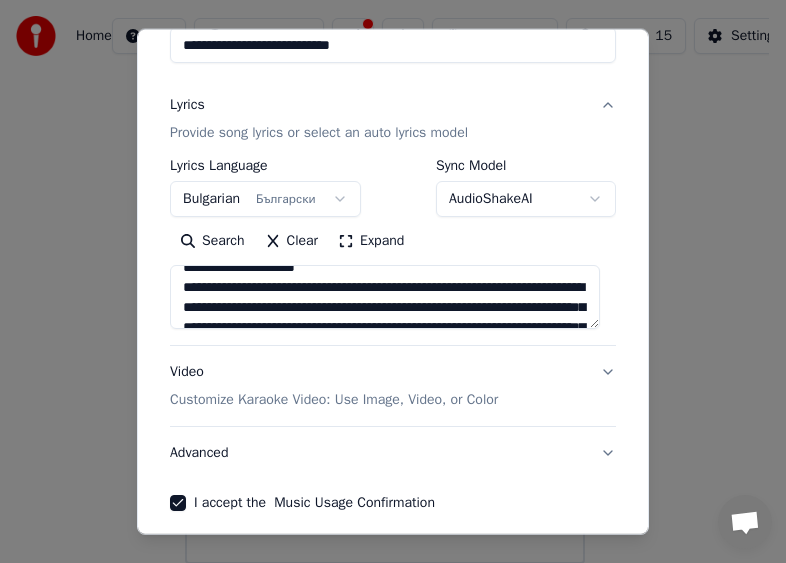 click on "**********" at bounding box center [385, 297] 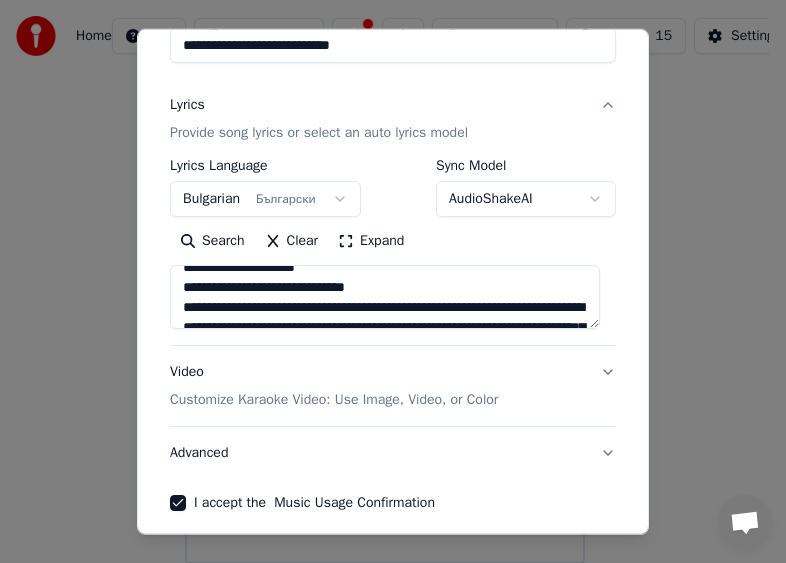 click on "**********" at bounding box center (385, 297) 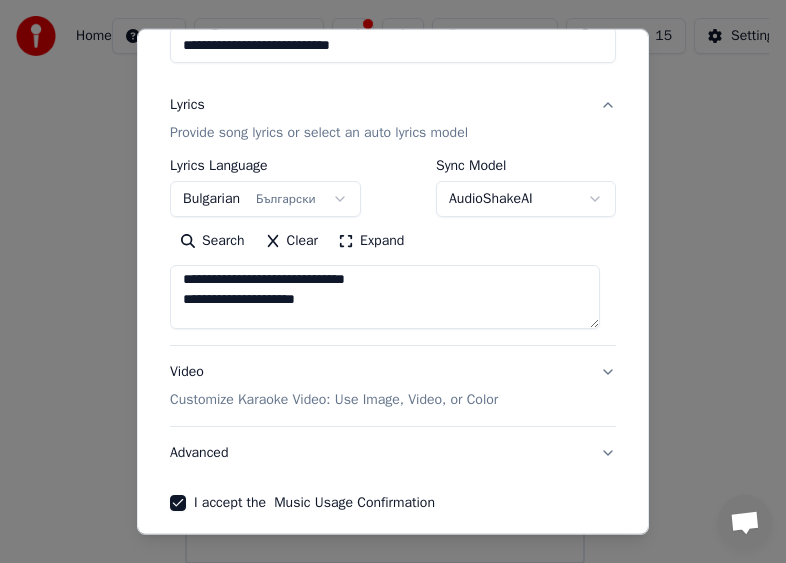 scroll, scrollTop: 464, scrollLeft: 0, axis: vertical 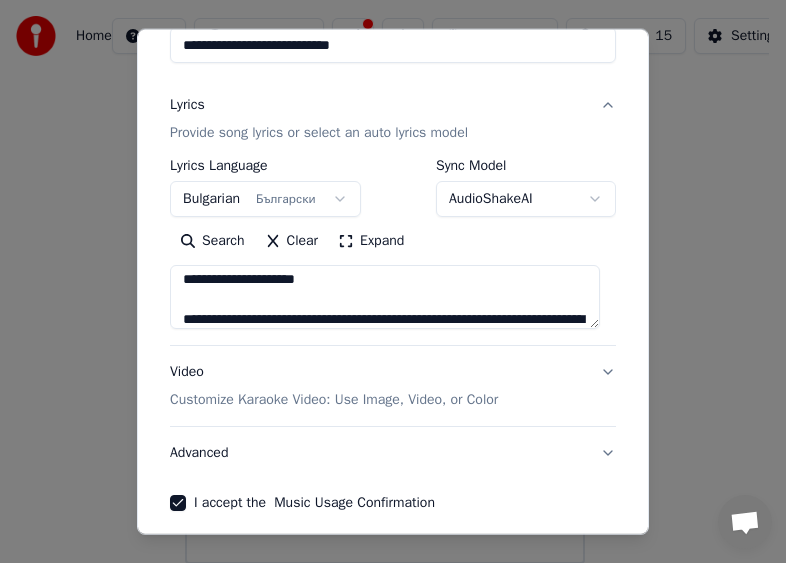 click on "**********" at bounding box center [385, 297] 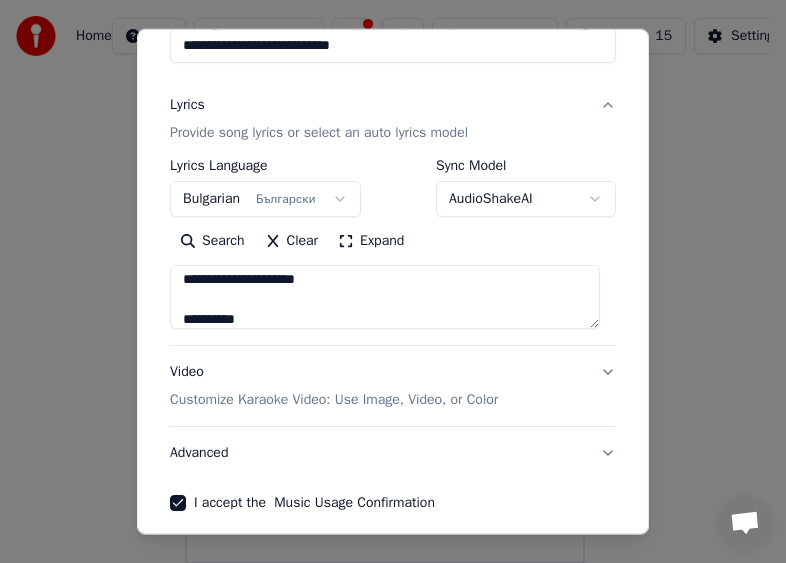 scroll, scrollTop: 484, scrollLeft: 0, axis: vertical 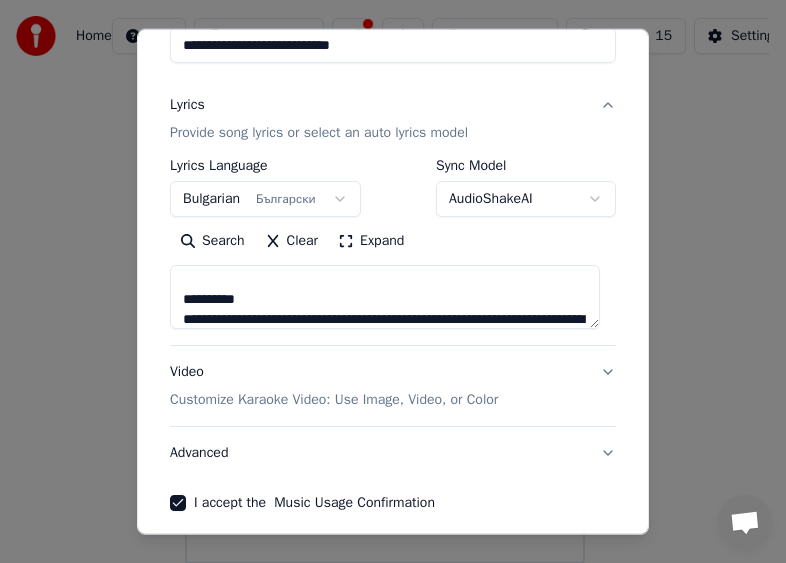 click on "**********" at bounding box center (385, 297) 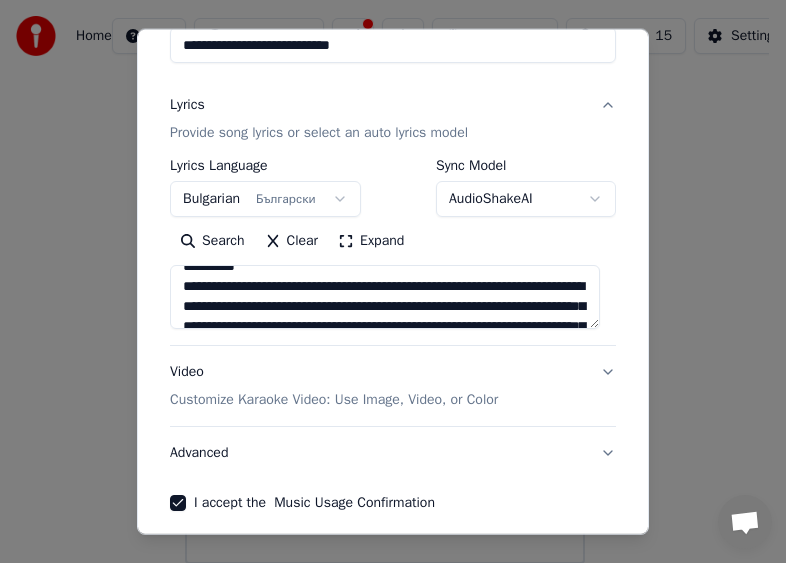 click on "**********" at bounding box center (385, 297) 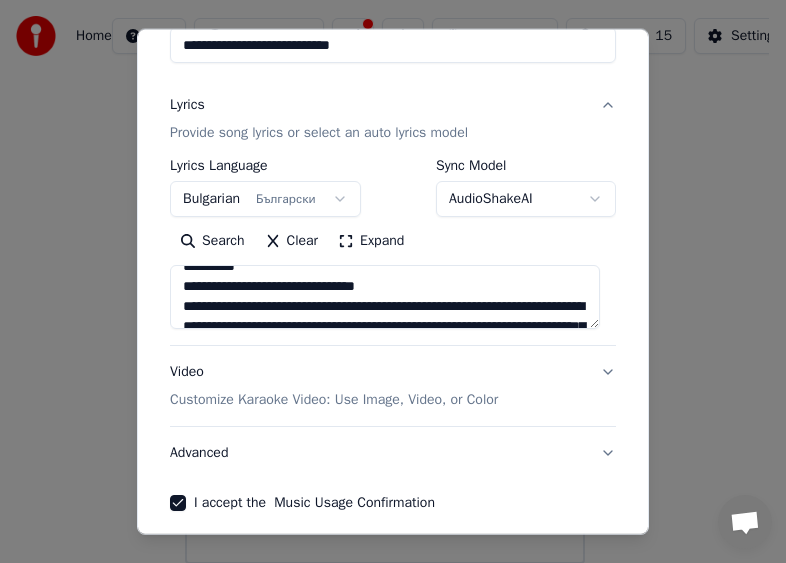 click on "**********" at bounding box center (385, 297) 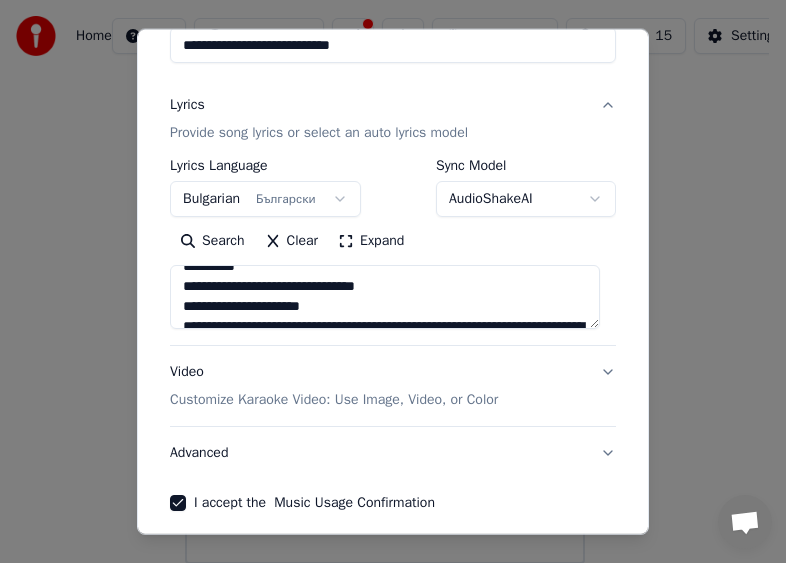 scroll, scrollTop: 524, scrollLeft: 0, axis: vertical 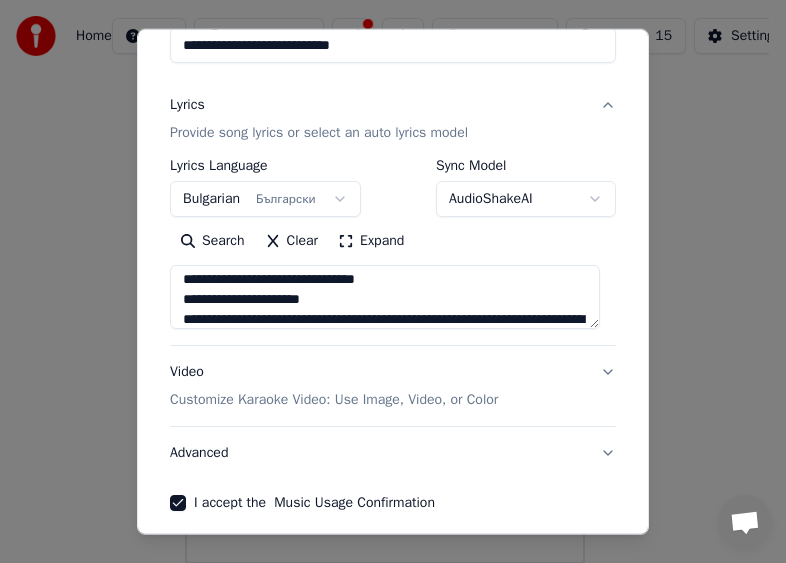 click on "**********" at bounding box center (385, 297) 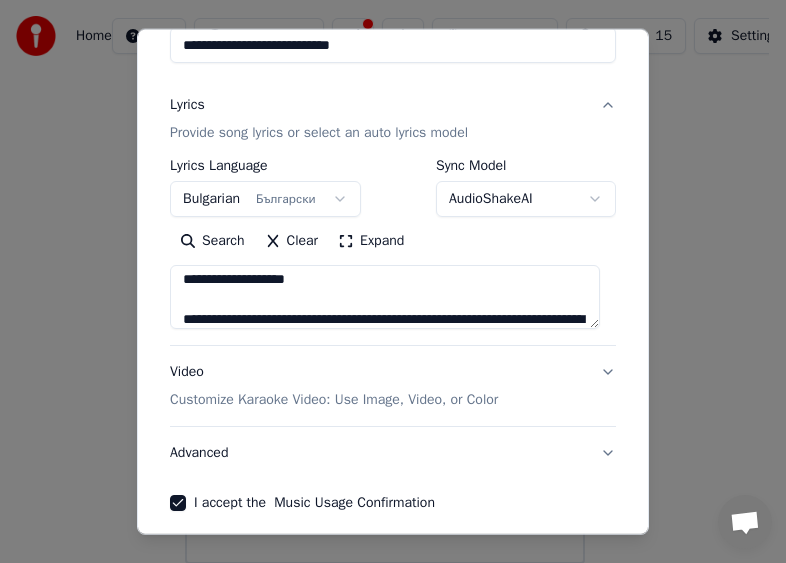scroll, scrollTop: 464, scrollLeft: 0, axis: vertical 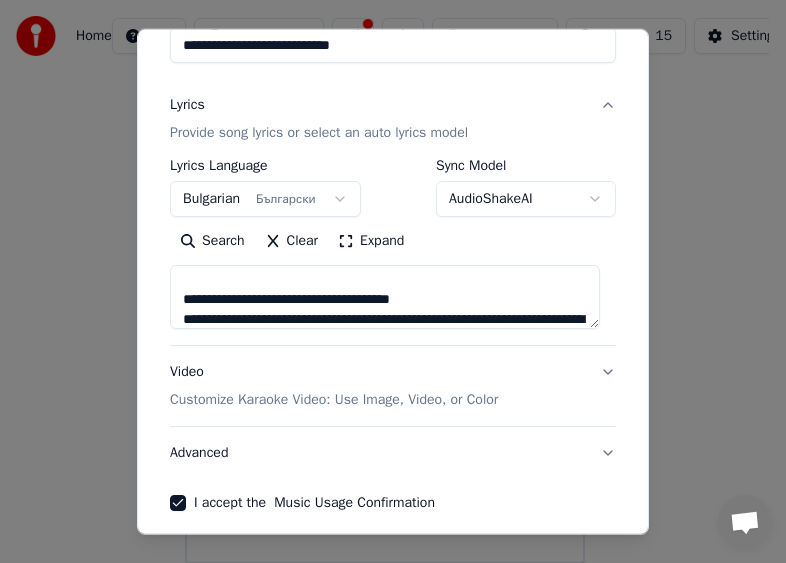 click on "**********" at bounding box center [385, 297] 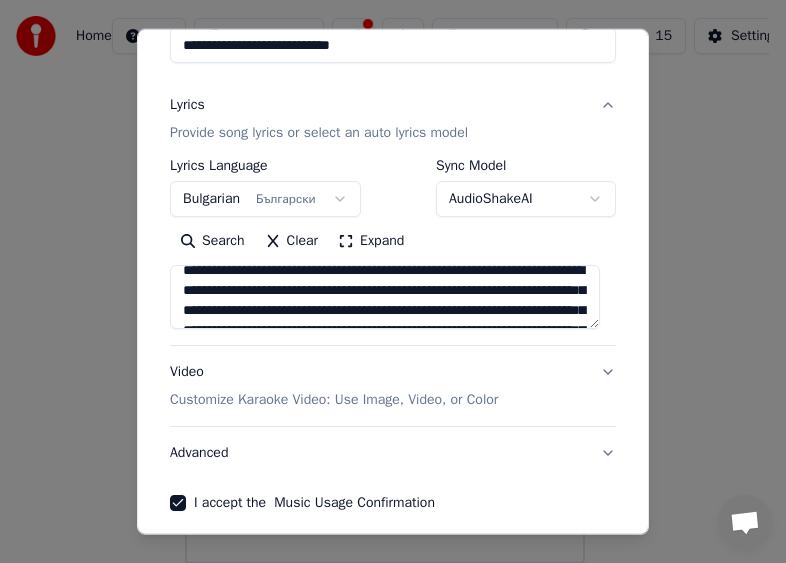 scroll, scrollTop: 533, scrollLeft: 0, axis: vertical 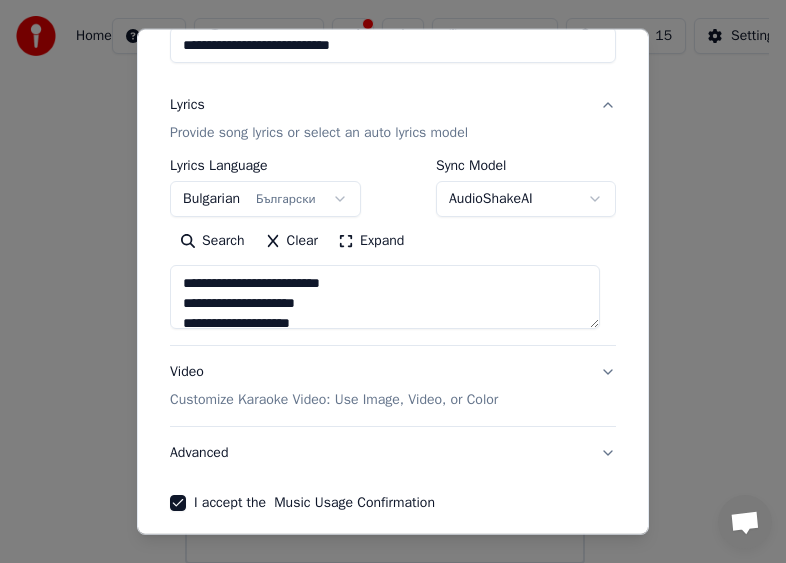 click on "**********" at bounding box center (385, 297) 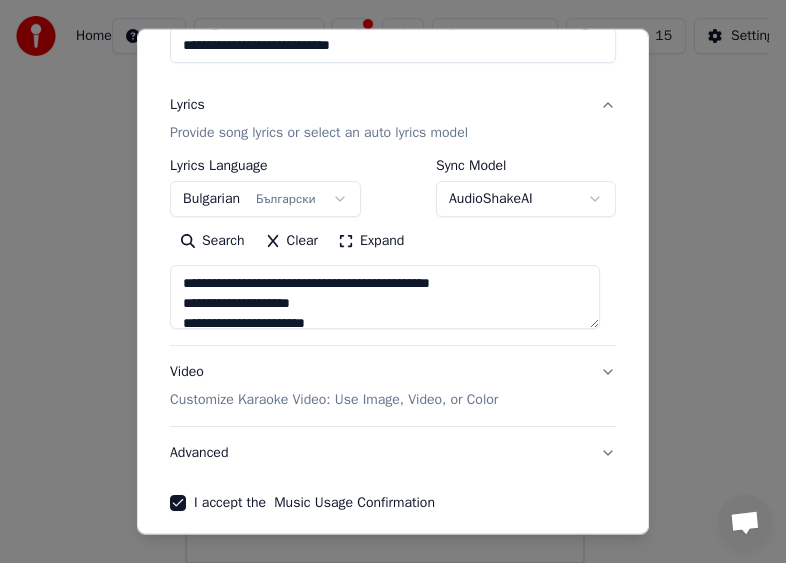 click on "**********" at bounding box center (385, 297) 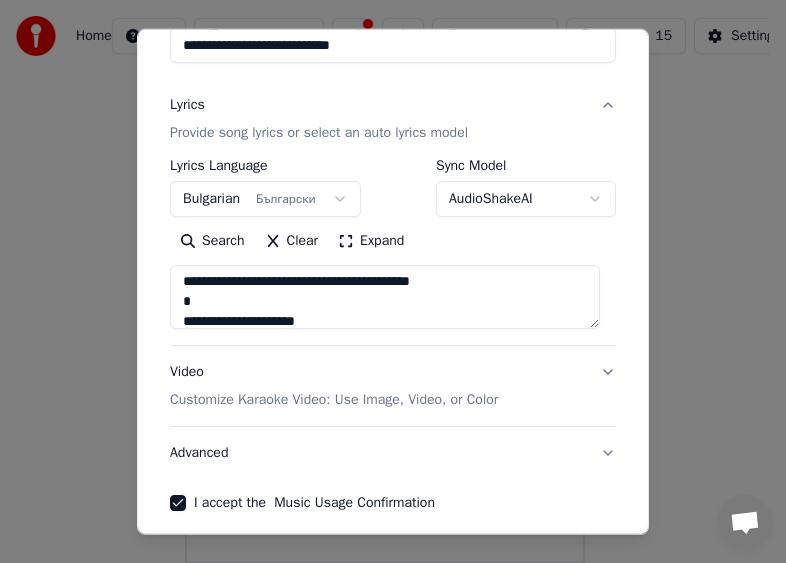 scroll, scrollTop: 0, scrollLeft: 0, axis: both 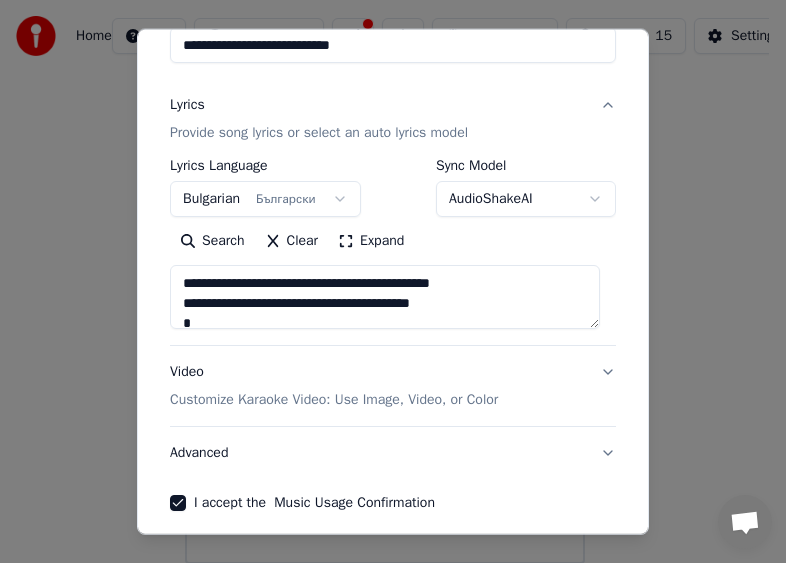 click on "**********" at bounding box center (385, 297) 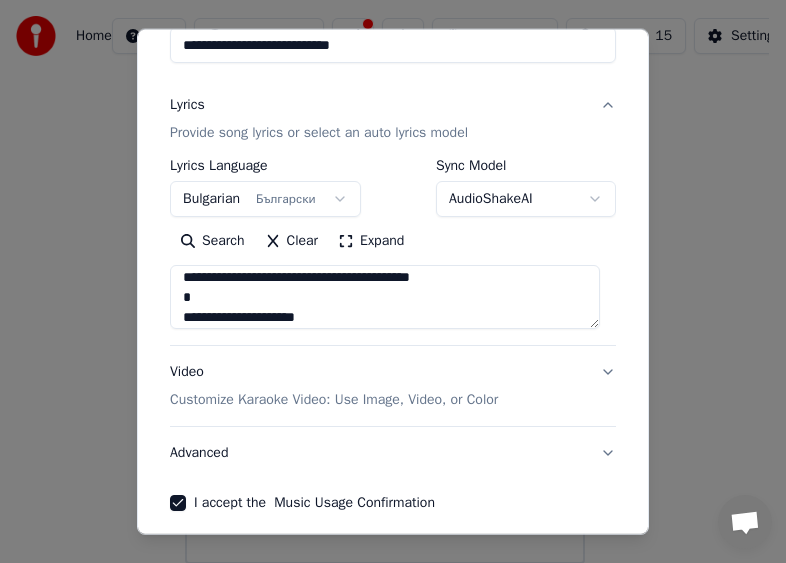 scroll, scrollTop: 40, scrollLeft: 0, axis: vertical 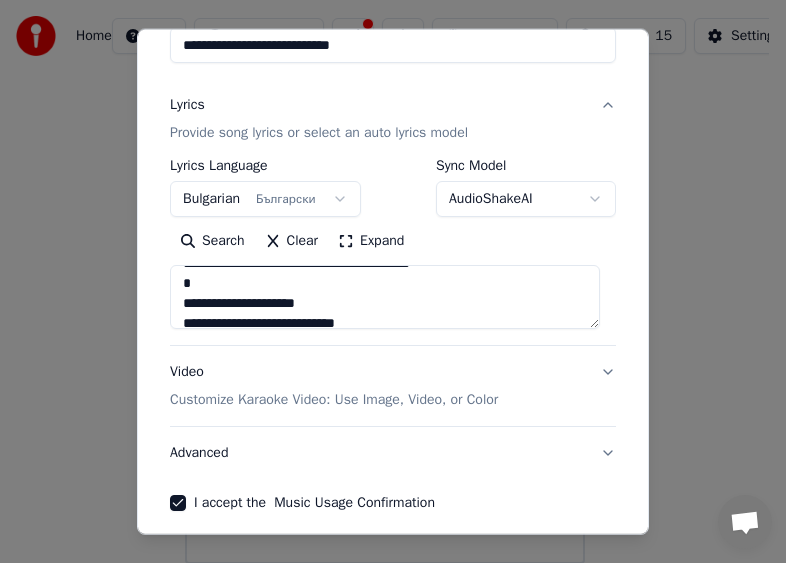 click on "**********" at bounding box center (385, 297) 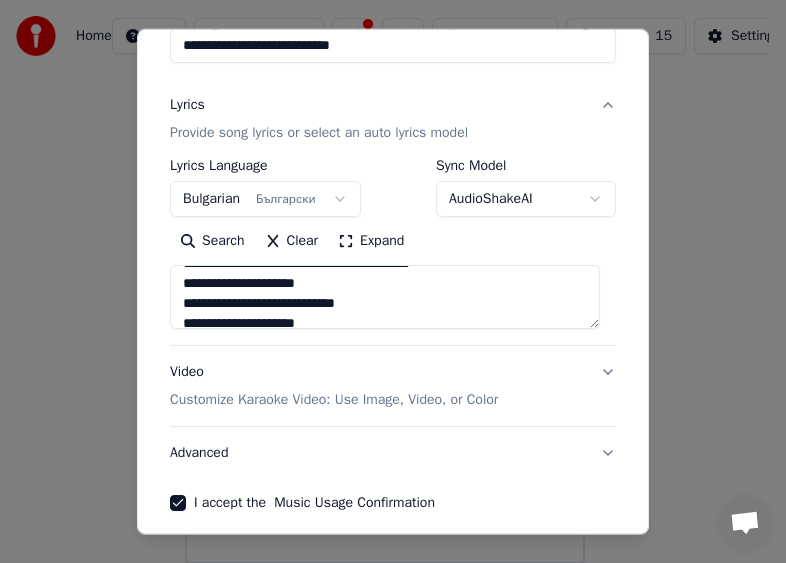click on "**********" at bounding box center [385, 297] 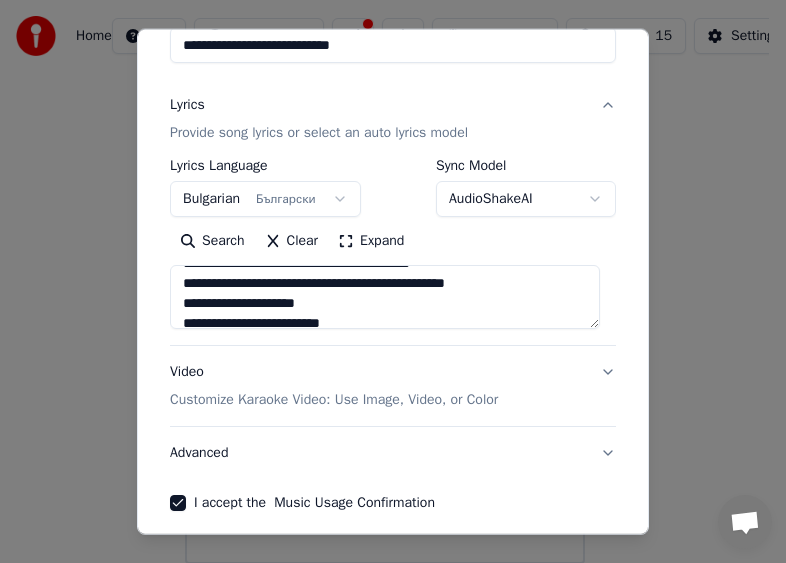click on "**********" at bounding box center (385, 297) 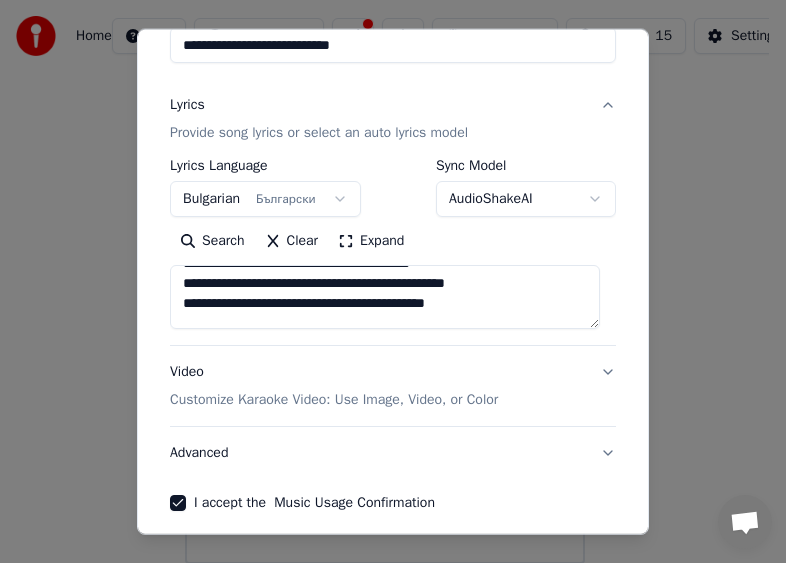 scroll, scrollTop: 140, scrollLeft: 0, axis: vertical 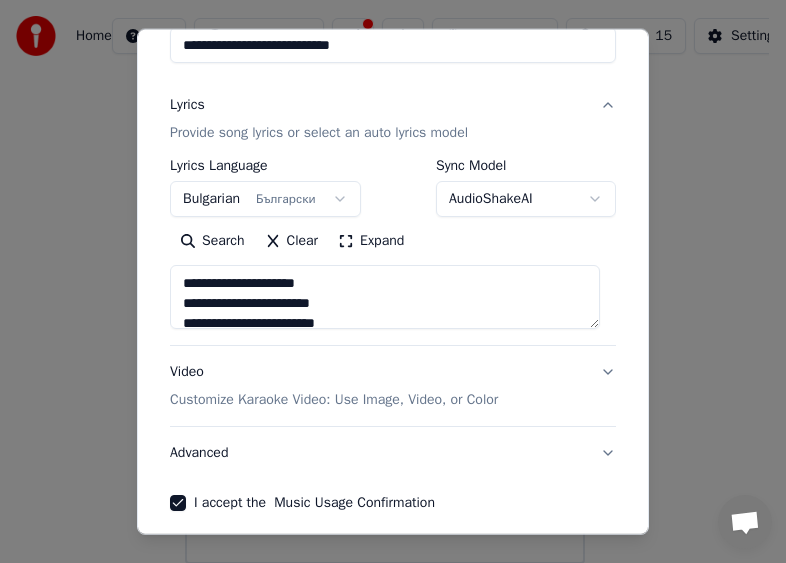 click on "**********" at bounding box center (385, 297) 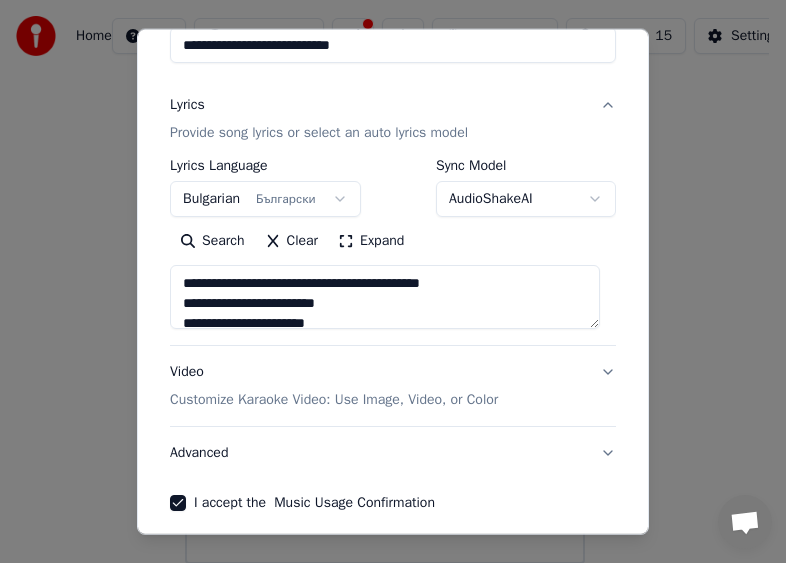 click on "**********" at bounding box center (385, 297) 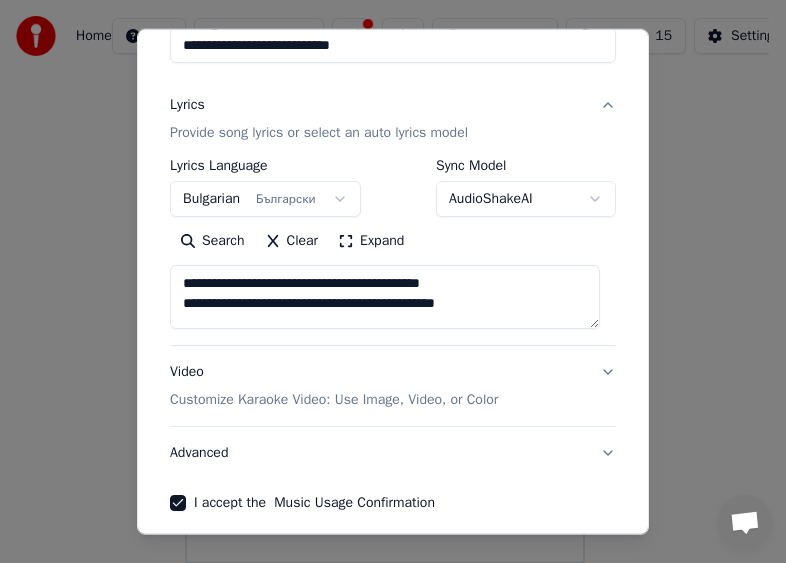 click on "**********" at bounding box center (385, 297) 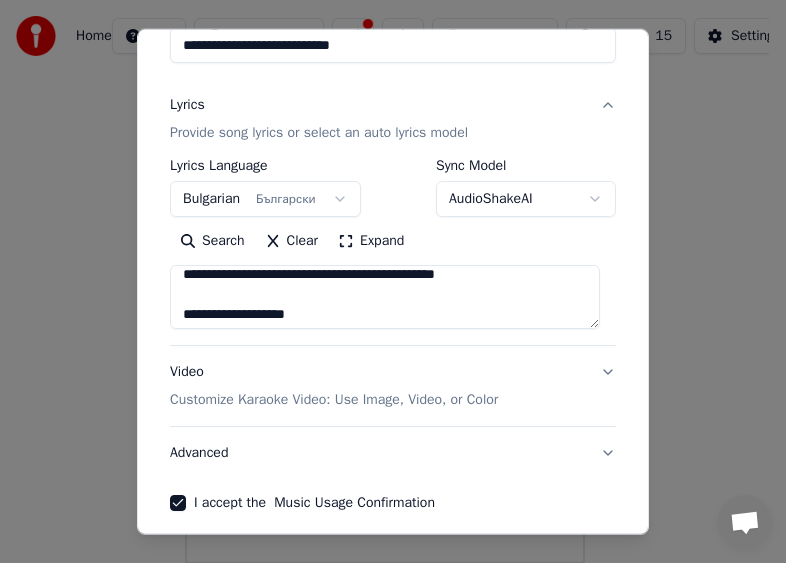 scroll, scrollTop: 140, scrollLeft: 0, axis: vertical 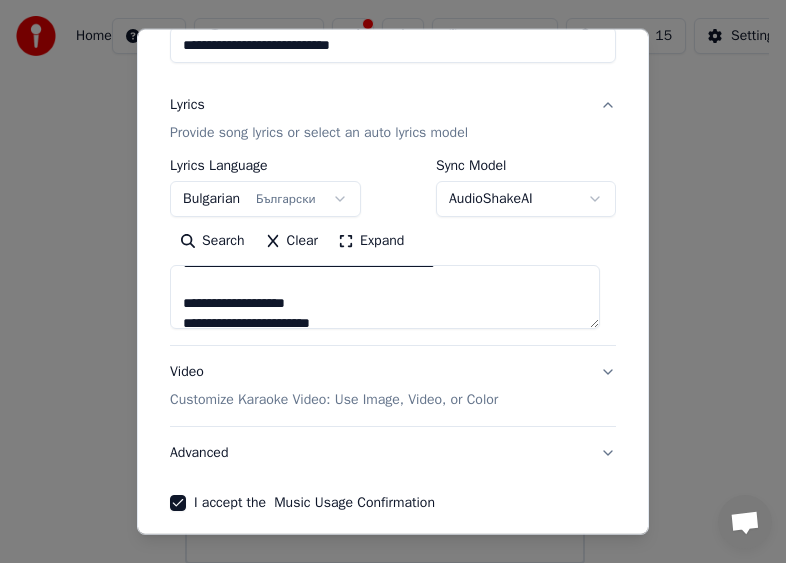 click on "**********" at bounding box center (385, 297) 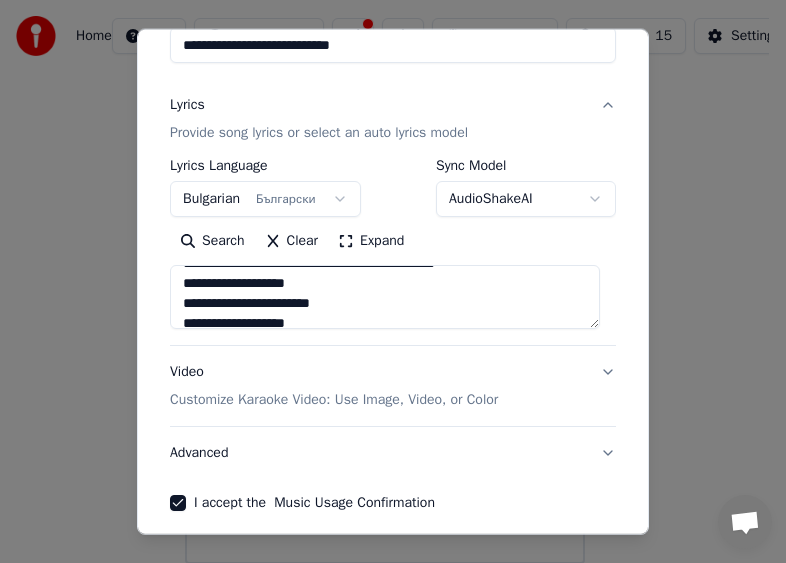 click on "**********" at bounding box center (385, 297) 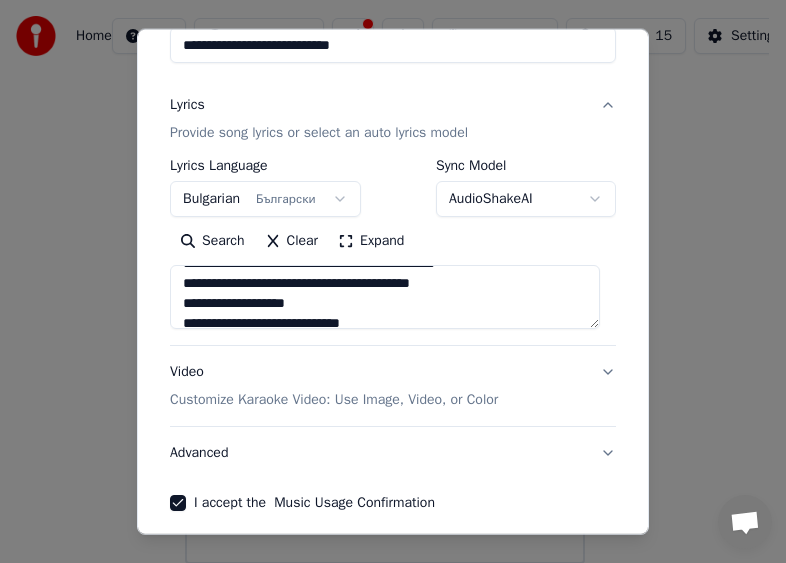 click on "**********" at bounding box center [385, 297] 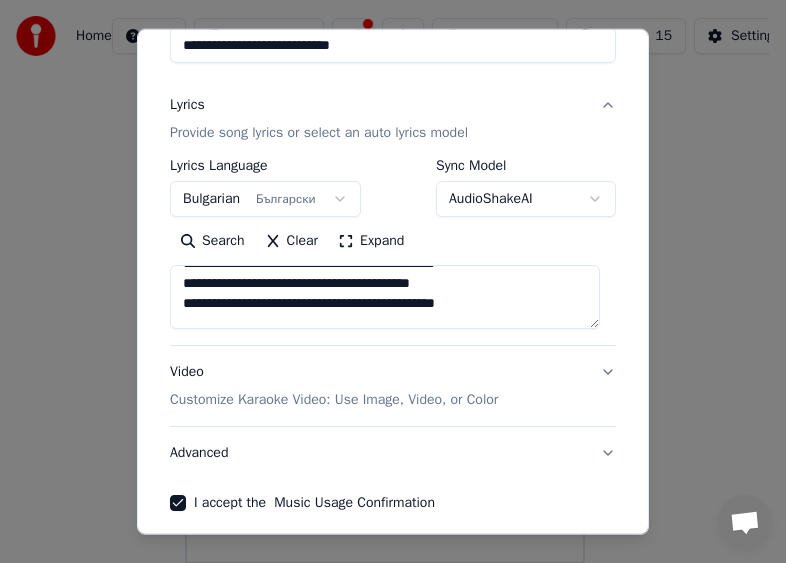 click on "**********" at bounding box center [385, 297] 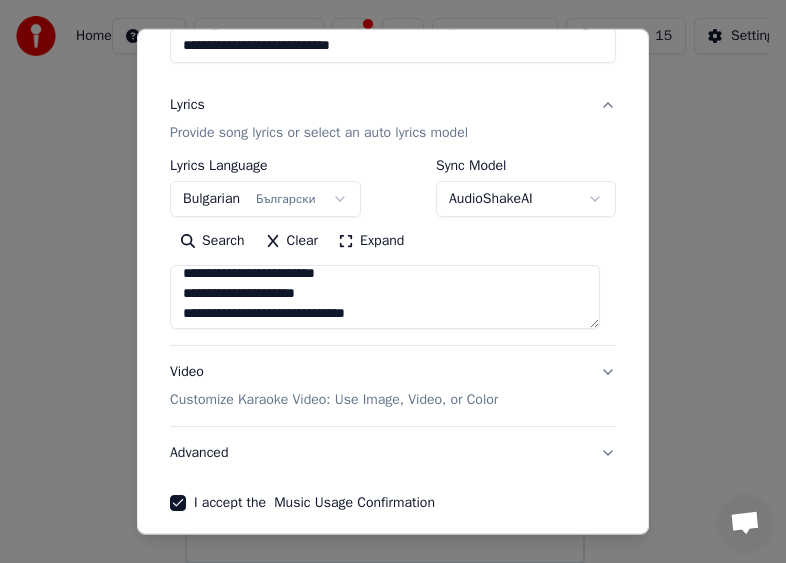 scroll, scrollTop: 240, scrollLeft: 0, axis: vertical 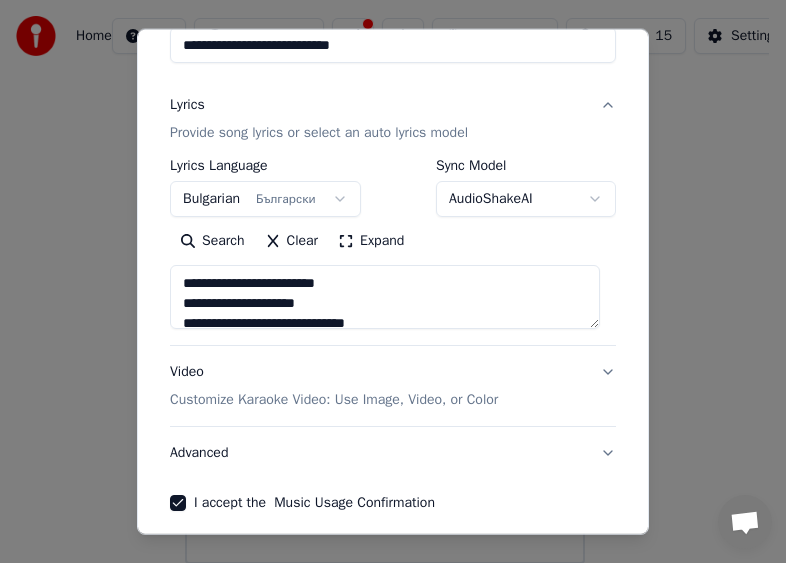 click on "**********" at bounding box center [385, 297] 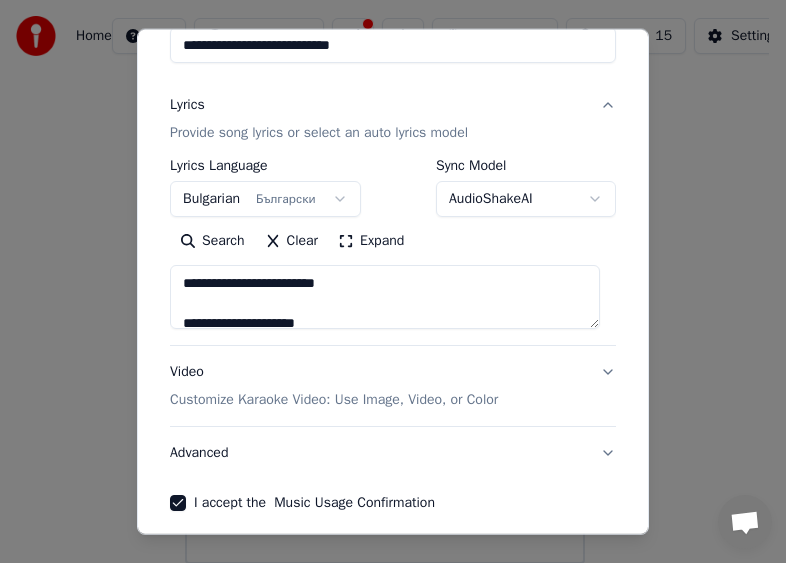 scroll, scrollTop: 204, scrollLeft: 0, axis: vertical 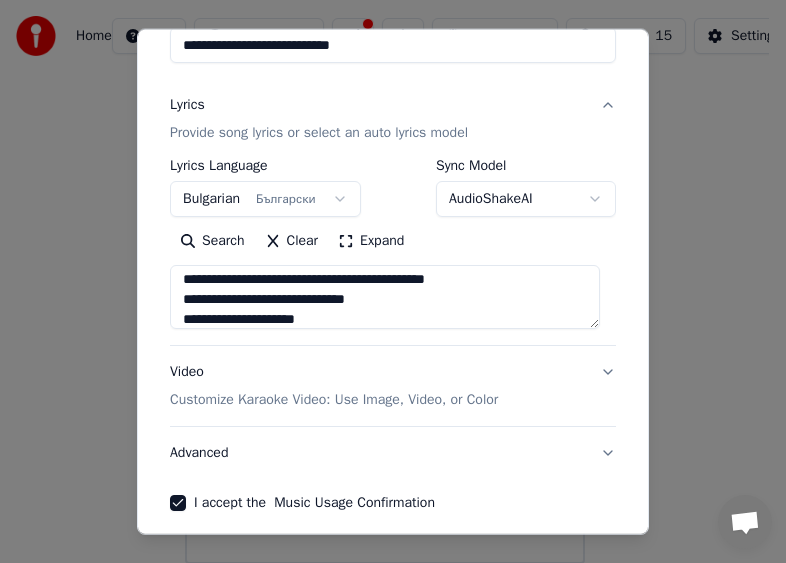 click on "**********" at bounding box center [385, 297] 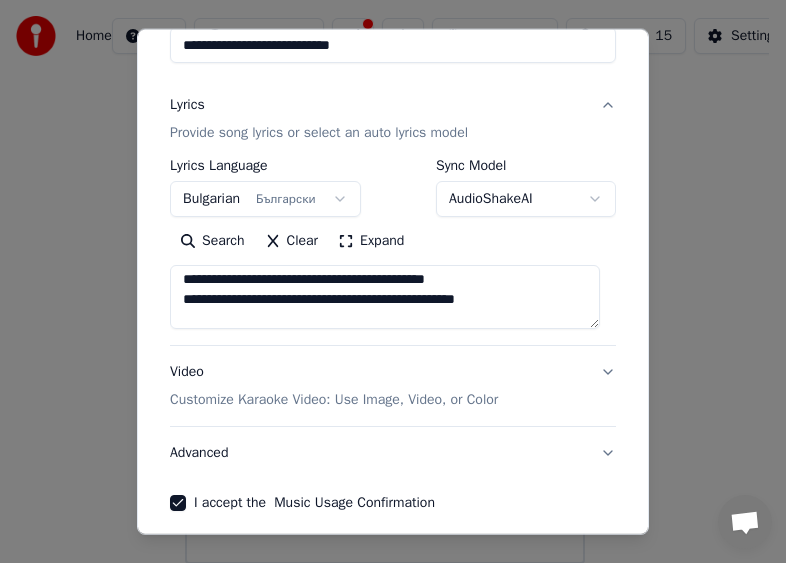 click on "**********" at bounding box center (385, 297) 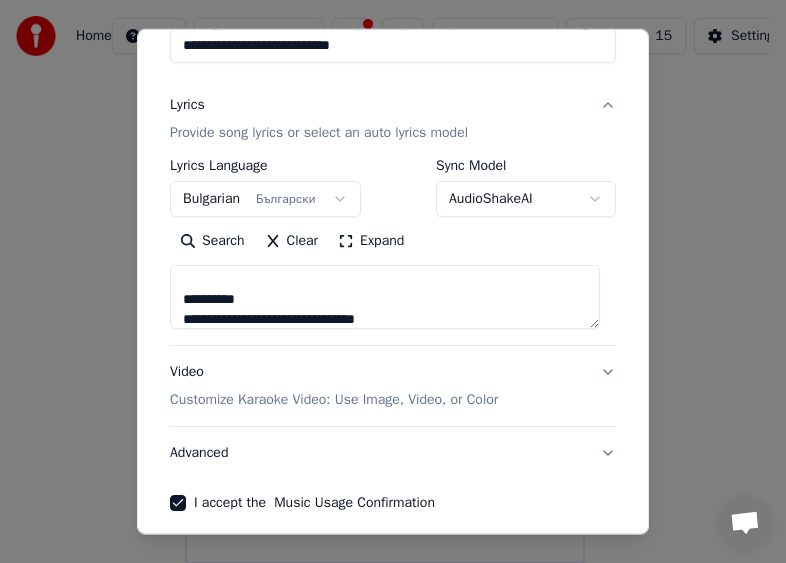 click on "**********" at bounding box center (385, 297) 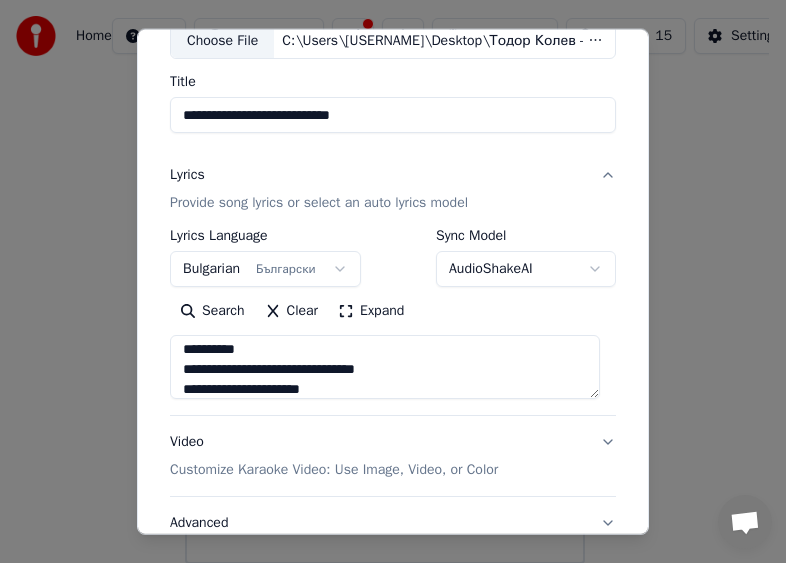 scroll, scrollTop: 100, scrollLeft: 0, axis: vertical 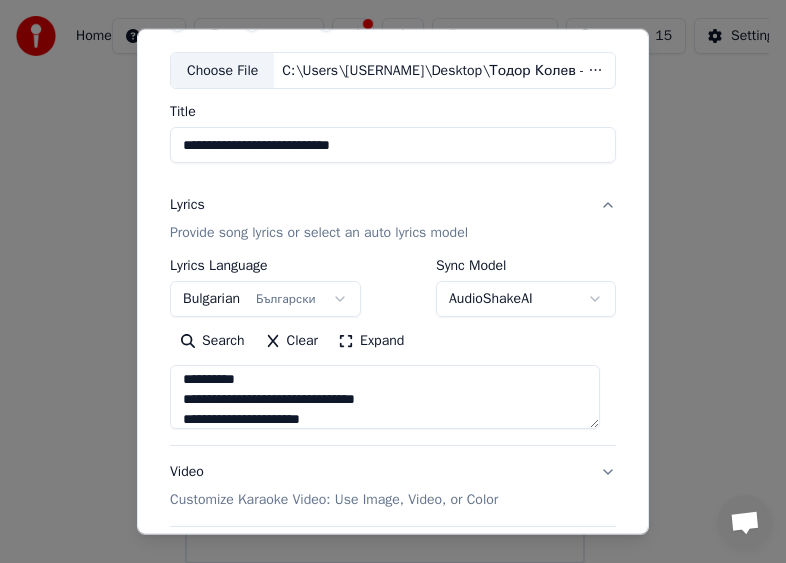click on "**********" at bounding box center [385, 397] 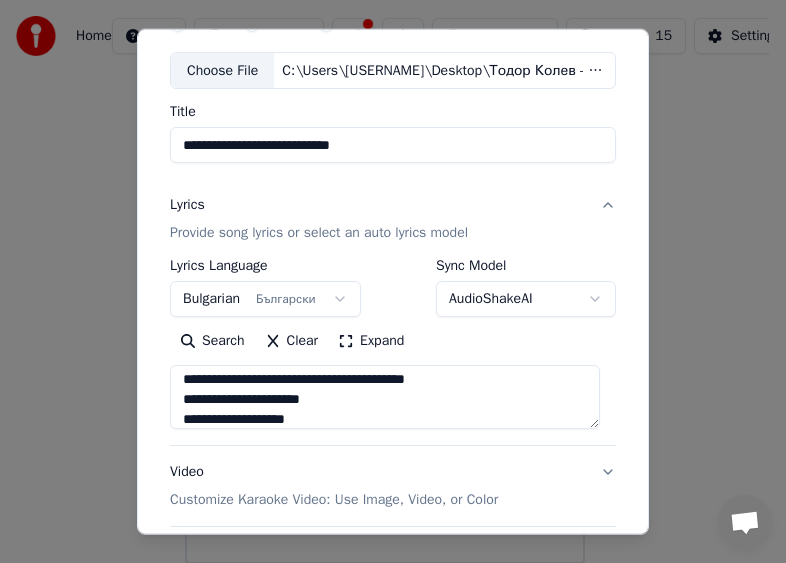 click on "**********" at bounding box center (385, 397) 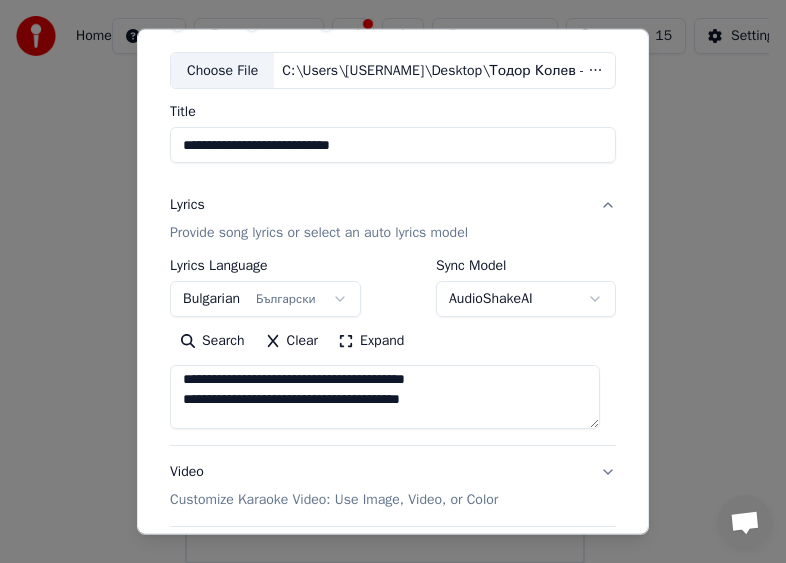 scroll, scrollTop: 284, scrollLeft: 0, axis: vertical 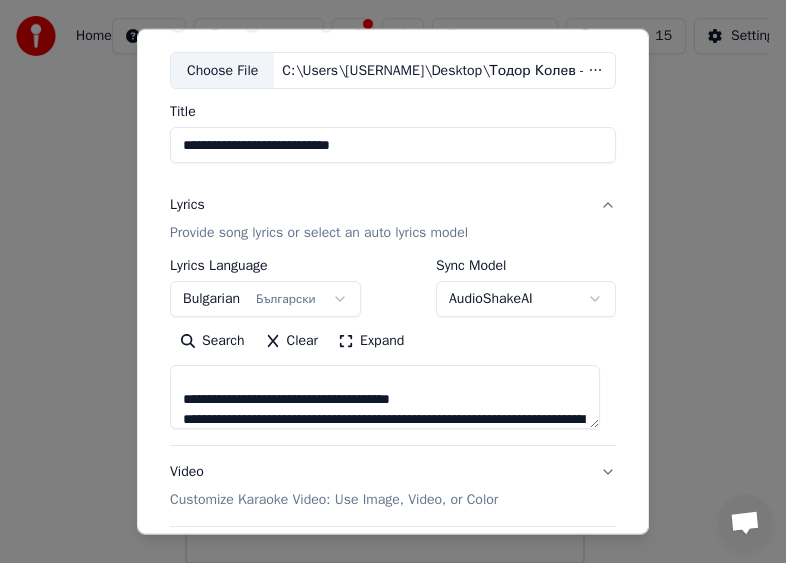 click on "**********" at bounding box center [385, 397] 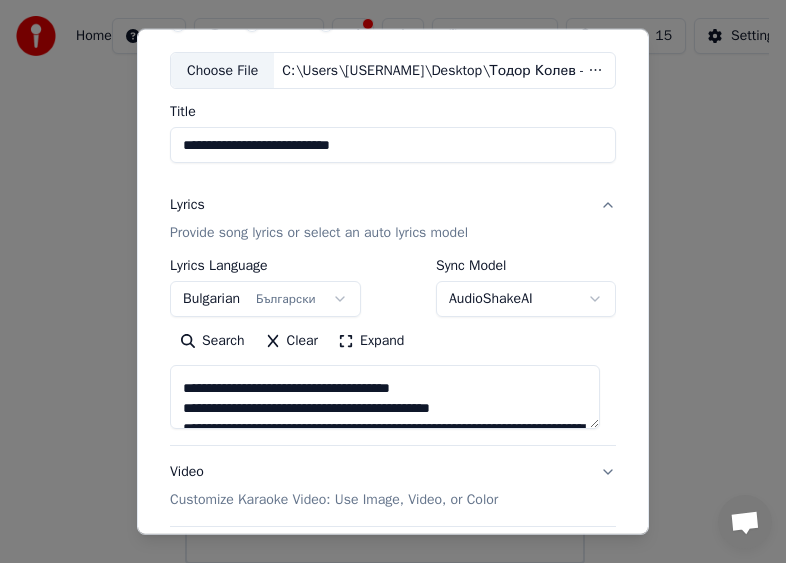 scroll, scrollTop: 304, scrollLeft: 0, axis: vertical 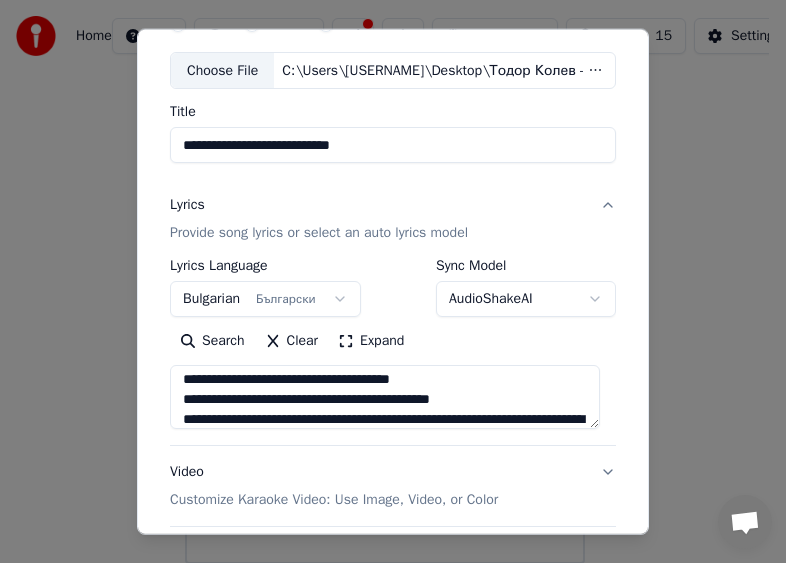 click on "**********" at bounding box center (385, 397) 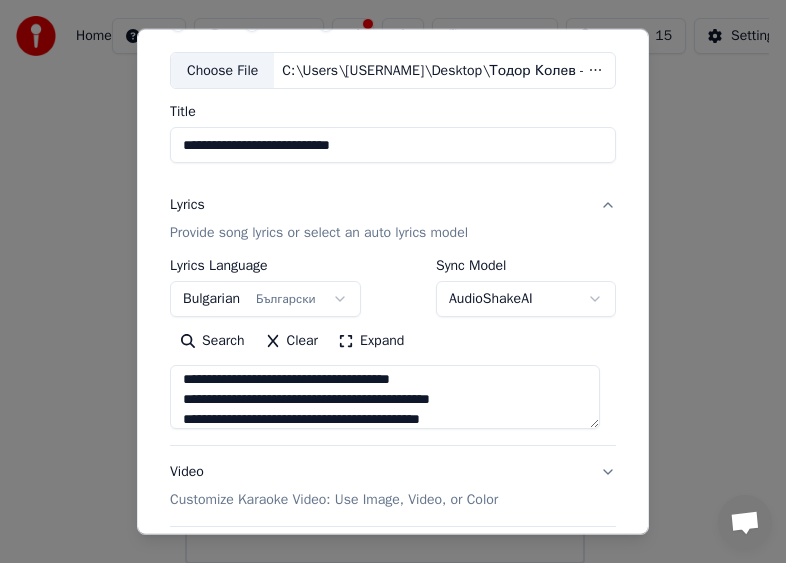 scroll, scrollTop: 324, scrollLeft: 0, axis: vertical 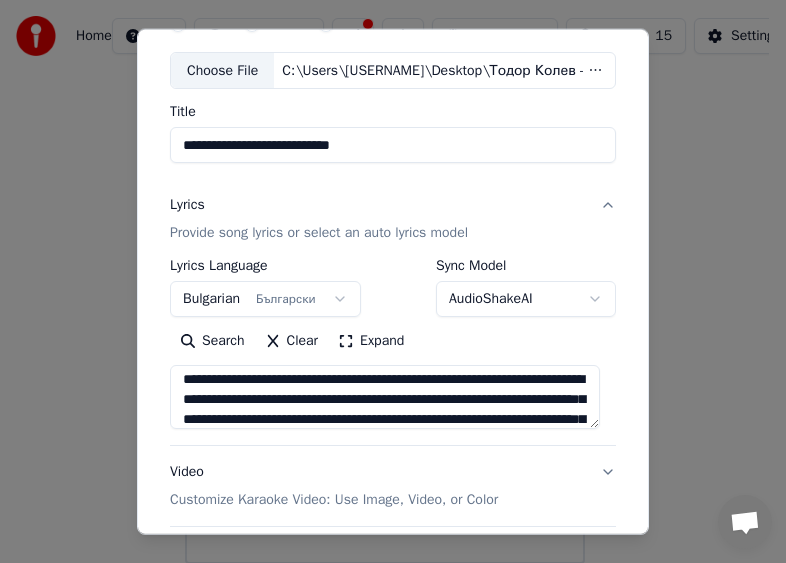 click on "**********" at bounding box center (385, 397) 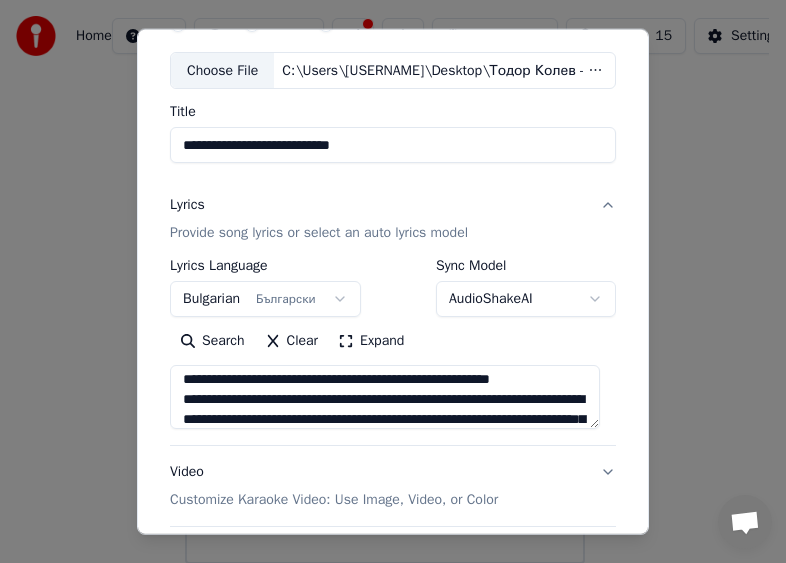 click on "**********" at bounding box center (385, 397) 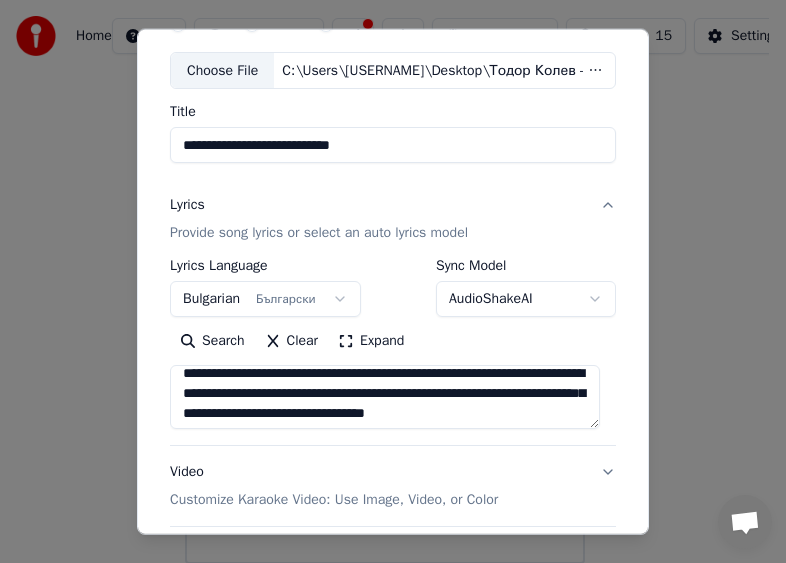 scroll, scrollTop: 404, scrollLeft: 0, axis: vertical 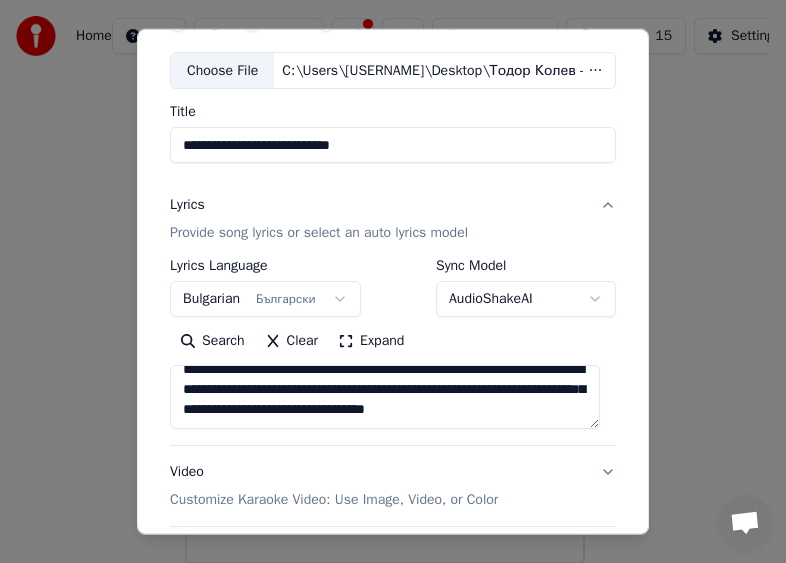 click on "**********" at bounding box center (385, 397) 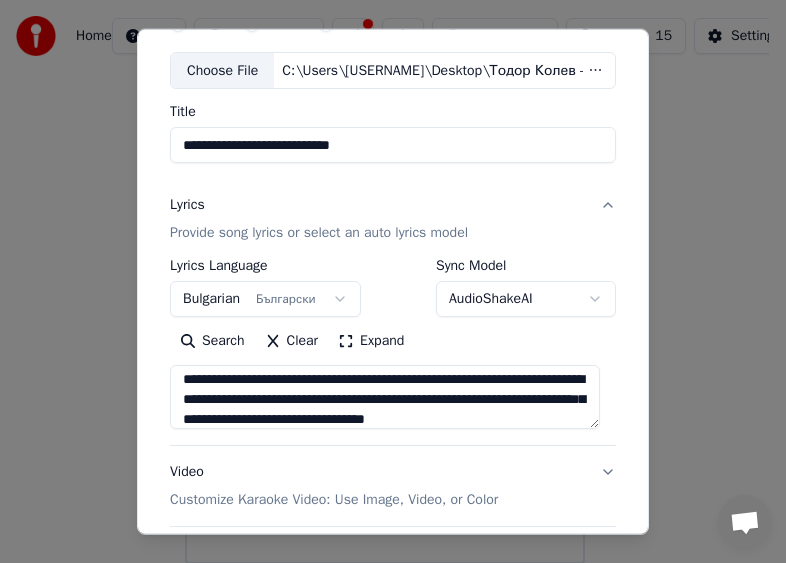 click on "**********" at bounding box center [385, 397] 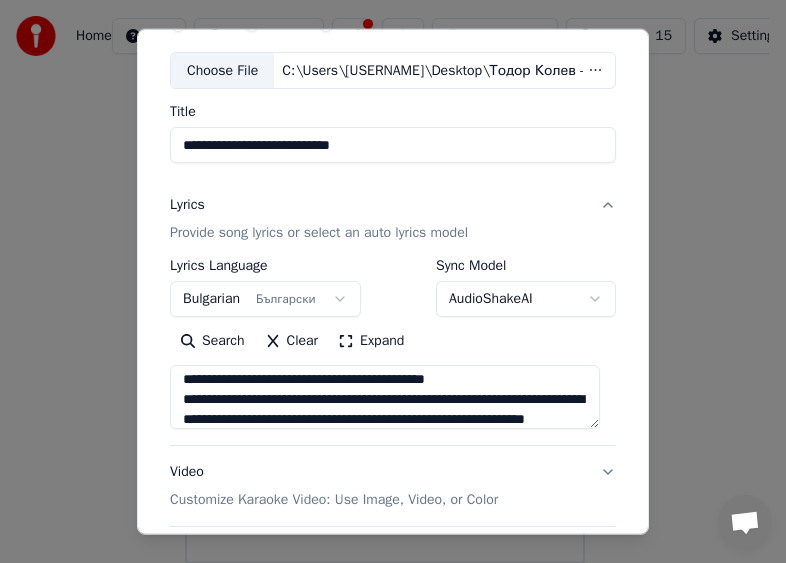 click on "**********" at bounding box center [385, 397] 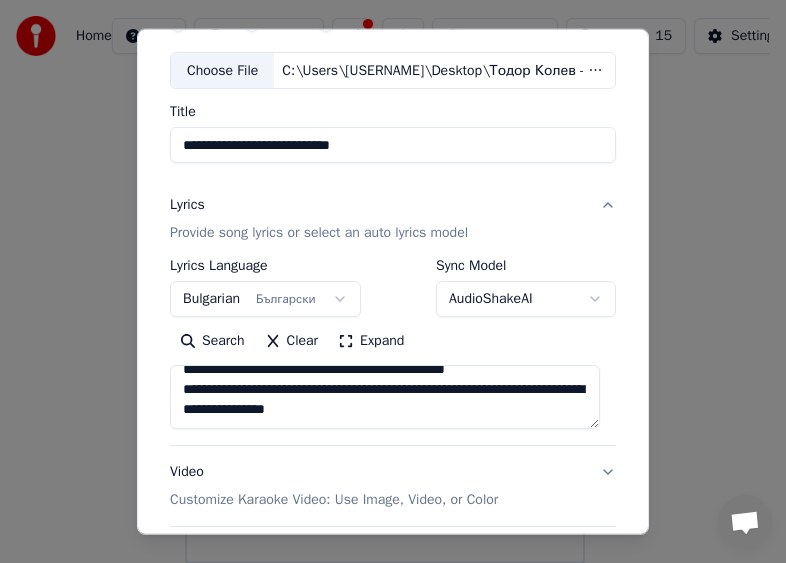 scroll, scrollTop: 473, scrollLeft: 0, axis: vertical 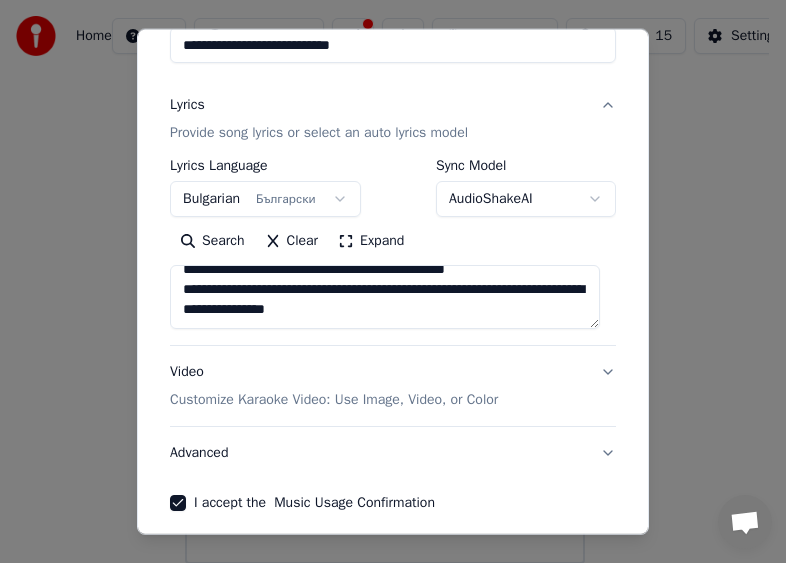 click on "**********" at bounding box center (385, 297) 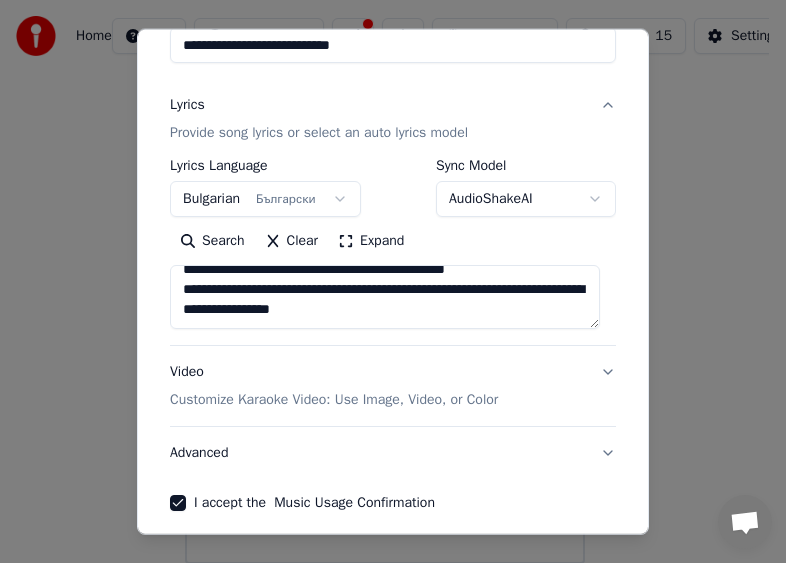 scroll, scrollTop: 464, scrollLeft: 0, axis: vertical 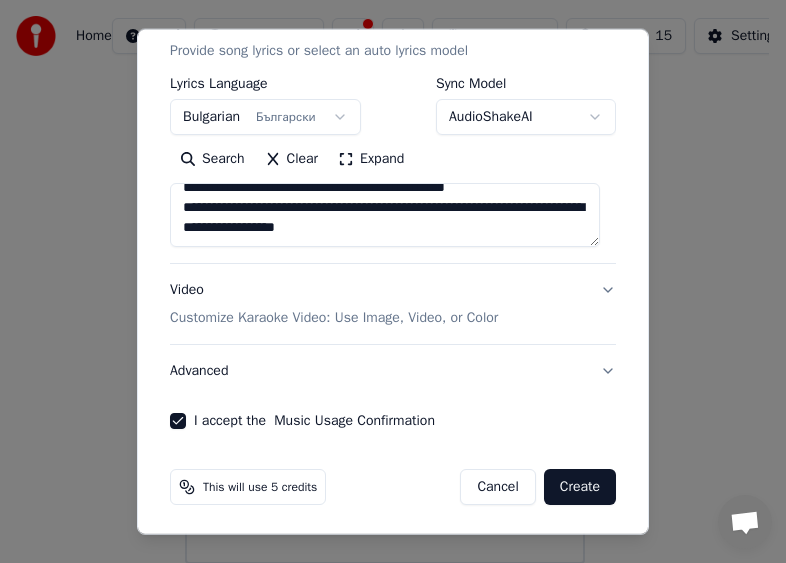 type on "**********" 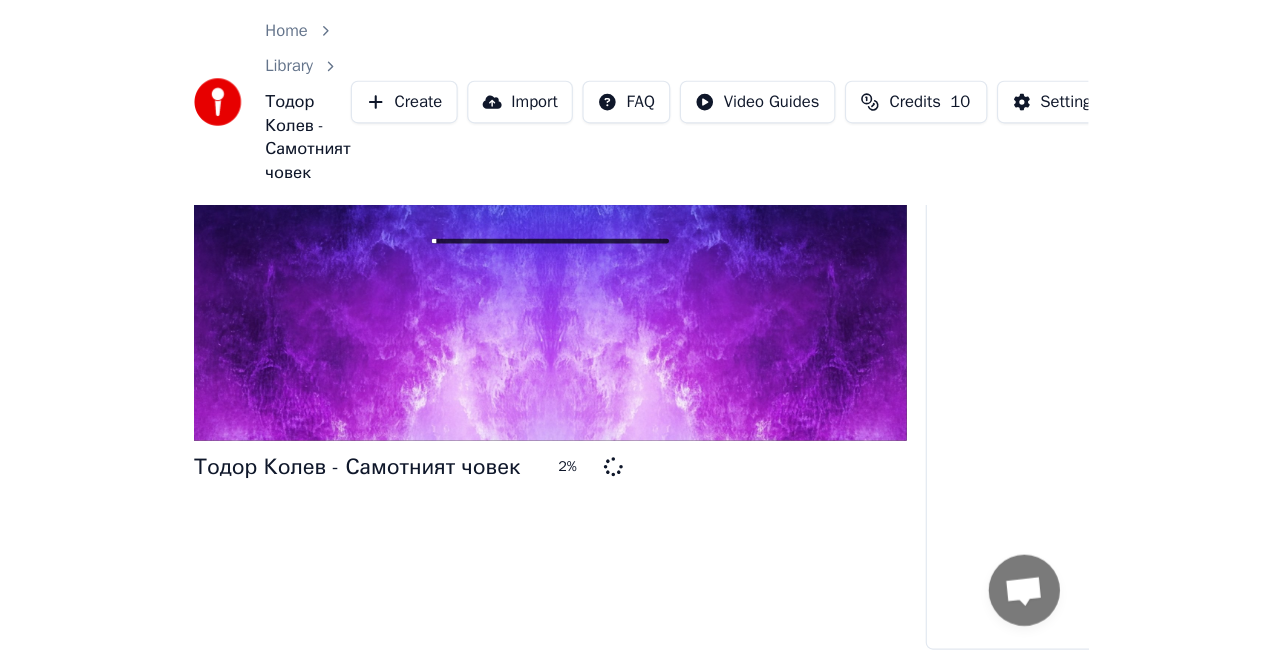scroll, scrollTop: 22, scrollLeft: 0, axis: vertical 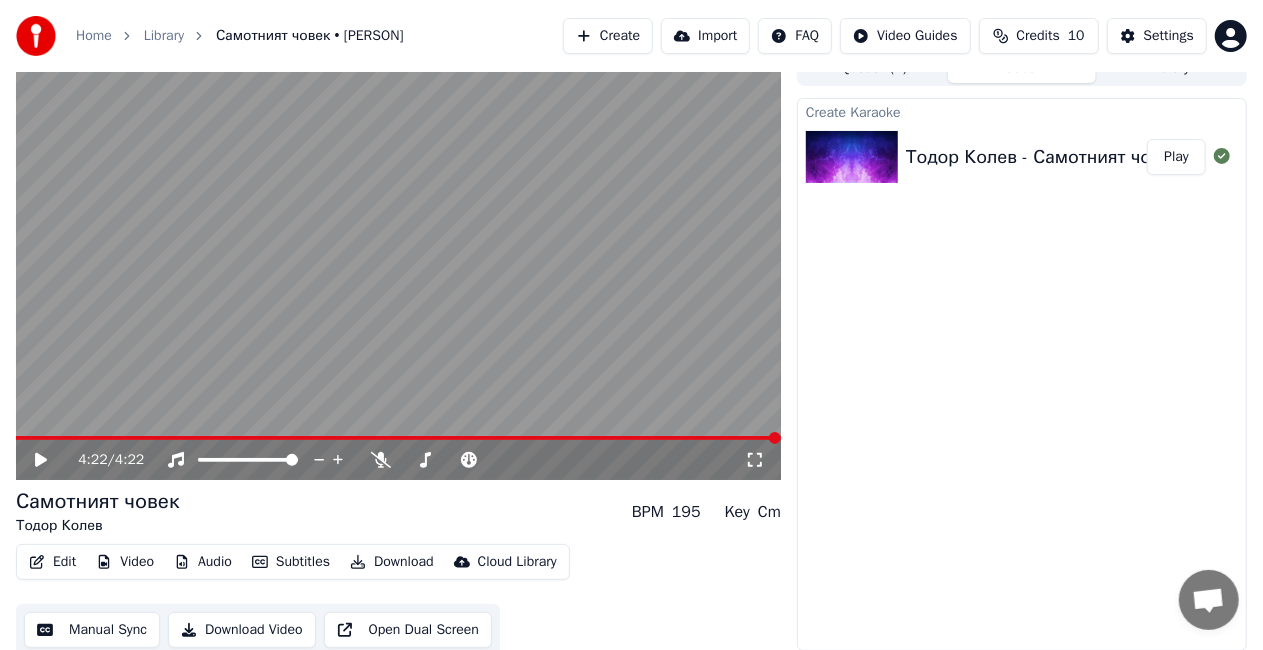 click 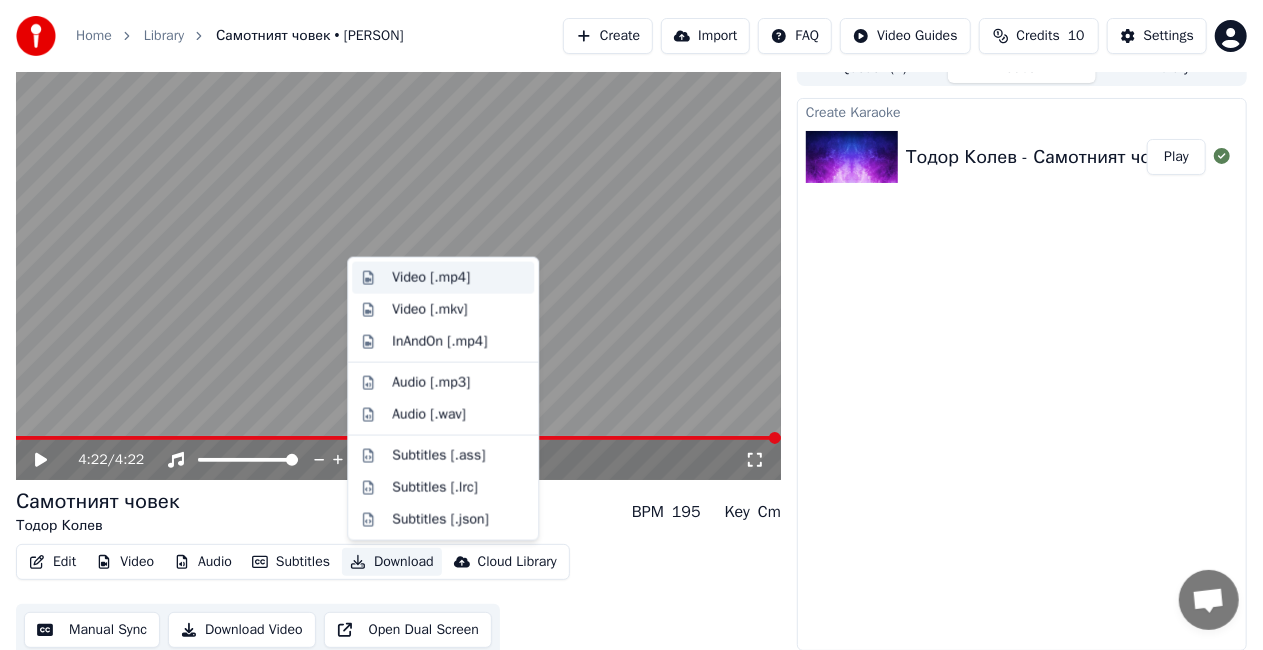 click on "Video [.mp4]" at bounding box center (431, 278) 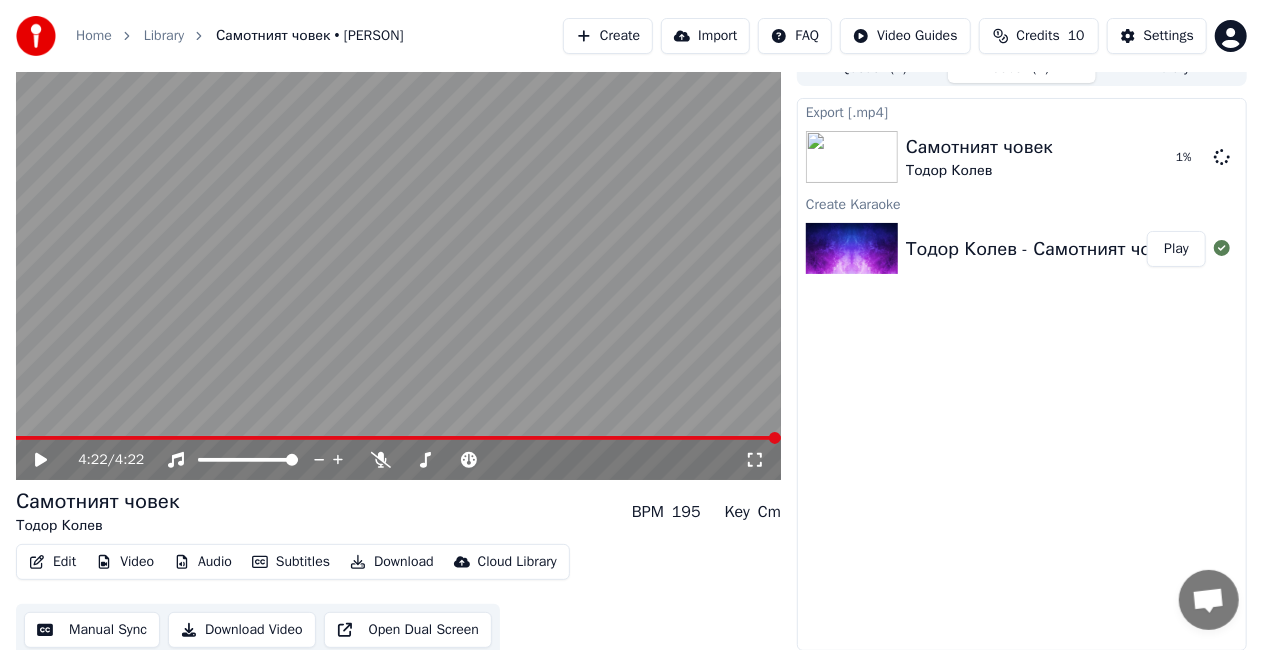 click on "Download Video" at bounding box center (242, 630) 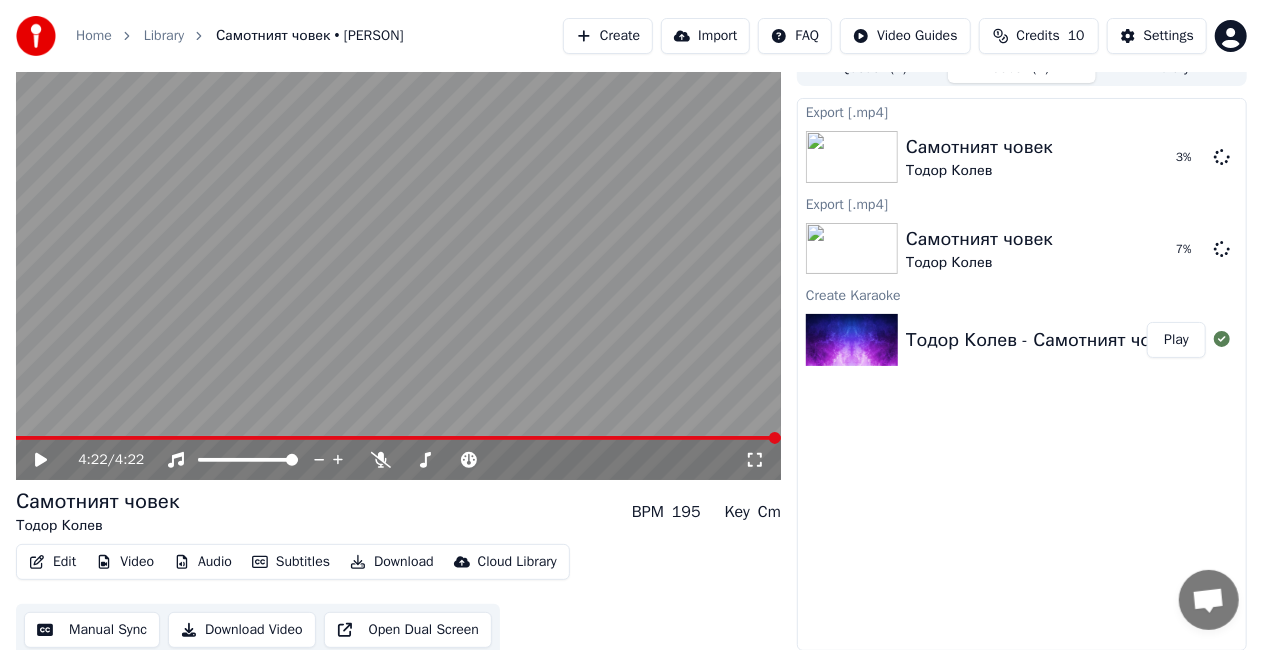 click 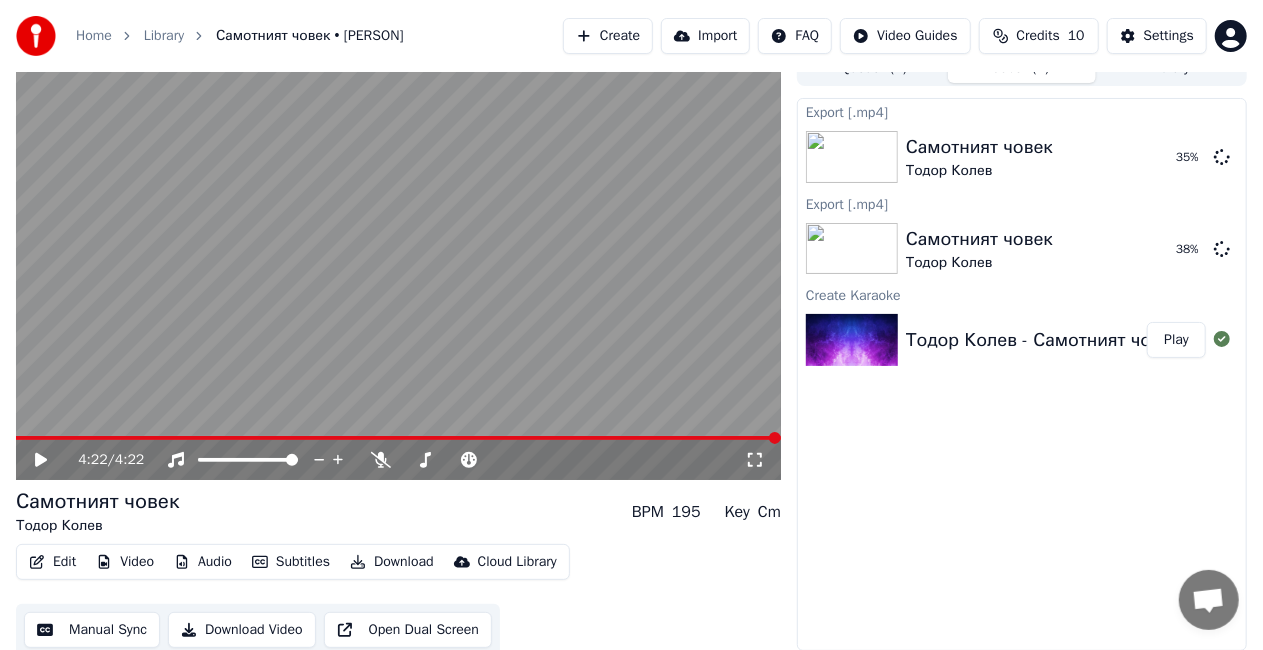 click 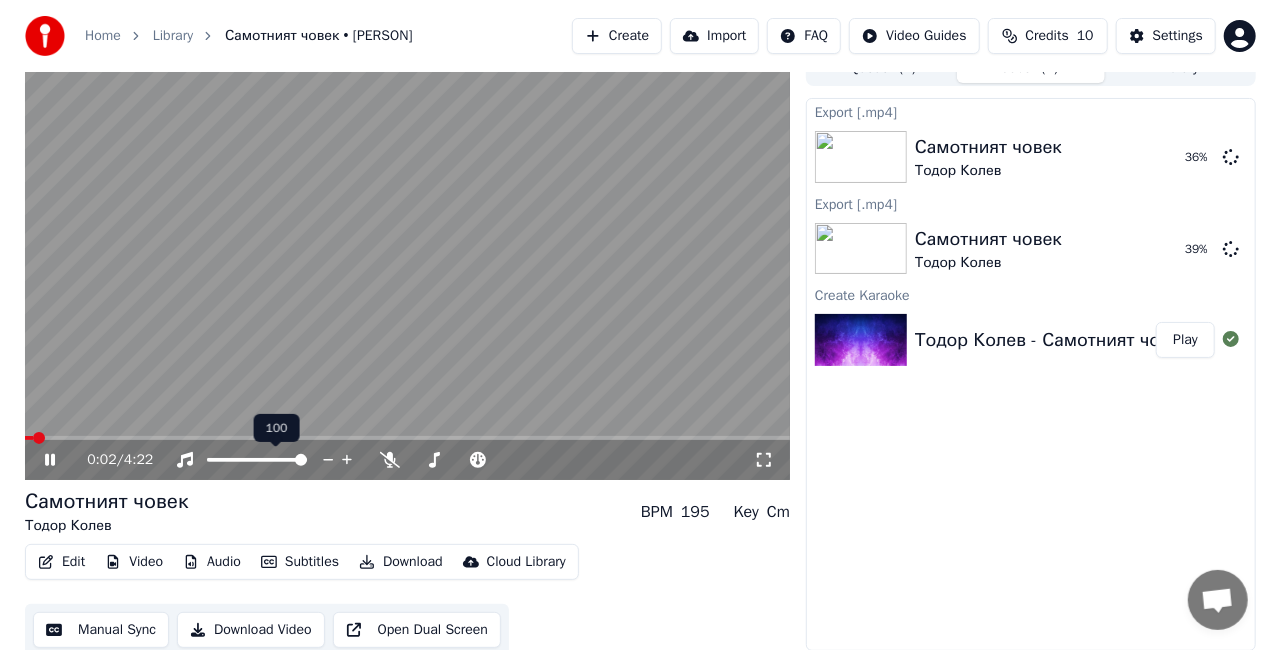 scroll, scrollTop: 20, scrollLeft: 0, axis: vertical 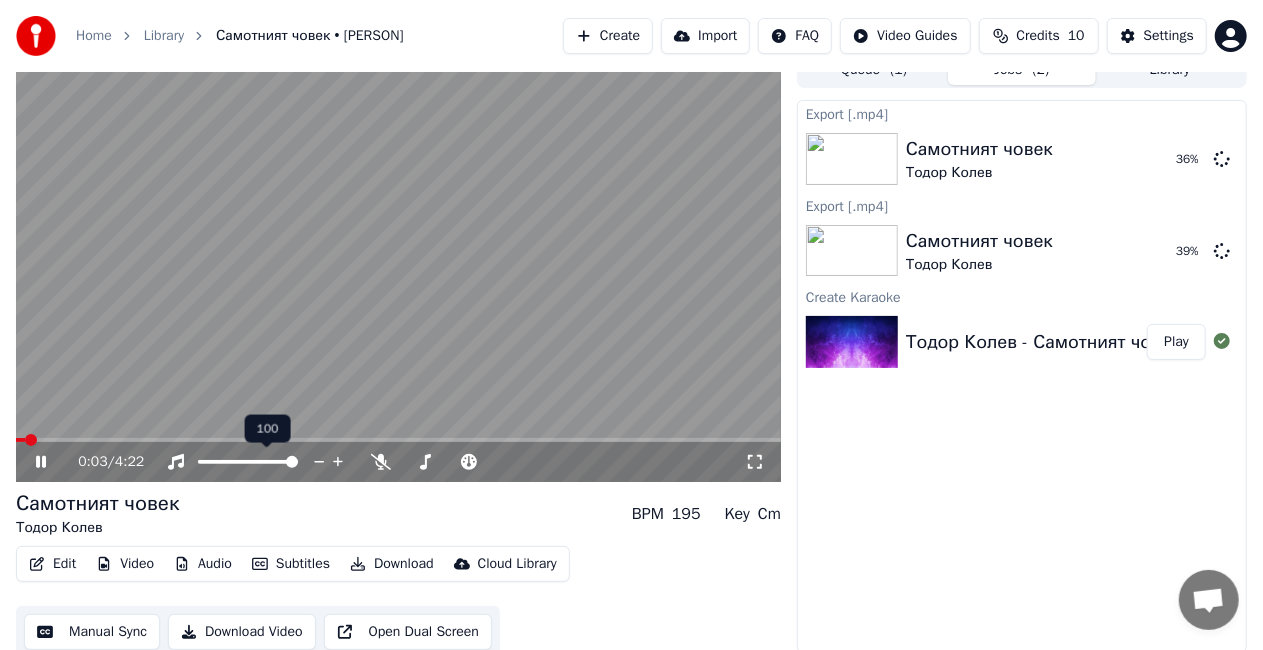 click at bounding box center [266, 462] 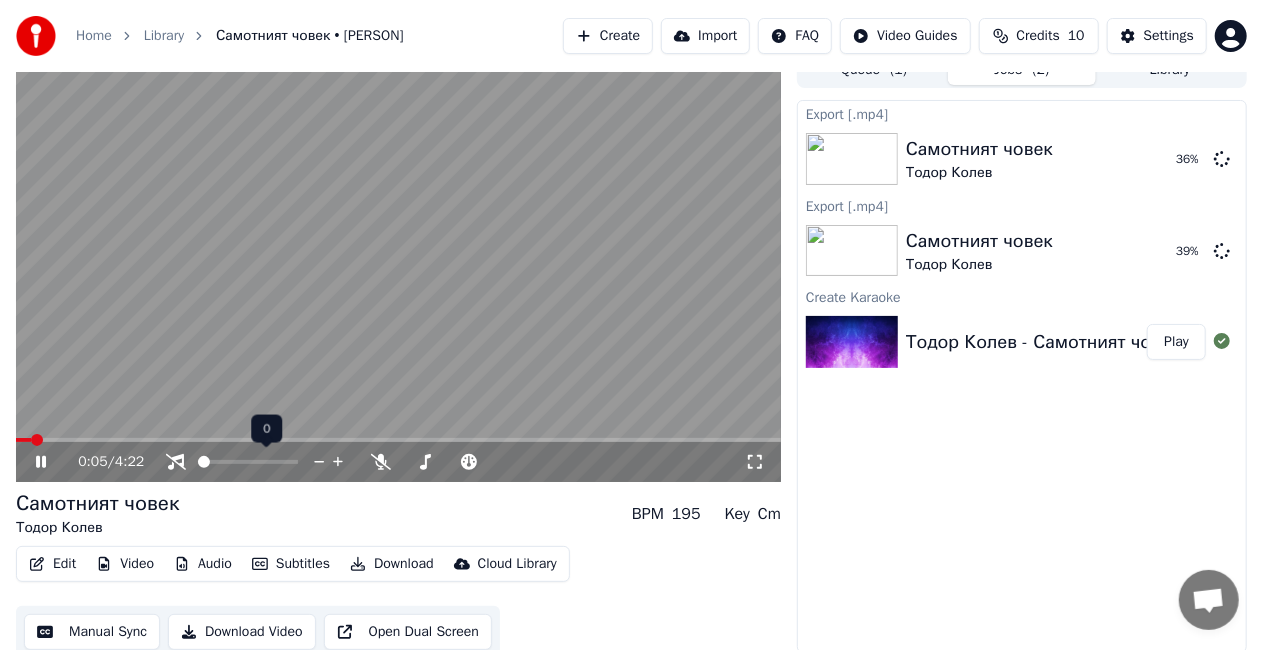 click at bounding box center [204, 462] 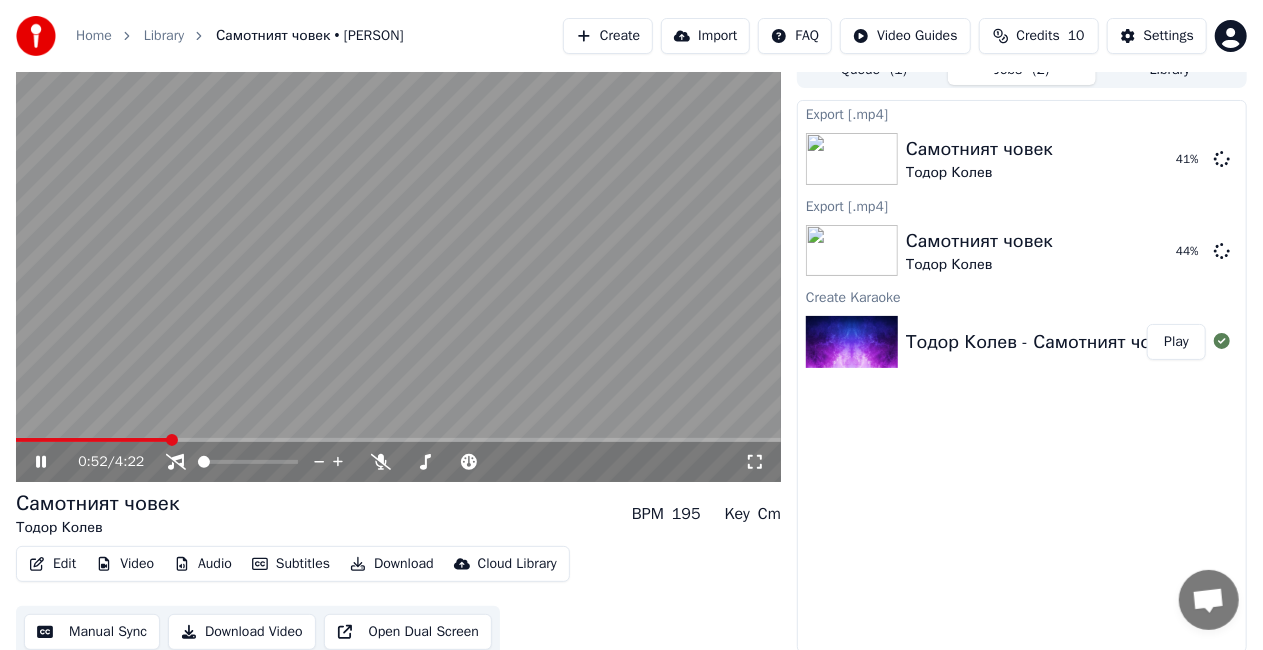 click 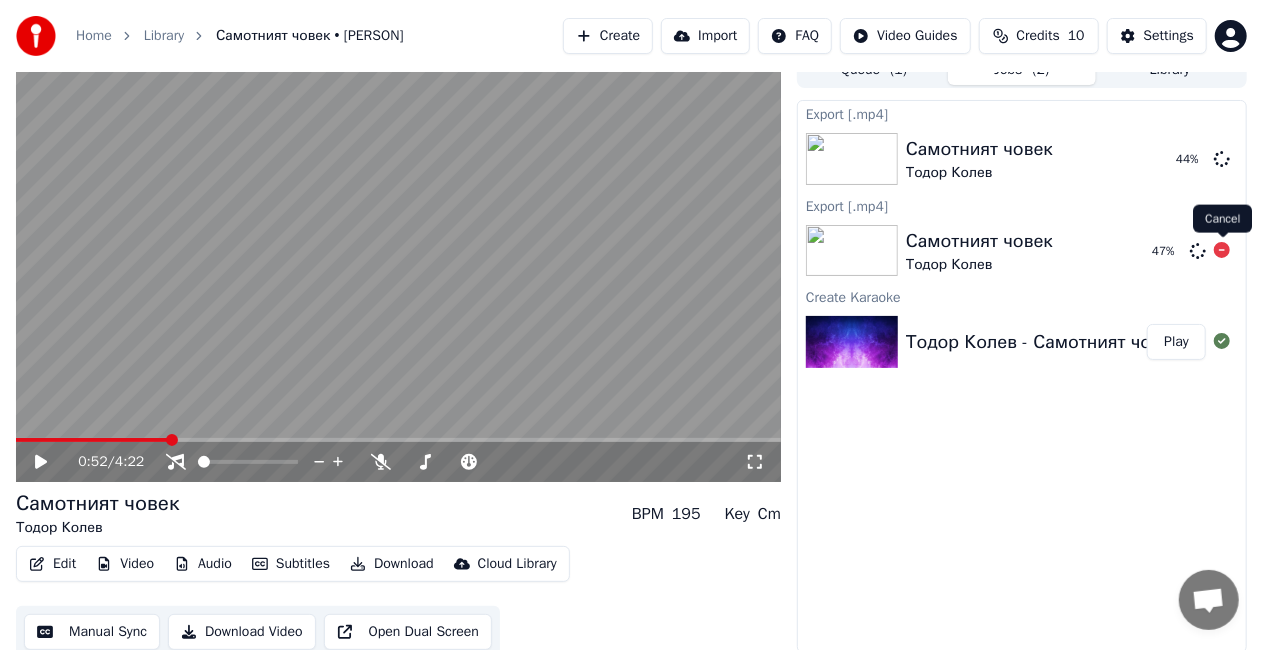 click 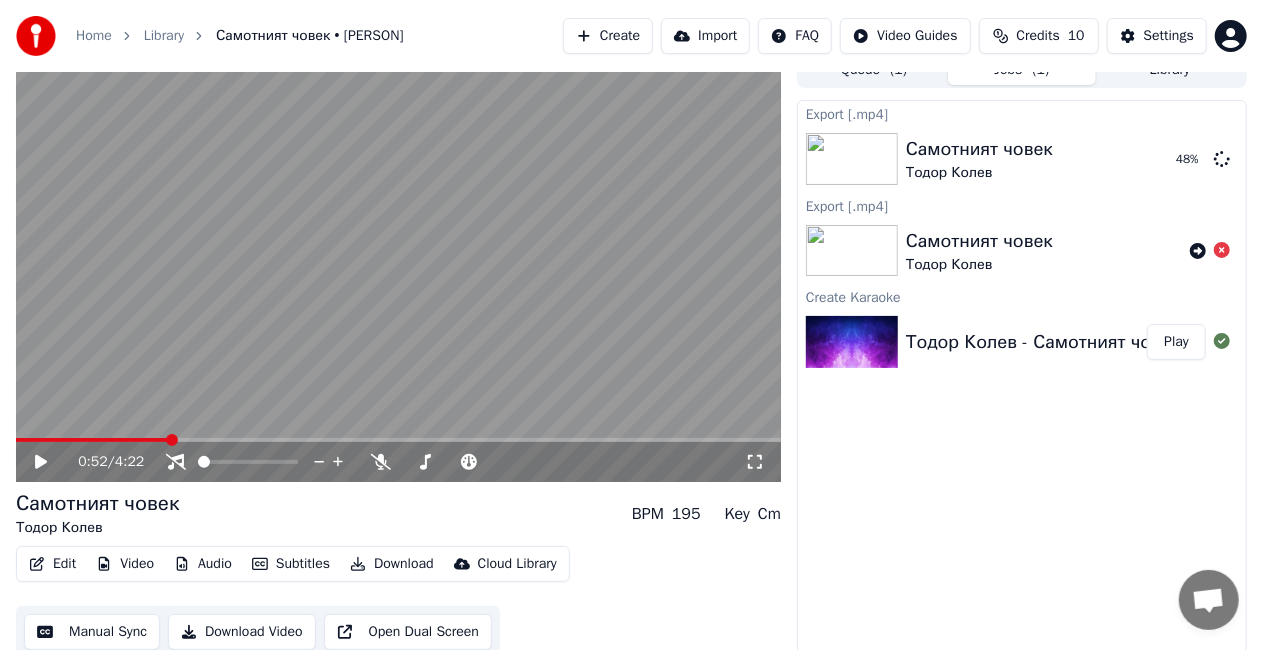 click 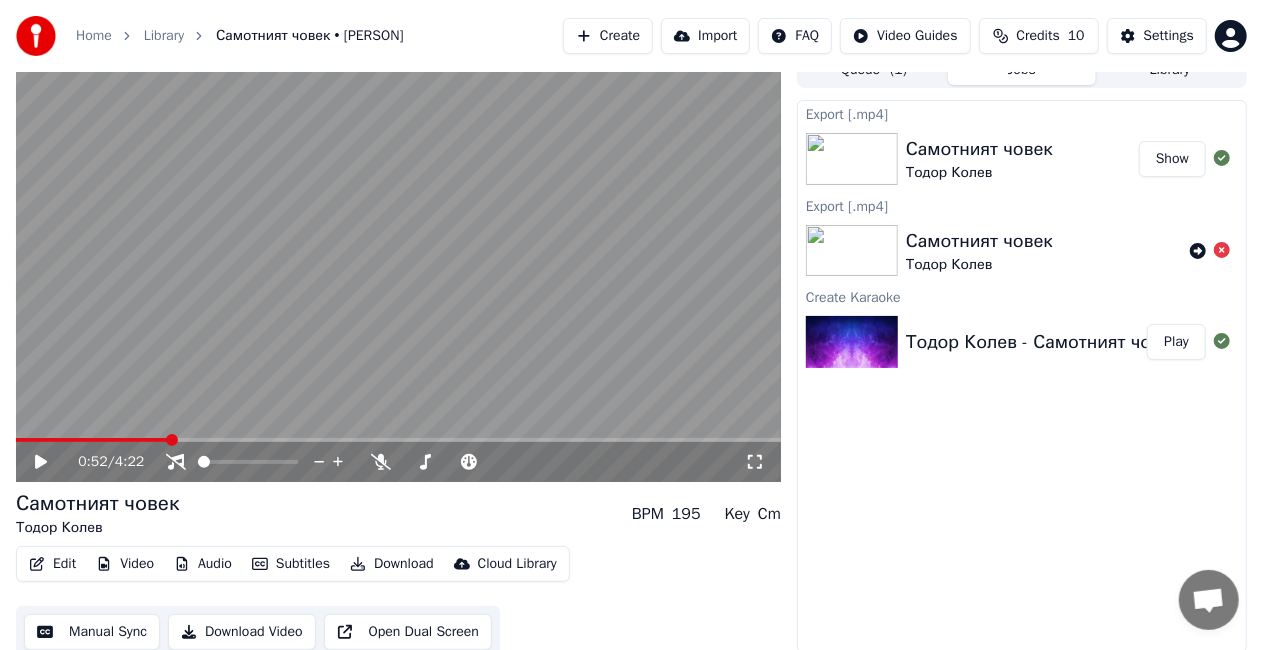 click on "Show" at bounding box center [1172, 159] 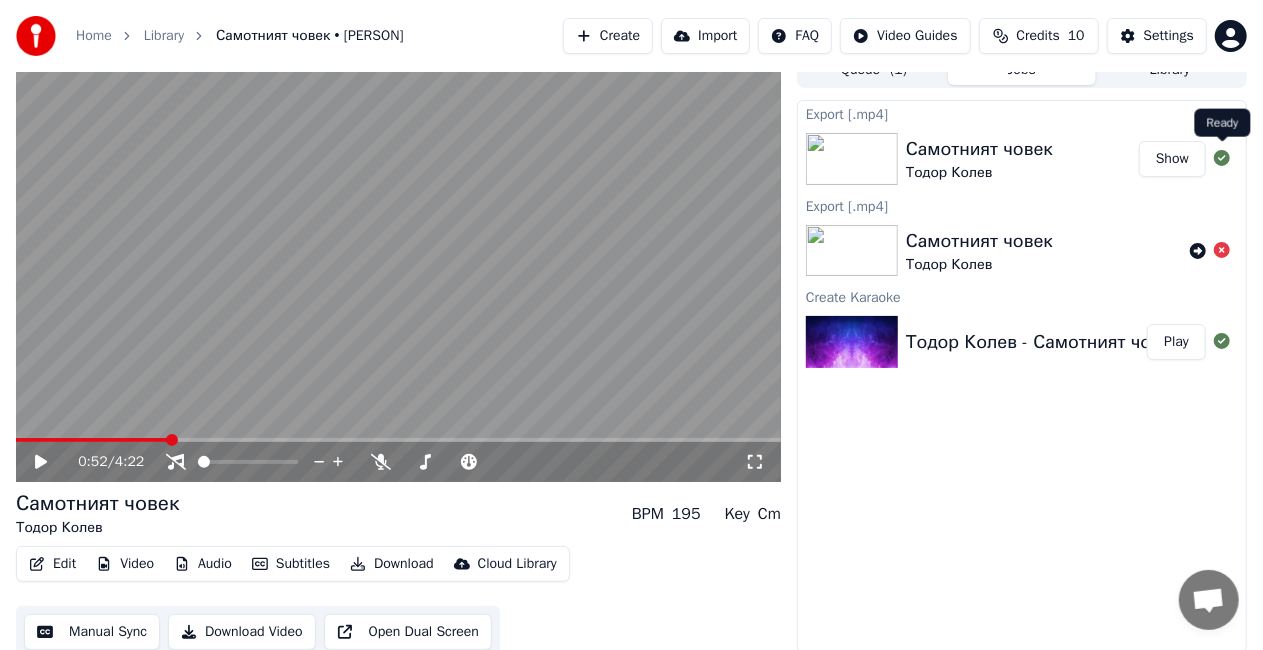 click 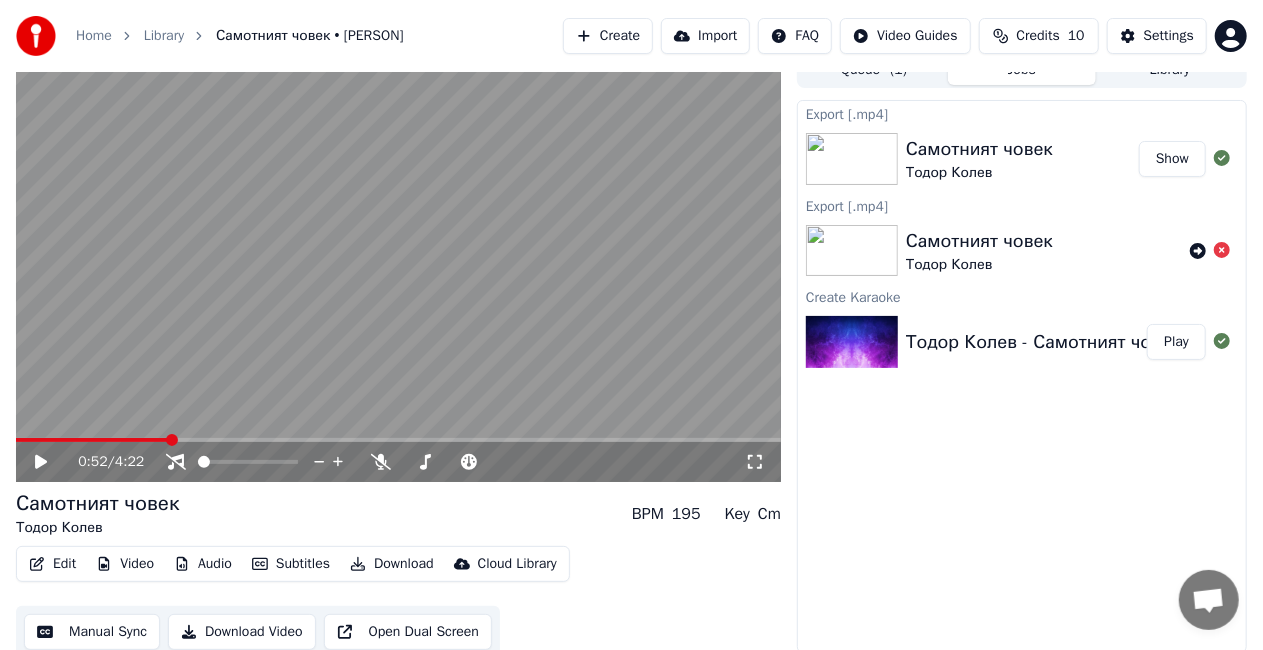 click on "Show" at bounding box center [1172, 159] 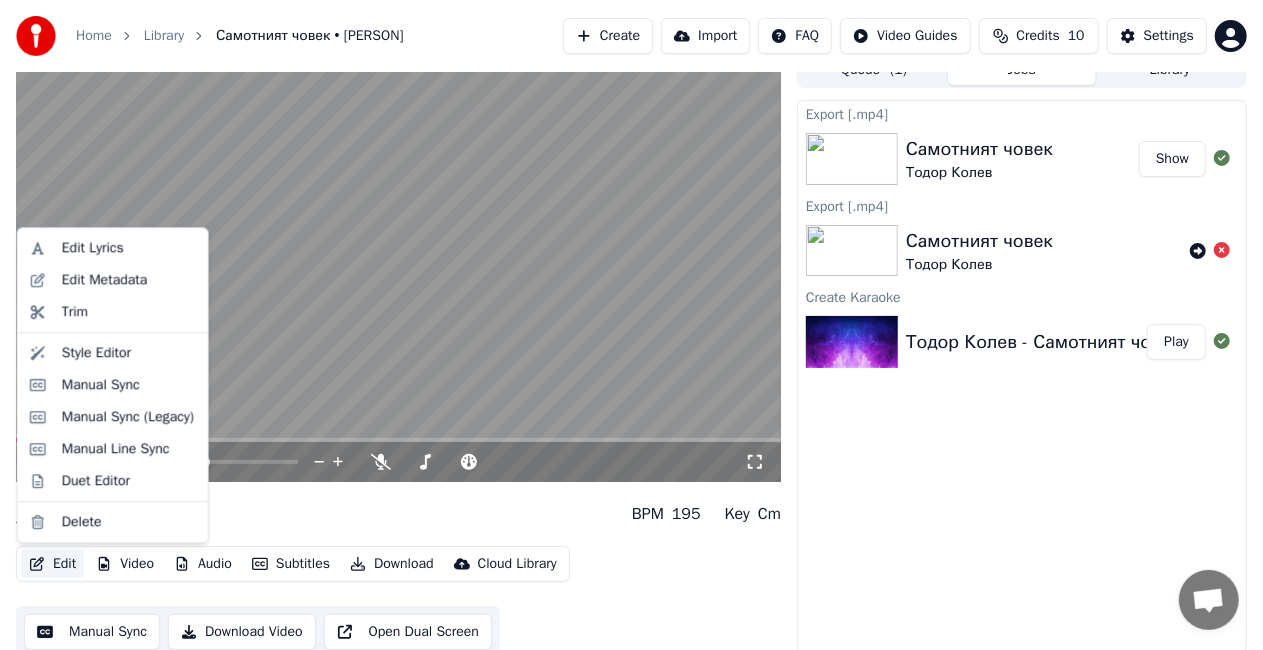 click on "Edit" at bounding box center [52, 564] 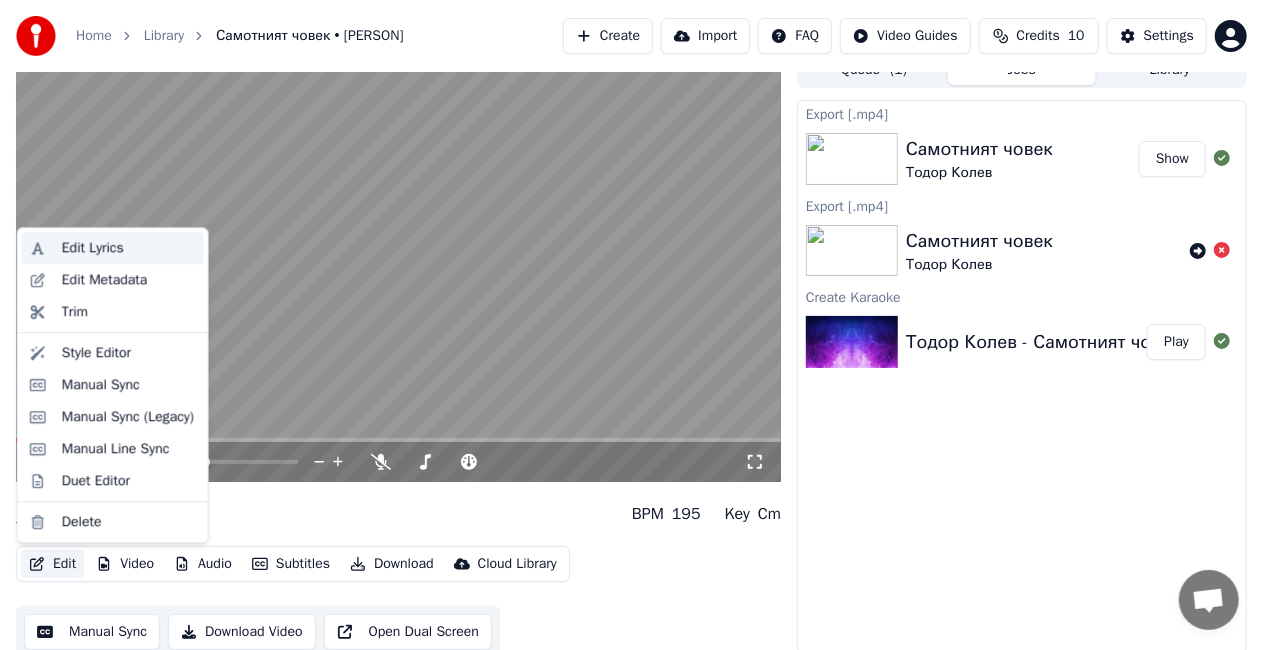 click on "Edit Lyrics" at bounding box center [93, 248] 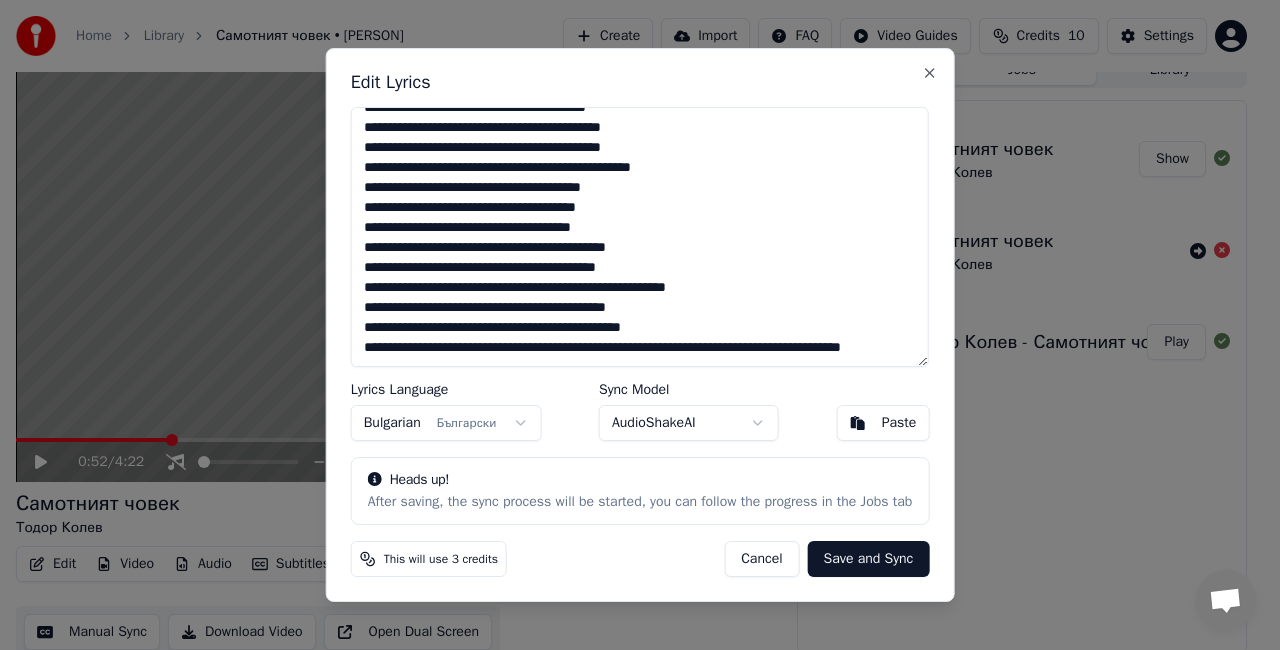 scroll, scrollTop: 156, scrollLeft: 0, axis: vertical 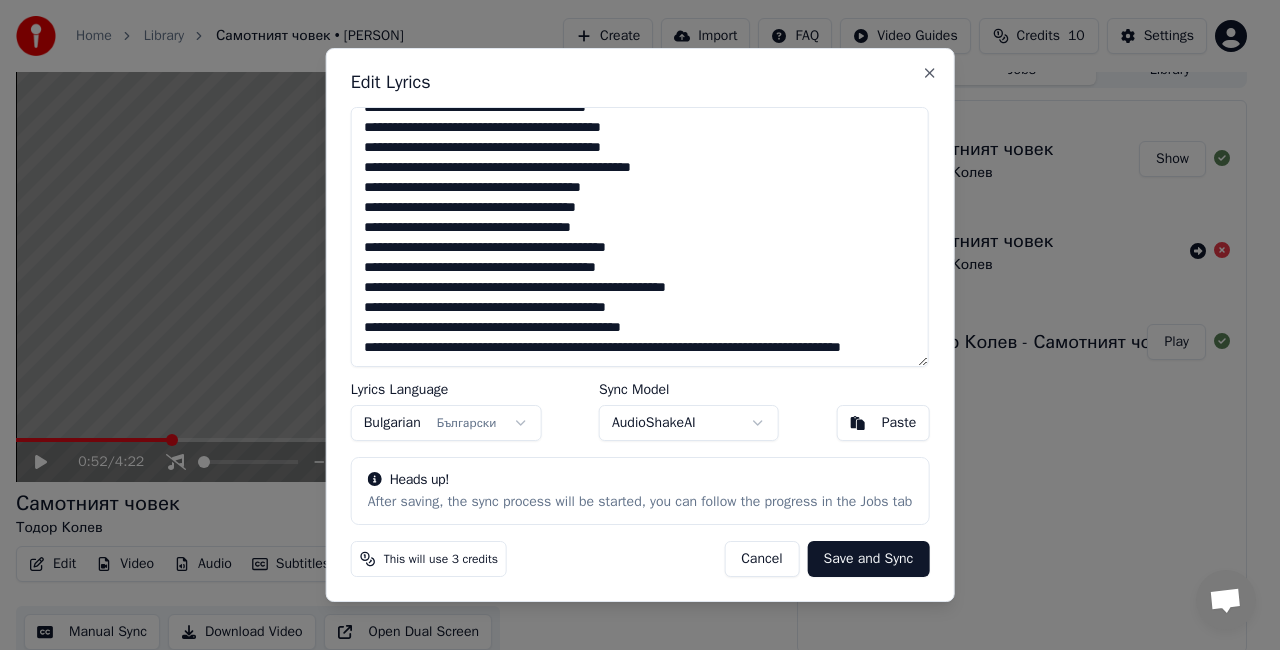 click on "**********" at bounding box center [640, 237] 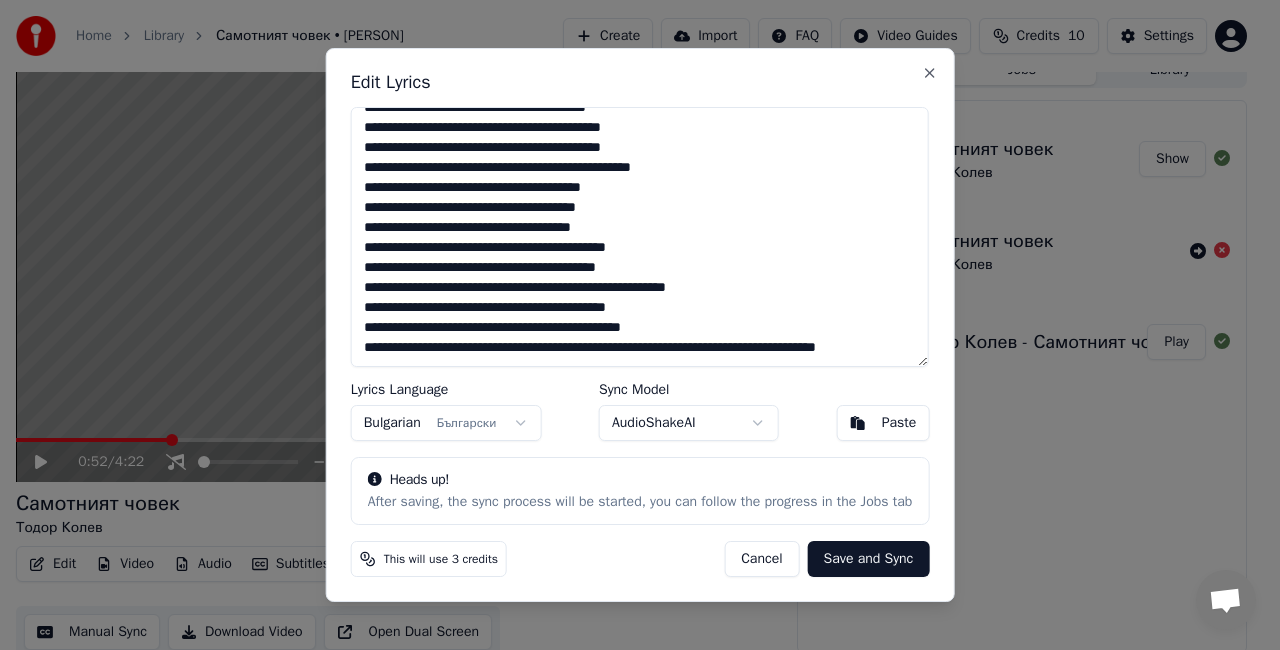 click on "**********" at bounding box center [640, 237] 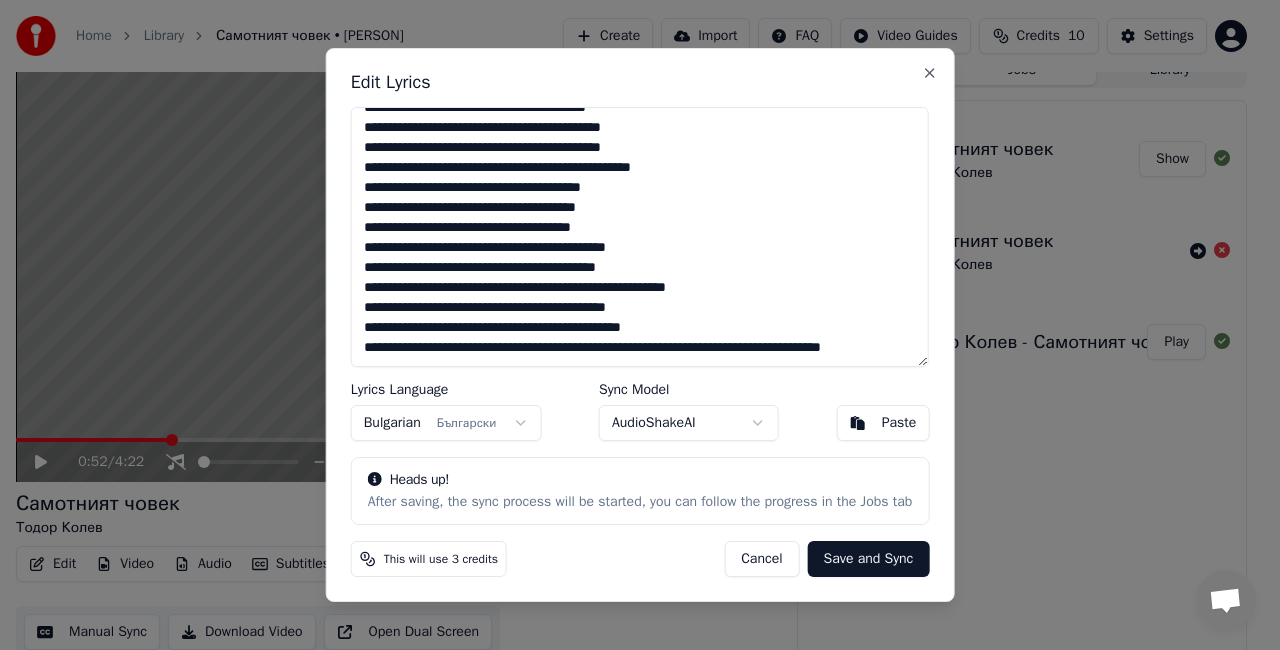 scroll, scrollTop: 168, scrollLeft: 0, axis: vertical 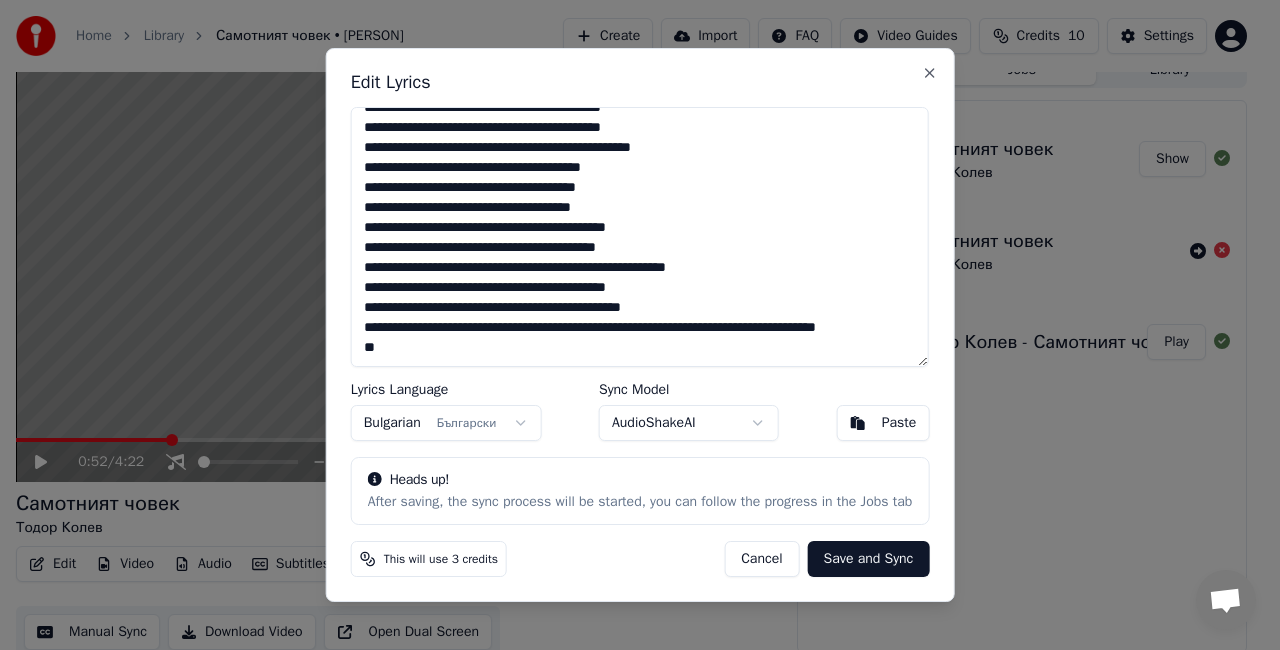 click on "**********" at bounding box center [640, 237] 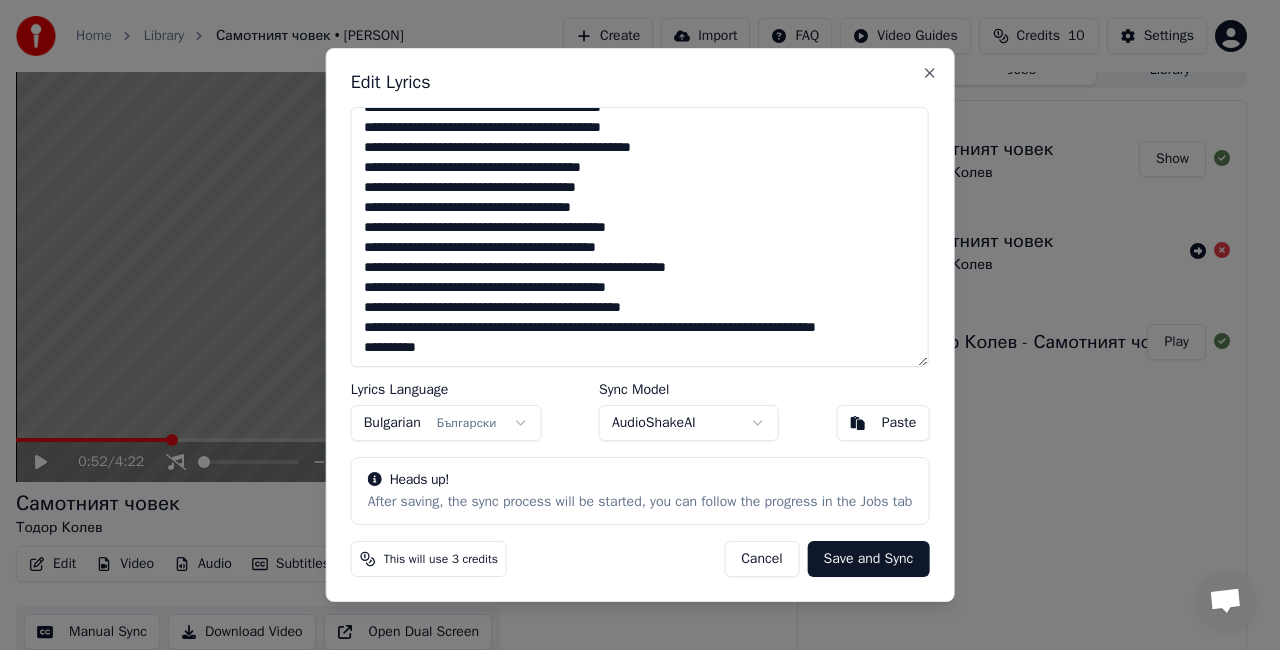 click on "**********" at bounding box center (640, 237) 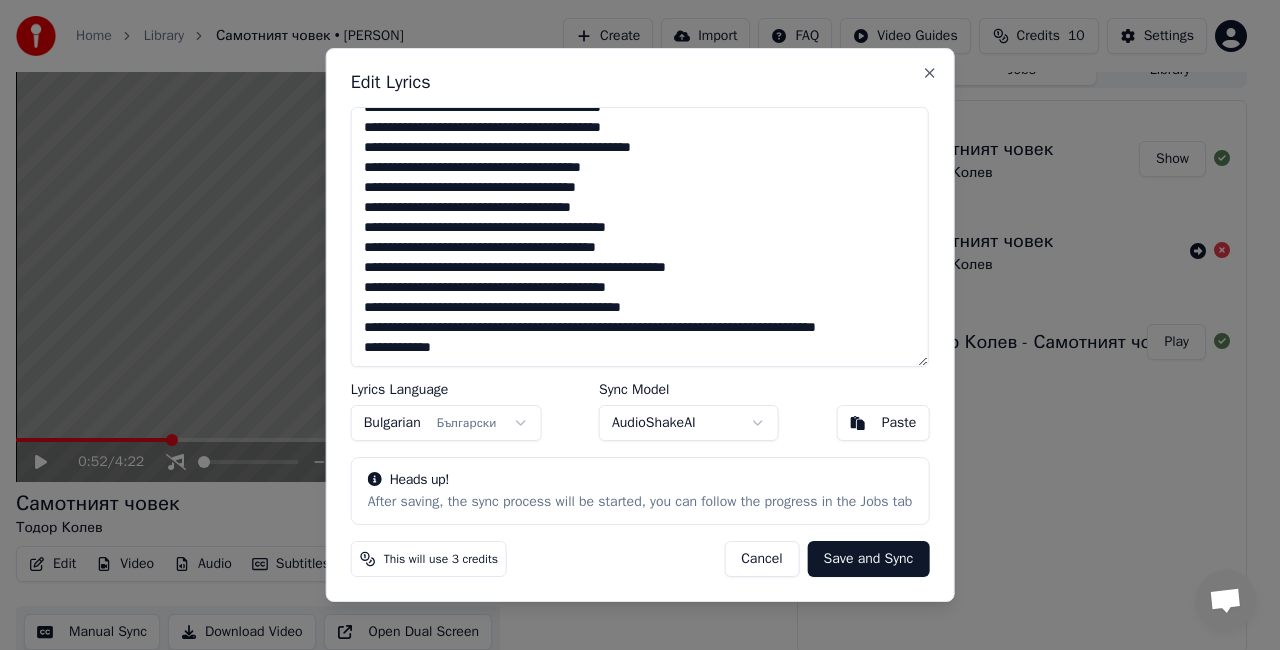click on "**********" at bounding box center (640, 237) 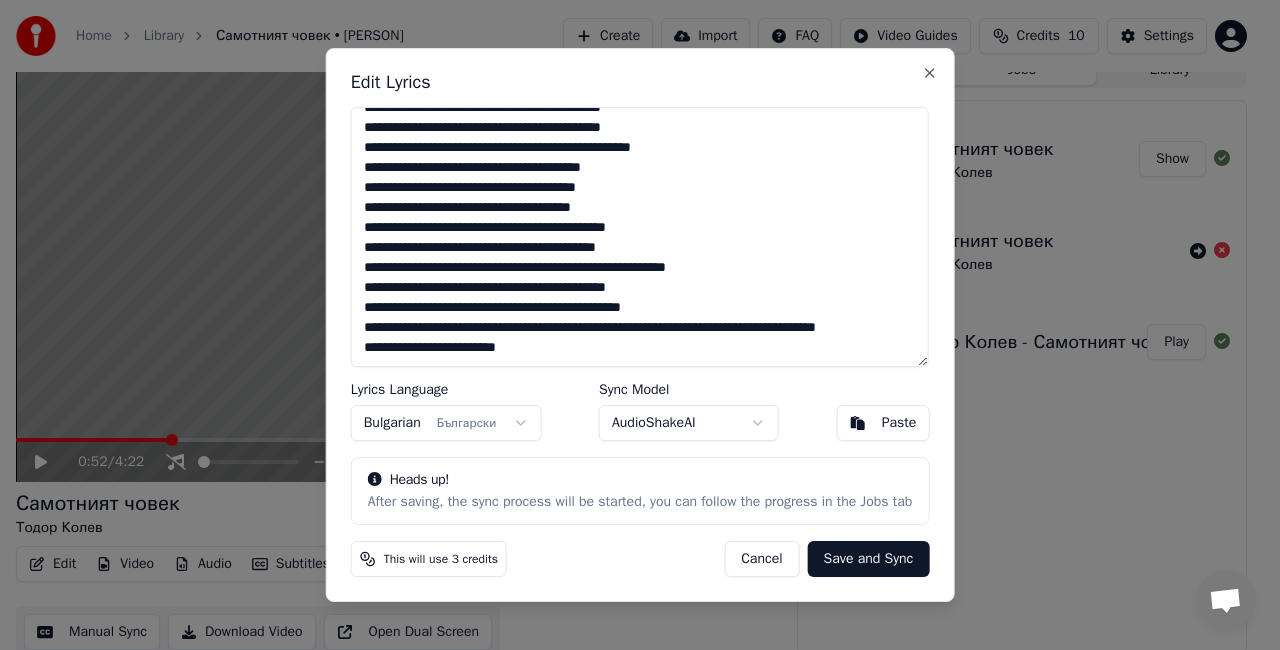 click on "**********" at bounding box center (640, 237) 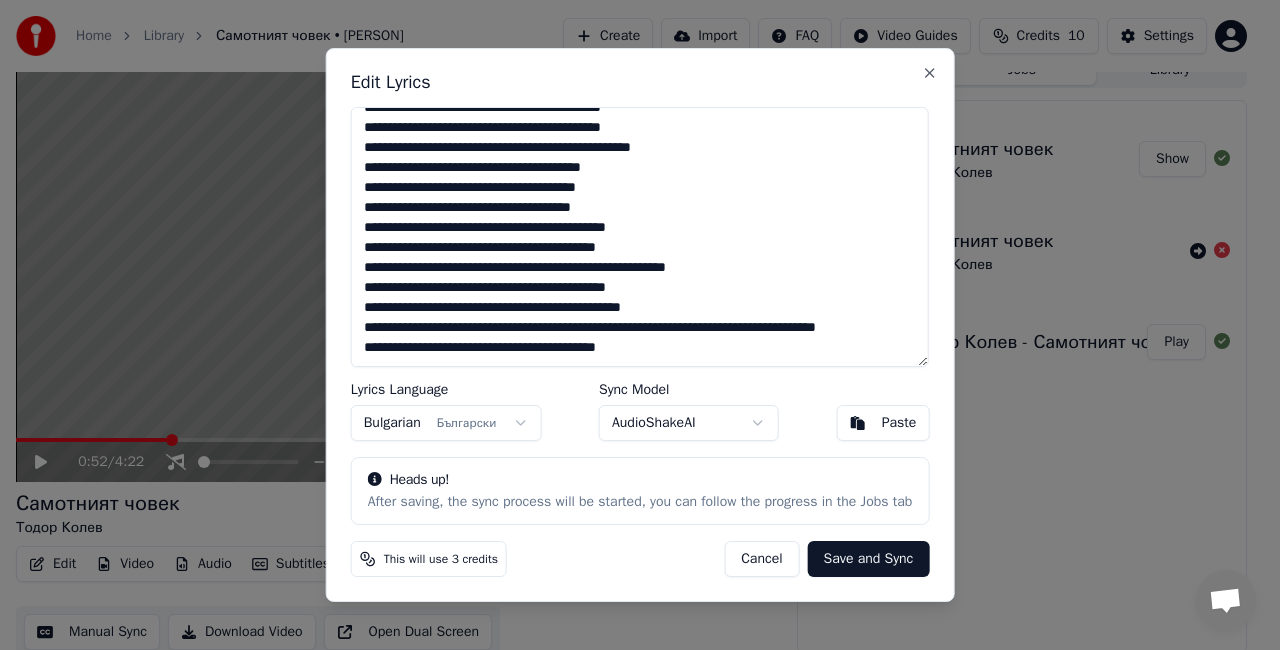 click on "**********" at bounding box center [640, 237] 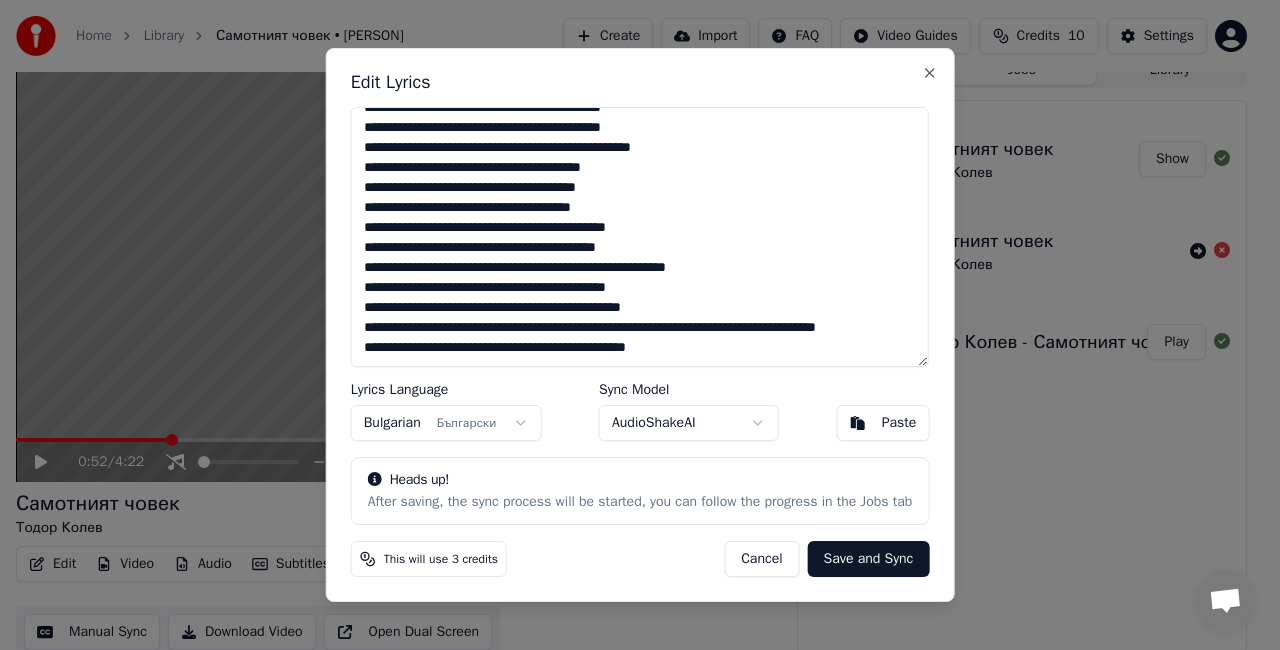 click on "**********" at bounding box center (640, 237) 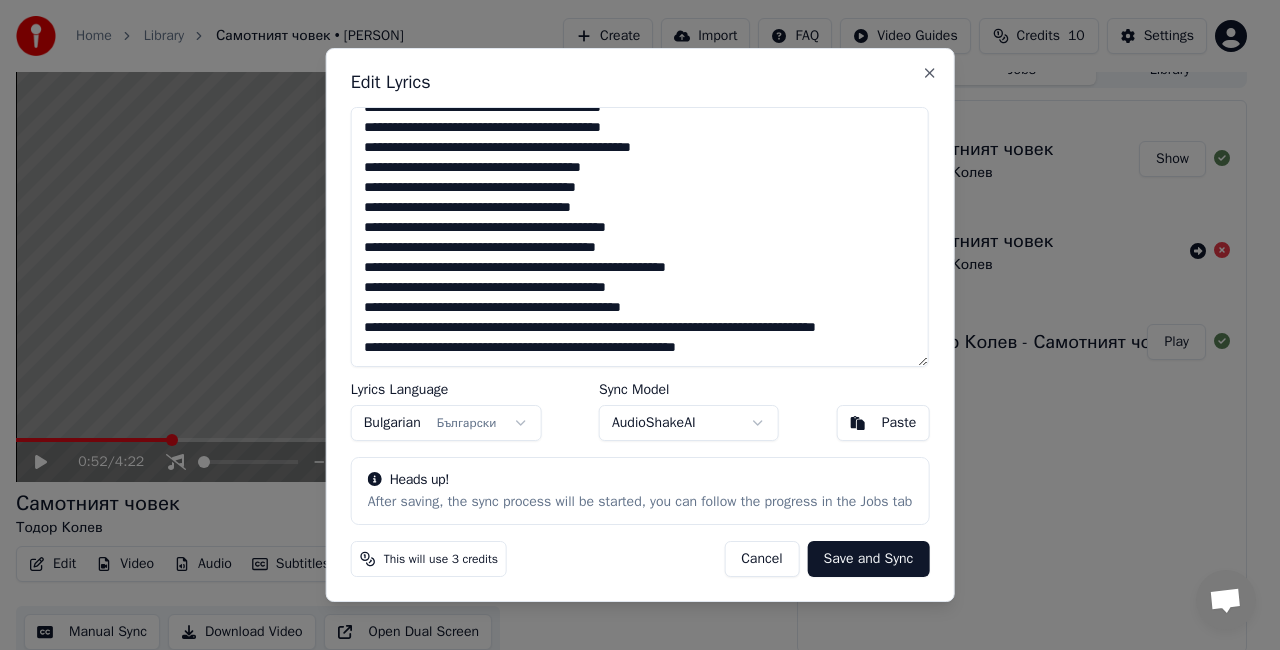 click at bounding box center [640, 237] 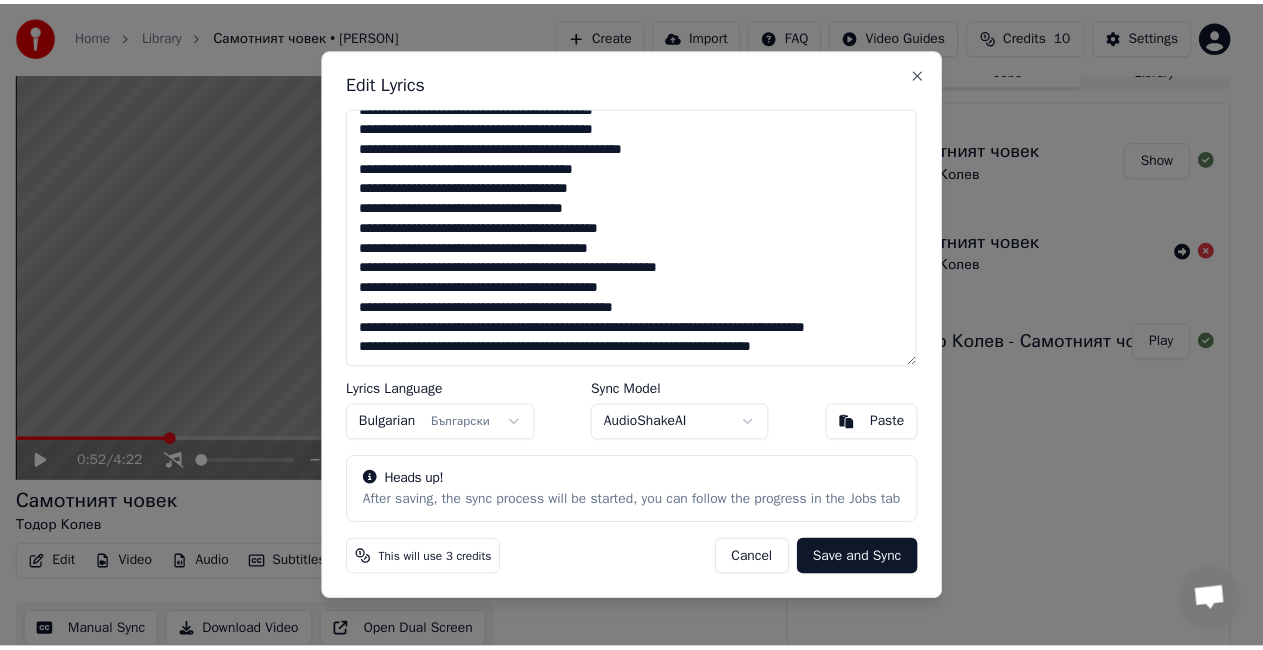 scroll, scrollTop: 188, scrollLeft: 0, axis: vertical 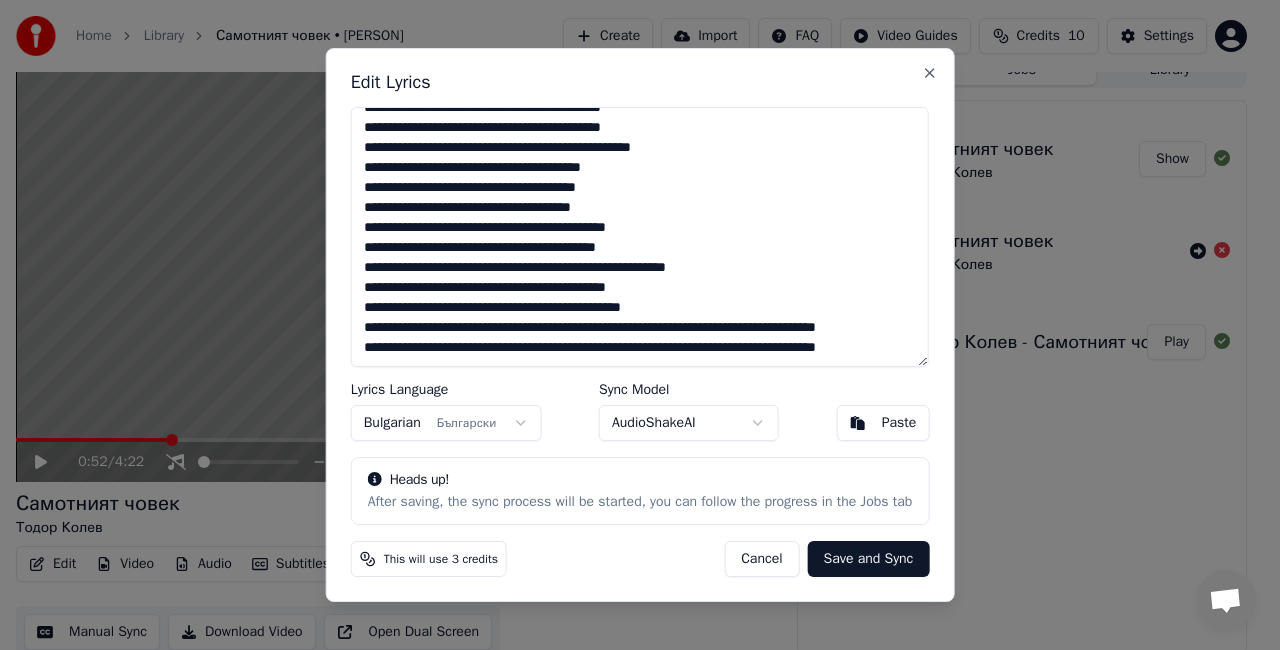 type on "**********" 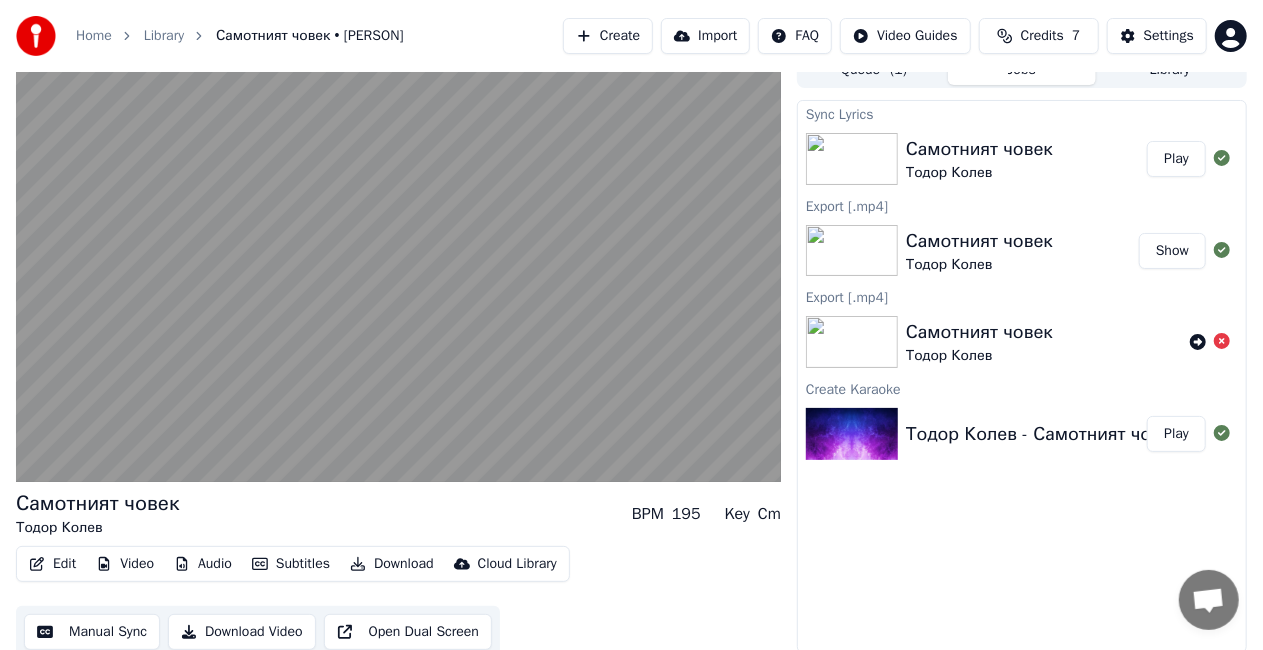 click on "Play" at bounding box center [1176, 159] 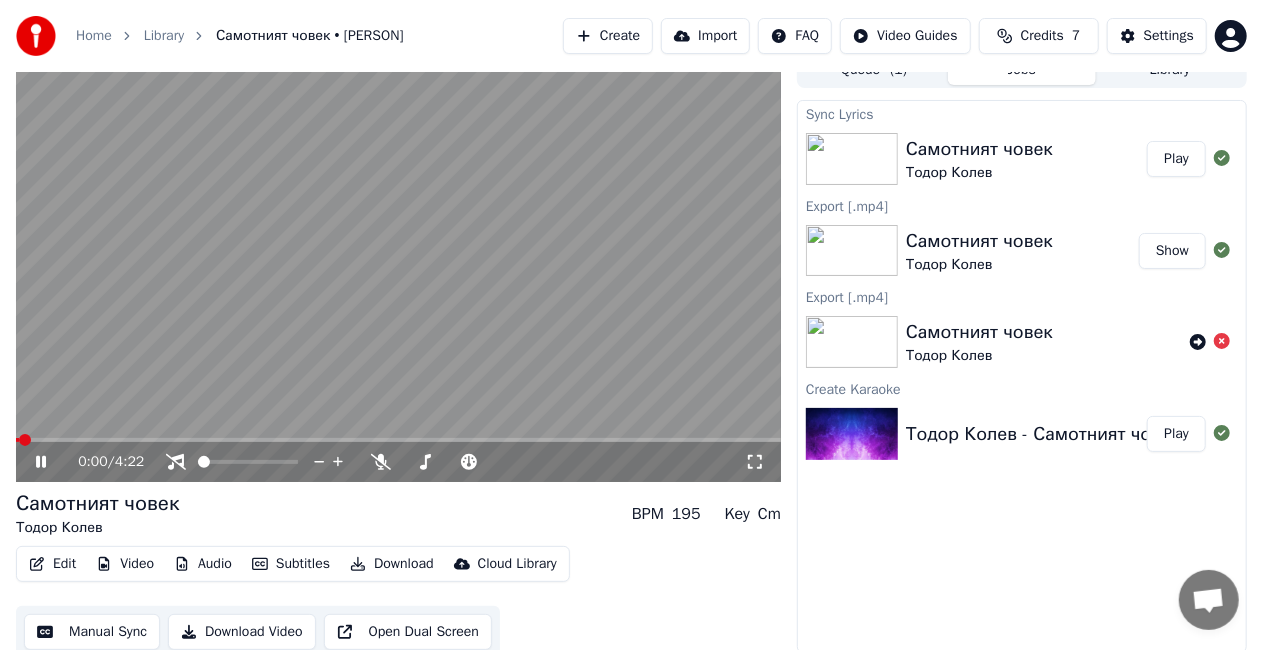 click 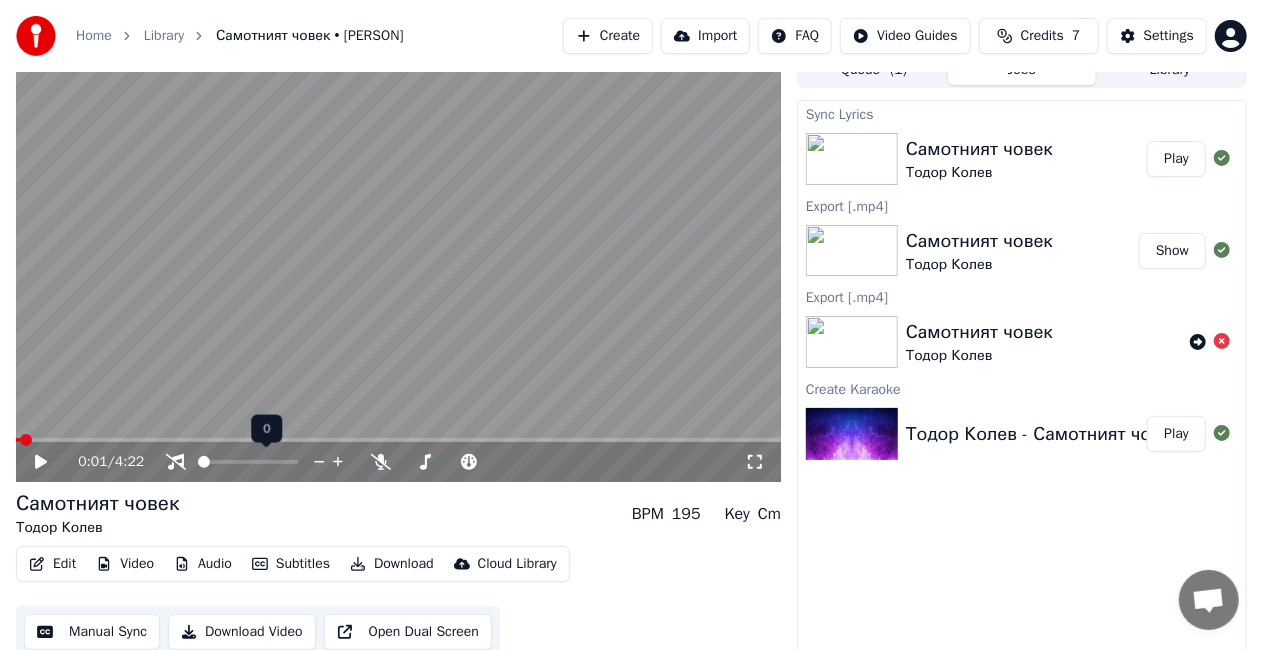 click 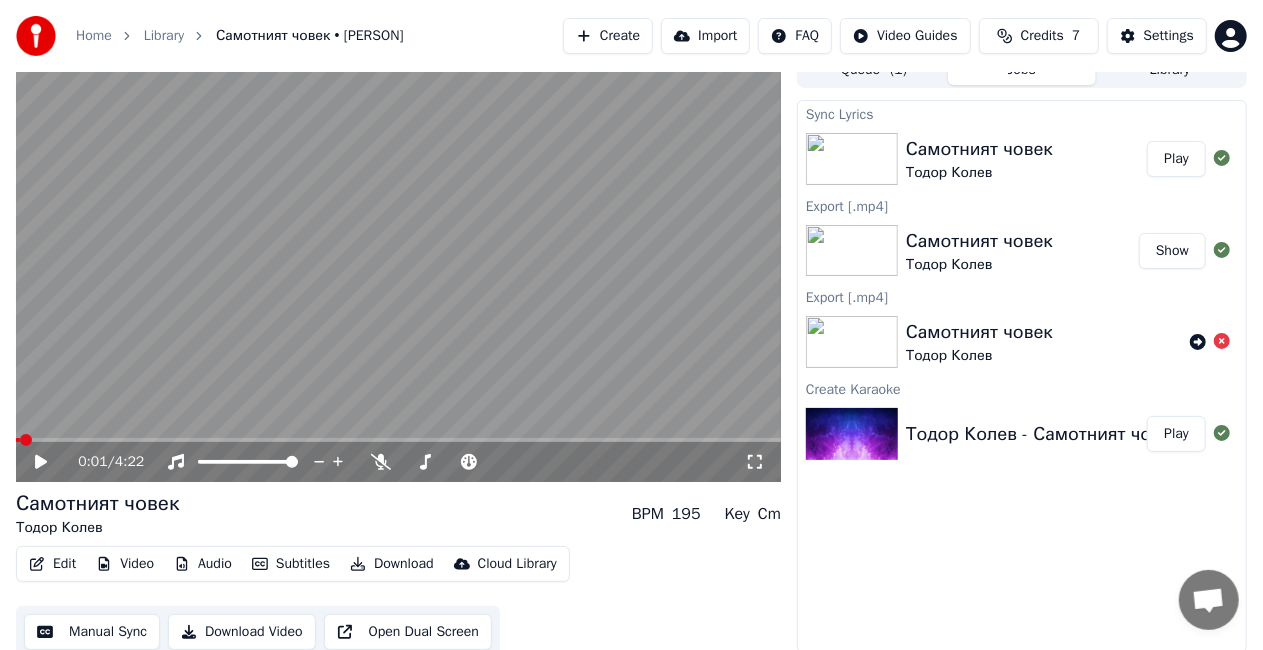 click on "0:01  /  4:22" at bounding box center [398, 462] 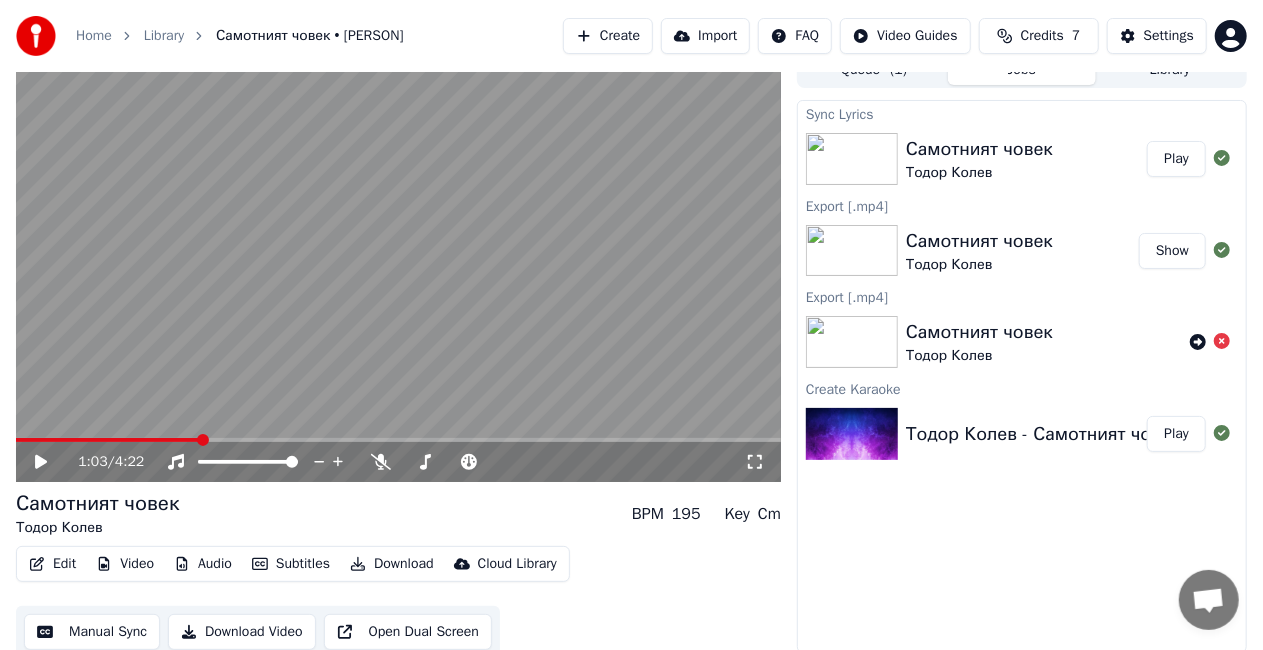 click at bounding box center [398, 440] 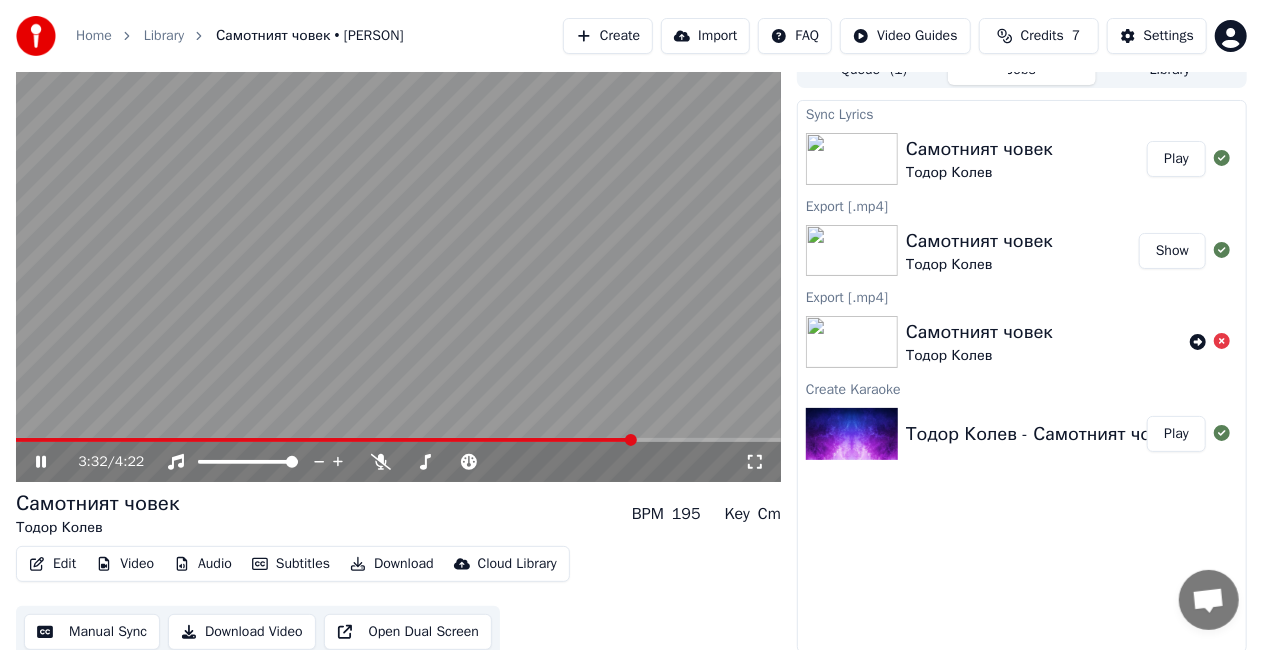 click at bounding box center (398, 440) 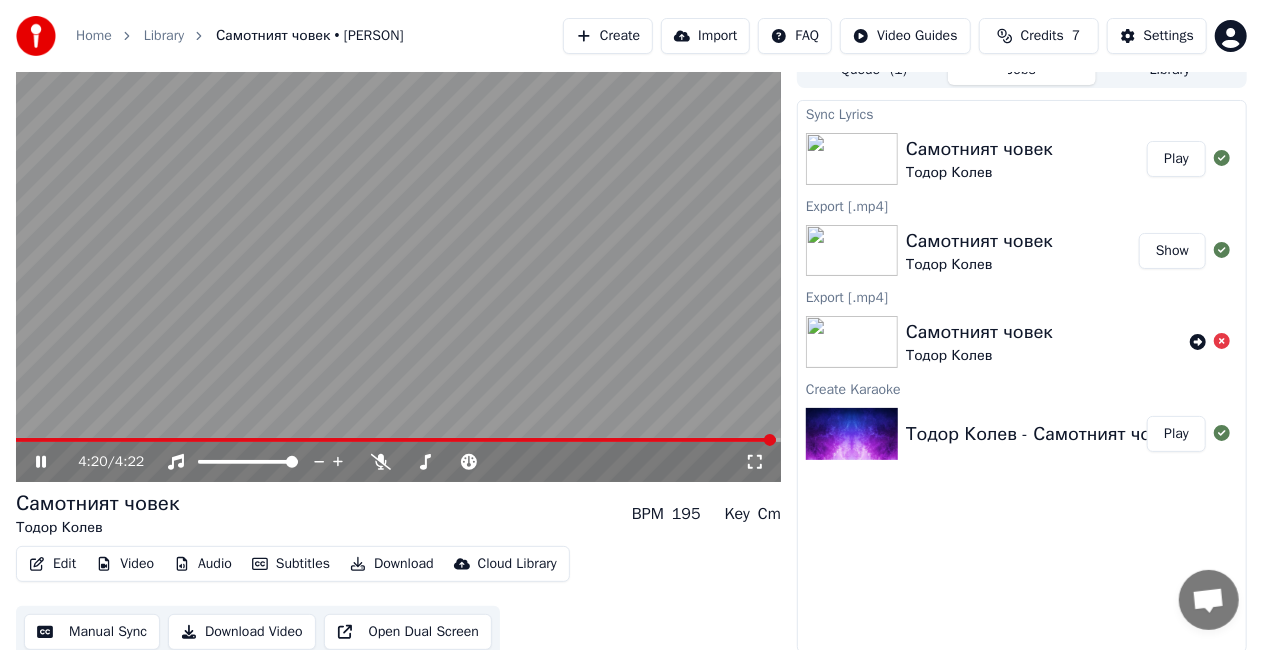 click 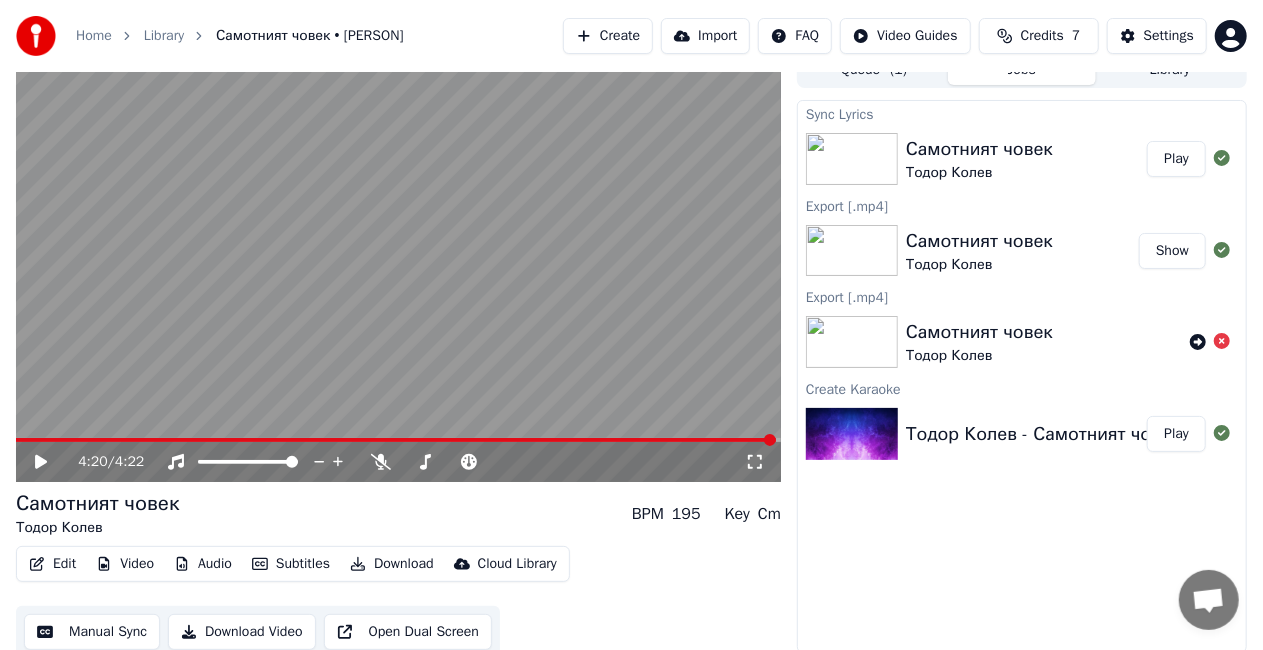 click on "Download" at bounding box center [392, 564] 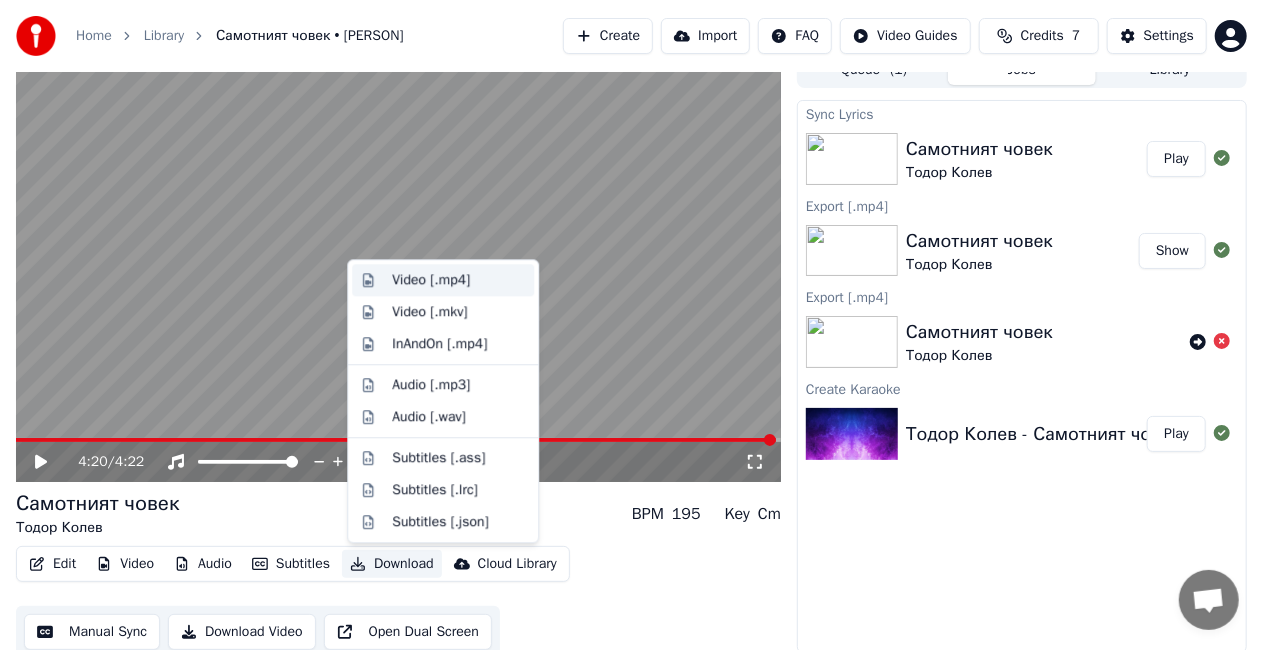 click on "Video [.mp4]" at bounding box center [431, 280] 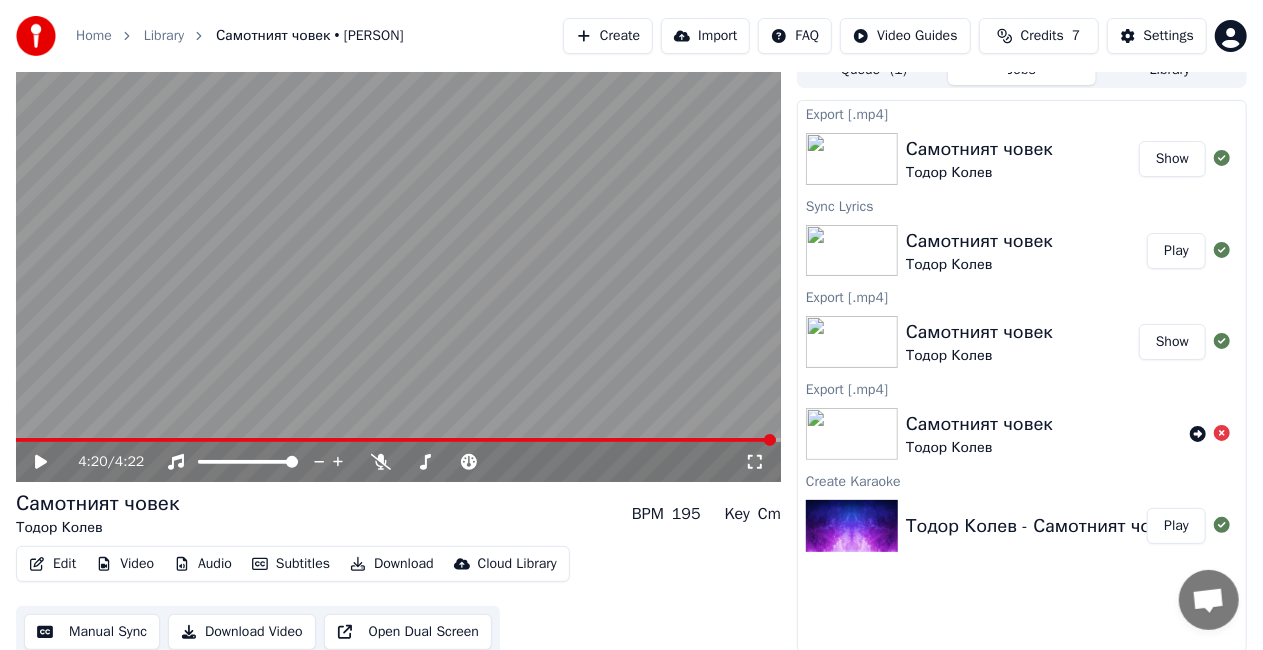 click on "Show" at bounding box center [1172, 159] 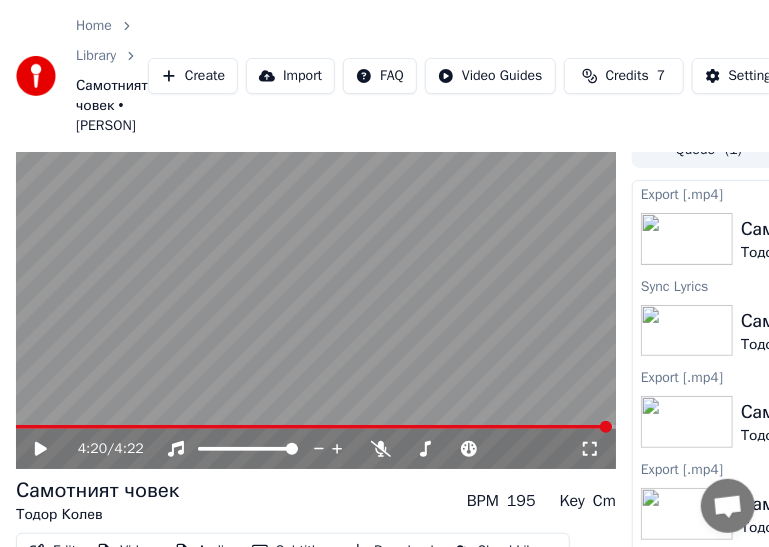 drag, startPoint x: 581, startPoint y: 24, endPoint x: 546, endPoint y: 6, distance: 39.357338 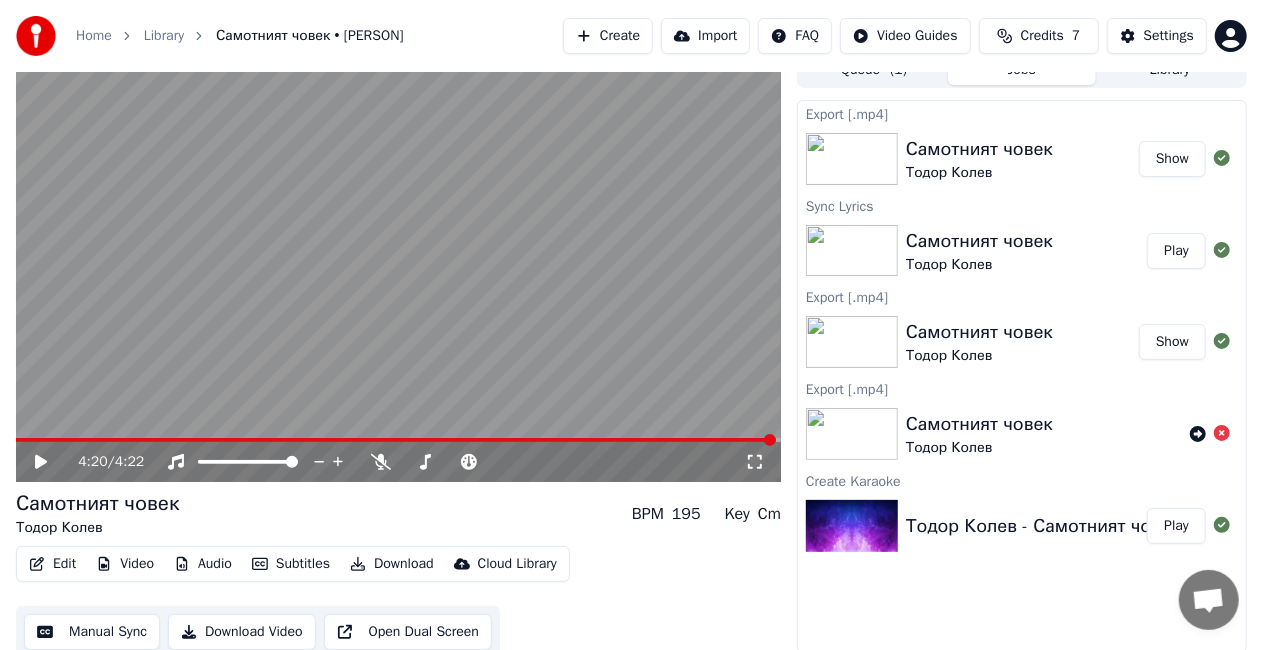 click at bounding box center [852, 159] 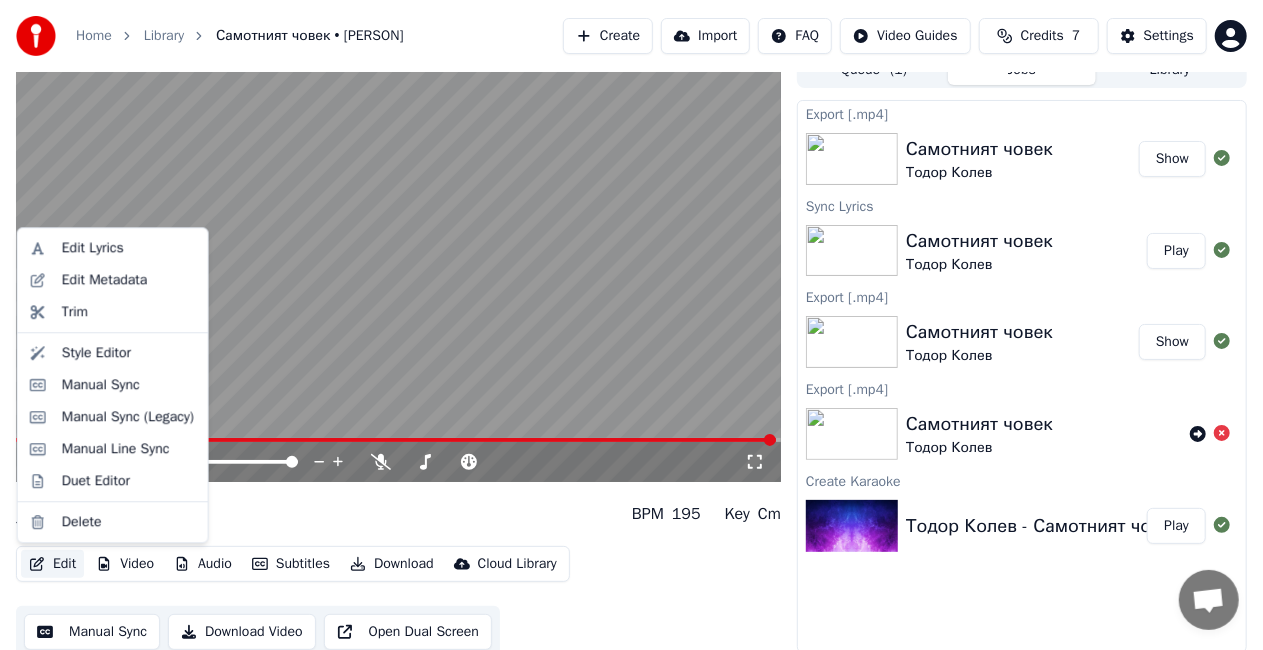 click on "Edit" at bounding box center [52, 564] 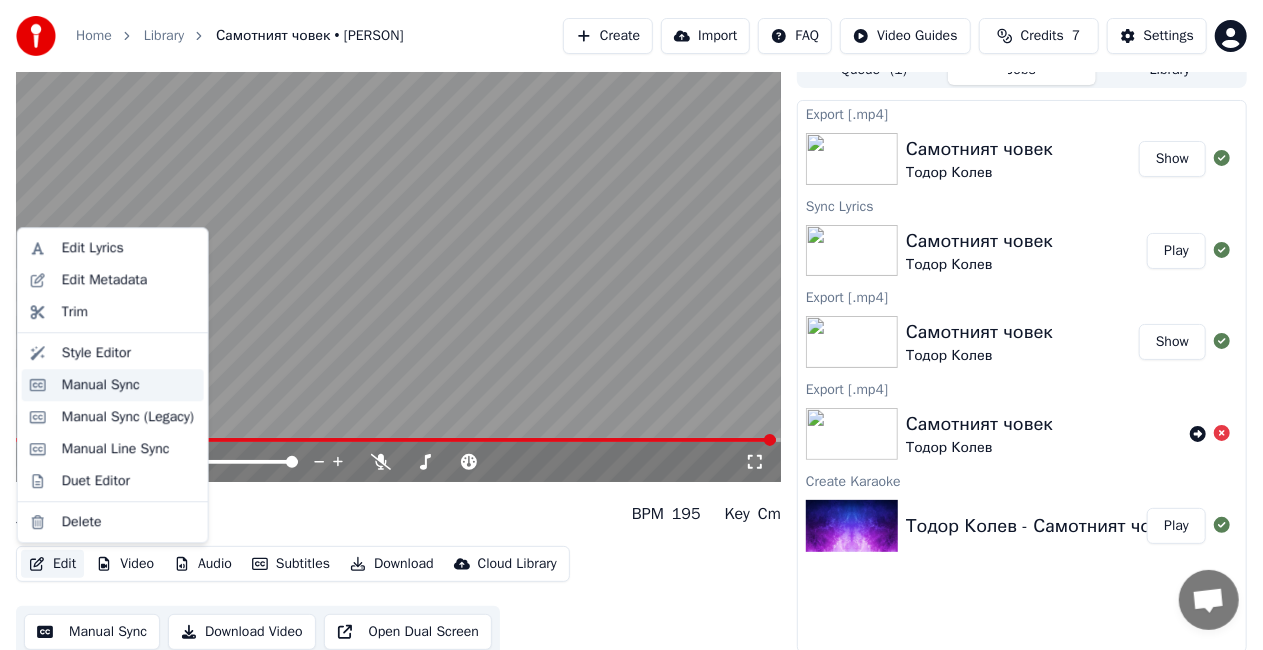 click on "Manual Sync" at bounding box center [101, 385] 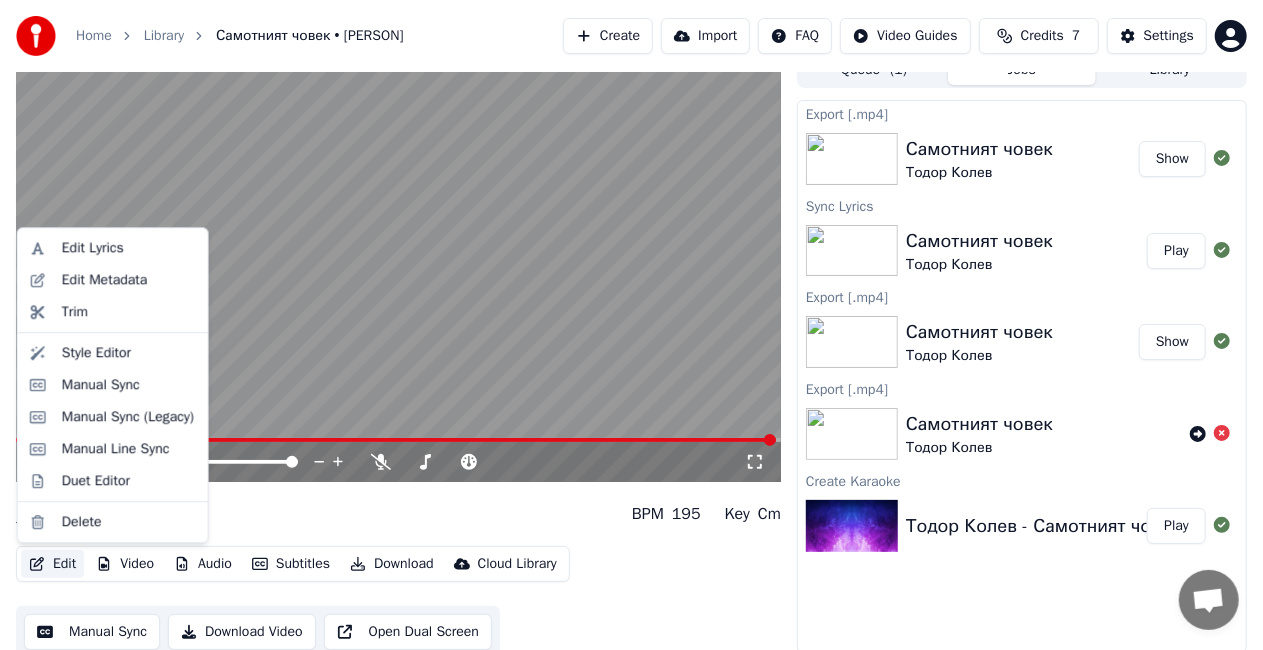 scroll, scrollTop: 0, scrollLeft: 0, axis: both 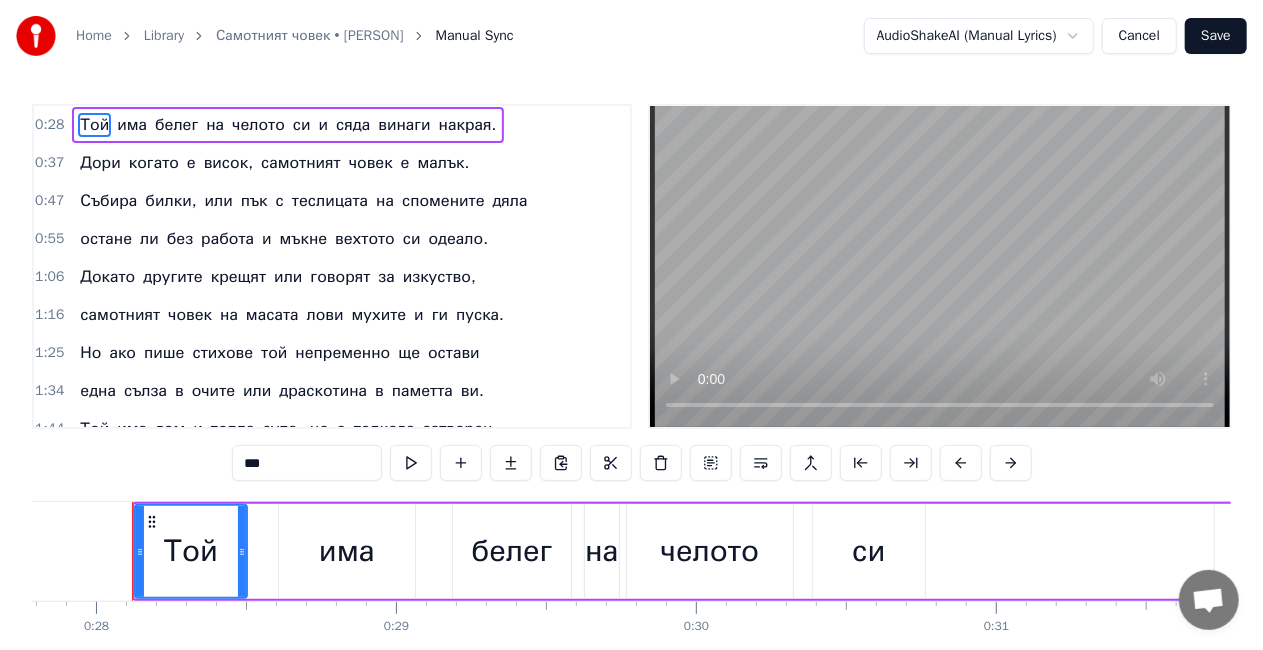 click on "Cancel" at bounding box center (1139, 36) 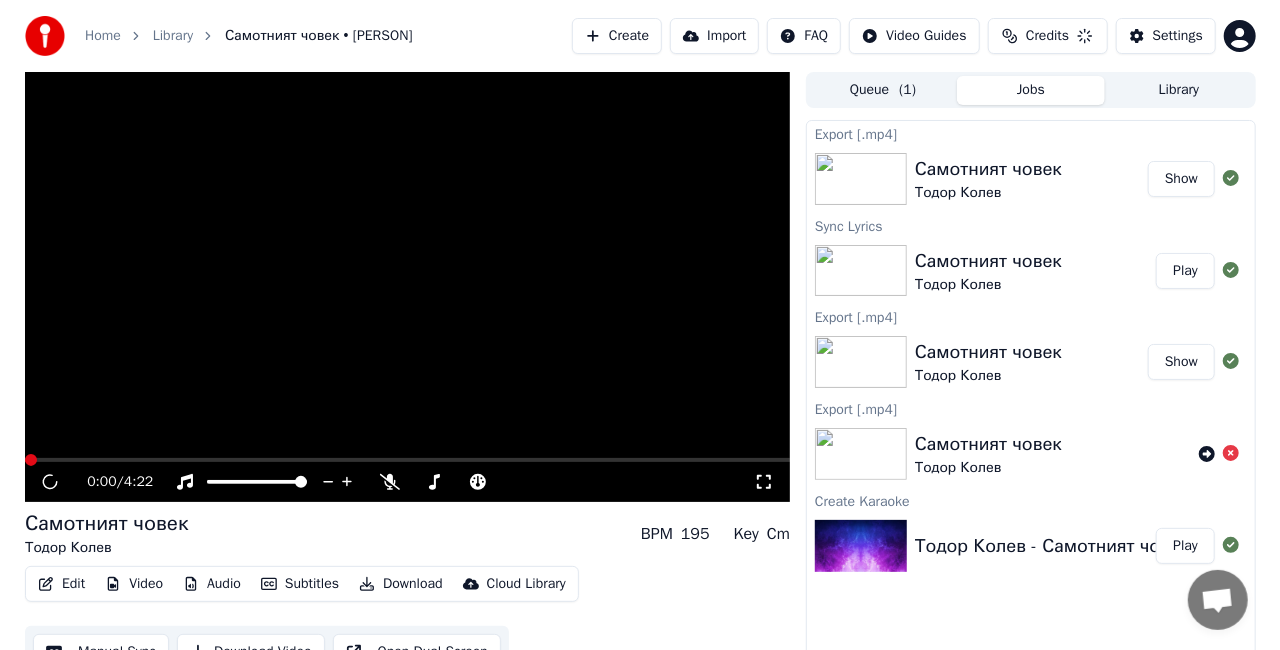 scroll, scrollTop: 20, scrollLeft: 0, axis: vertical 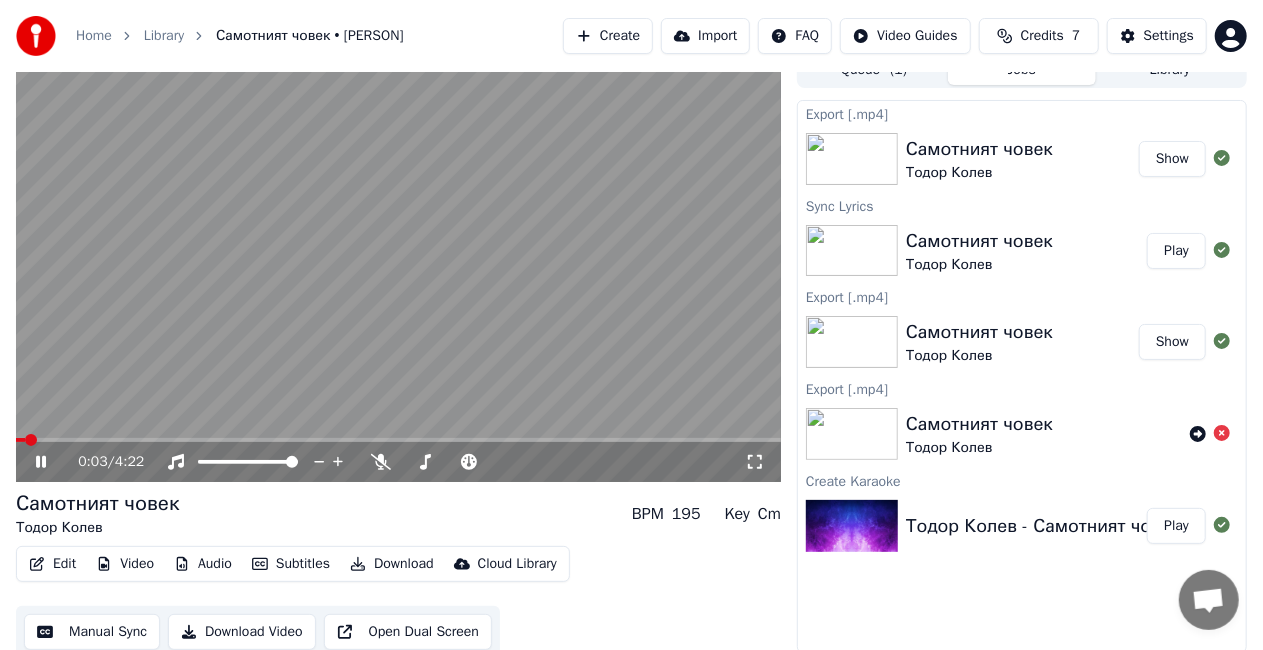 click at bounding box center (31, 440) 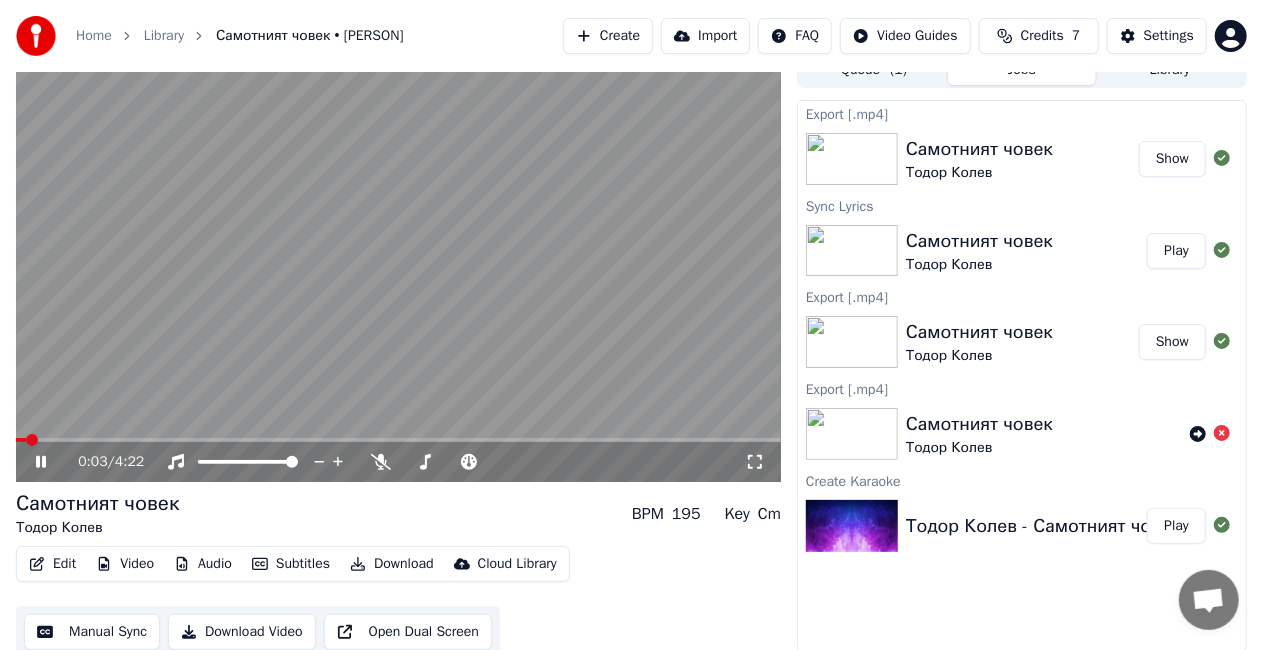 click at bounding box center (32, 440) 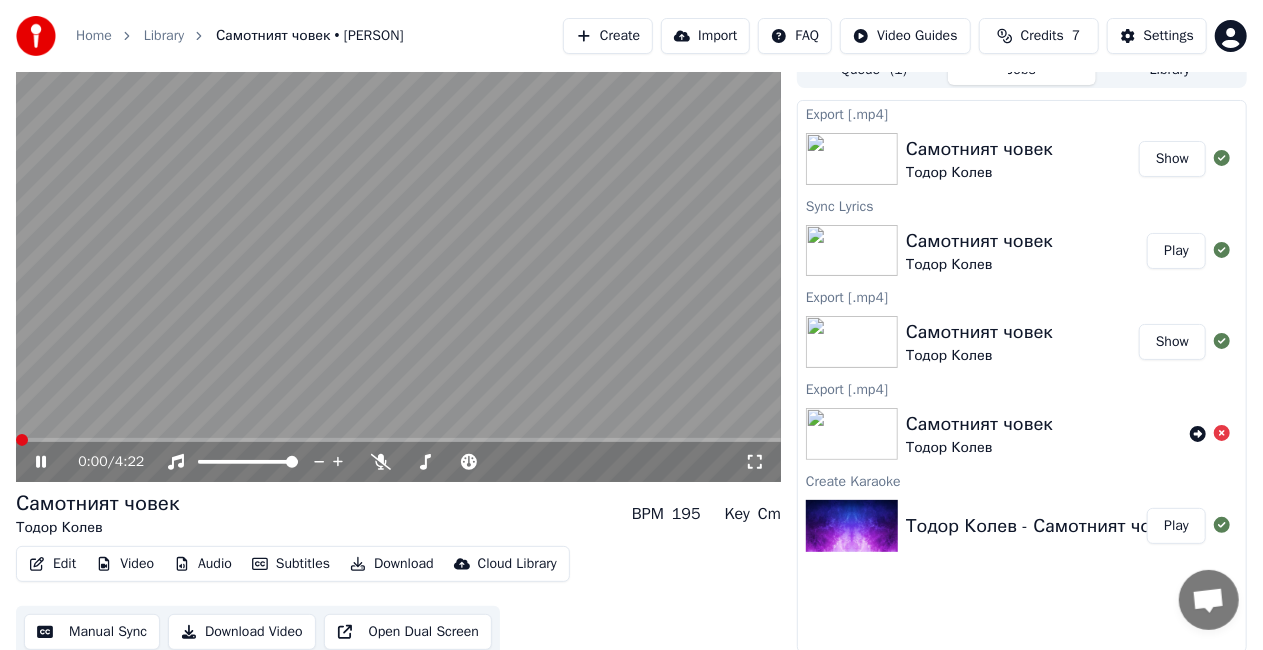 click at bounding box center [22, 440] 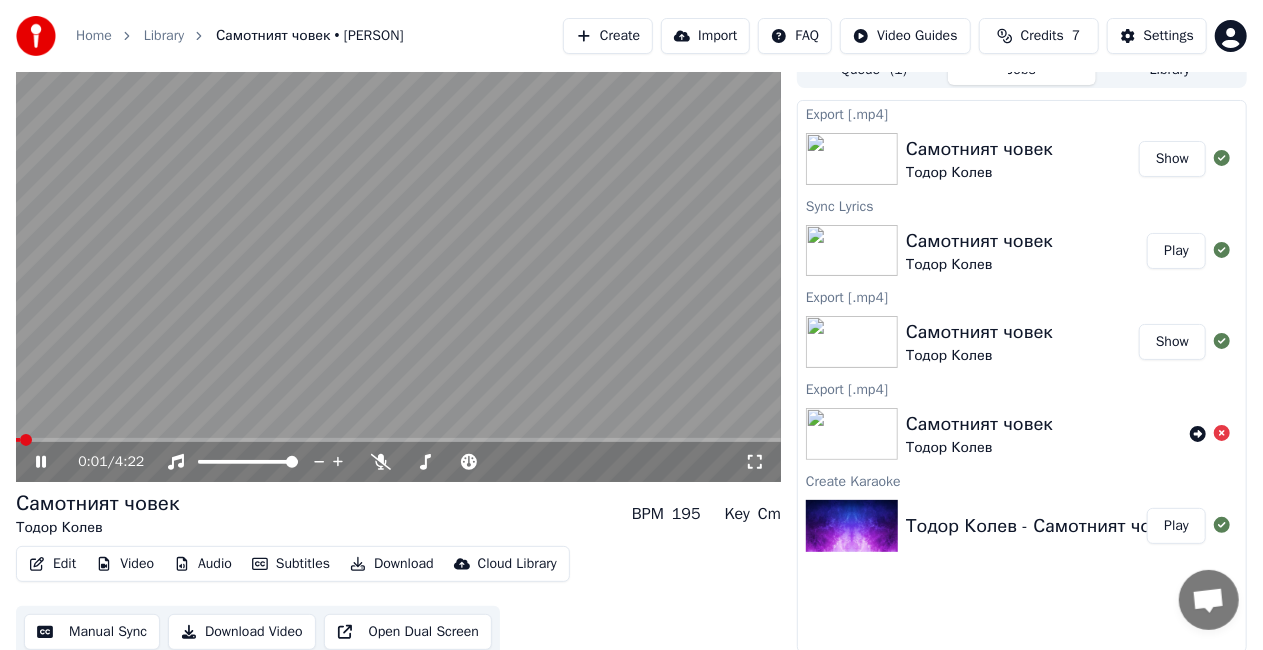 click 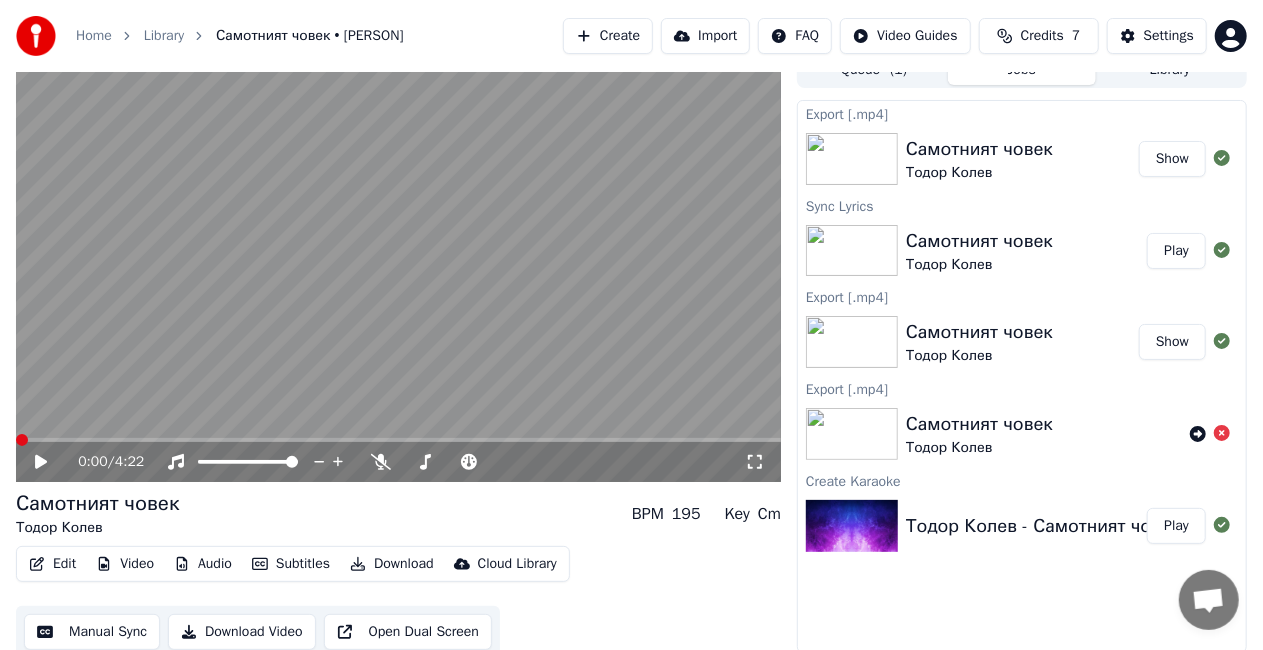 click at bounding box center (22, 440) 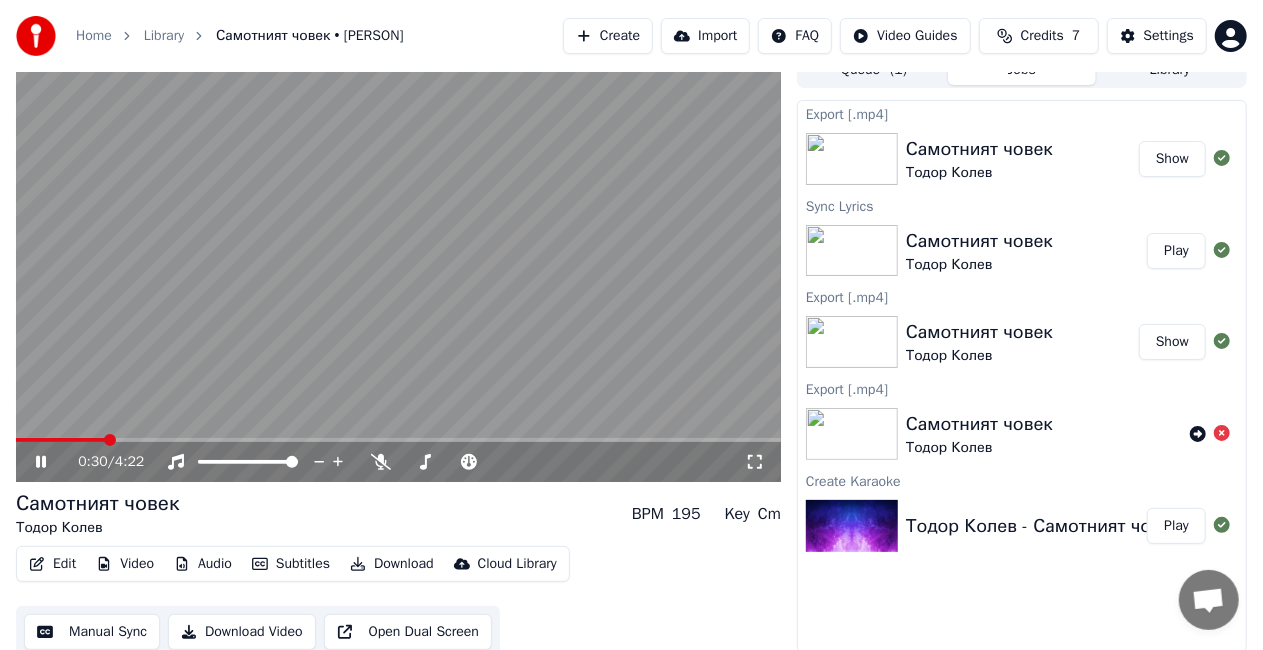 click 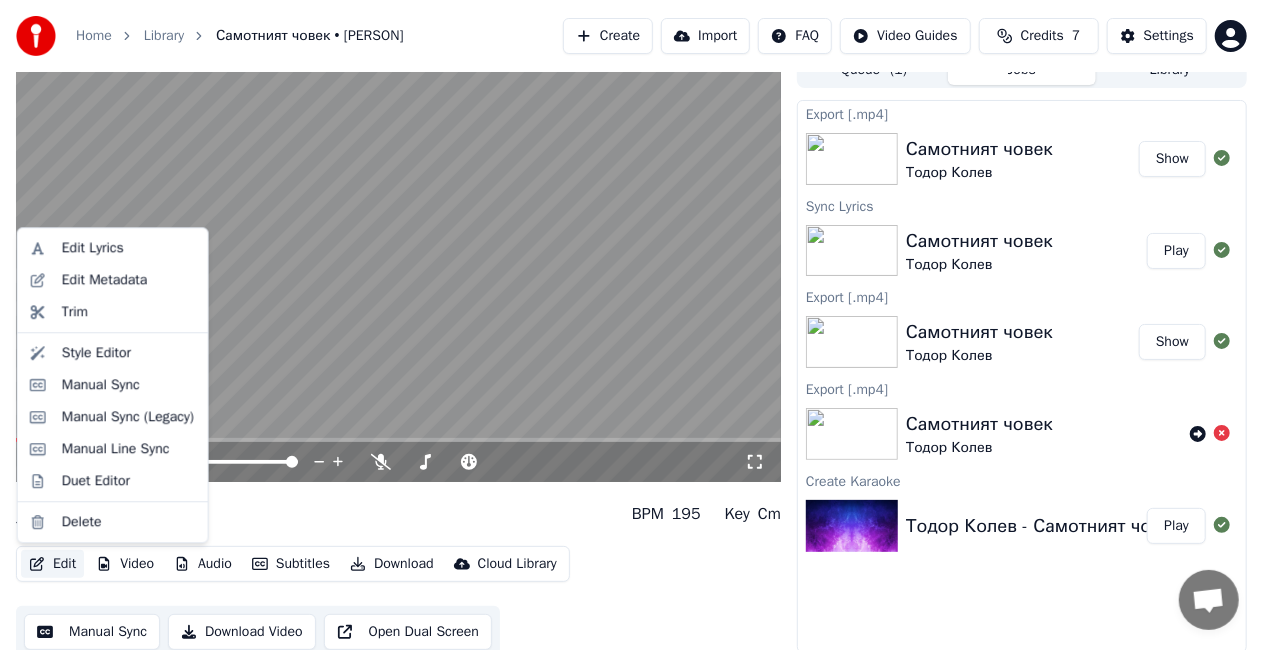 click on "Edit" at bounding box center (52, 564) 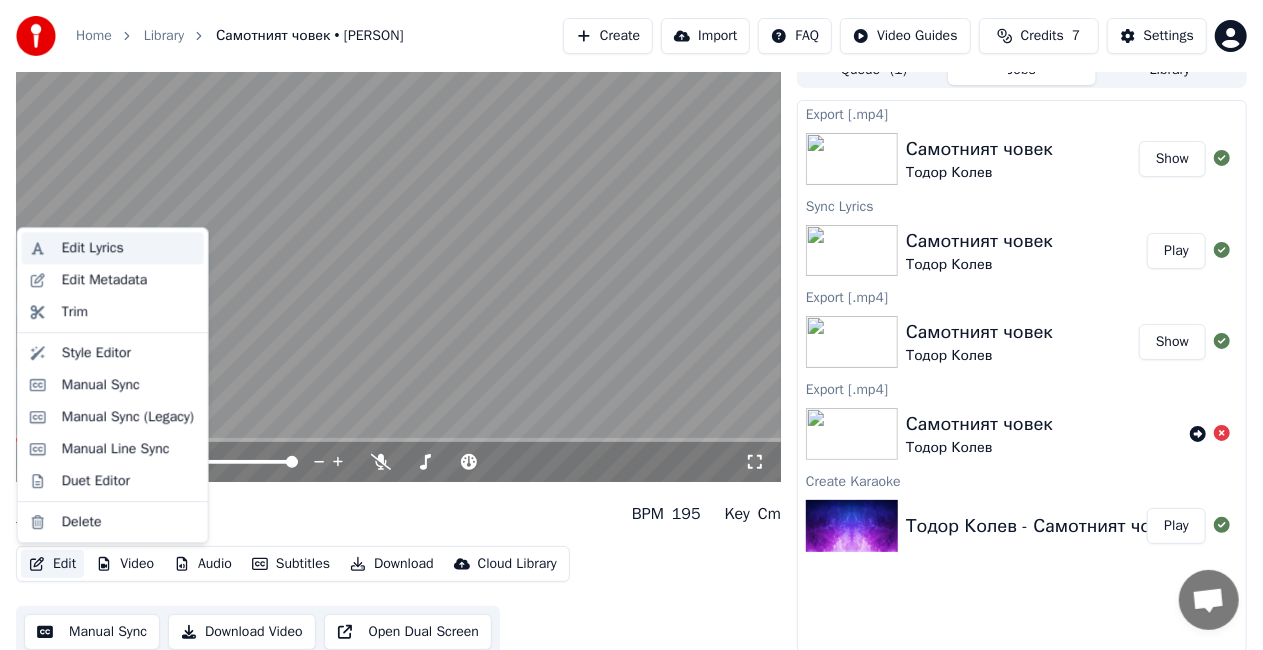 click on "Edit Lyrics" at bounding box center [129, 248] 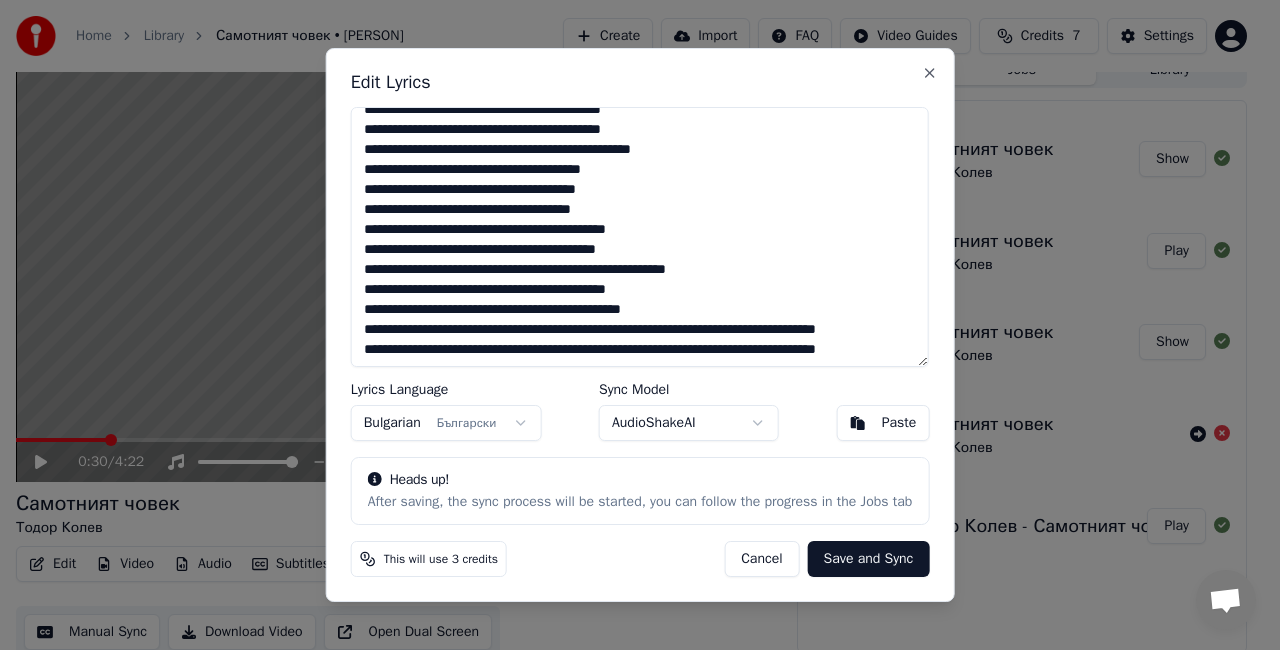 scroll, scrollTop: 196, scrollLeft: 0, axis: vertical 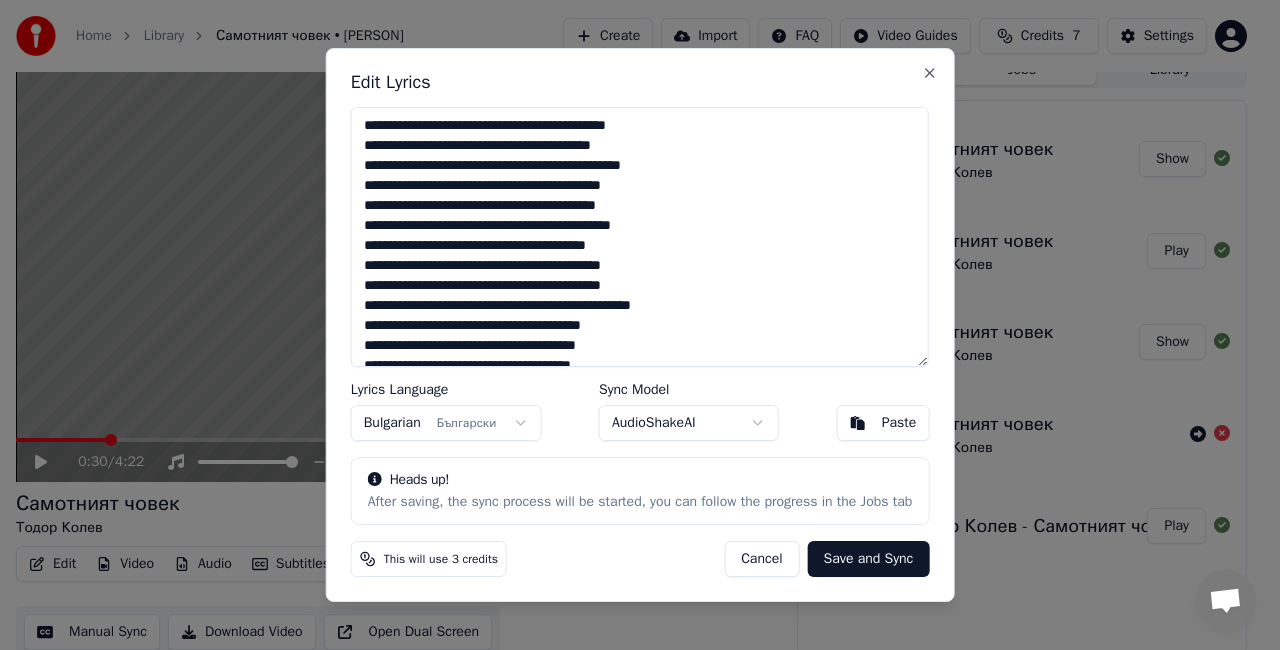 drag, startPoint x: 485, startPoint y: 352, endPoint x: 360, endPoint y: 122, distance: 261.7728 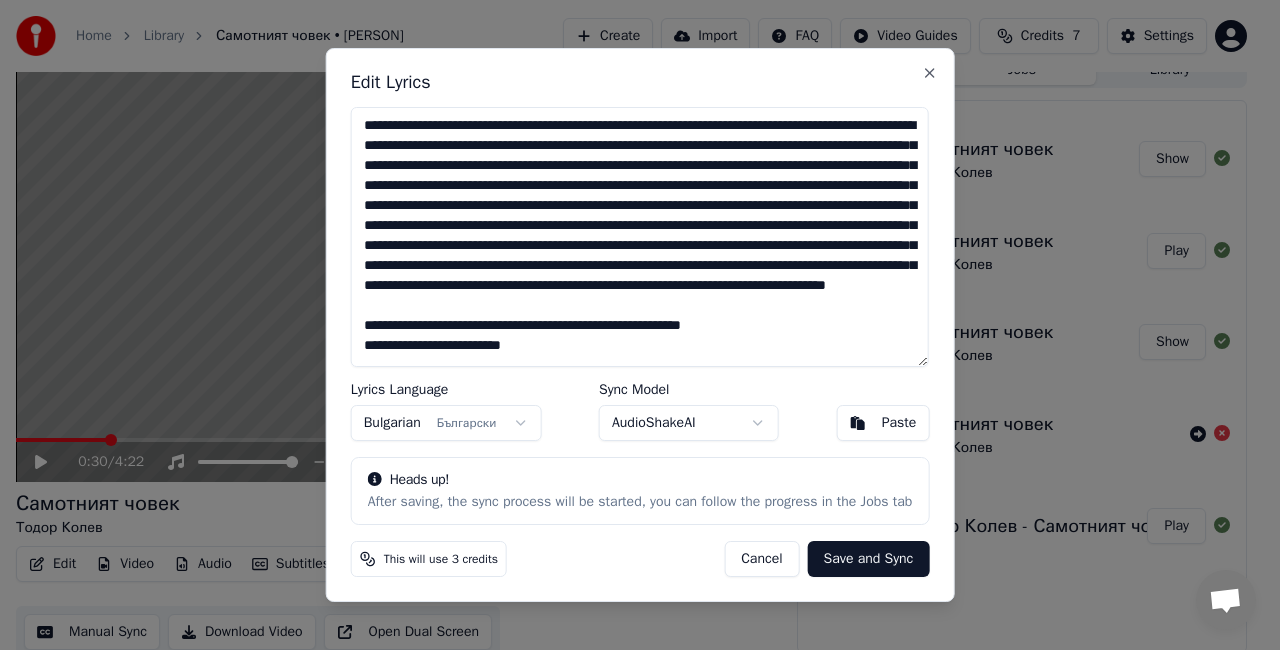 scroll, scrollTop: 68, scrollLeft: 0, axis: vertical 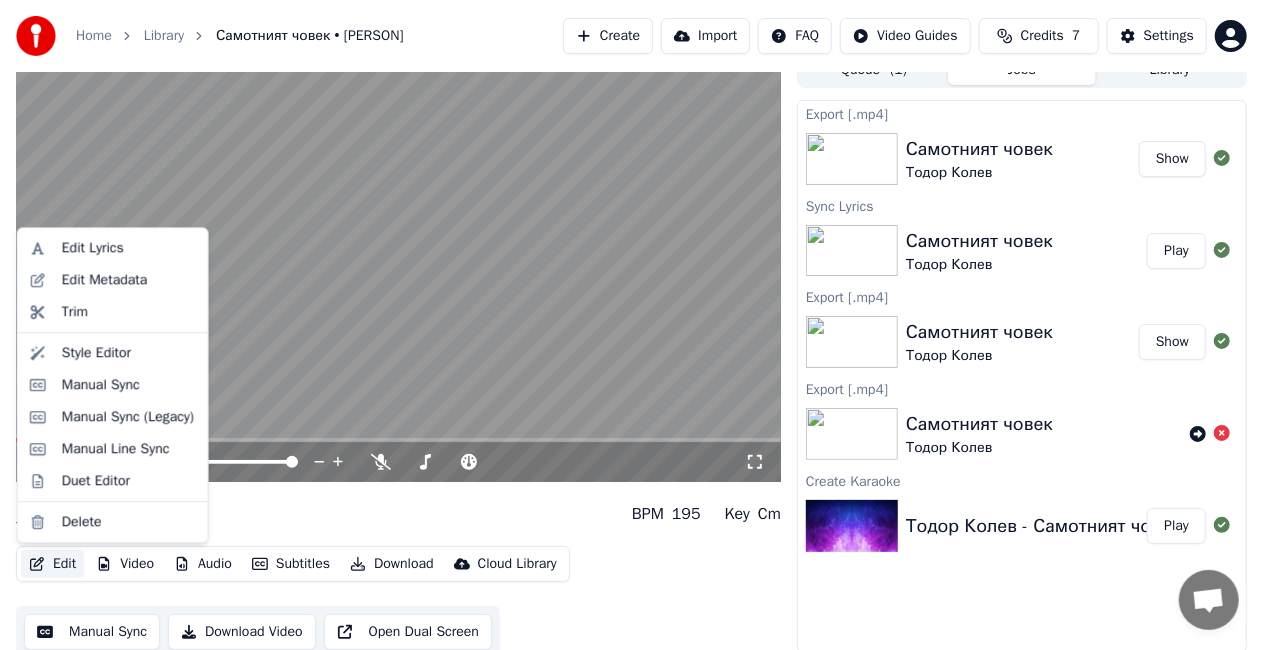 click on "Edit" at bounding box center (52, 564) 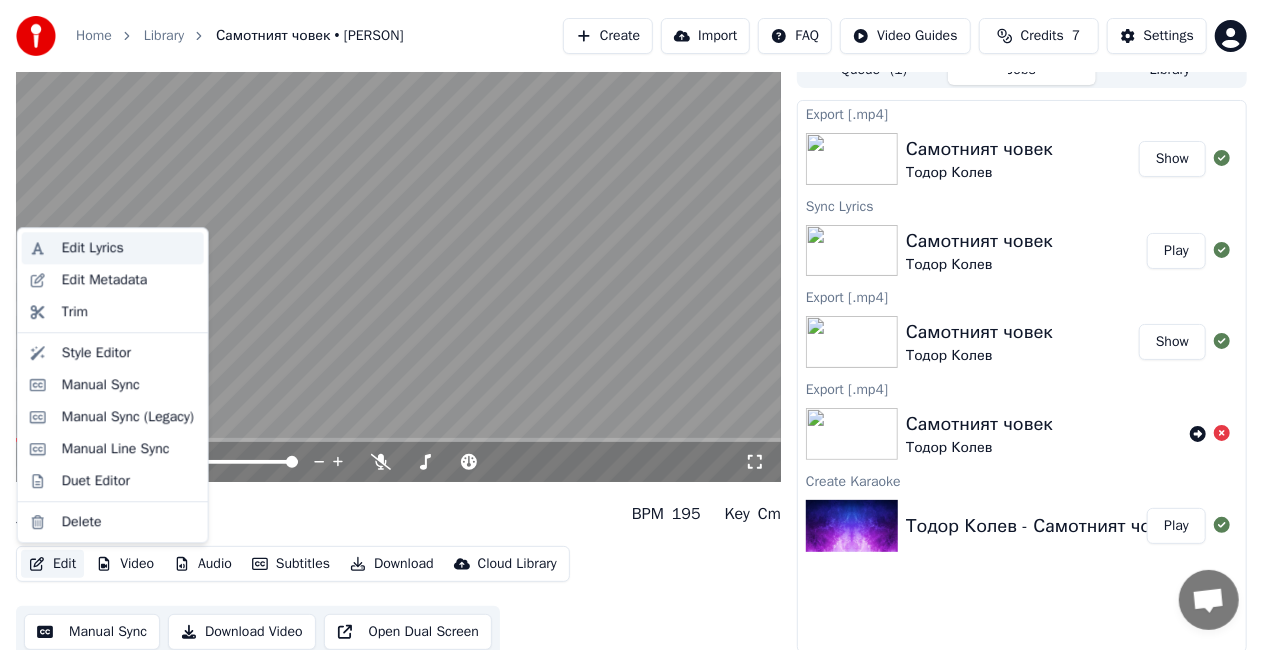 click on "Edit Lyrics" at bounding box center [93, 248] 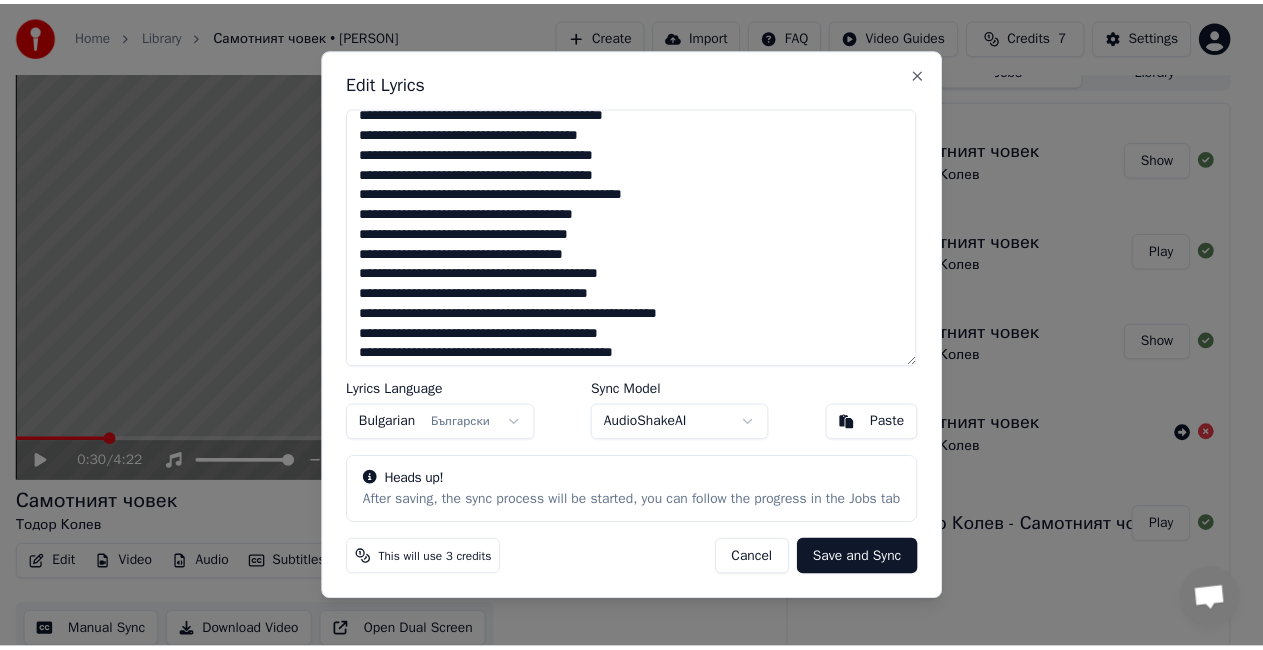 scroll, scrollTop: 197, scrollLeft: 0, axis: vertical 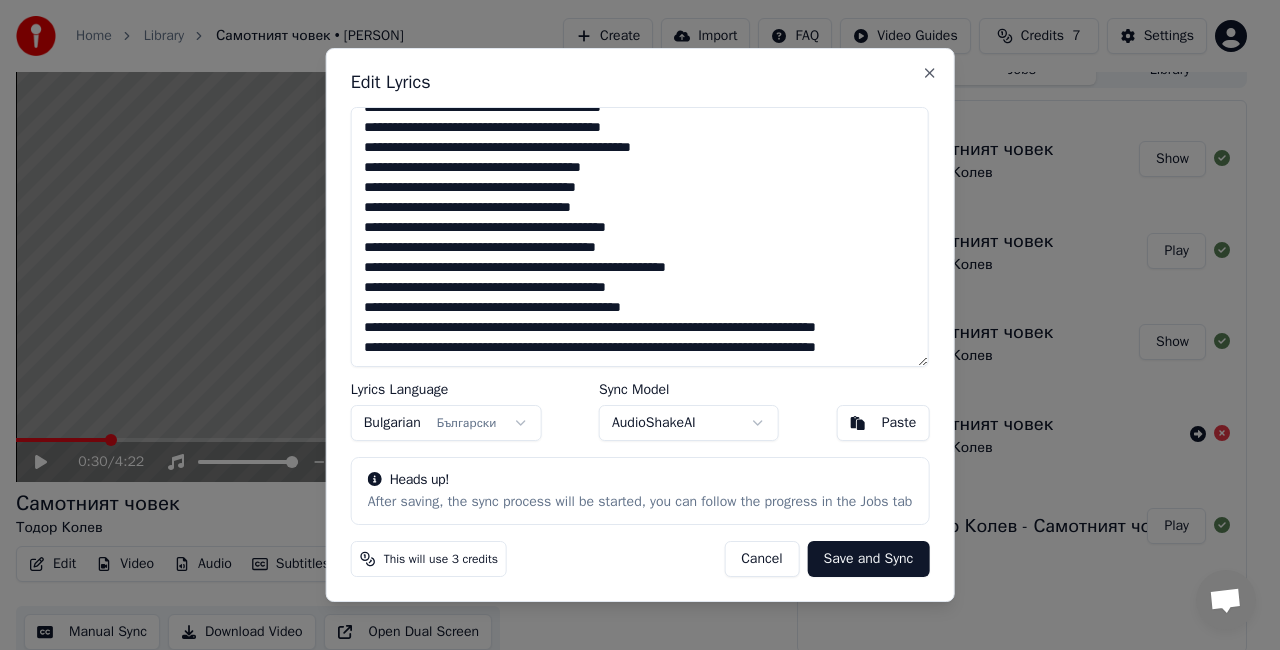 drag, startPoint x: 364, startPoint y: 124, endPoint x: 640, endPoint y: 476, distance: 447.30304 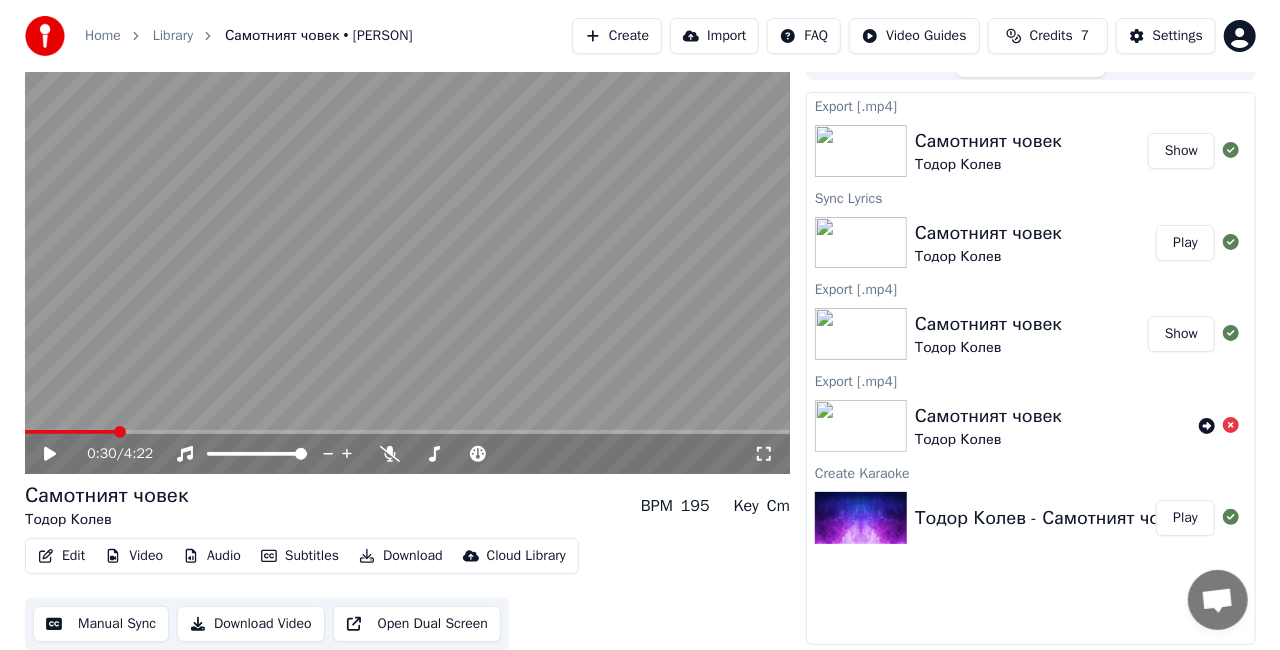 scroll, scrollTop: 0, scrollLeft: 0, axis: both 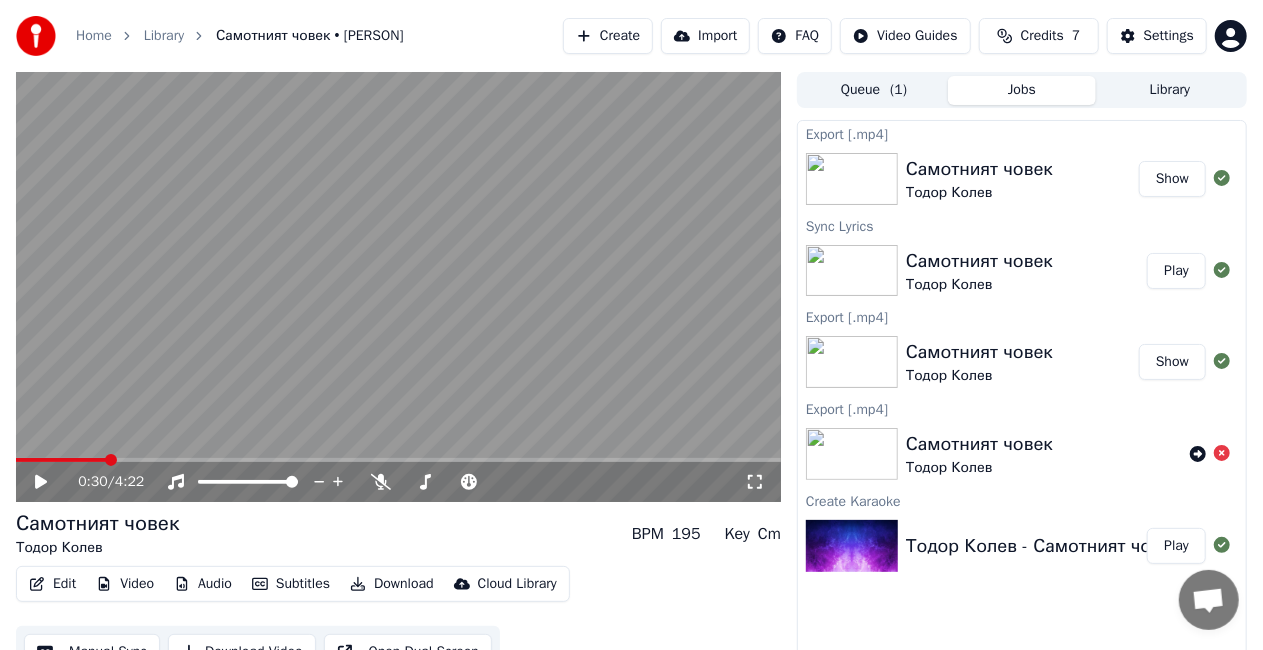 click on "Create" at bounding box center [608, 36] 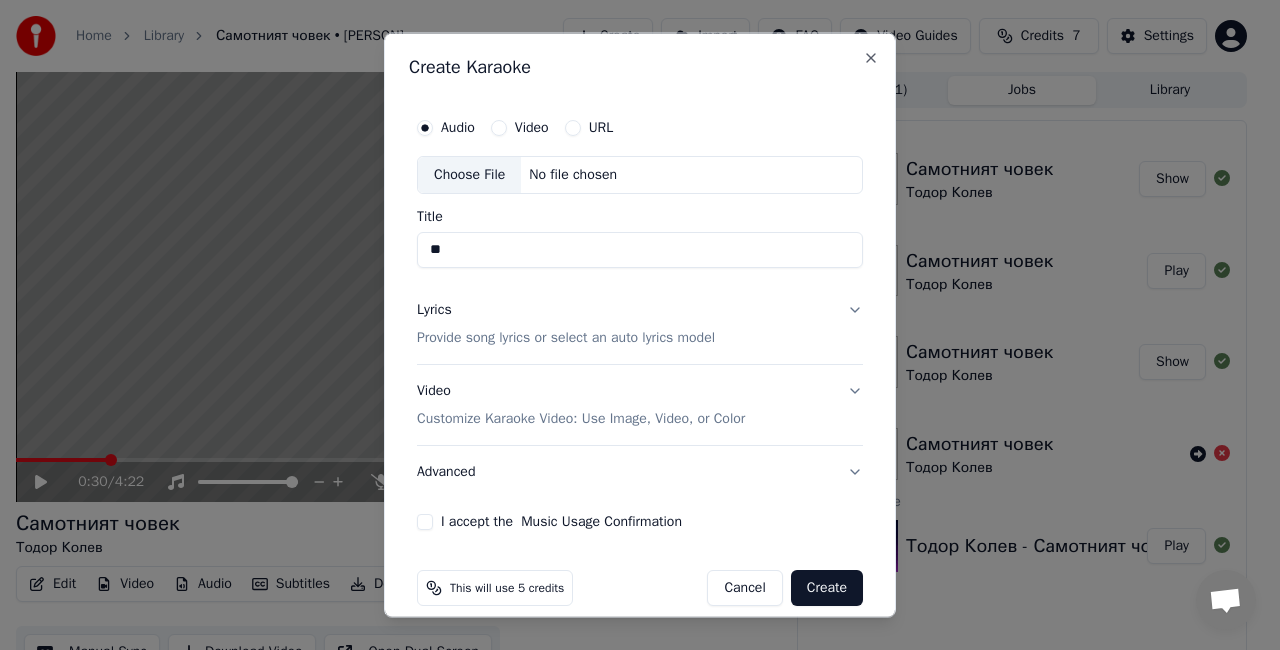 type on "*" 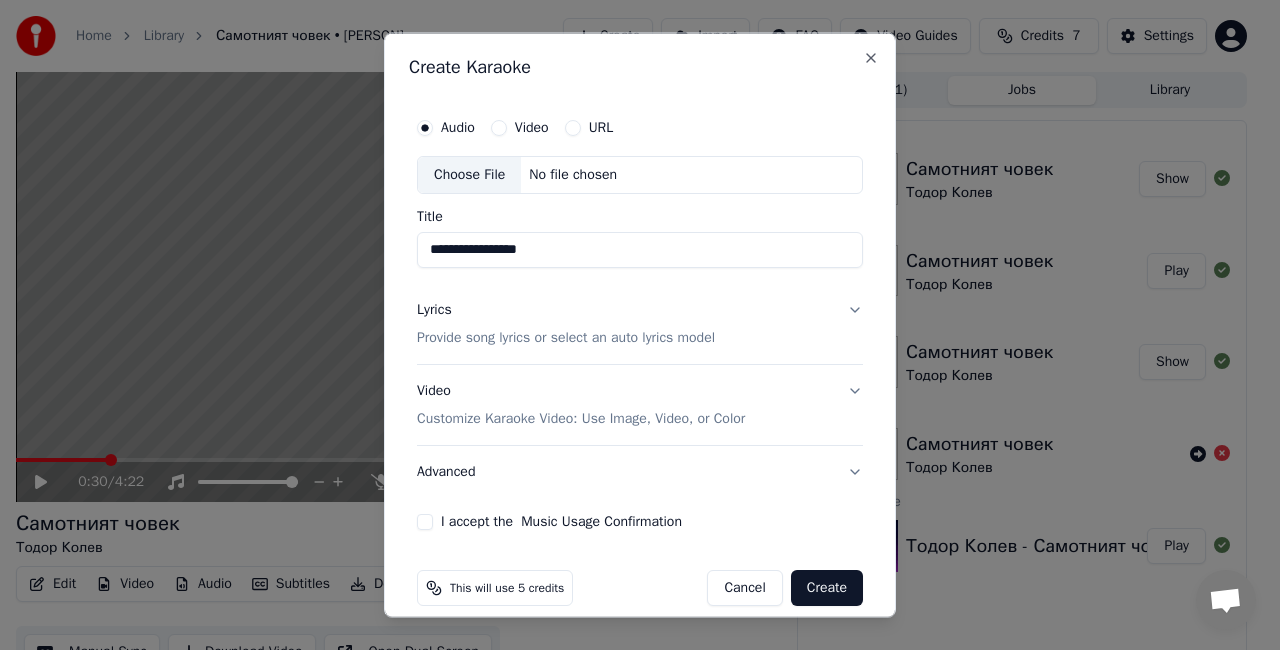 type on "**********" 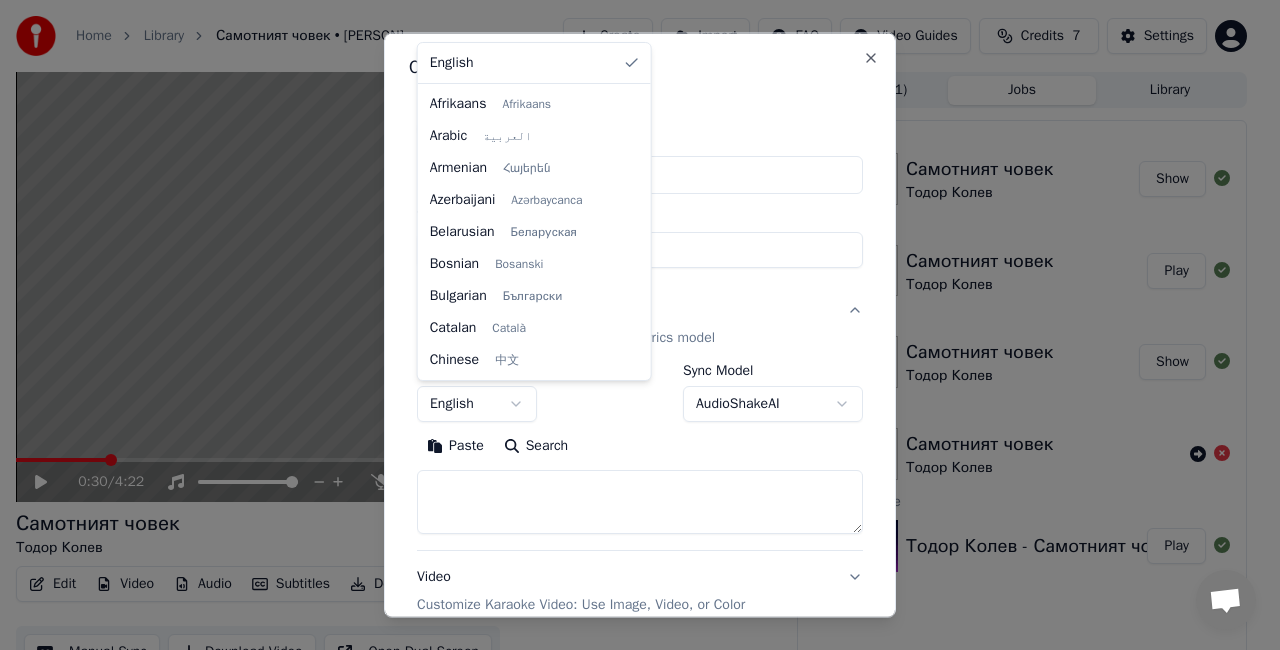 click on "**********" at bounding box center [631, 325] 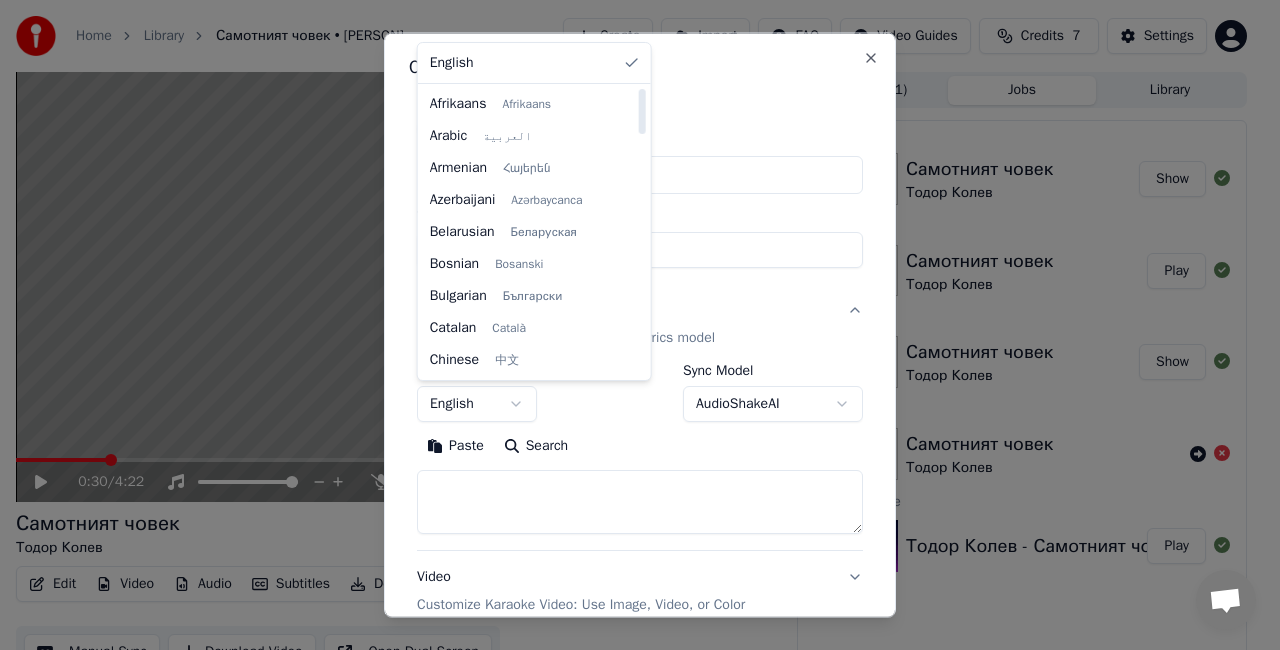 select on "**" 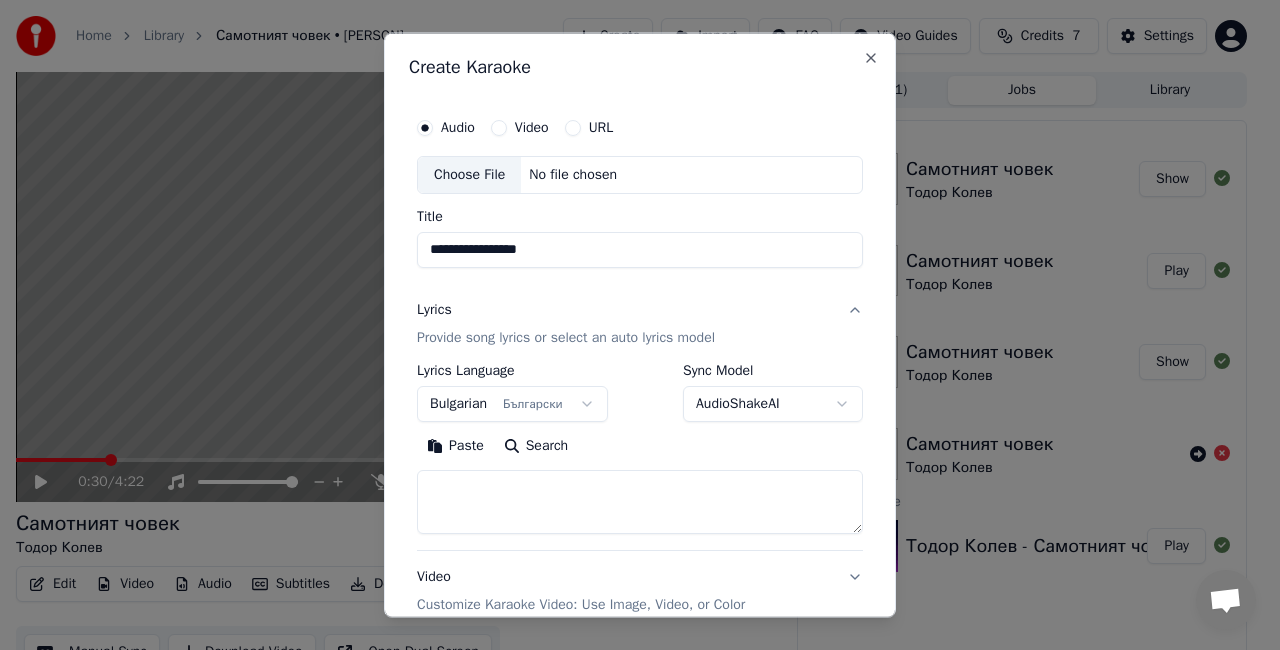 click at bounding box center [640, 501] 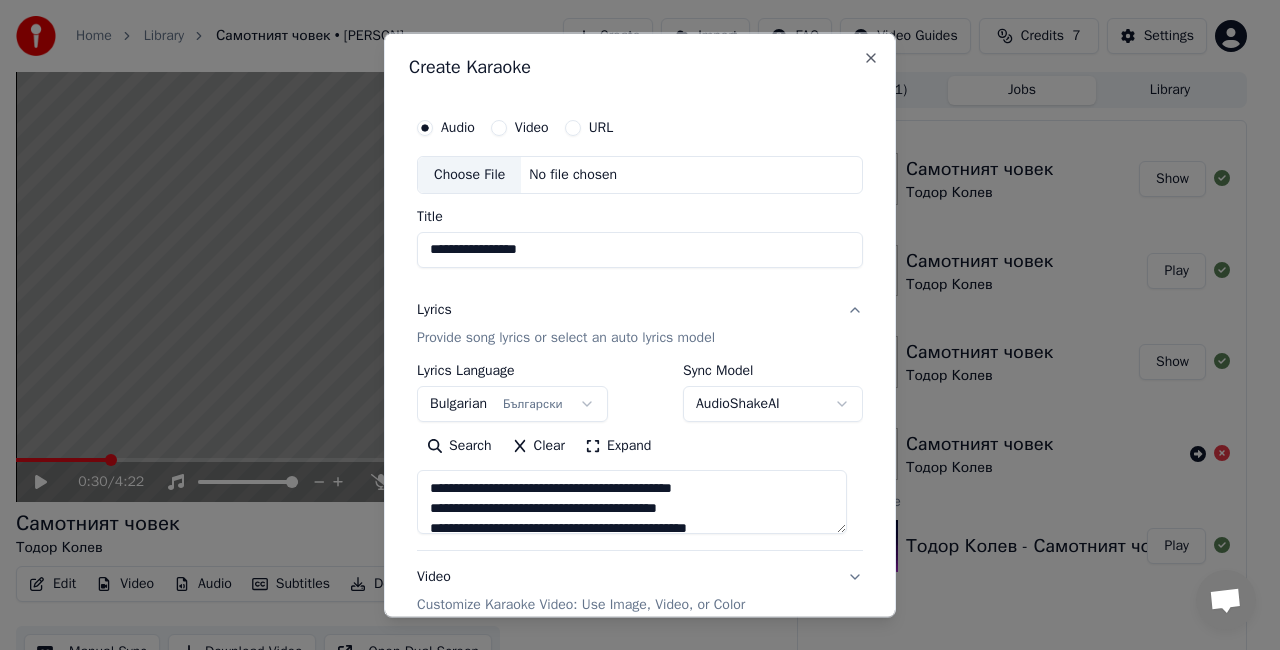 scroll, scrollTop: 404, scrollLeft: 0, axis: vertical 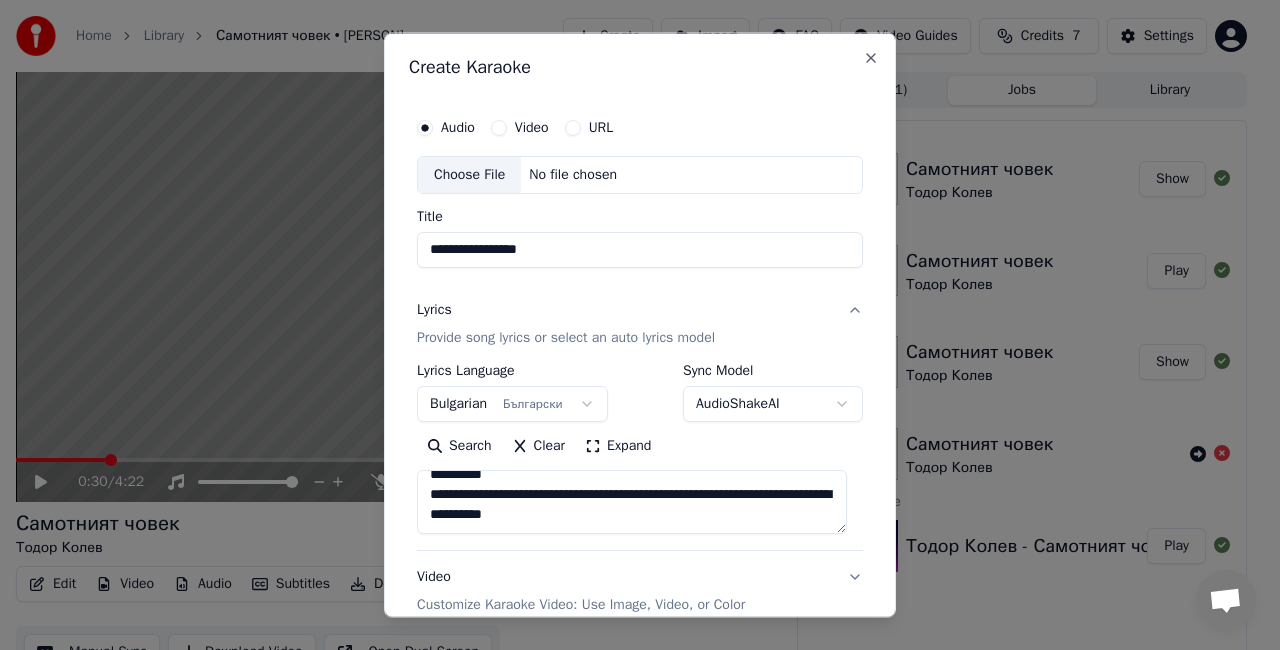 type on "**********" 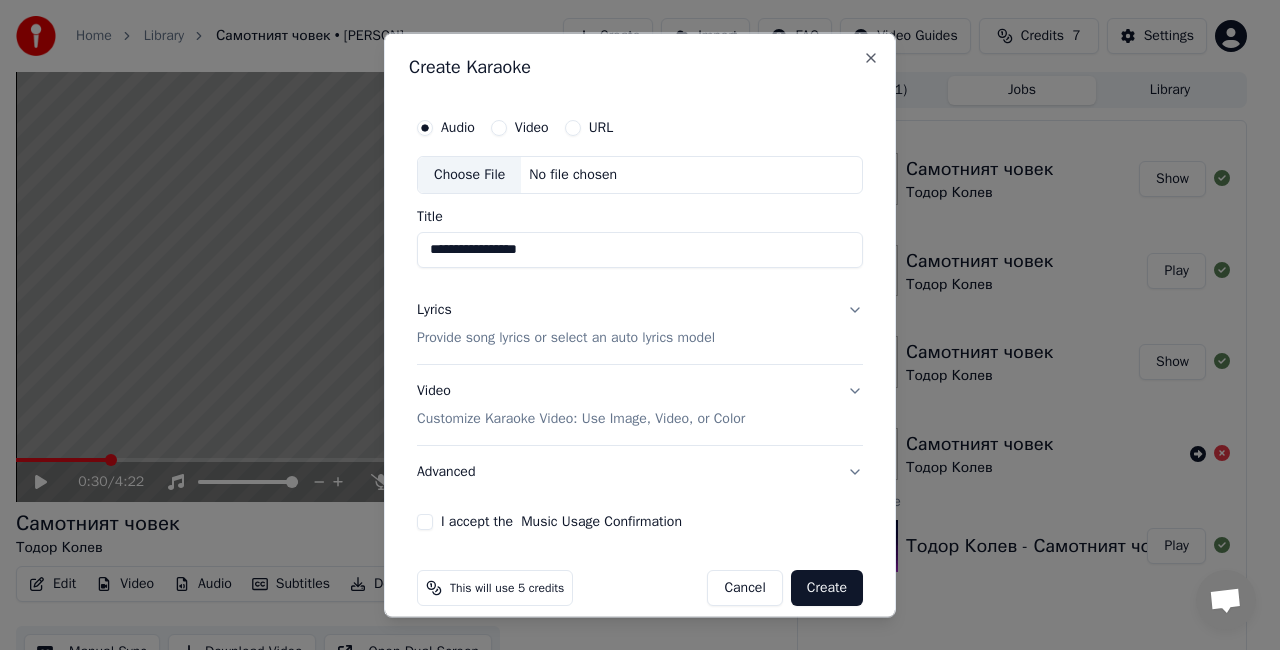 click on "Customize Karaoke Video: Use Image, Video, or Color" at bounding box center (581, 418) 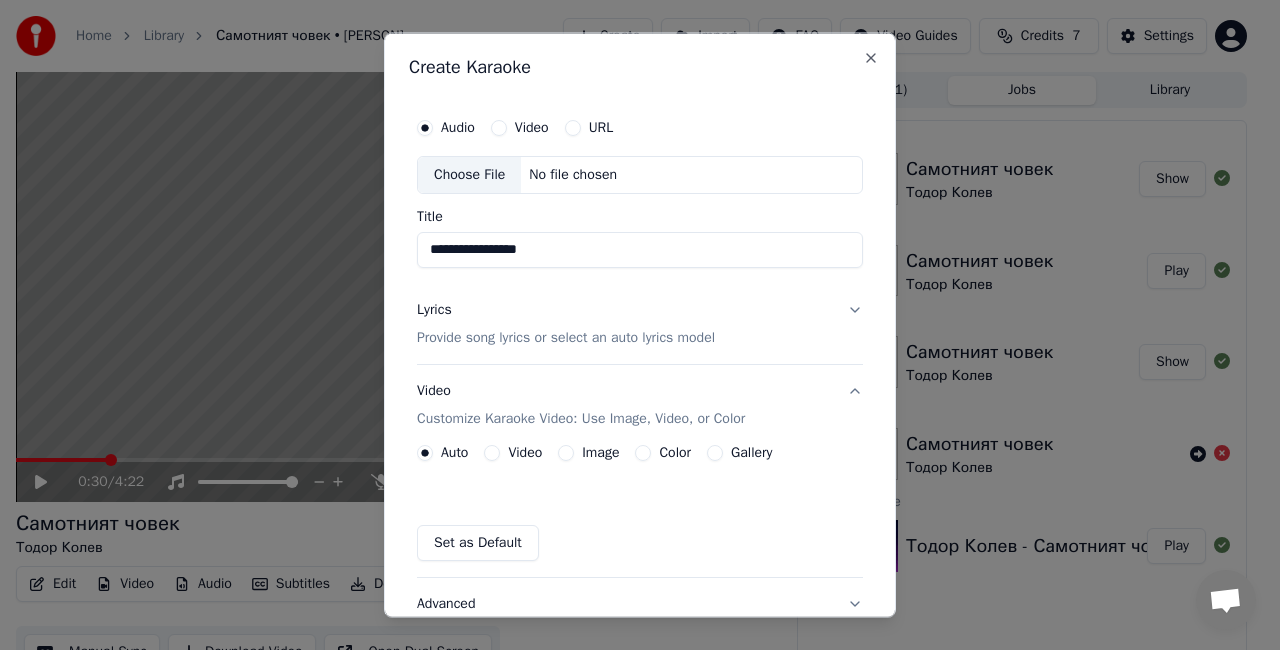 click on "Set as Default" at bounding box center (478, 542) 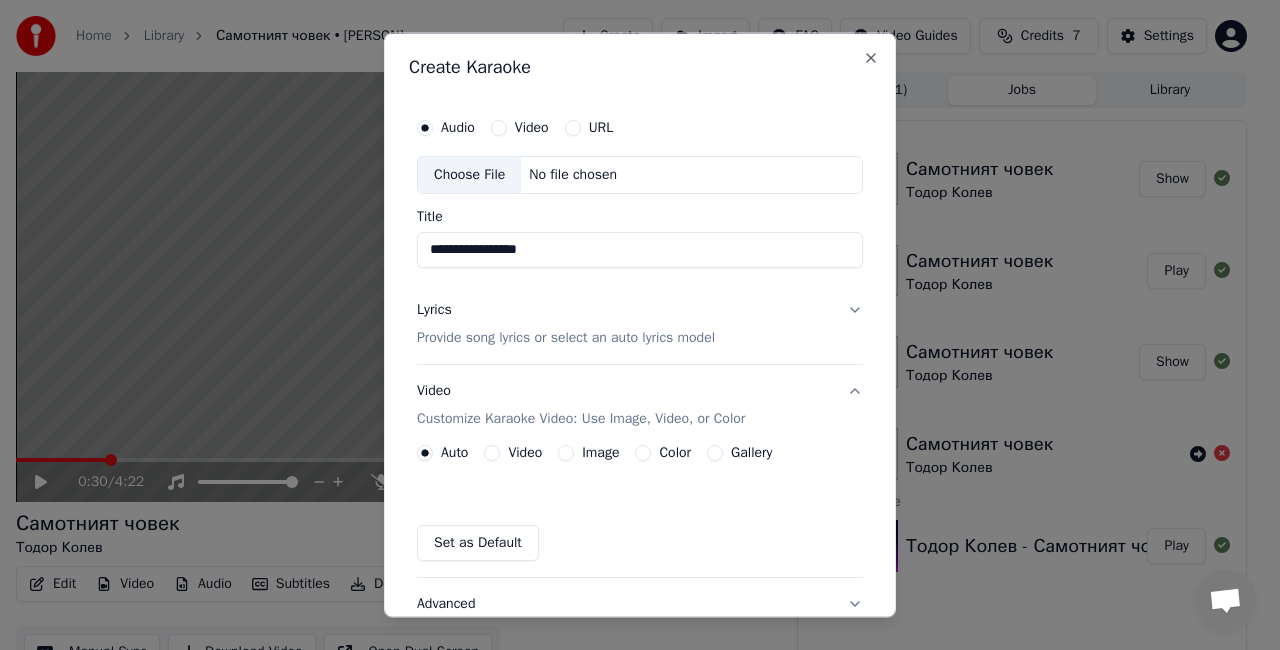click on "Set as Default" at bounding box center [478, 542] 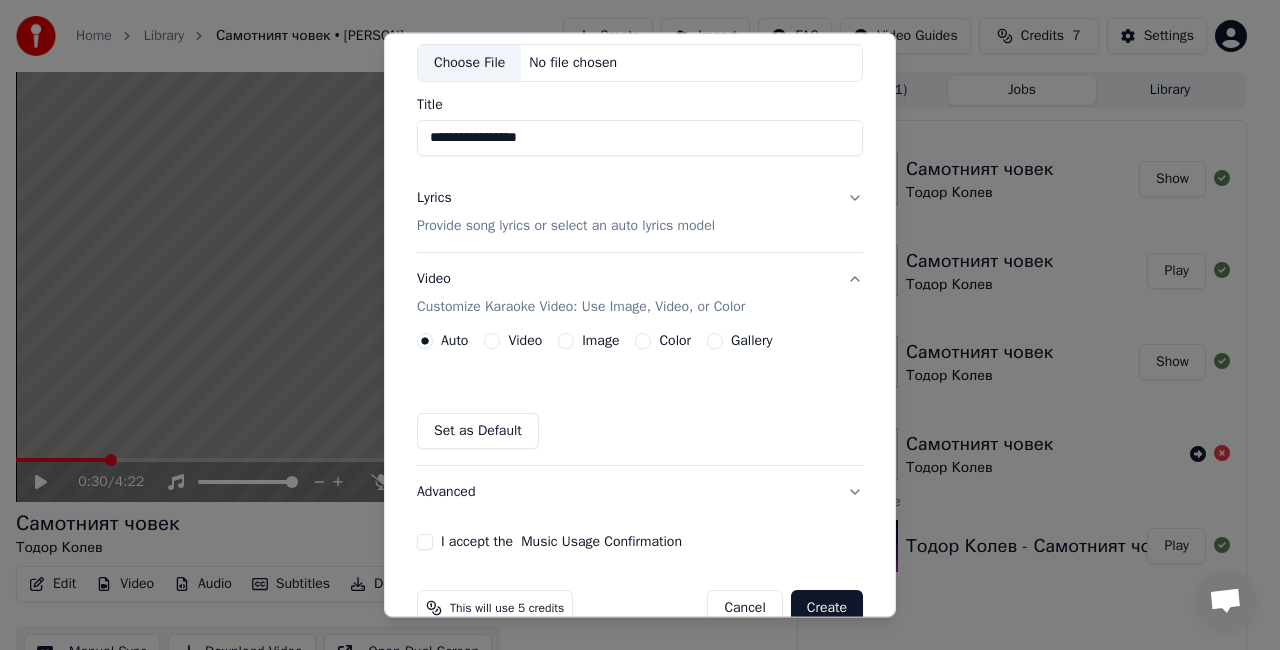 scroll, scrollTop: 130, scrollLeft: 0, axis: vertical 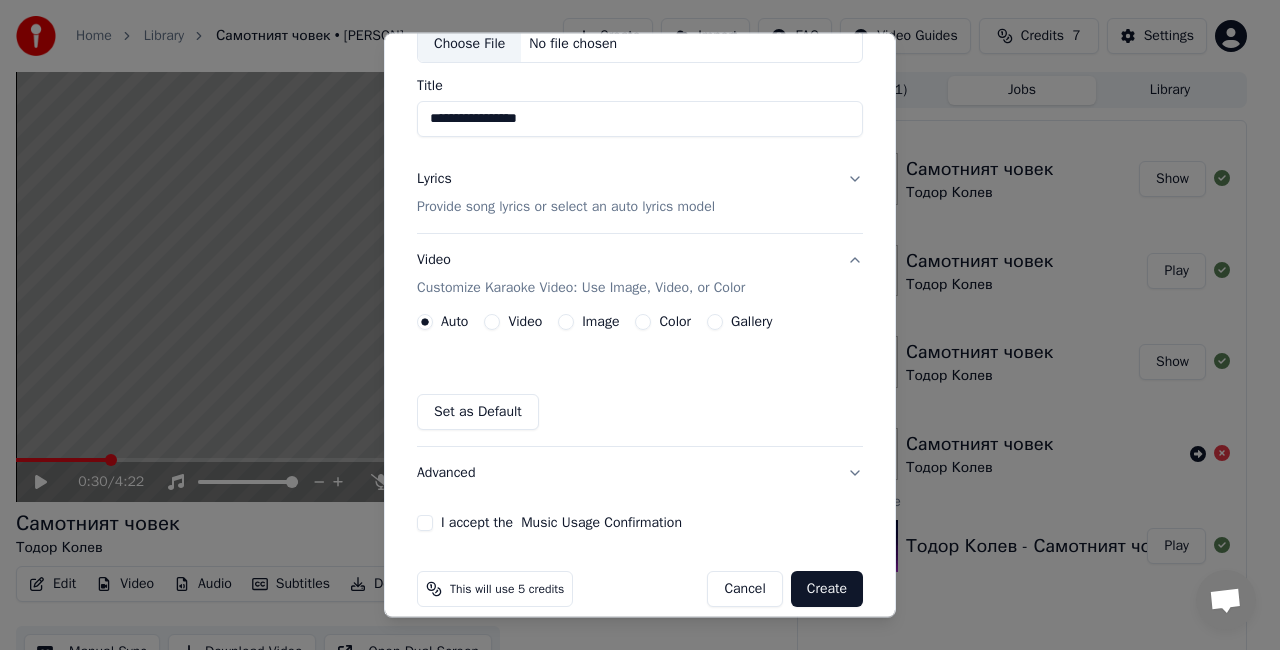 click on "Set as Default" at bounding box center [478, 412] 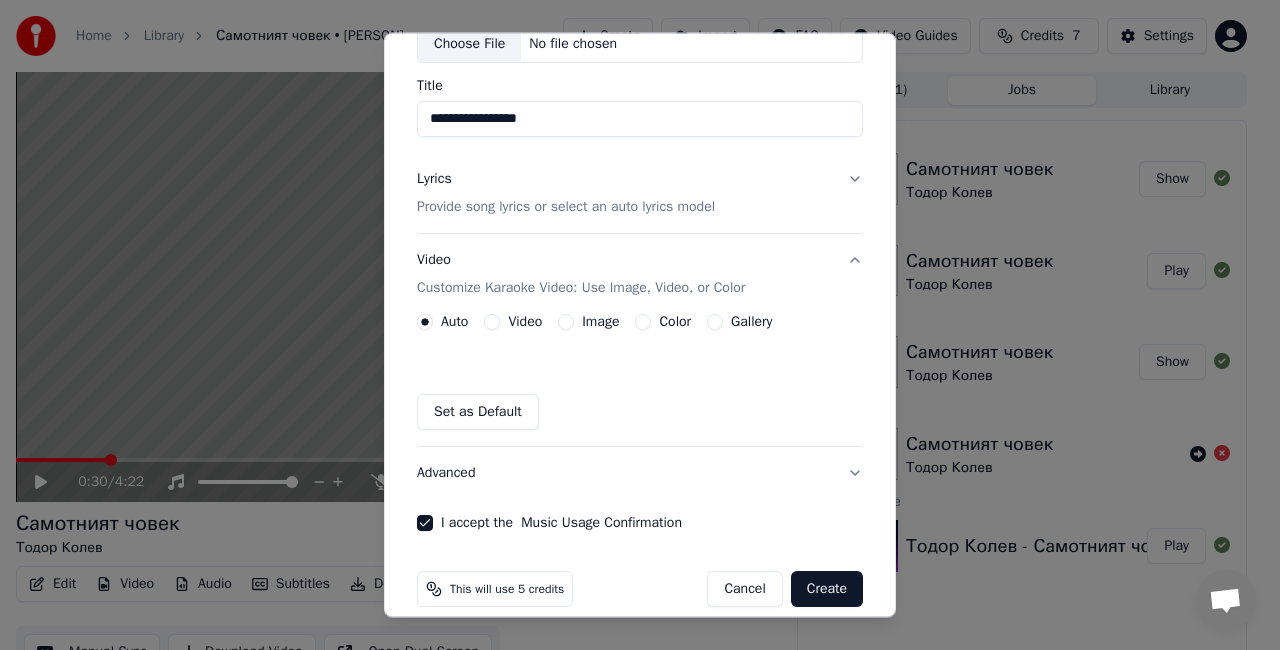 click on "Set as Default" at bounding box center (478, 412) 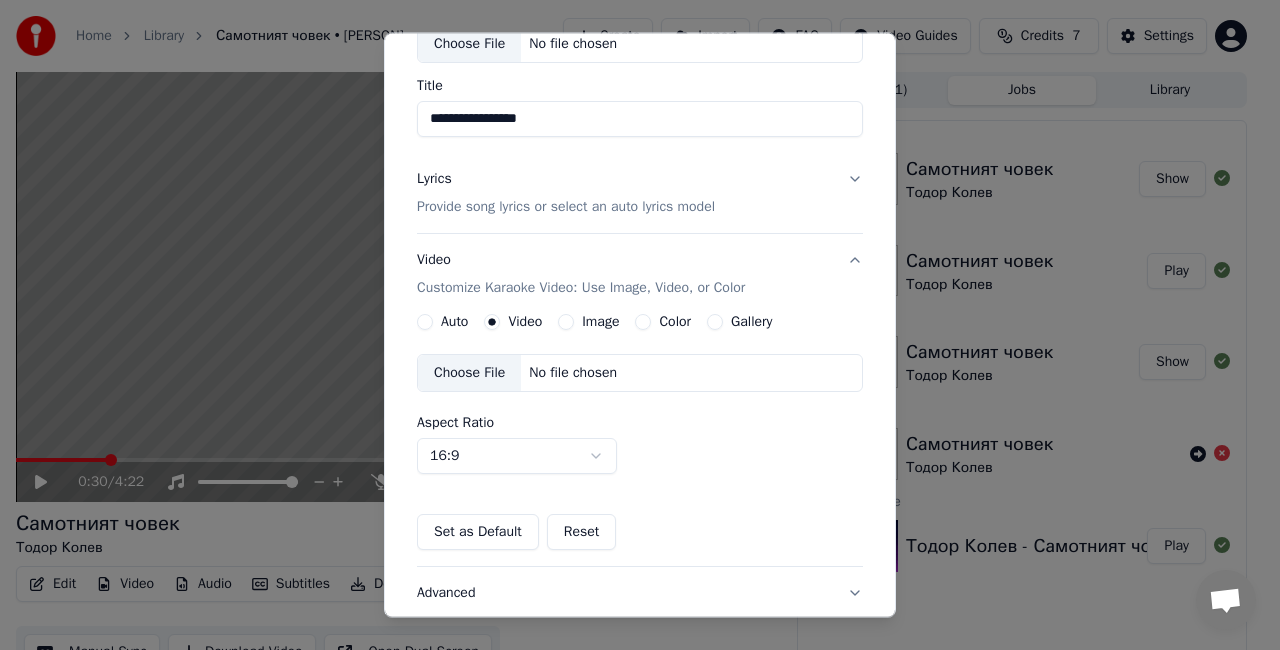 click on "Choose File" at bounding box center (469, 373) 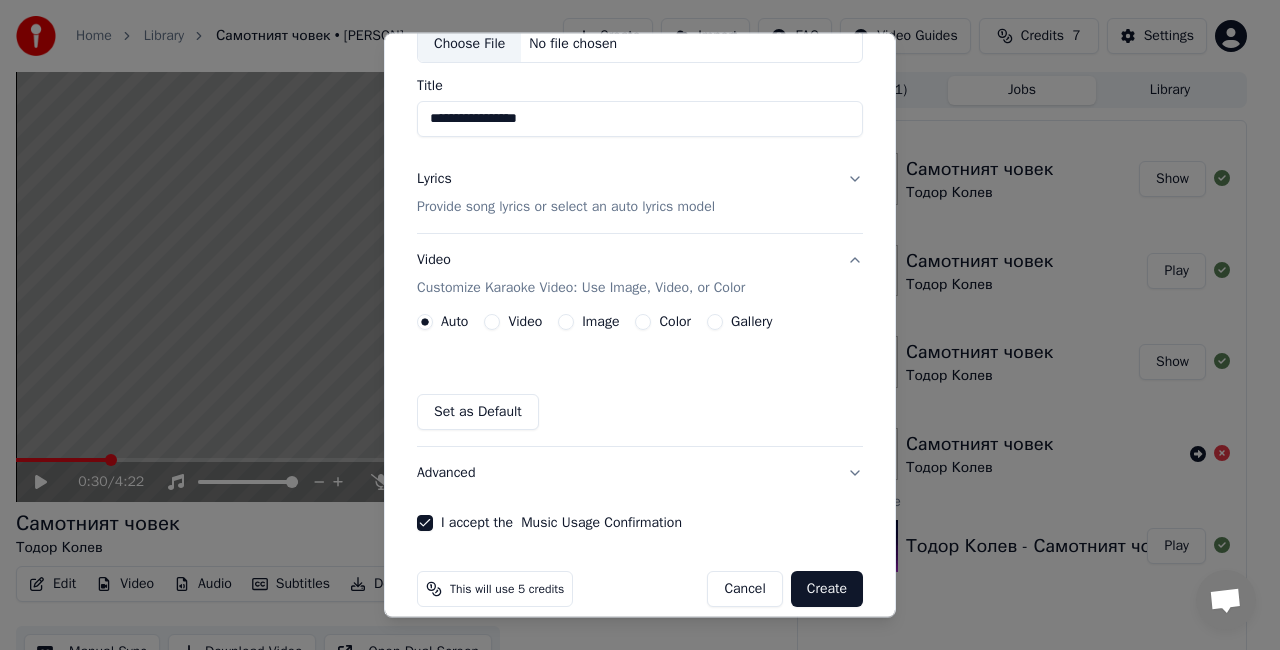 click on "Gallery" at bounding box center (715, 322) 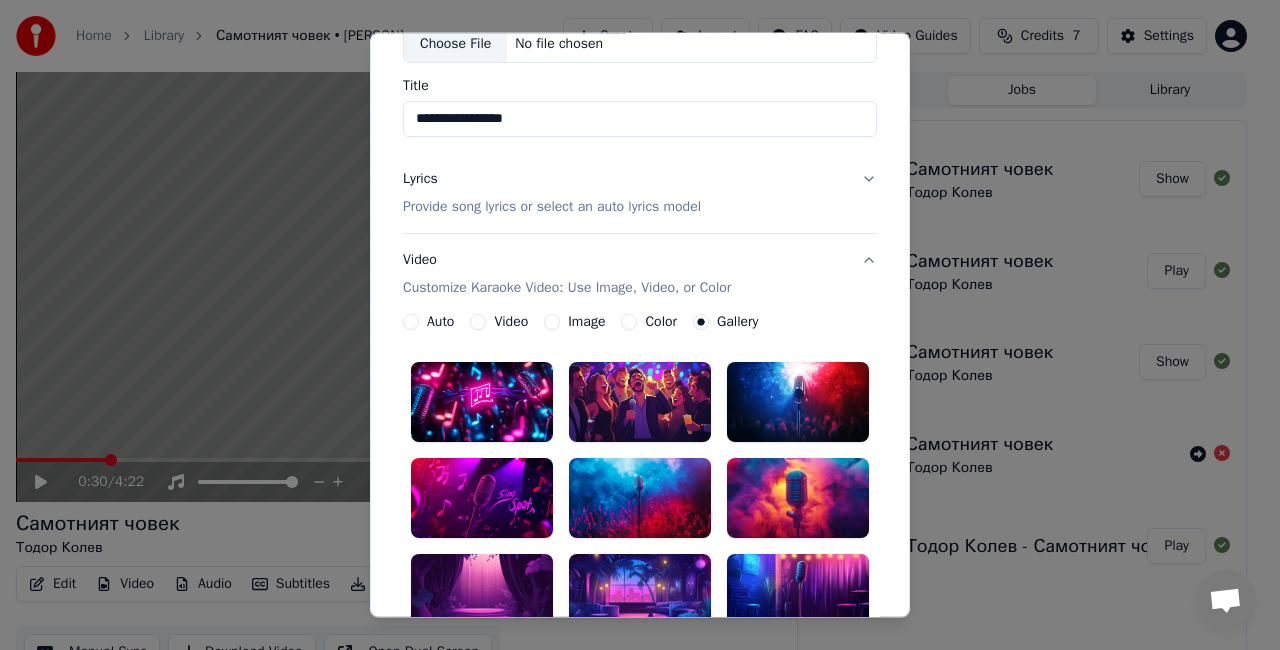 click on "Auto" at bounding box center [411, 322] 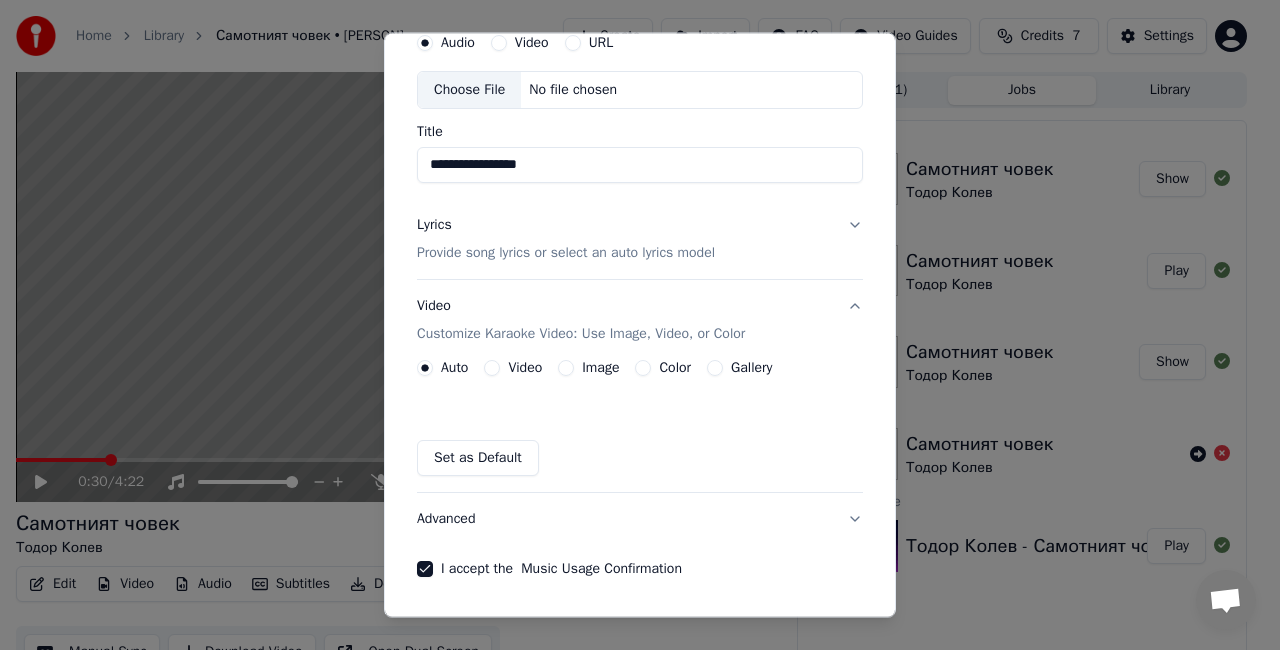 scroll, scrollTop: 148, scrollLeft: 0, axis: vertical 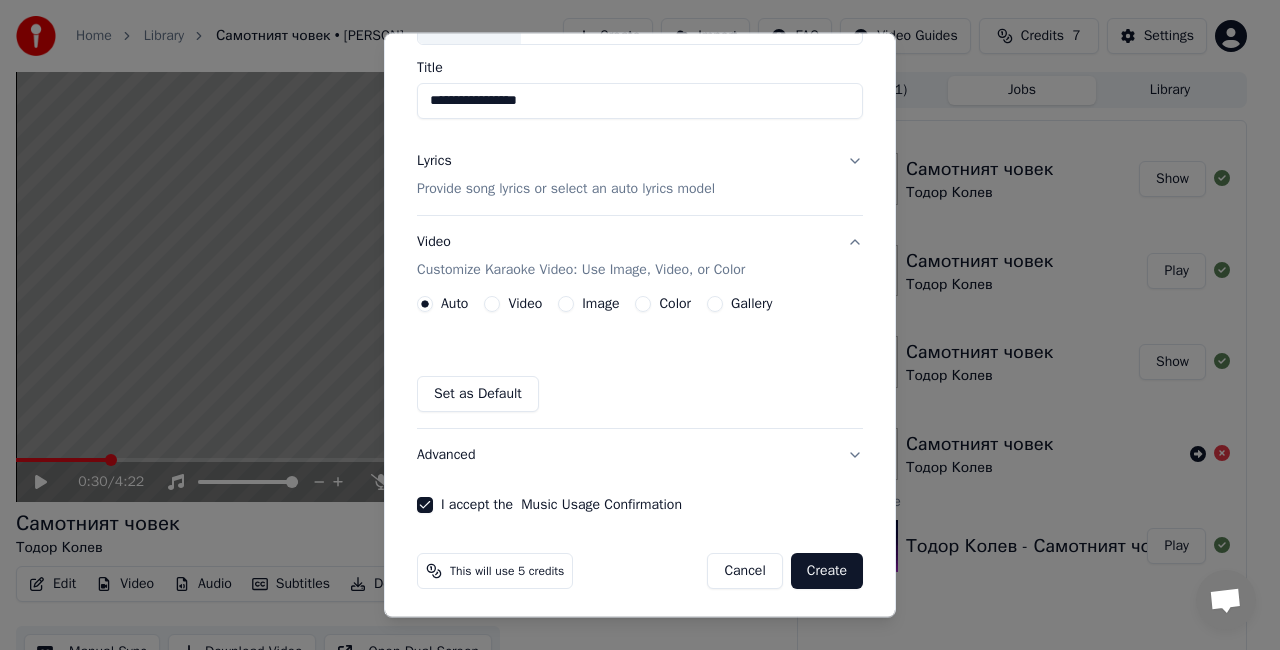 click on "Cancel" at bounding box center (744, 571) 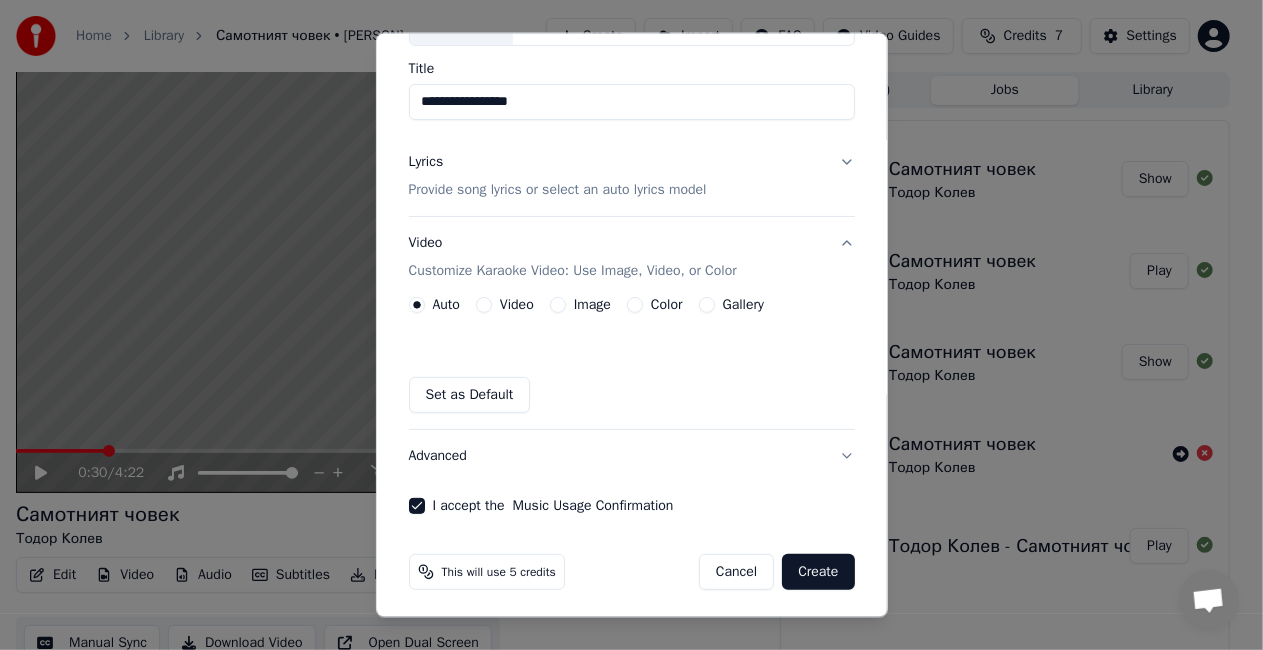 type 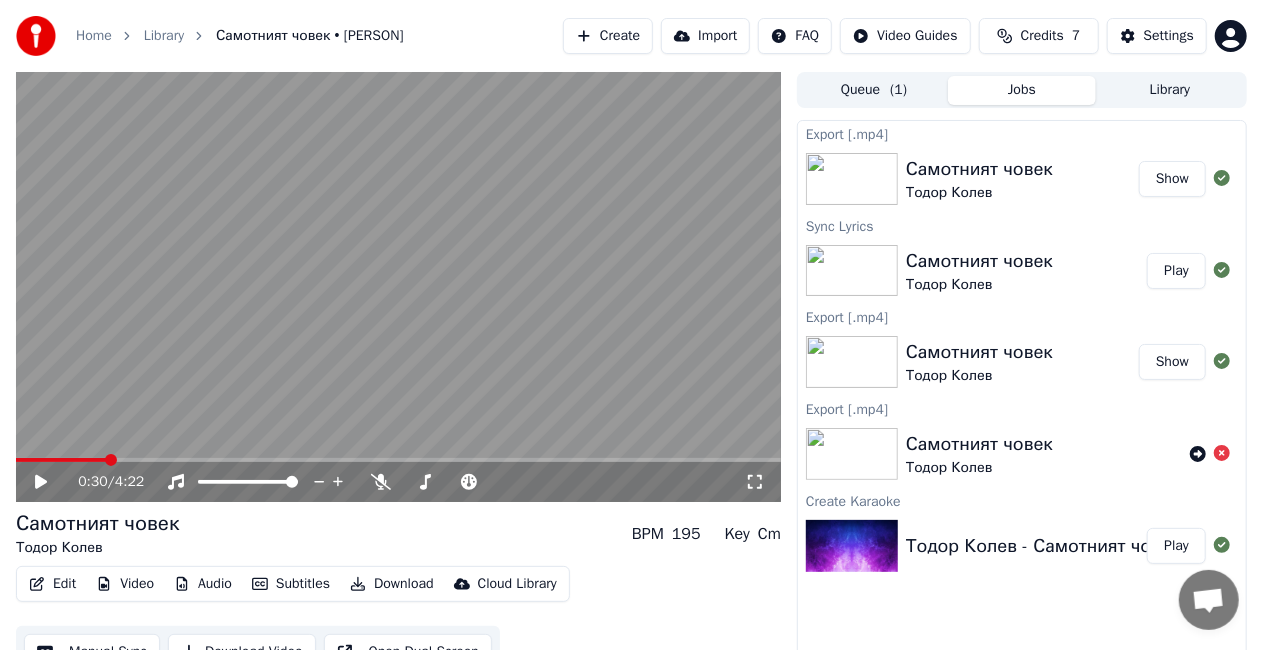 click 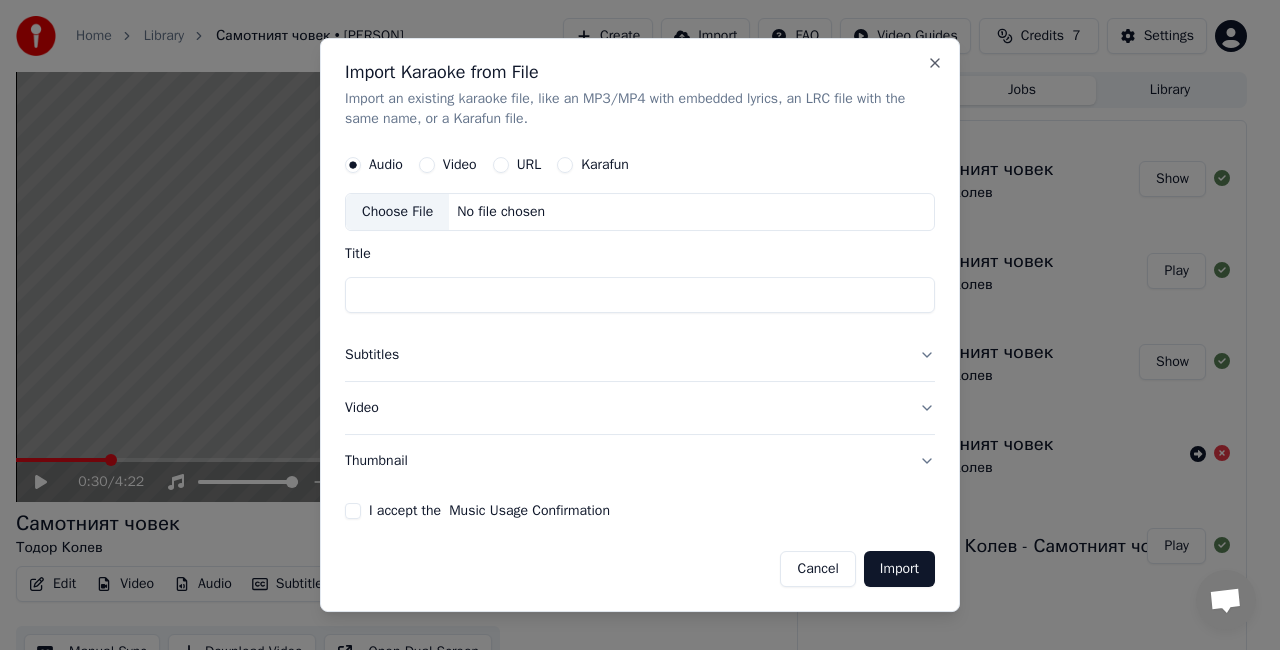 click on "Video" at bounding box center (640, 408) 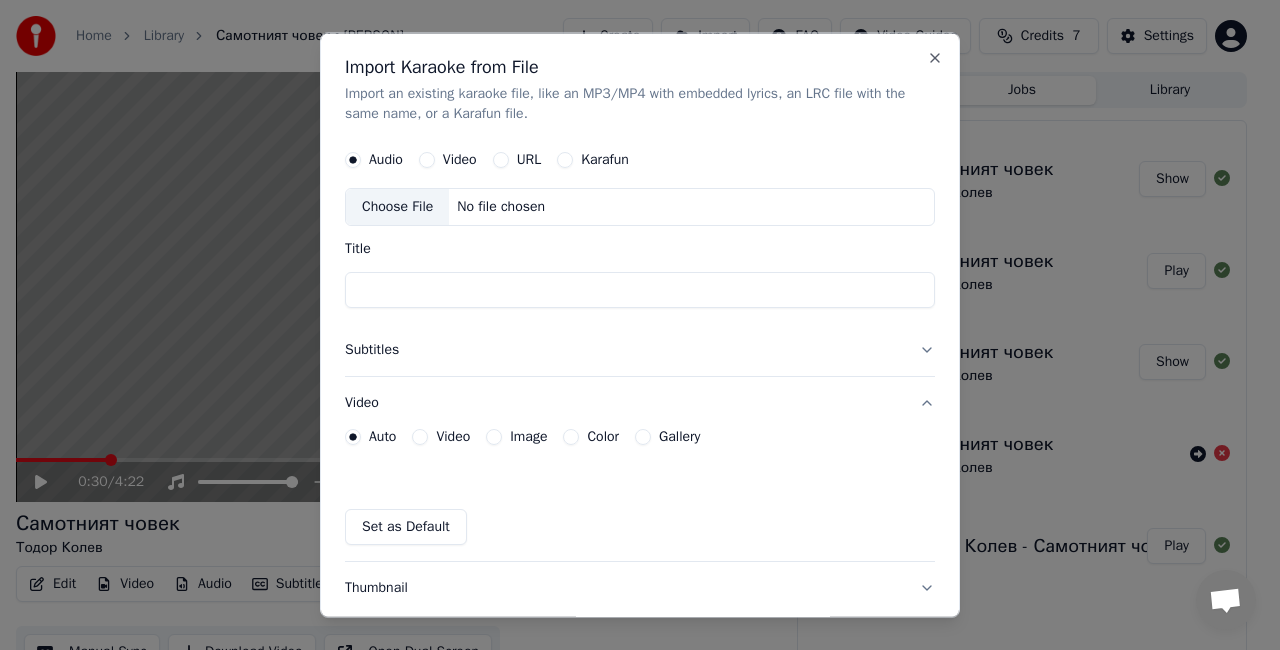 click on "No file chosen" at bounding box center [501, 206] 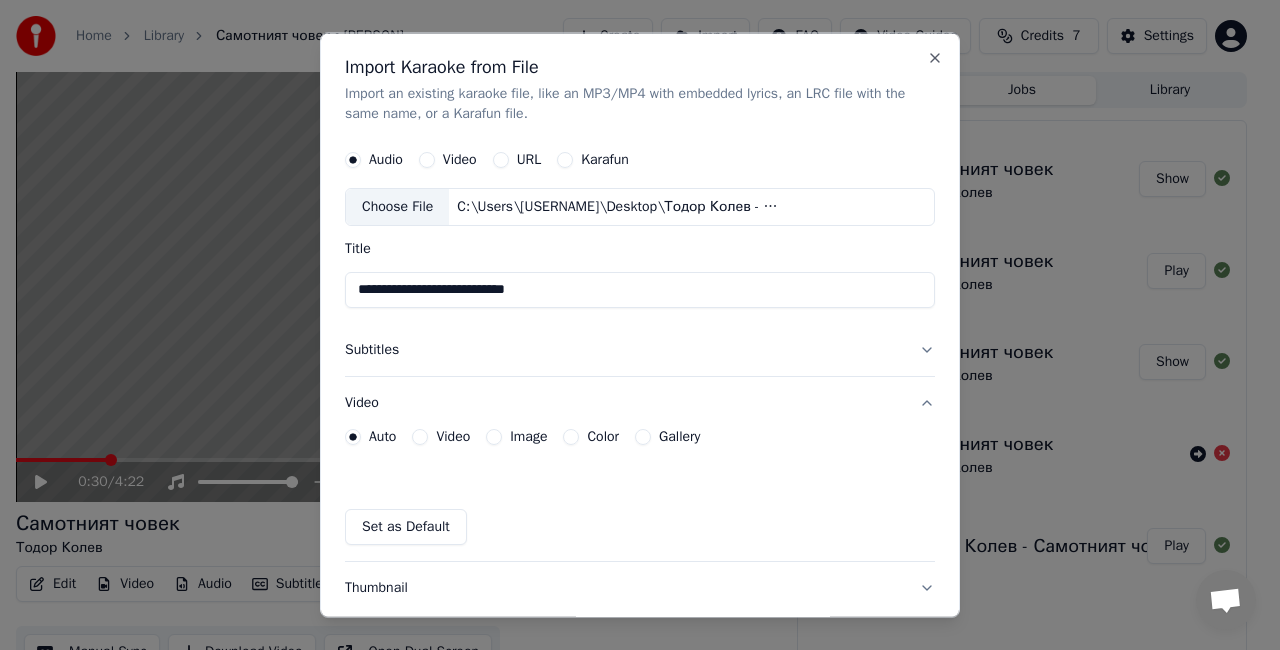 click on "**********" at bounding box center [640, 289] 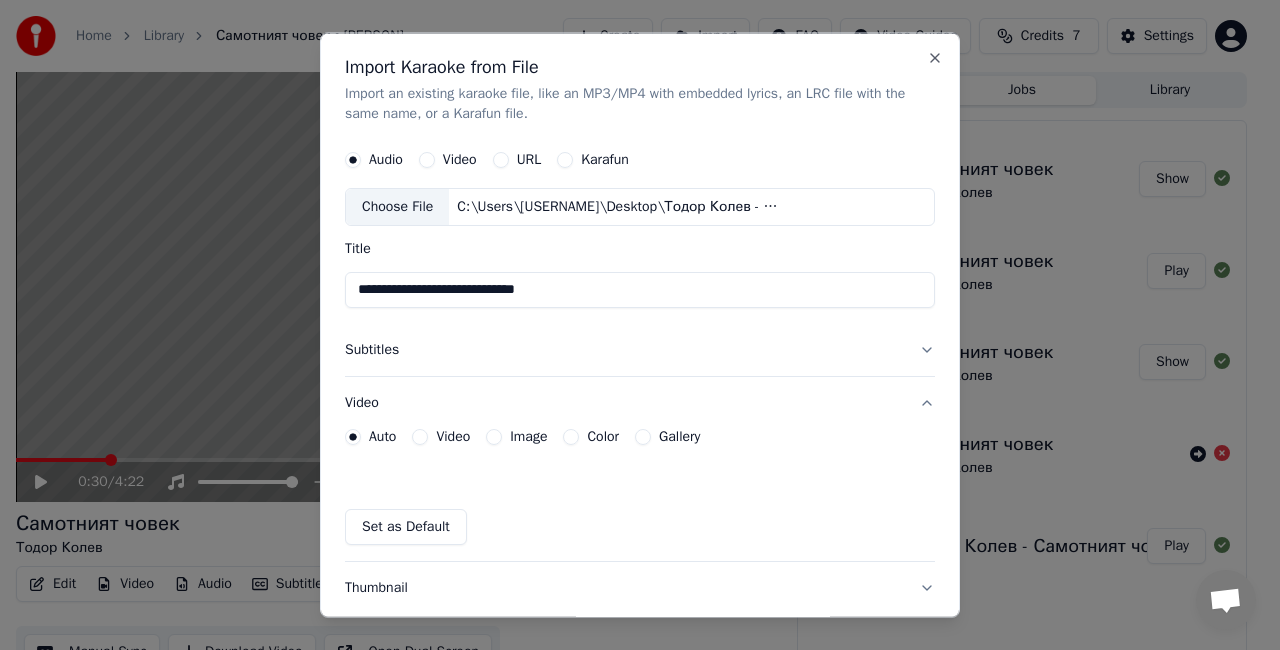 type on "**********" 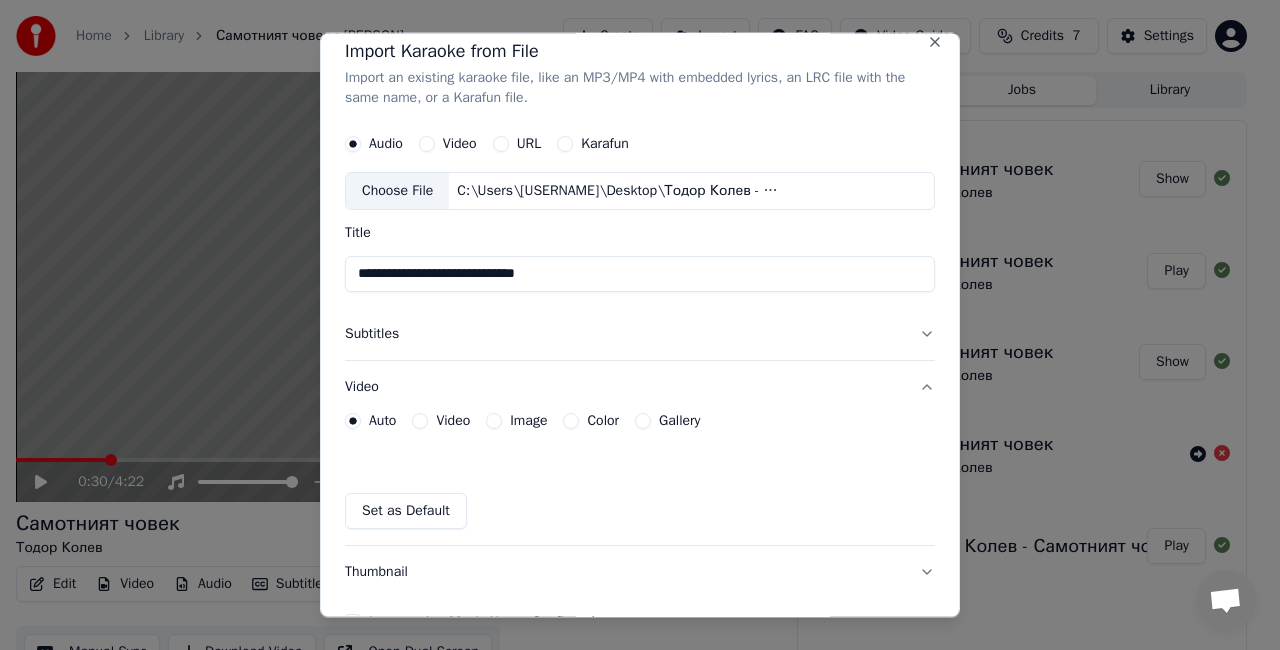scroll, scrollTop: 0, scrollLeft: 0, axis: both 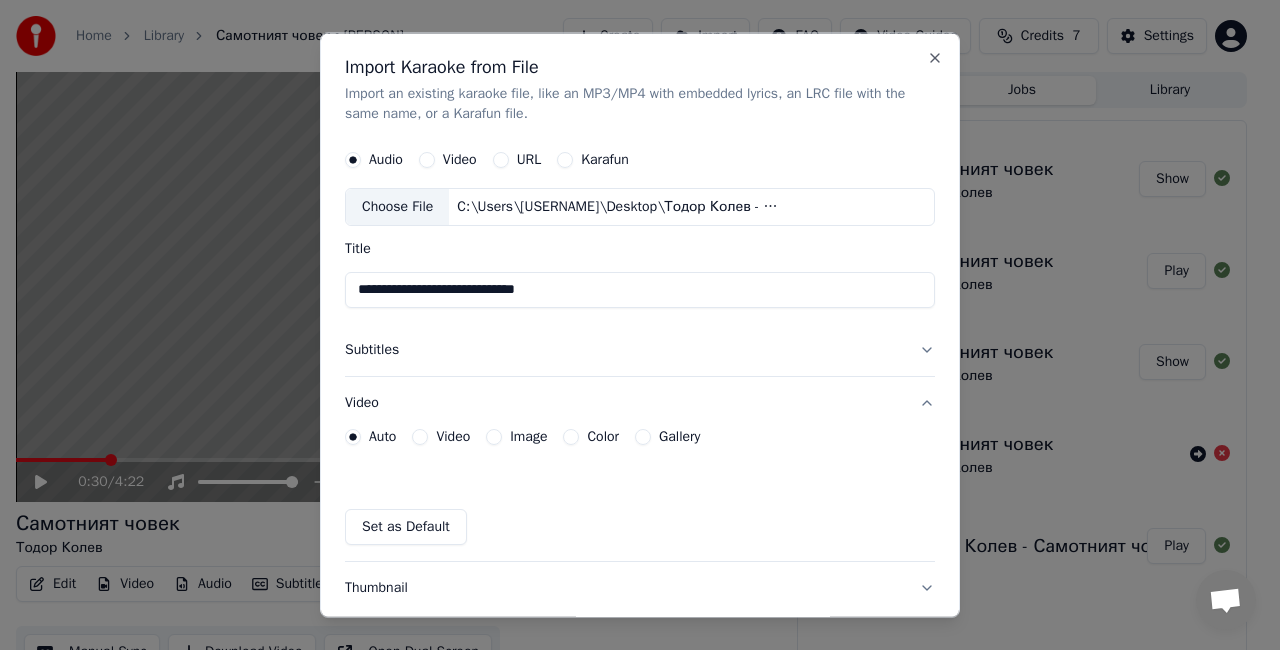click on "Subtitles" at bounding box center (640, 349) 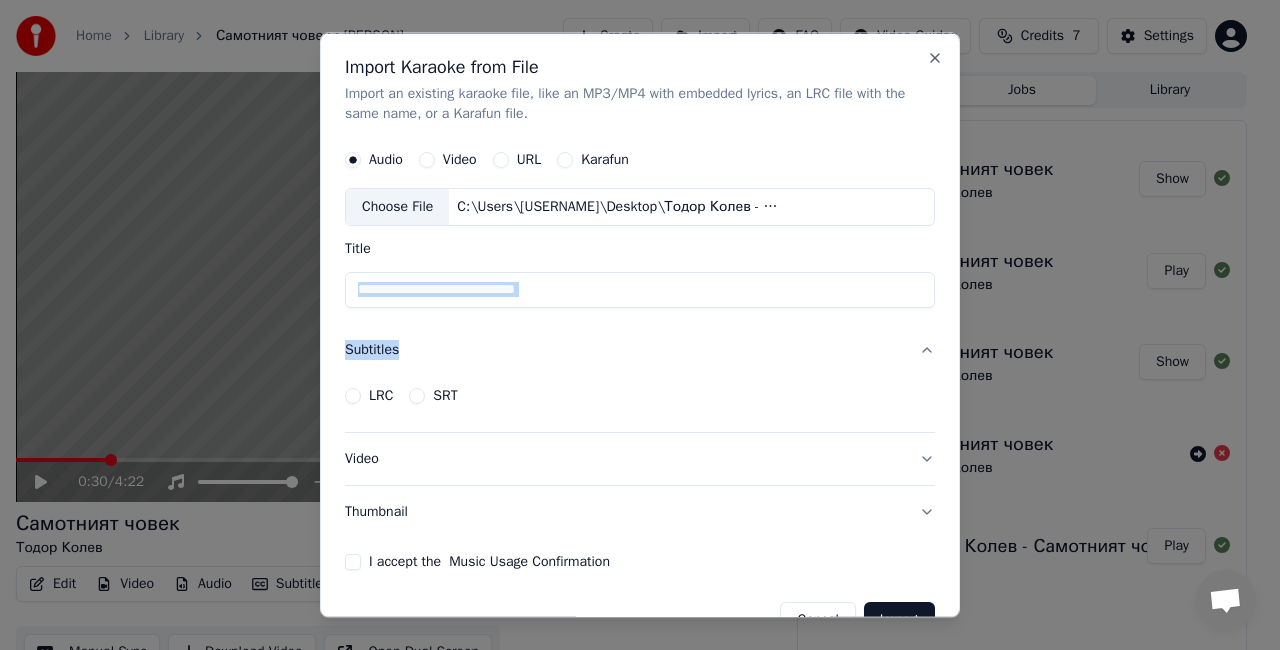 drag, startPoint x: 940, startPoint y: 357, endPoint x: 930, endPoint y: 274, distance: 83.60024 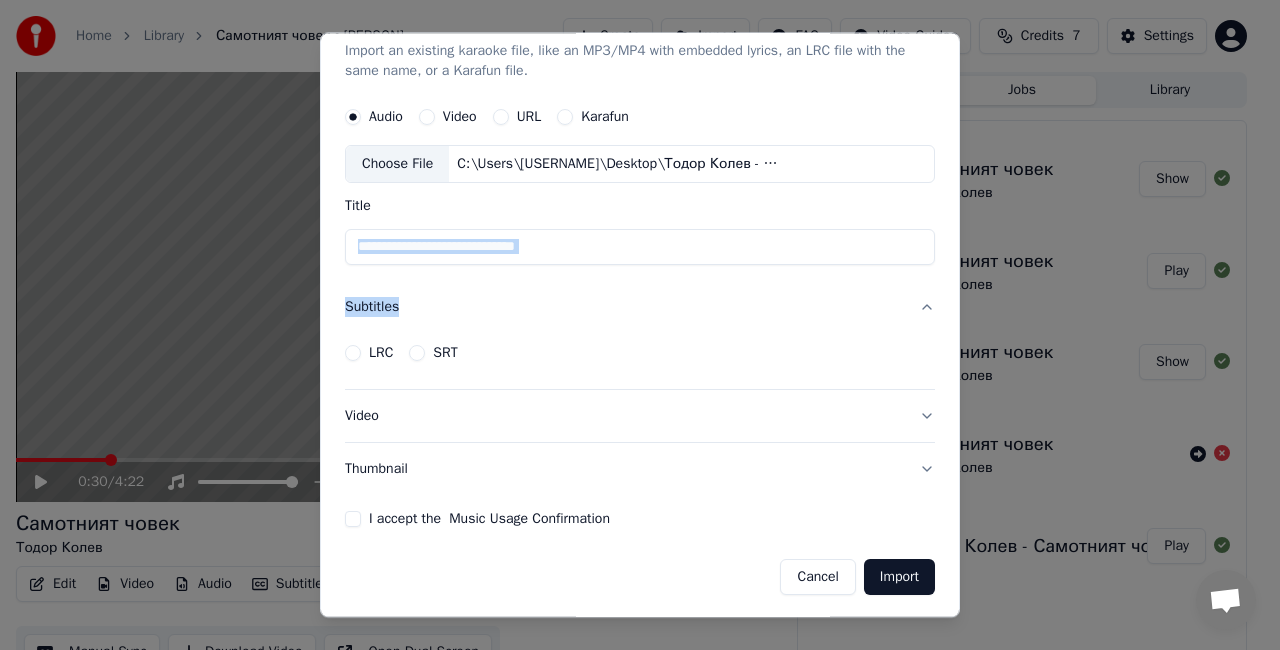 click on "Cancel" at bounding box center (817, 577) 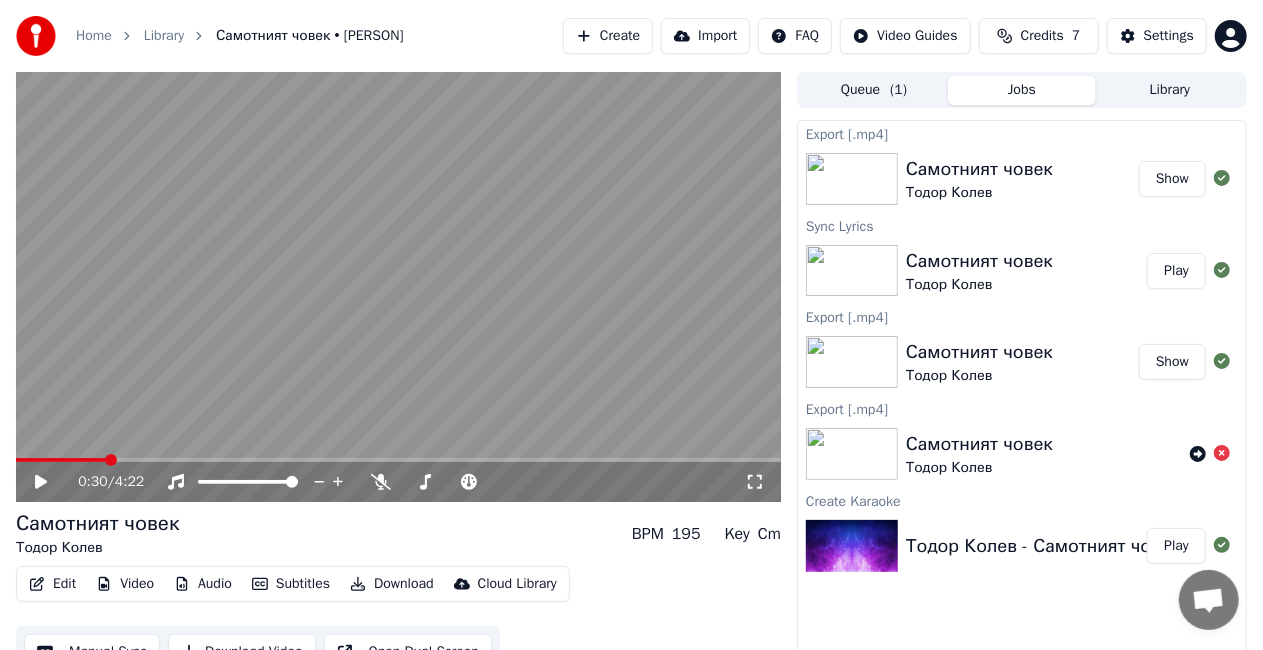 click on "Create" at bounding box center (608, 36) 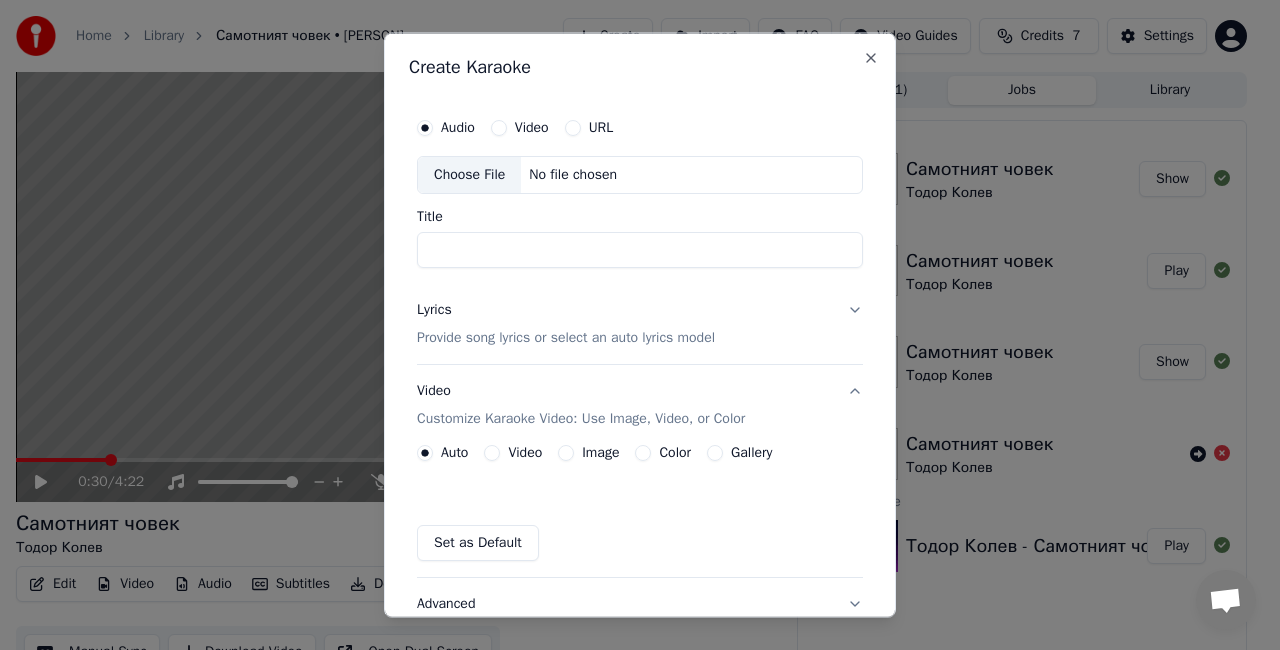 click on "Choose File" at bounding box center (469, 175) 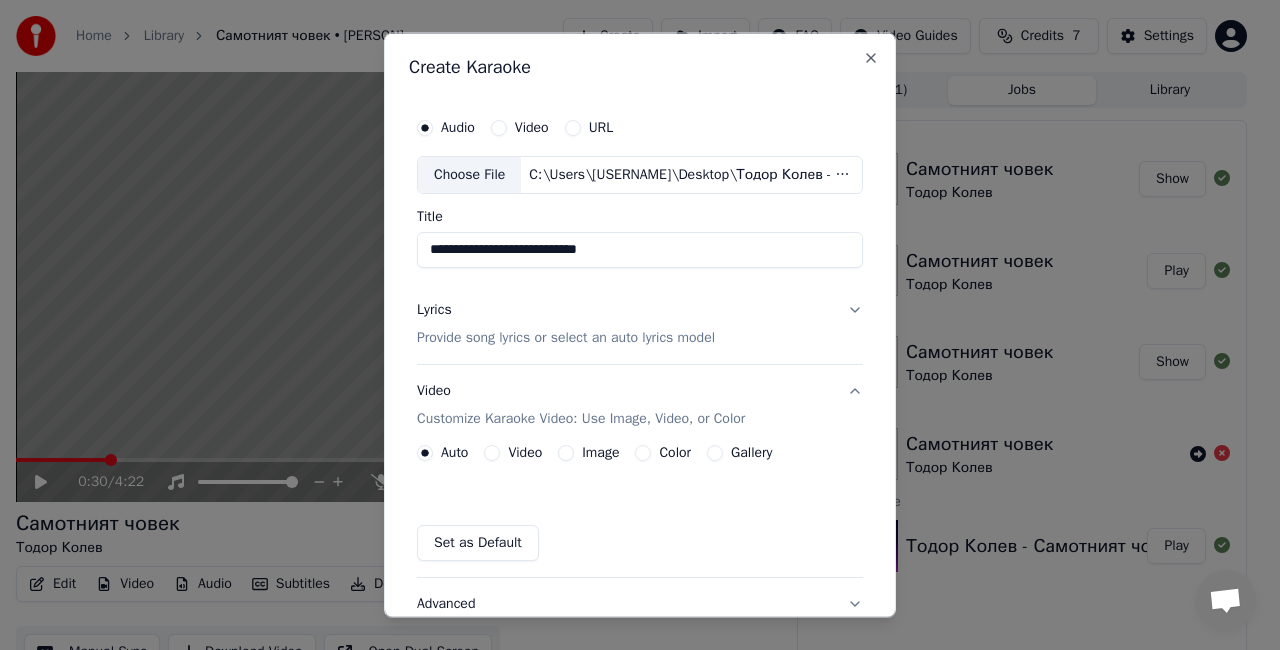 type on "**********" 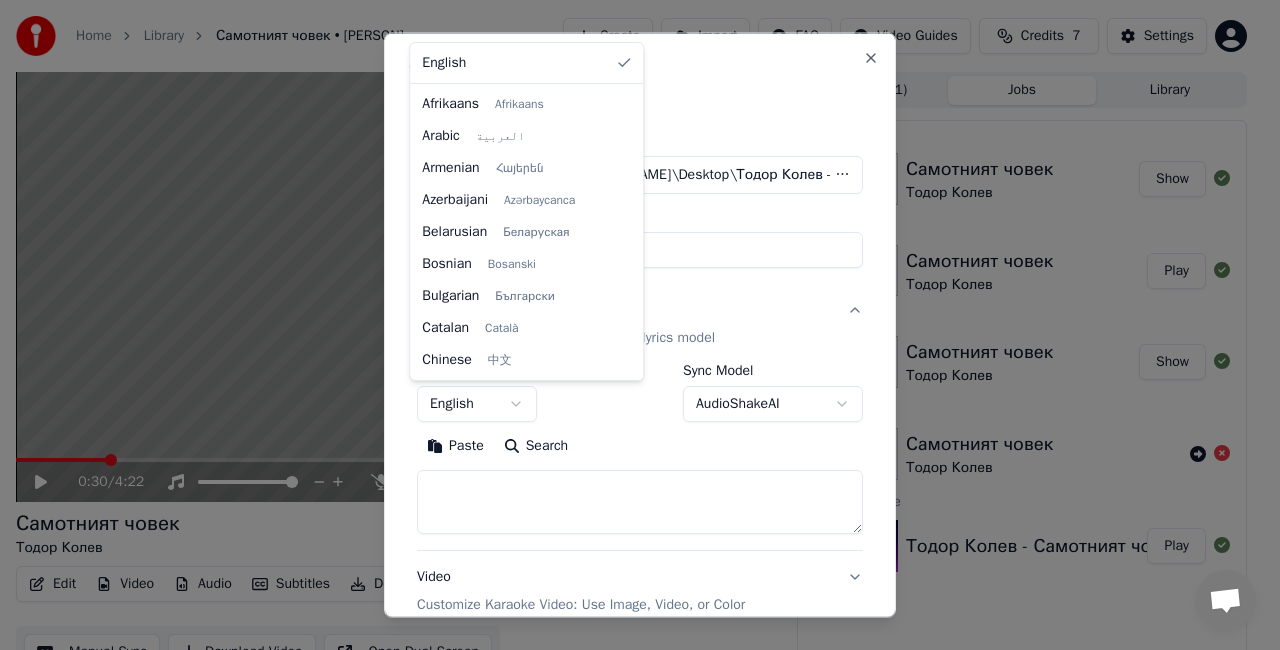 click on "**********" at bounding box center [631, 325] 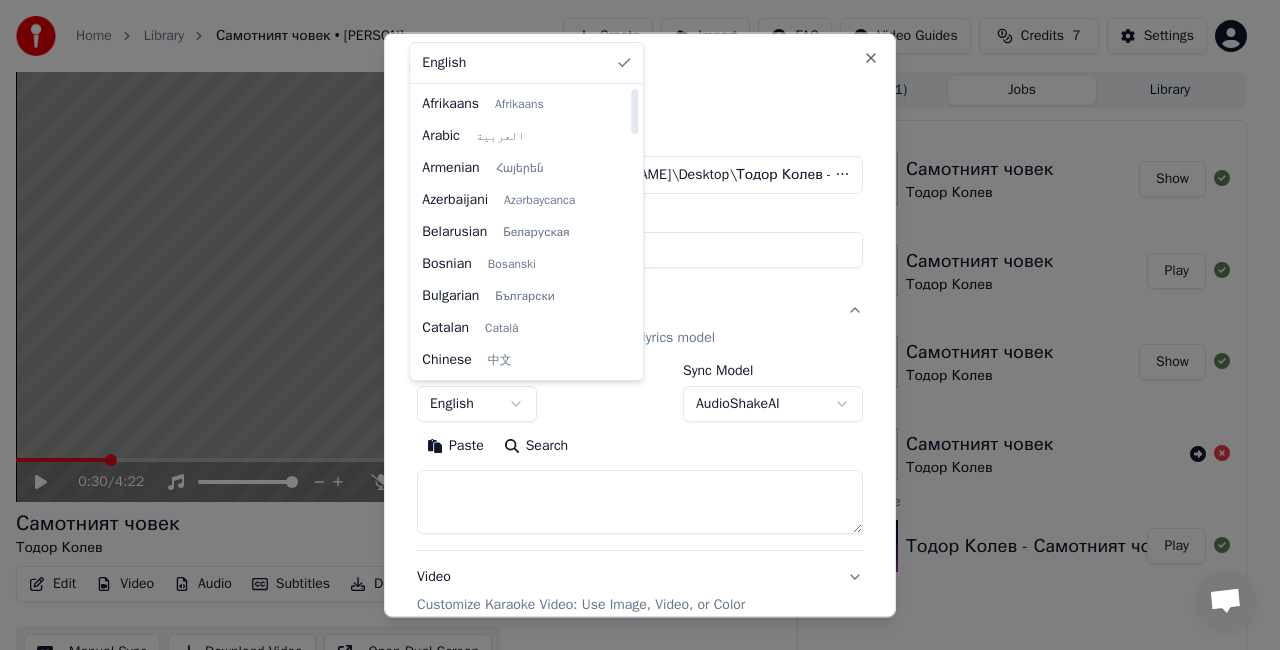 select on "**" 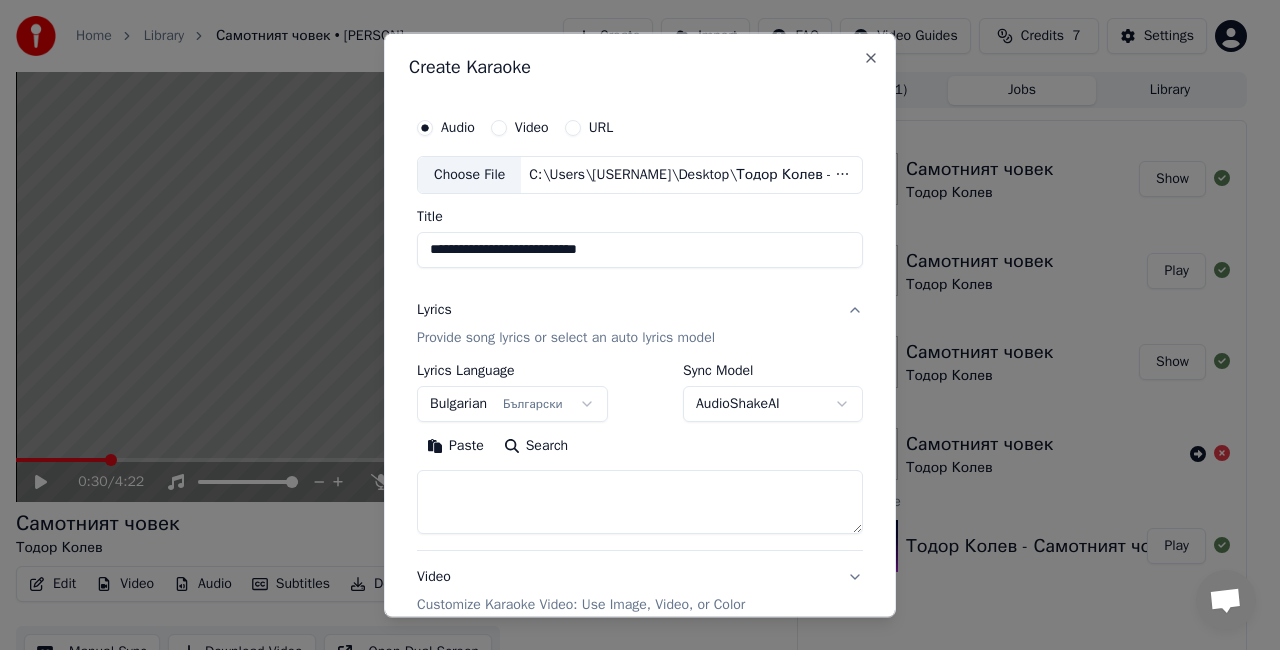 click at bounding box center [640, 501] 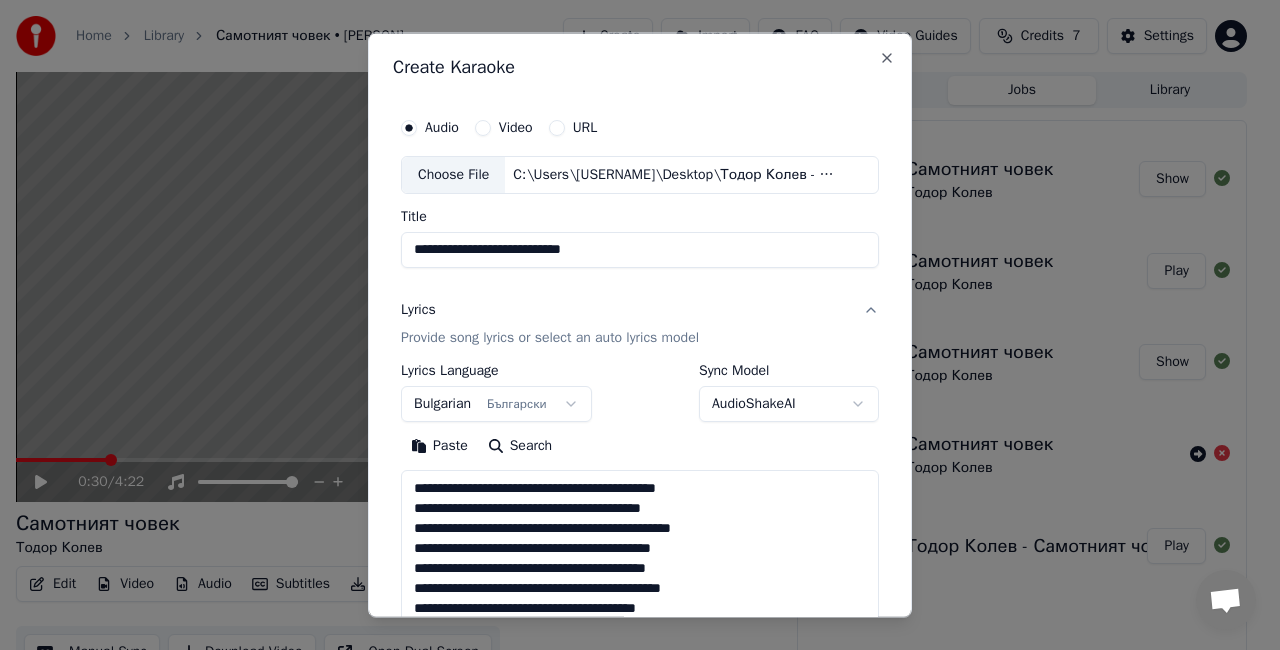 scroll, scrollTop: 404, scrollLeft: 0, axis: vertical 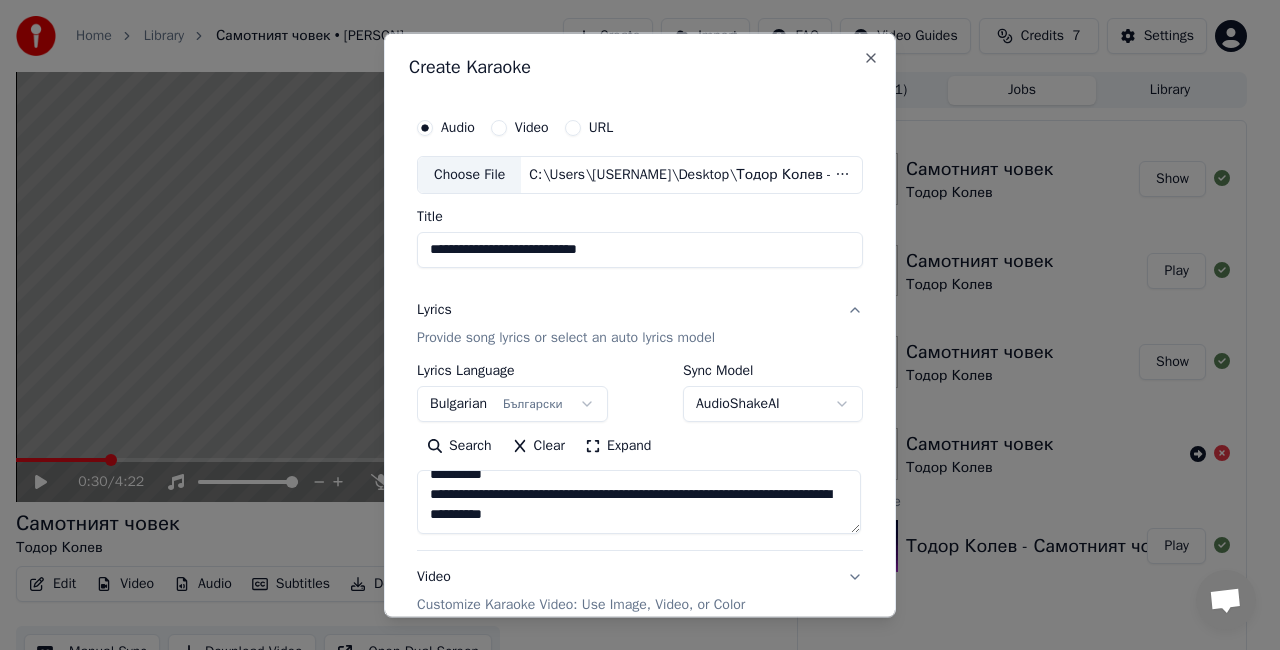 type on "**********" 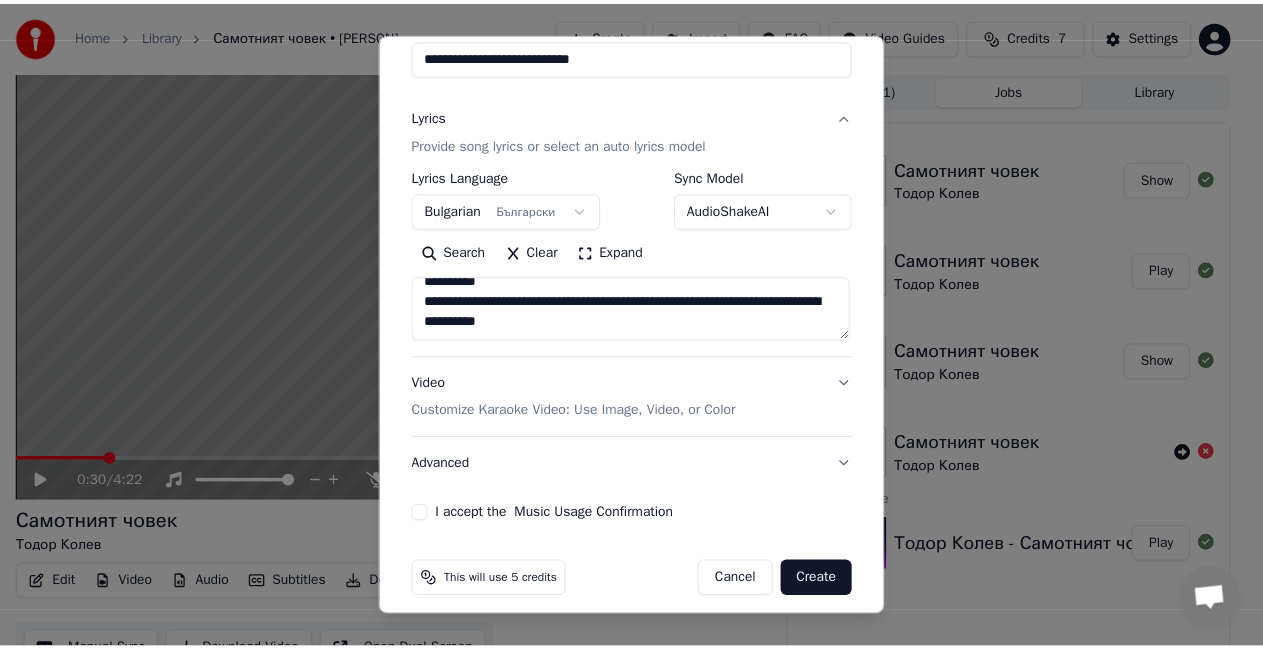 scroll, scrollTop: 204, scrollLeft: 0, axis: vertical 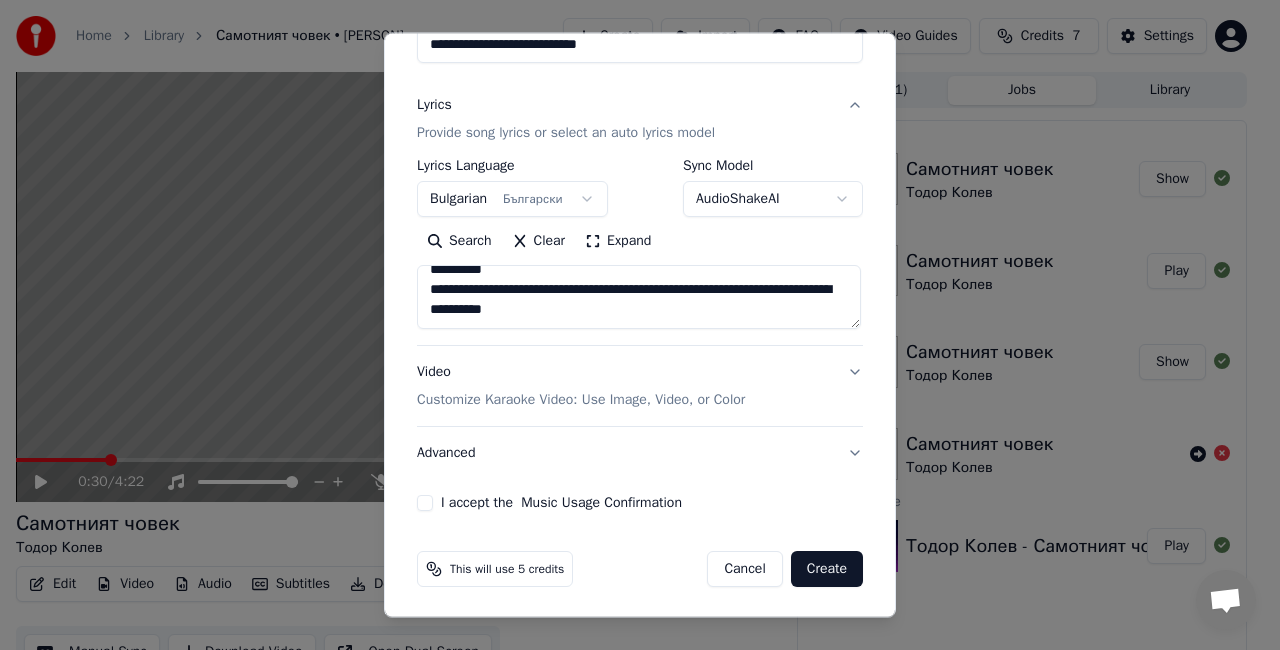 click on "I accept the   Music Usage Confirmation" at bounding box center [425, 503] 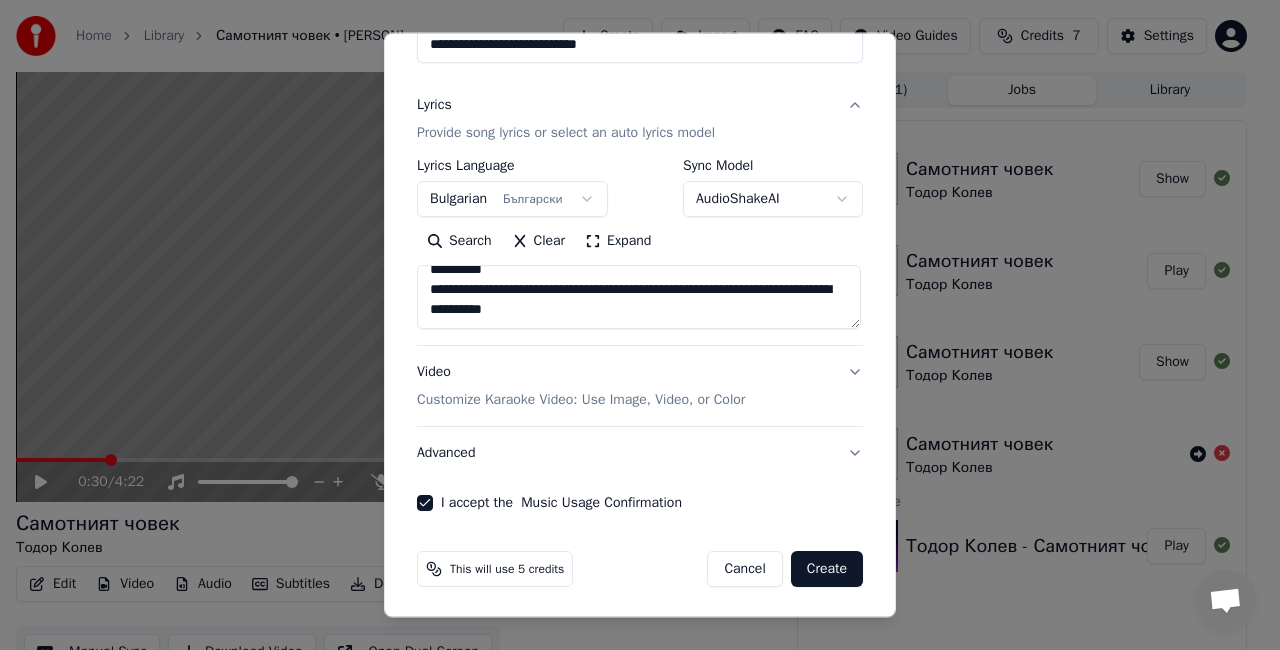 click on "Create" at bounding box center [827, 569] 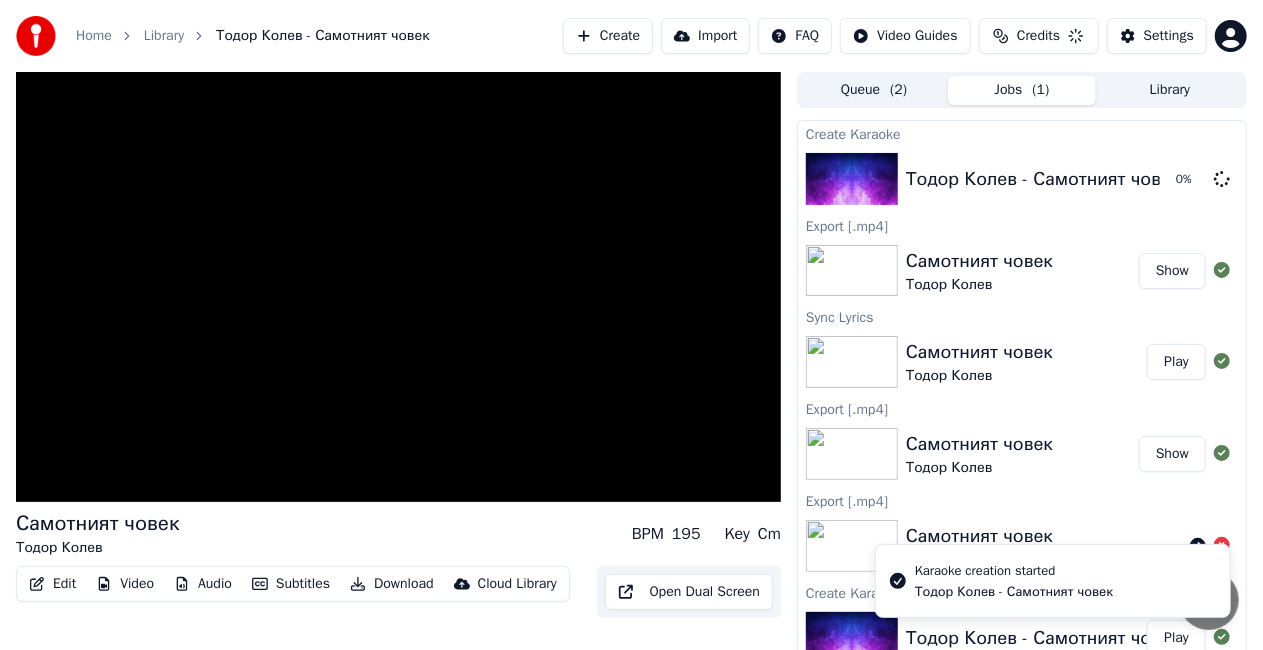 scroll, scrollTop: 0, scrollLeft: 0, axis: both 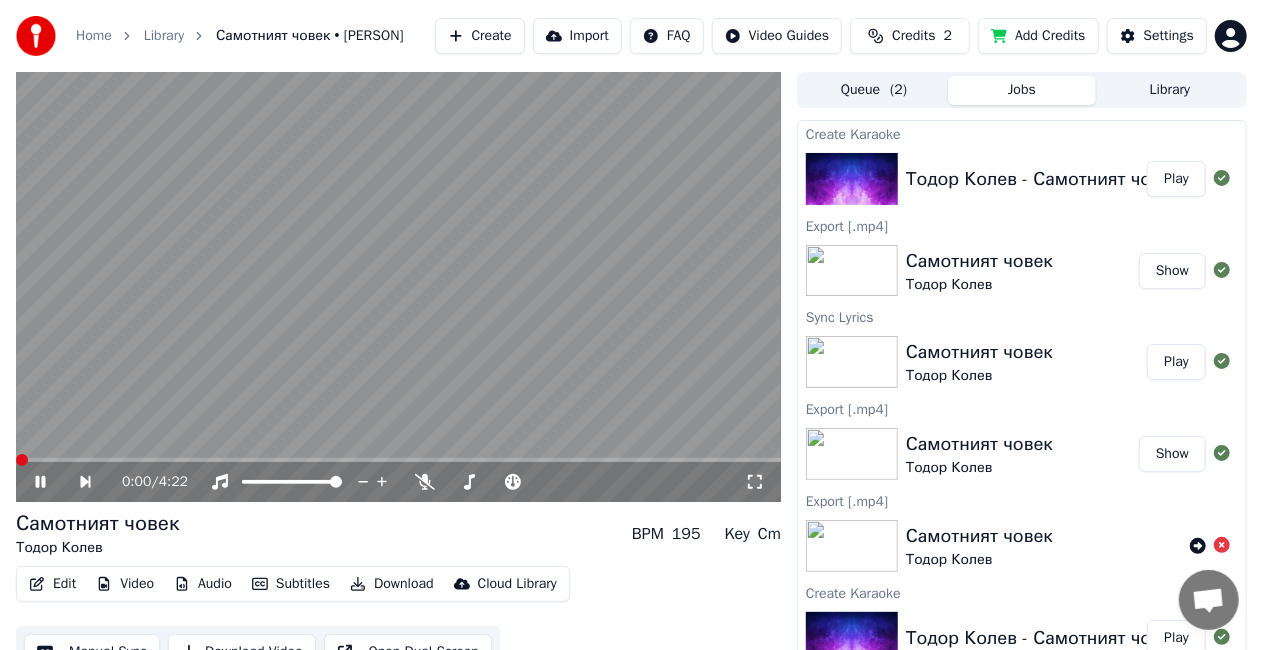 click at bounding box center [22, 460] 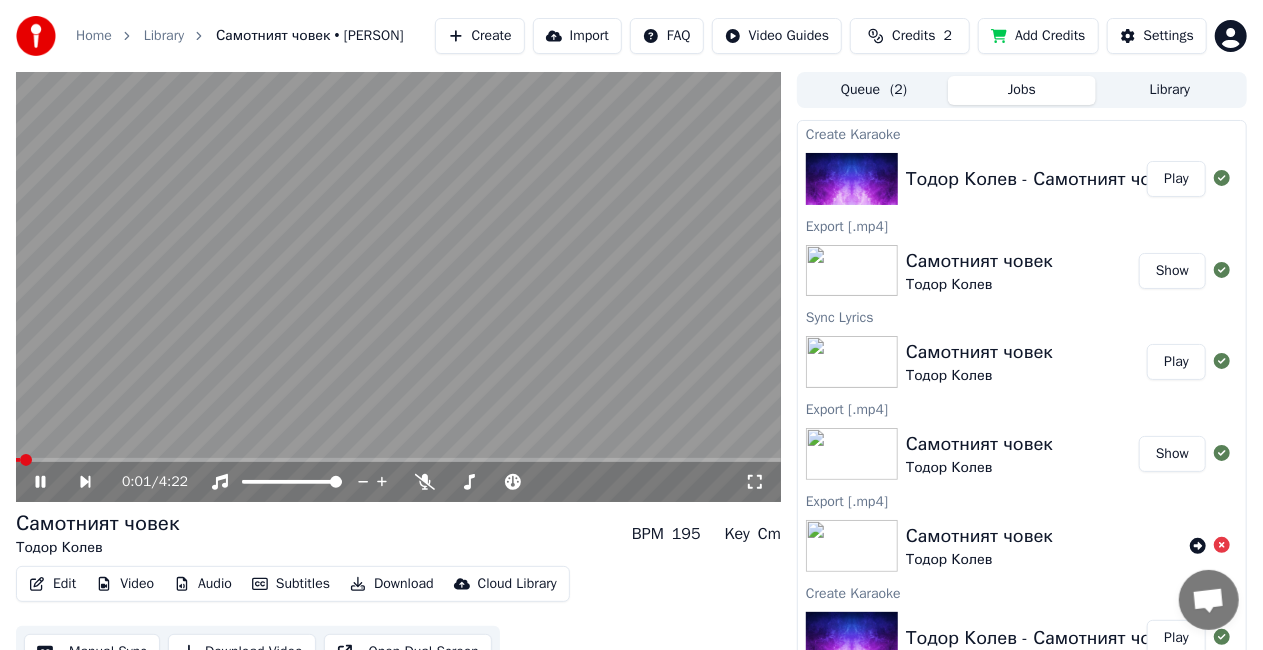click on "0:01  /  4:22" at bounding box center (398, 482) 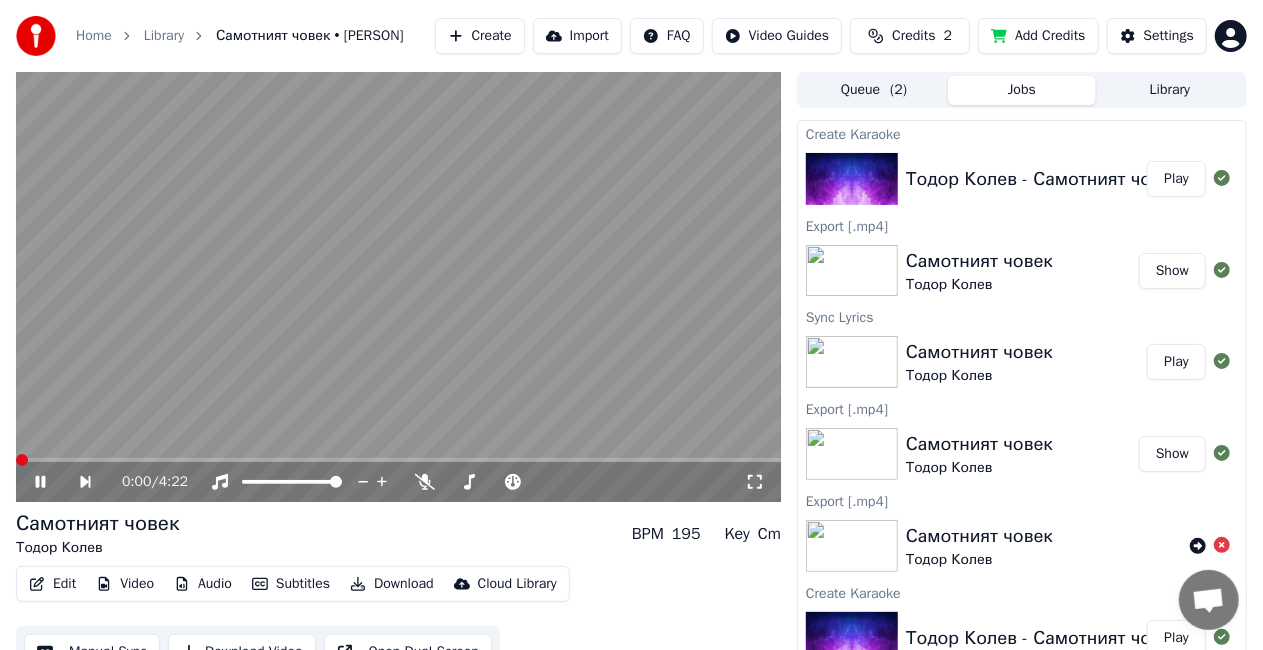 click at bounding box center [22, 460] 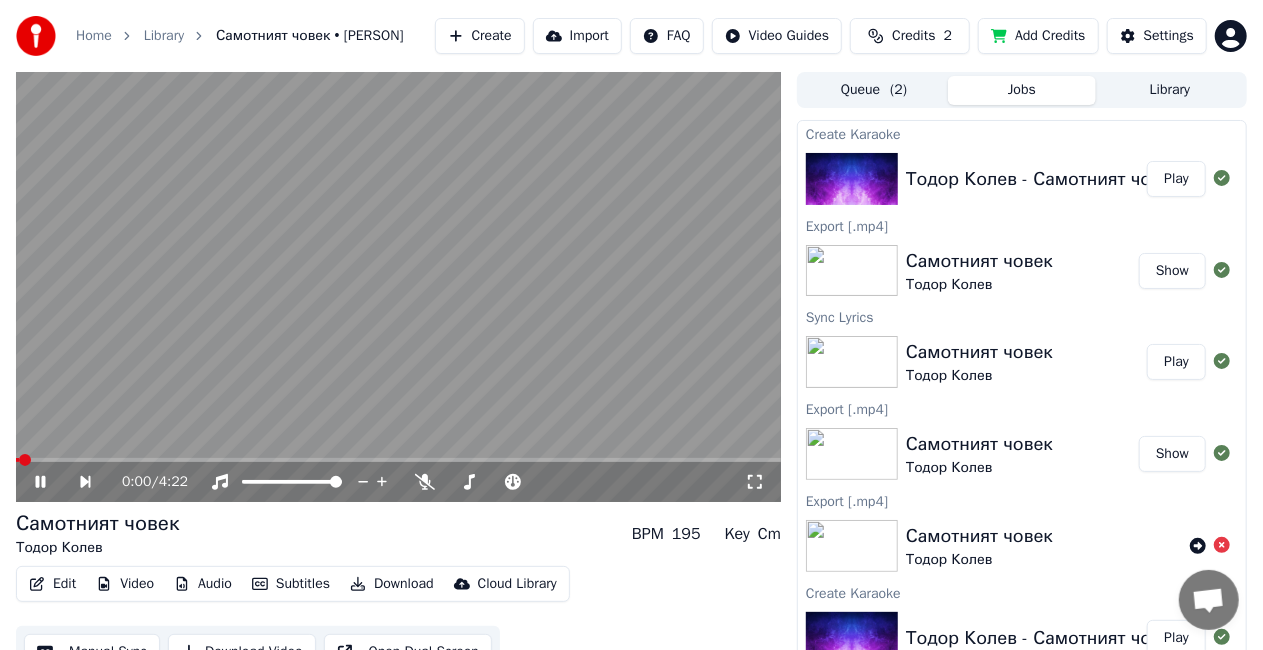 click 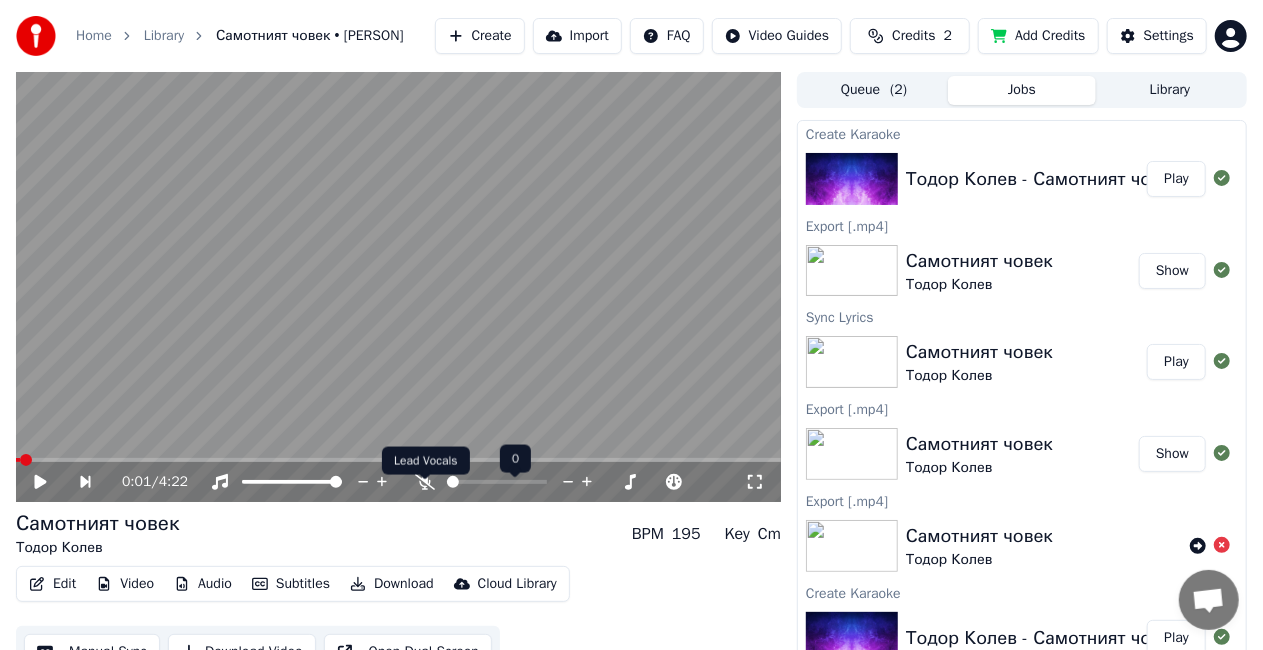 click 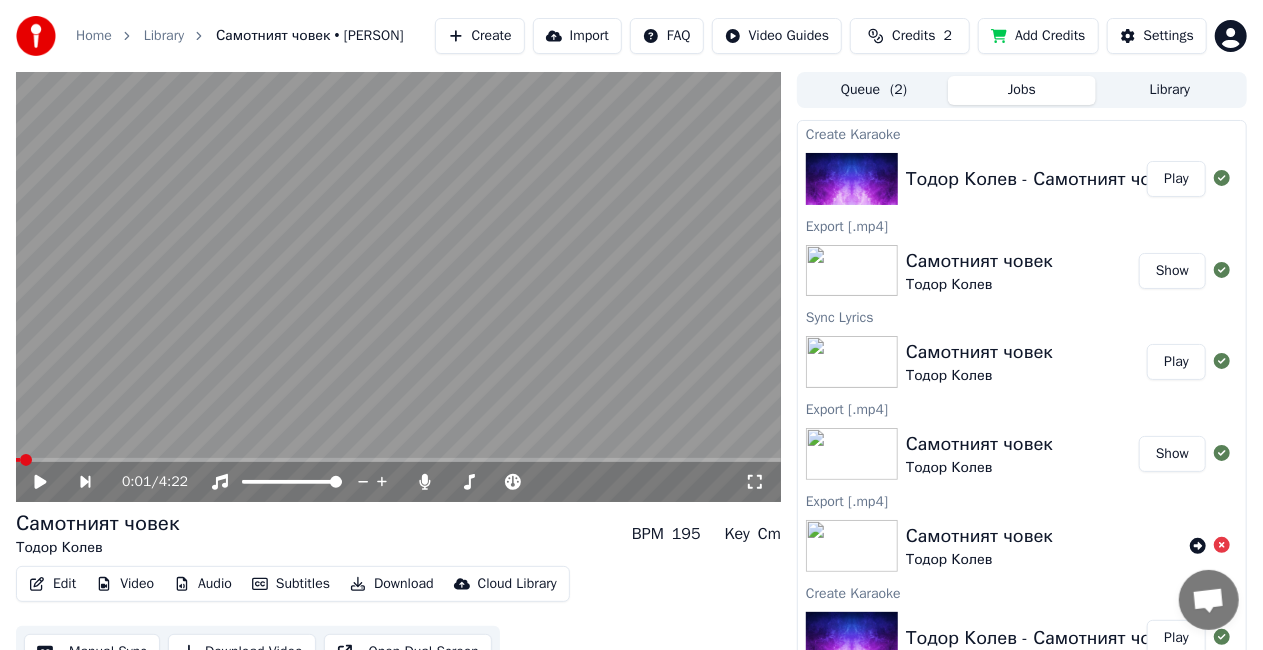 click 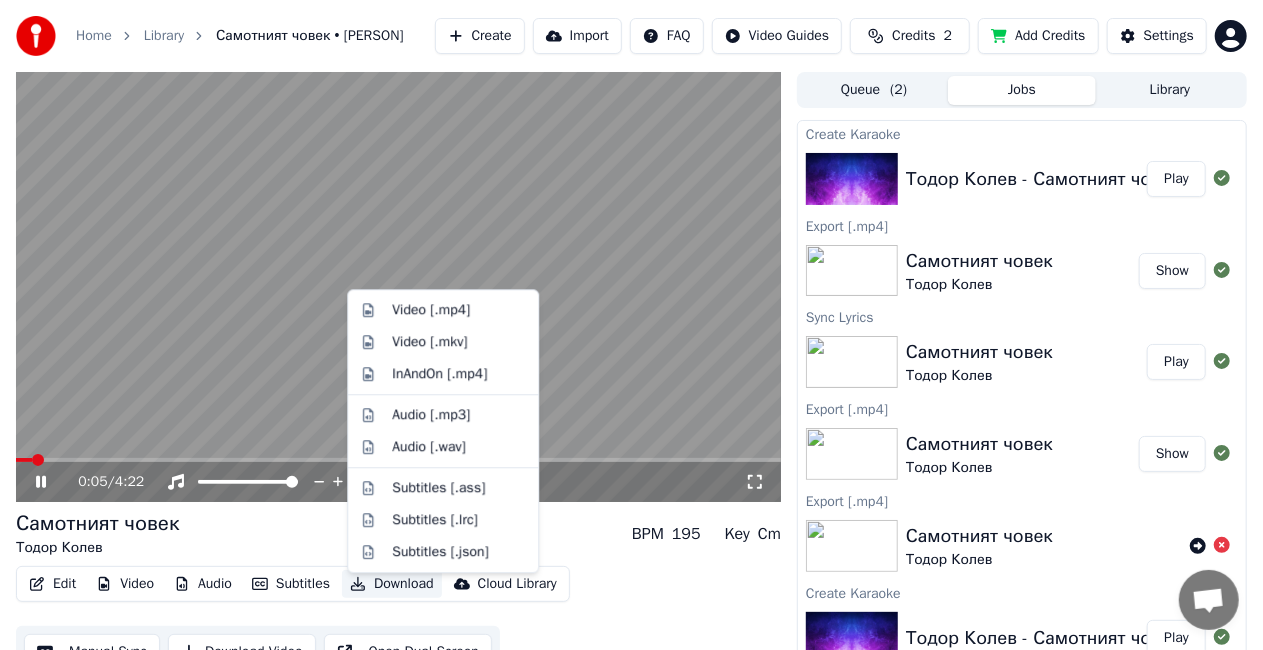 click on "Download" at bounding box center [392, 584] 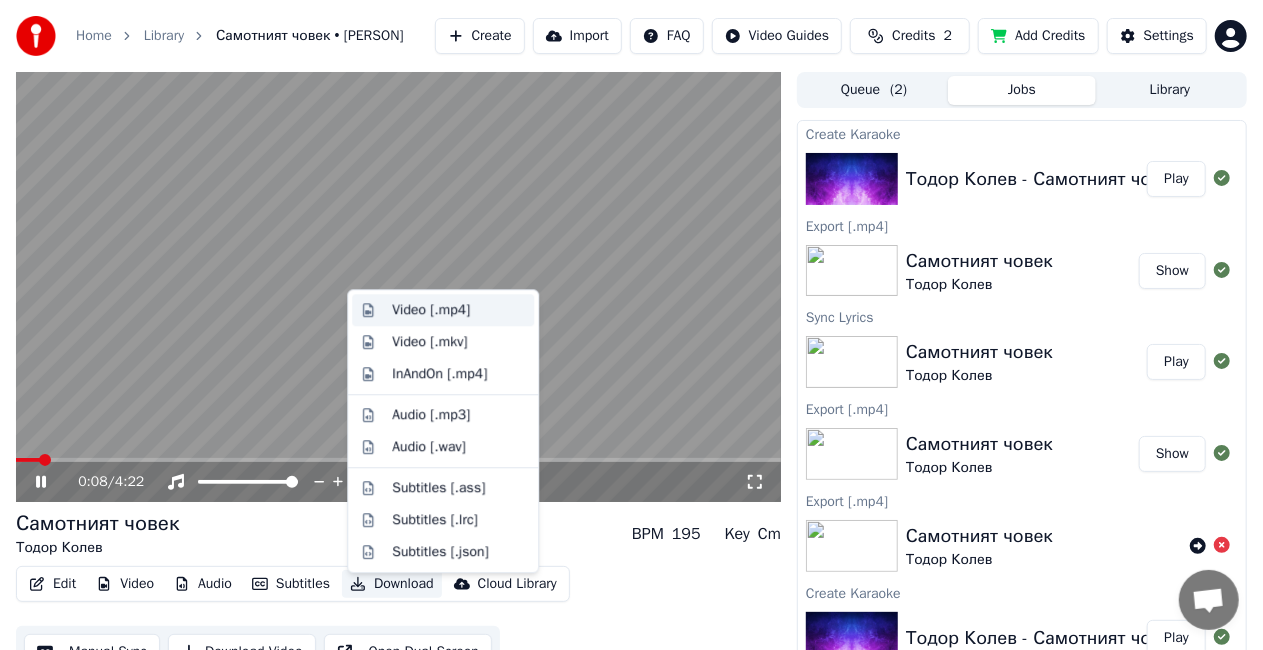click on "Video [.mp4]" at bounding box center (431, 310) 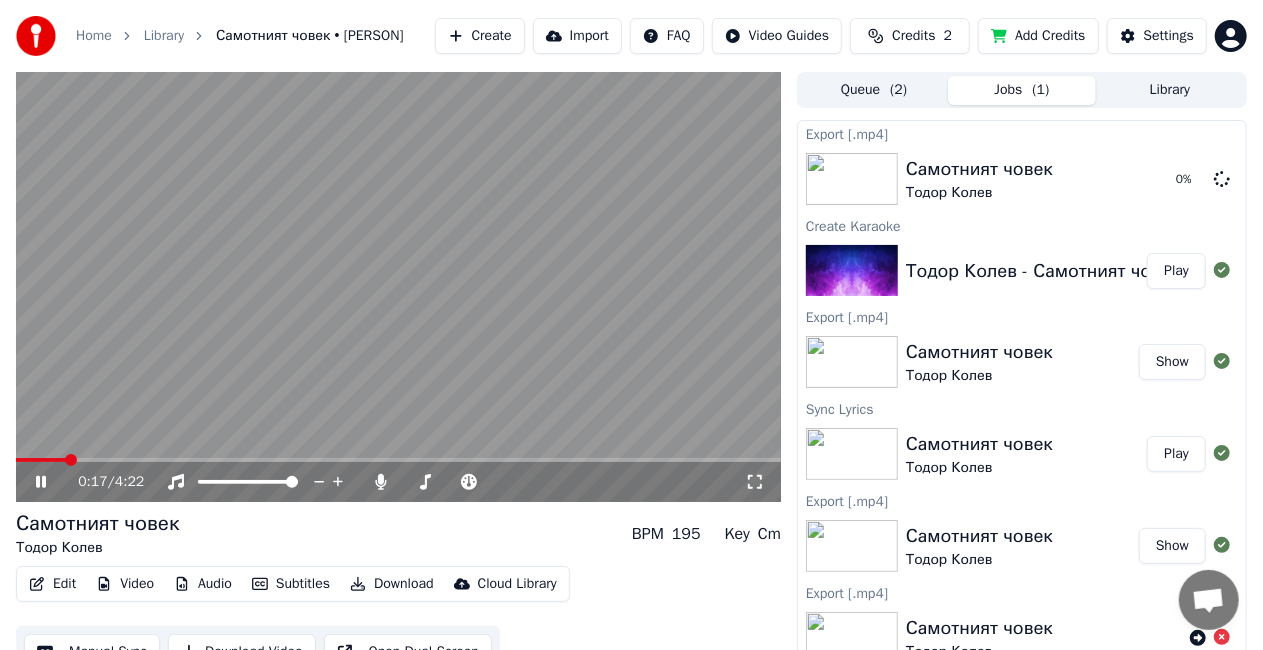 click on "Play" at bounding box center [1176, 271] 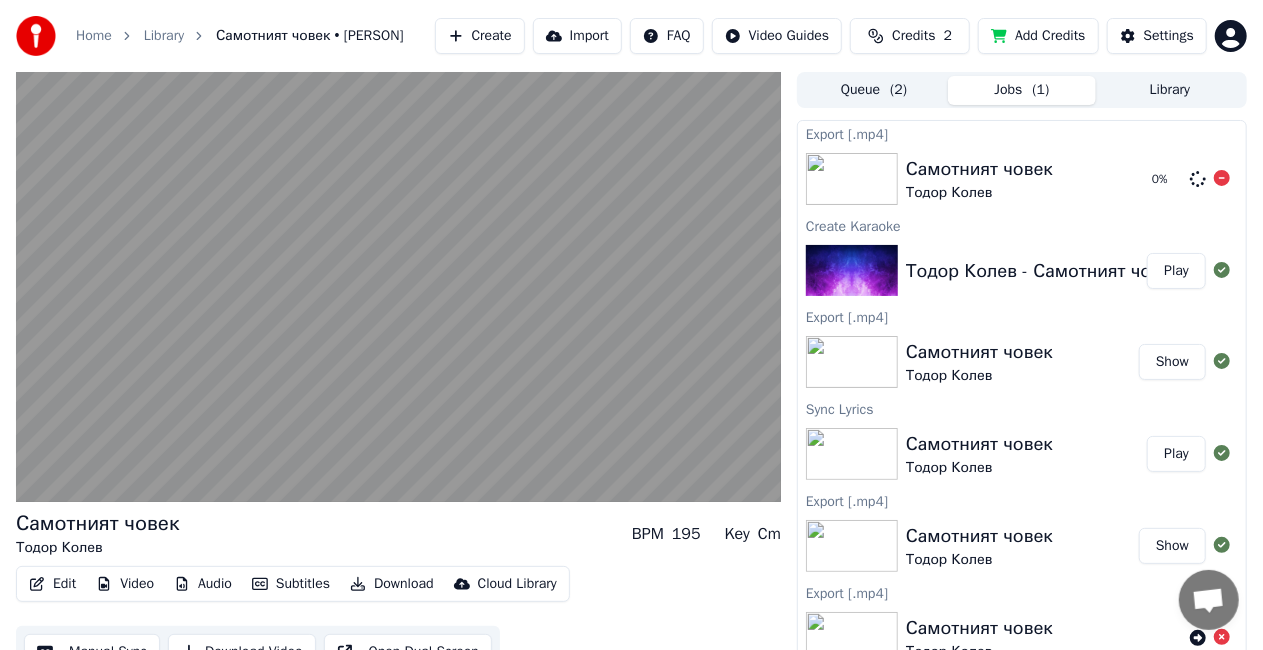 click 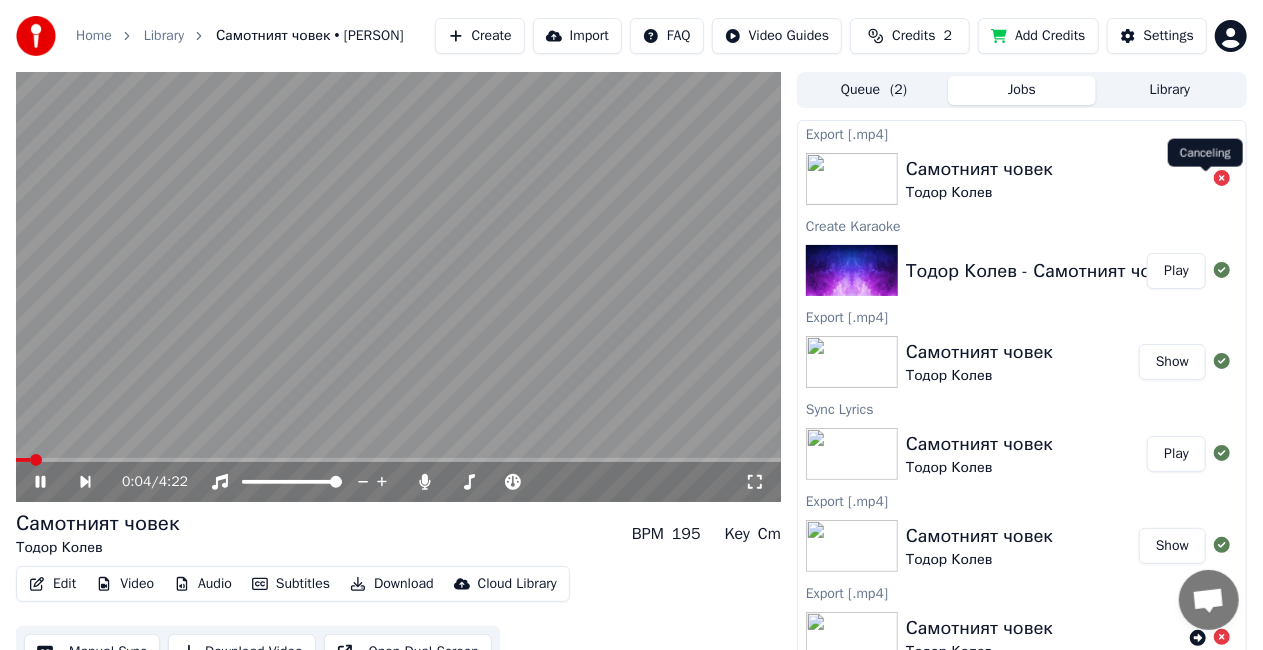 click 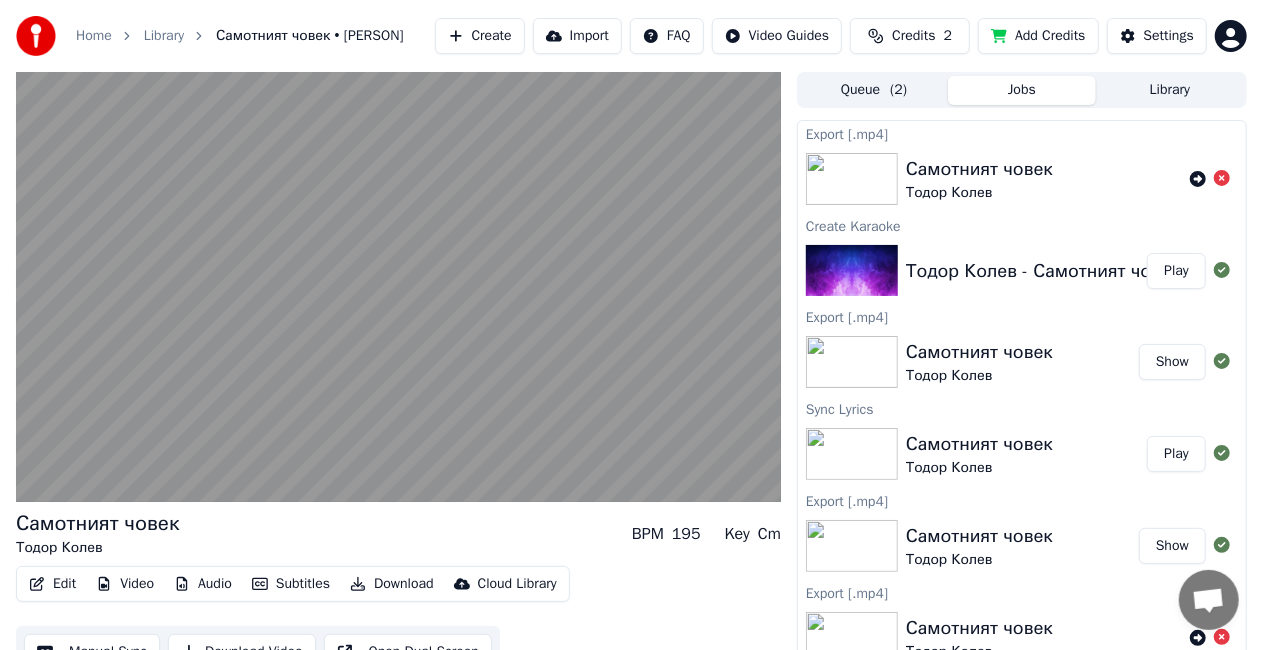 click on "Play" at bounding box center (1176, 271) 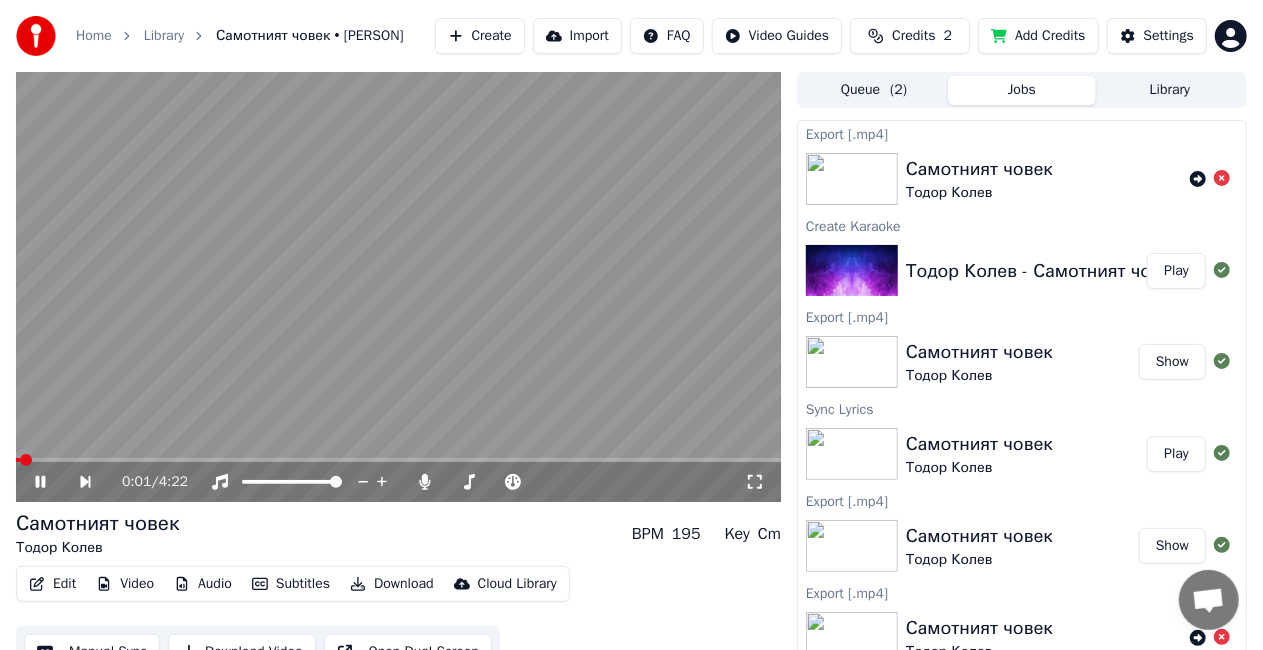 click 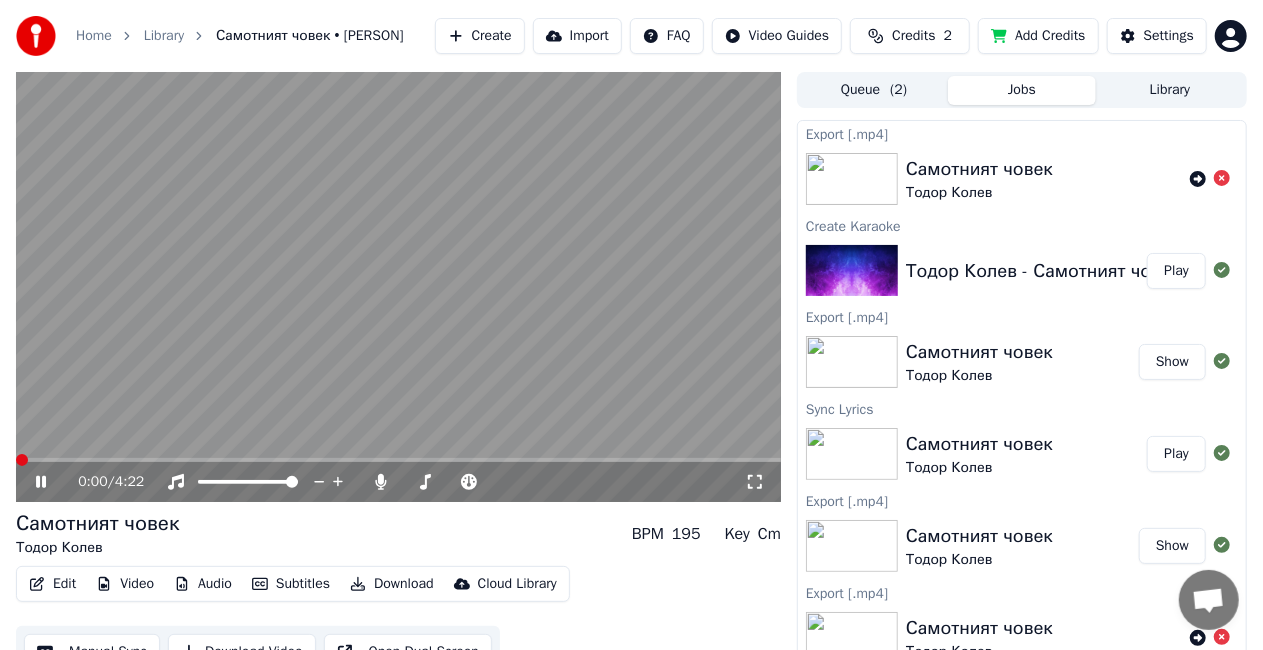 click at bounding box center [22, 460] 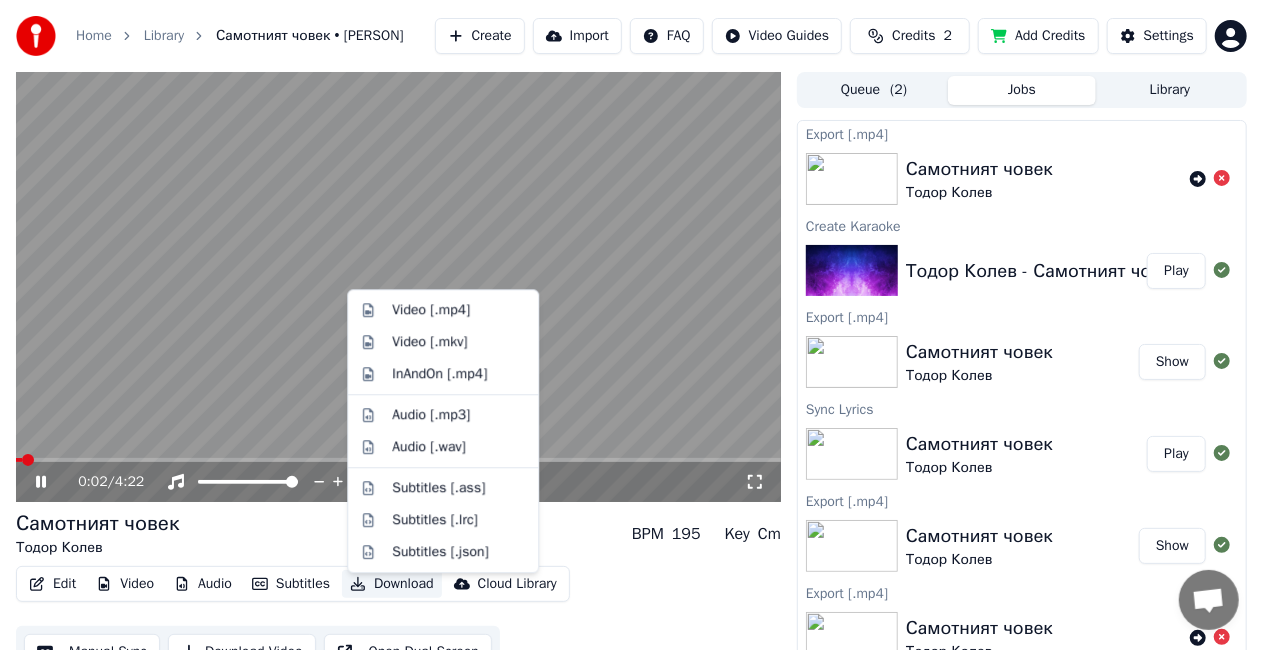 click on "Download" at bounding box center [392, 584] 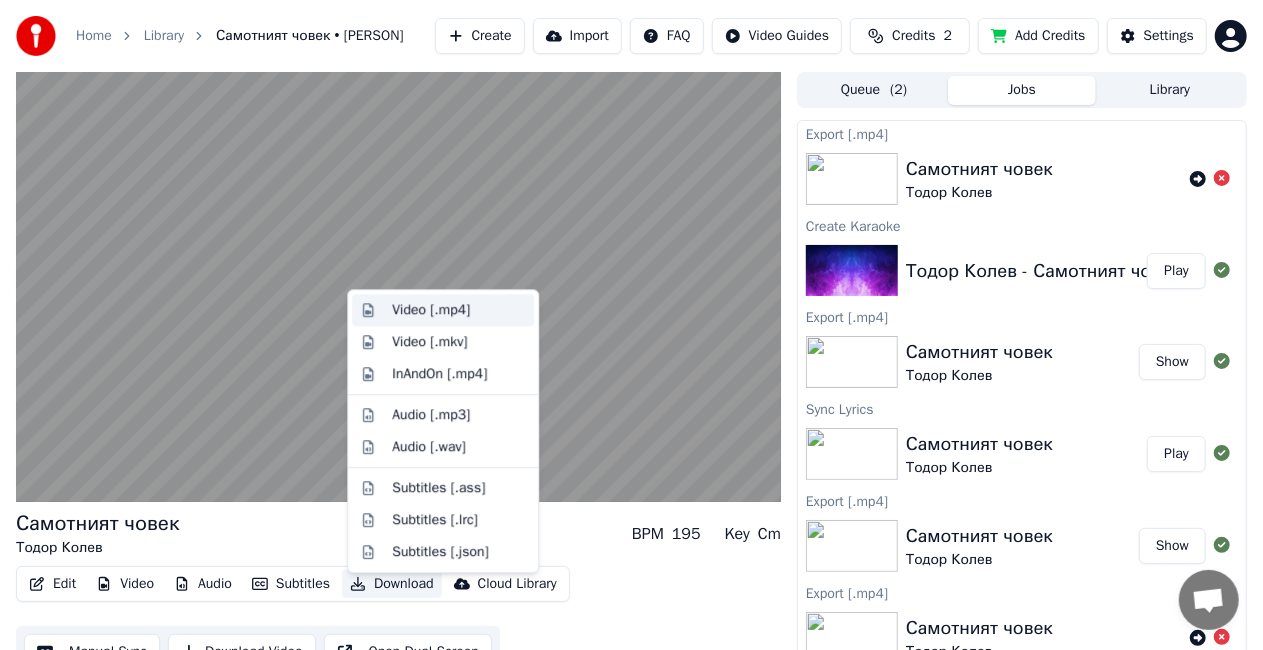click on "Video [.mp4]" at bounding box center (431, 310) 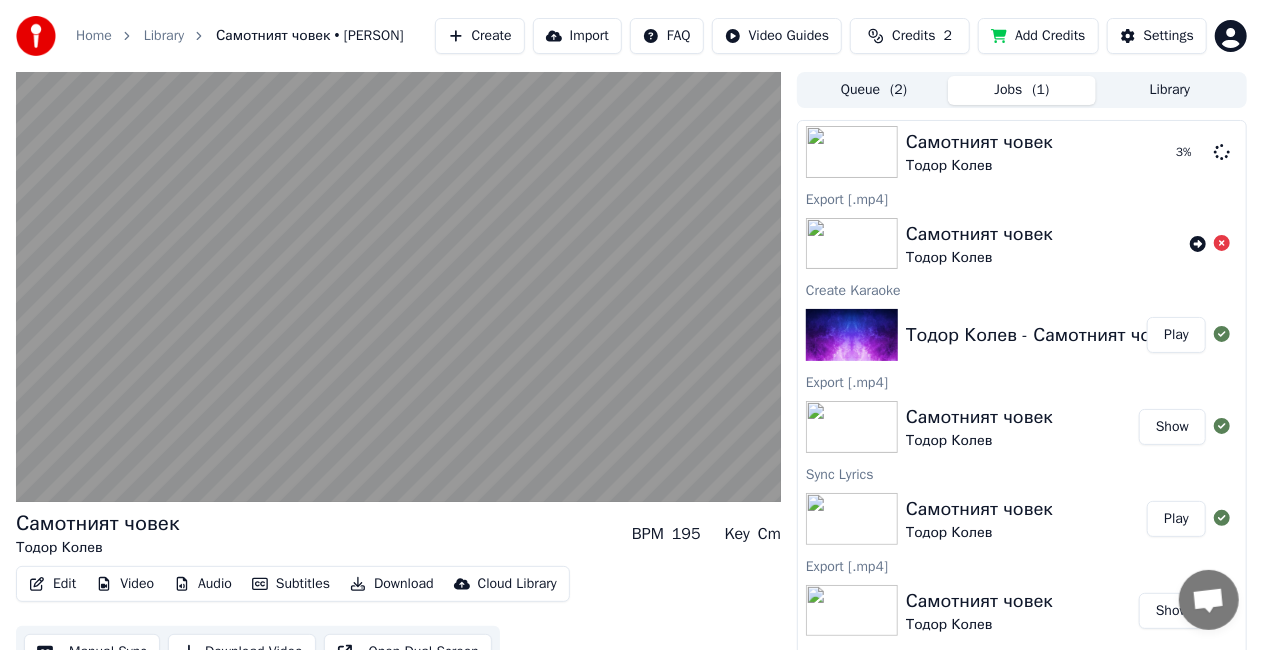 scroll, scrollTop: 0, scrollLeft: 0, axis: both 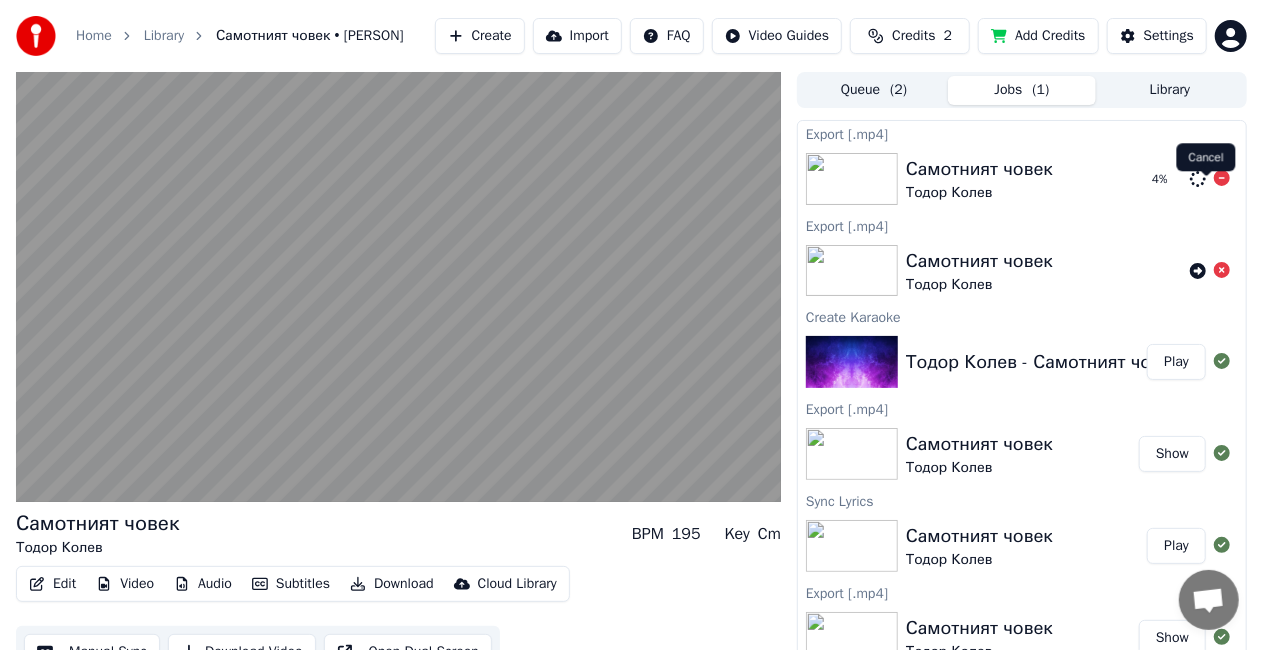 click 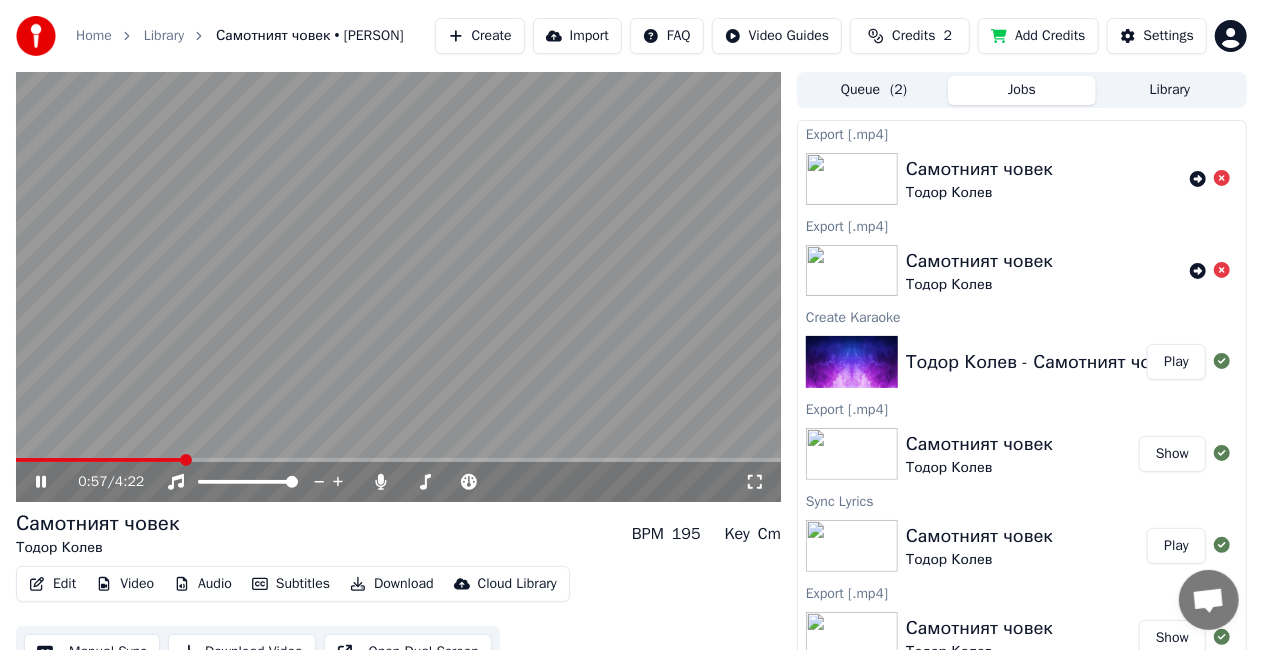 click on "Тодор Колев - Самотният човек" at bounding box center [1043, 362] 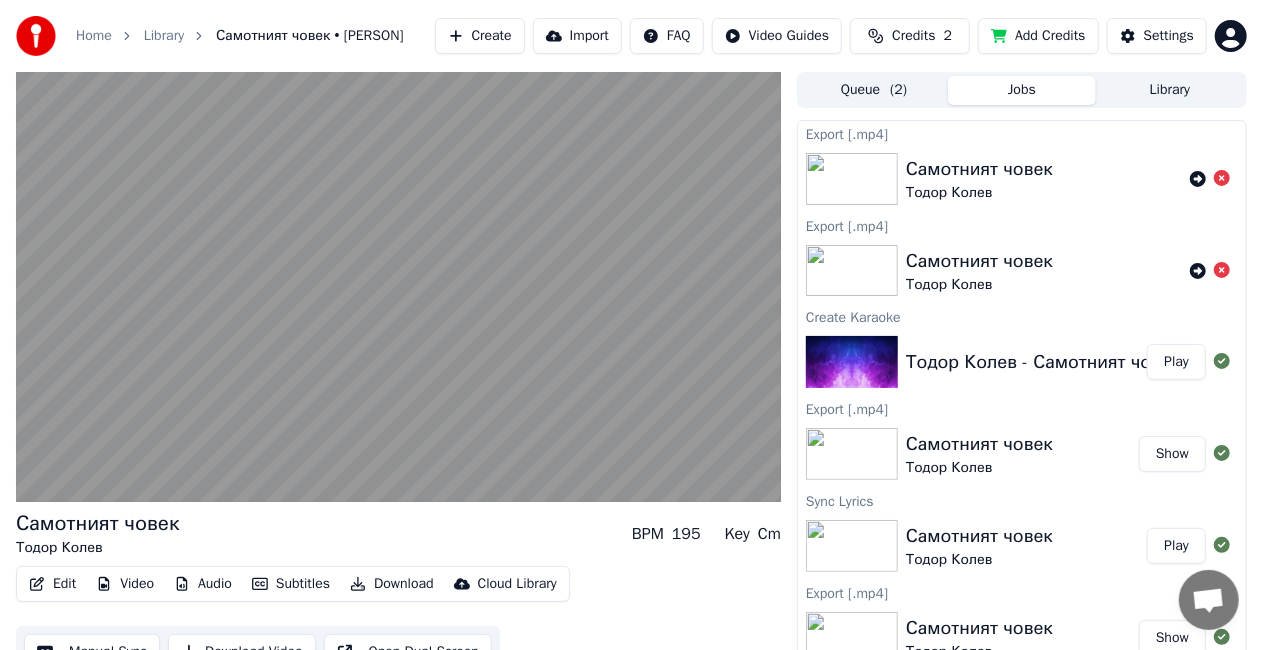 click on "Play" at bounding box center (1176, 362) 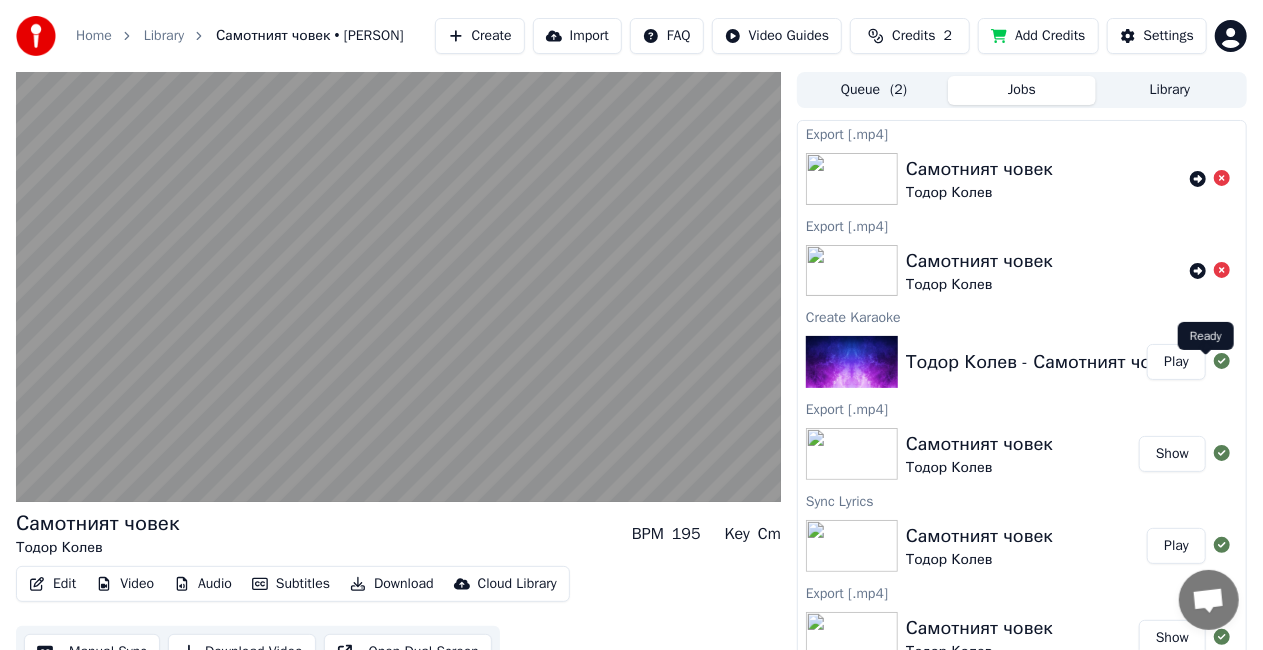 click 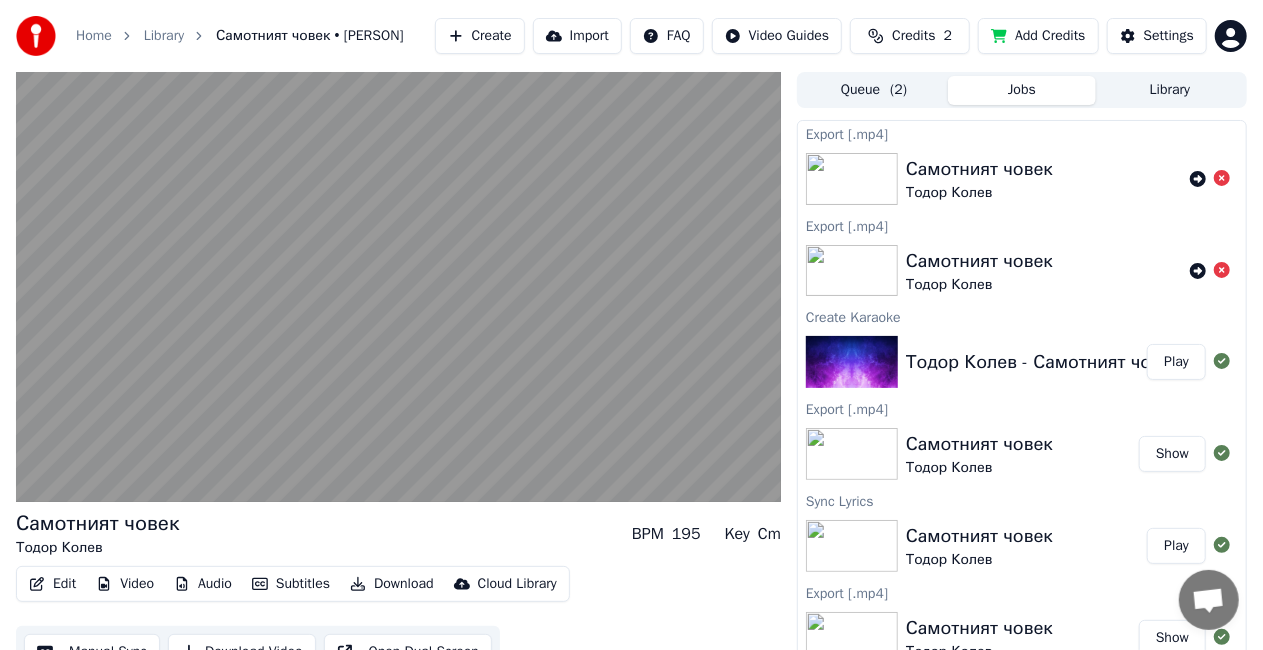 click at bounding box center (852, 362) 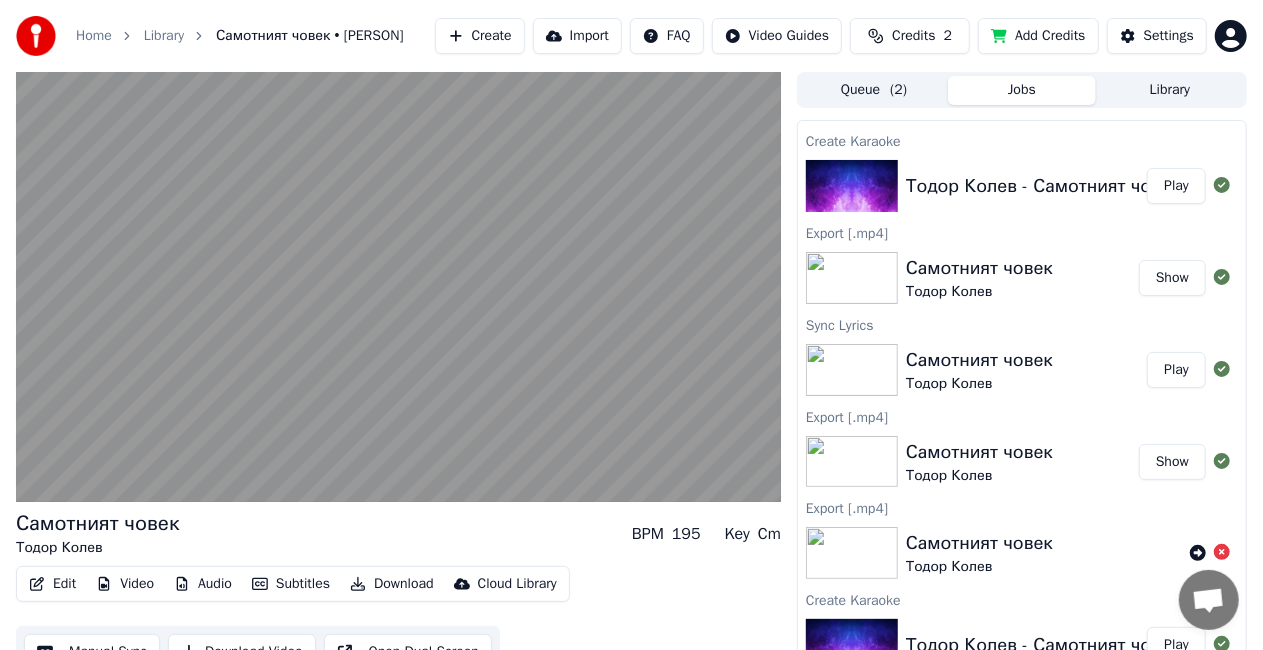 scroll, scrollTop: 182, scrollLeft: 0, axis: vertical 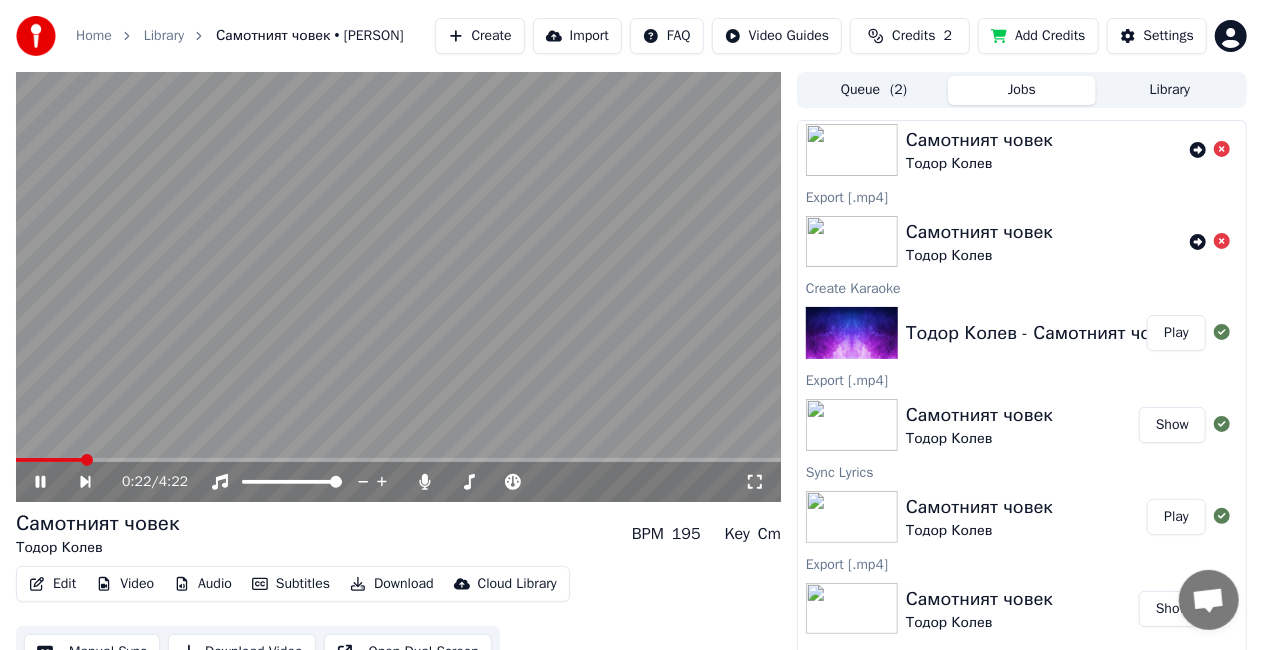 click 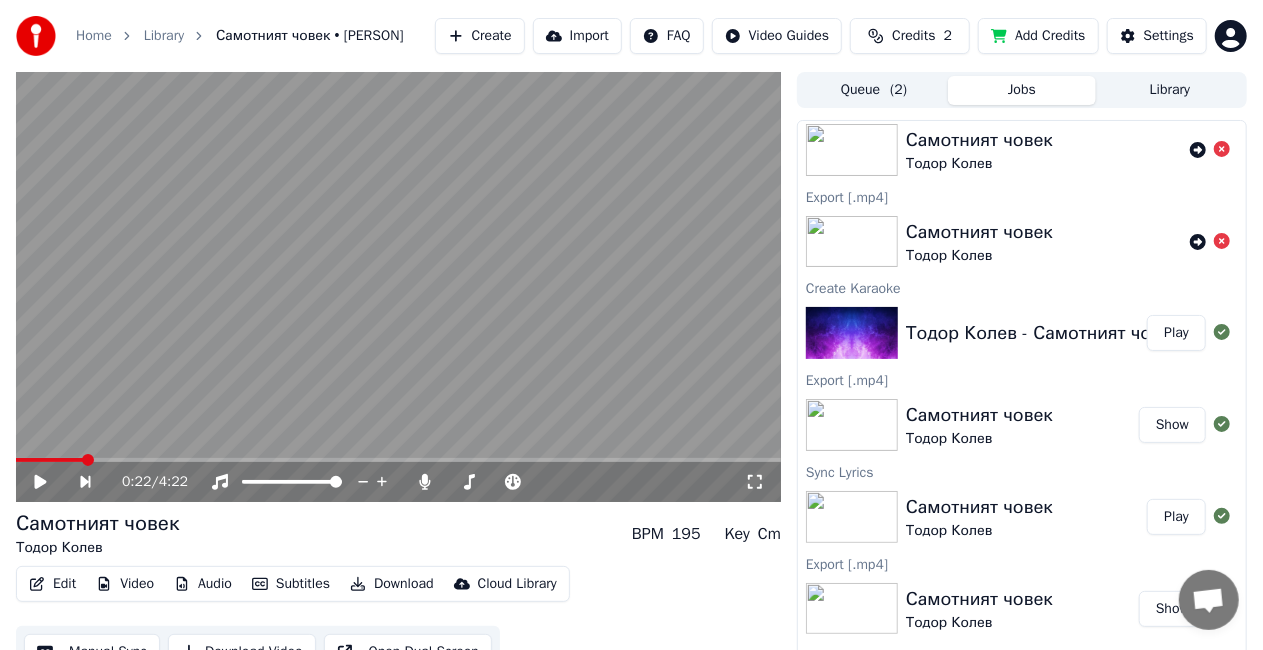 click on "Тодор Колев - Самотният човек" at bounding box center (1043, 333) 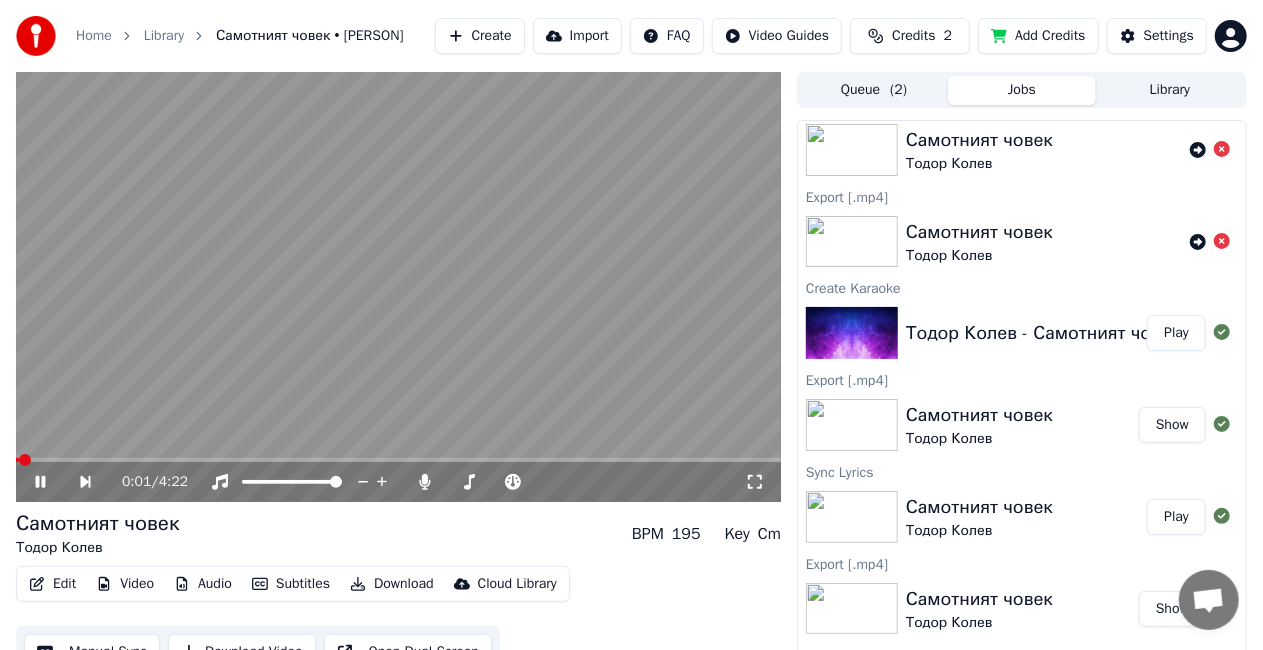 click on "0:01  /  4:22" at bounding box center [398, 482] 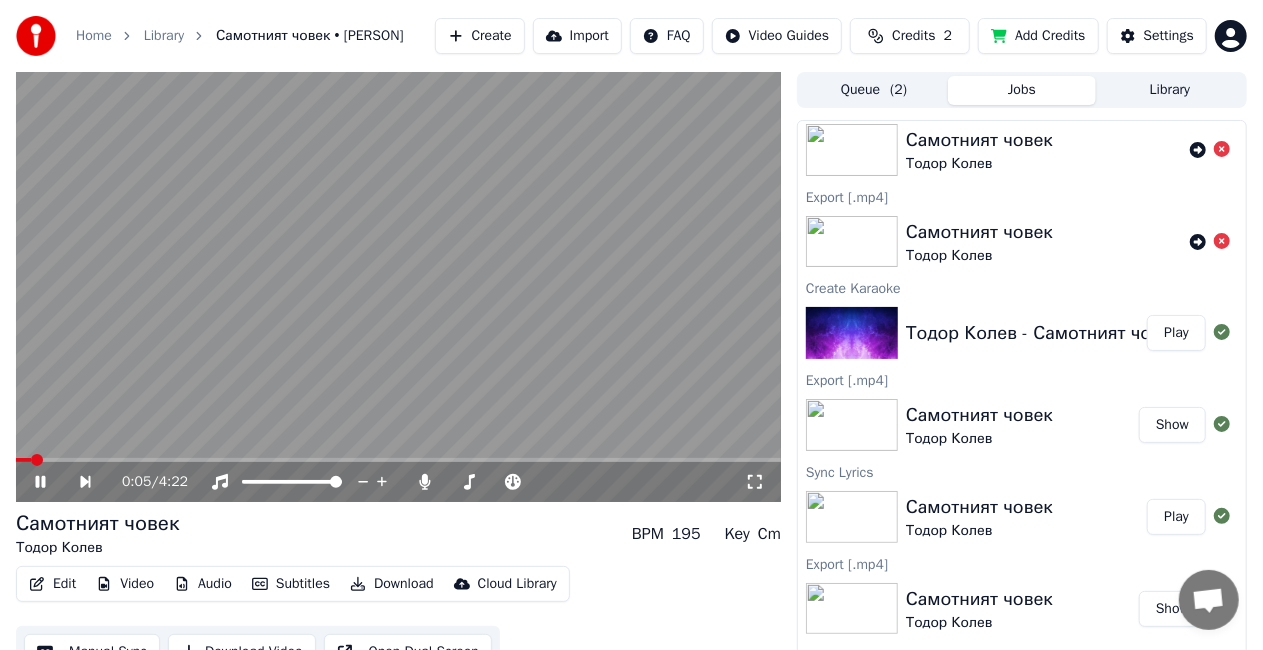 click on "Download" at bounding box center [392, 584] 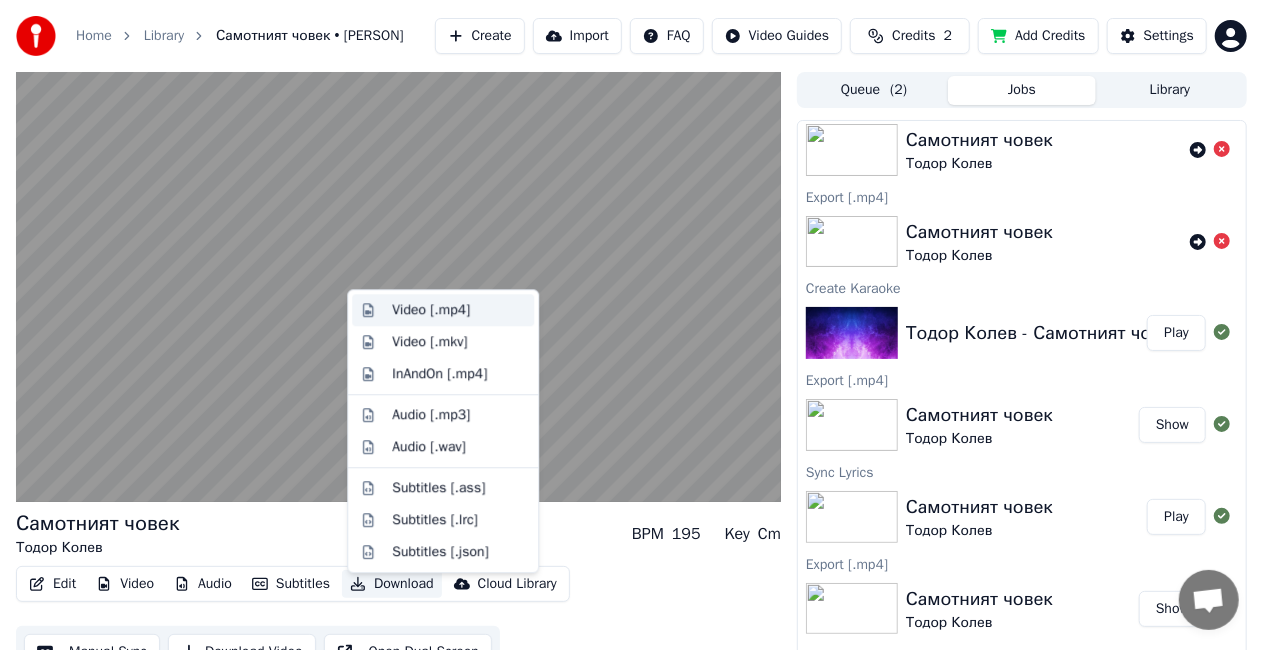 click on "Video [.mp4]" at bounding box center [431, 310] 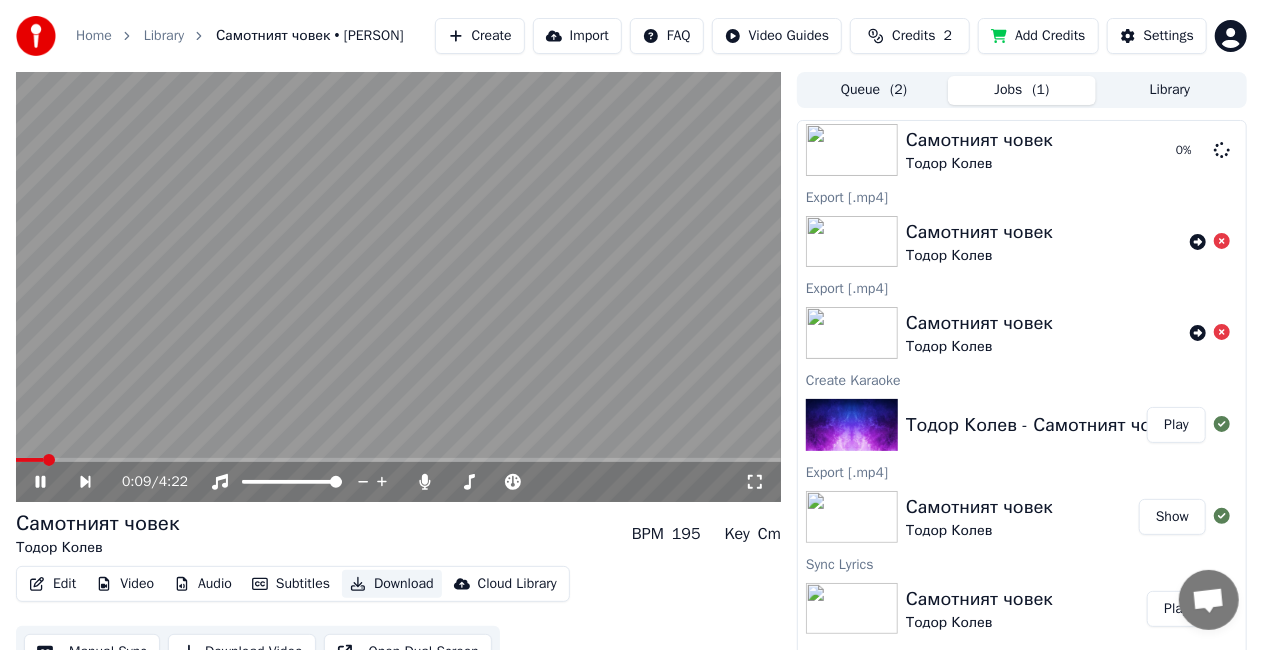scroll, scrollTop: 121, scrollLeft: 0, axis: vertical 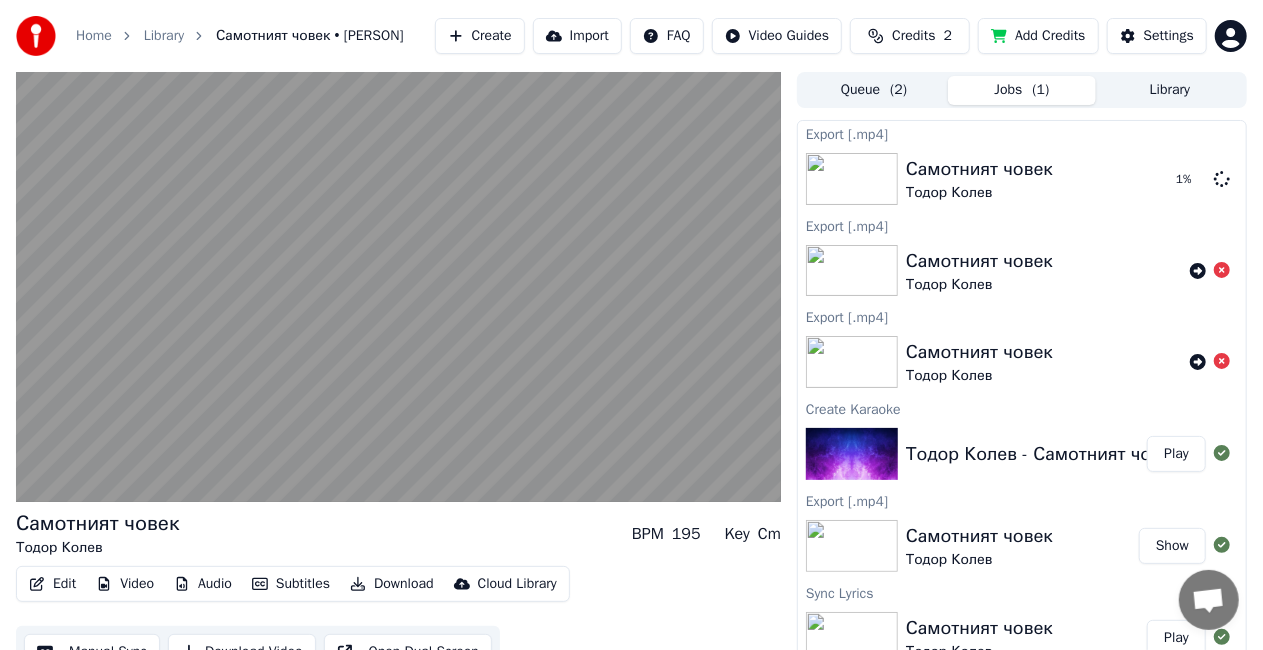click on "Credits" at bounding box center (913, 36) 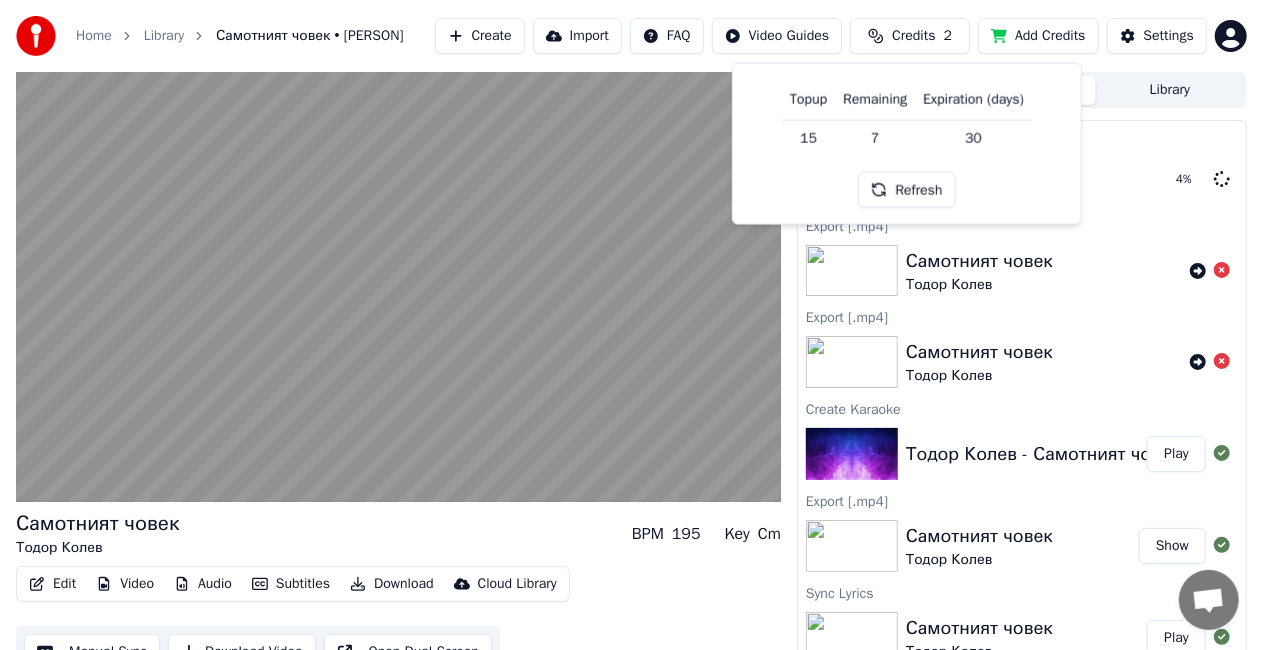 click on "Home Library [TITLE] • [ARTIST]" at bounding box center (240, 36) 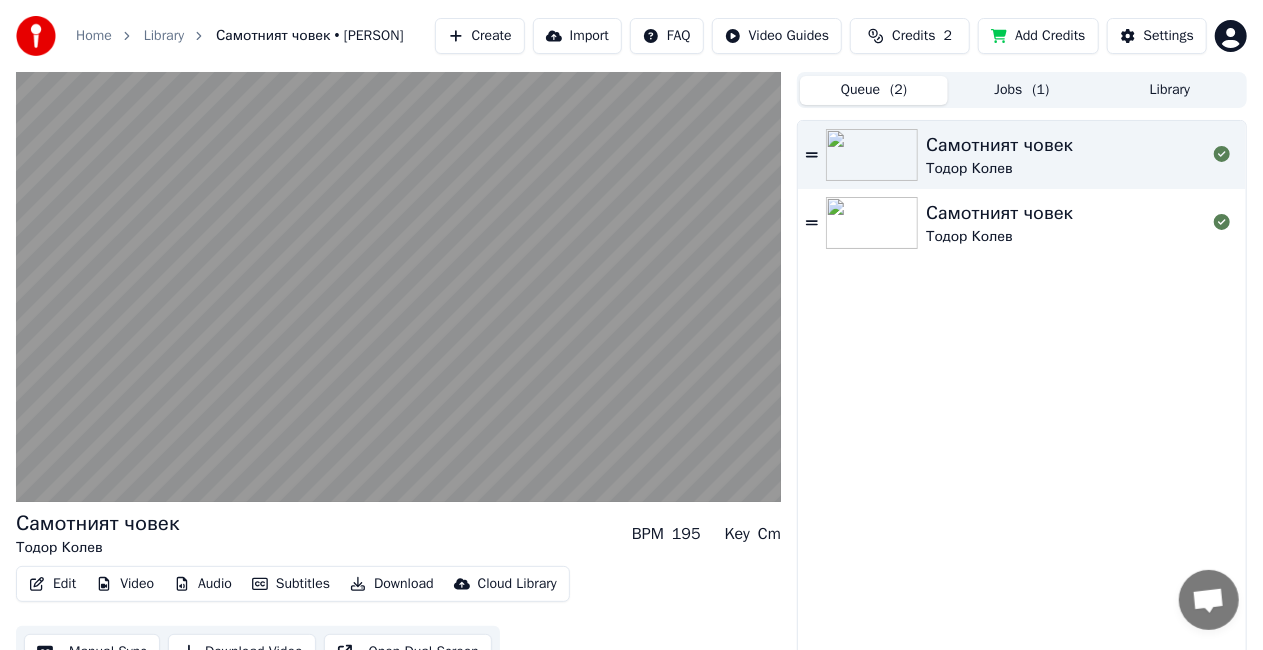 click on "Queue ( 2 )" at bounding box center (874, 90) 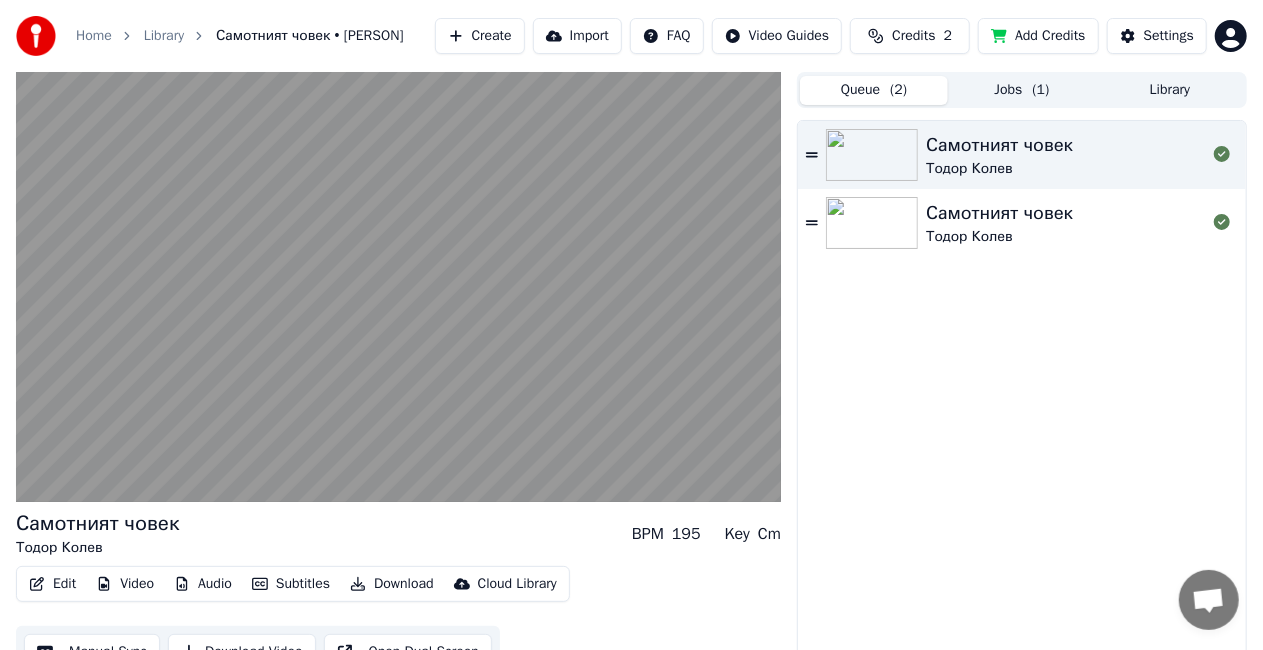 click 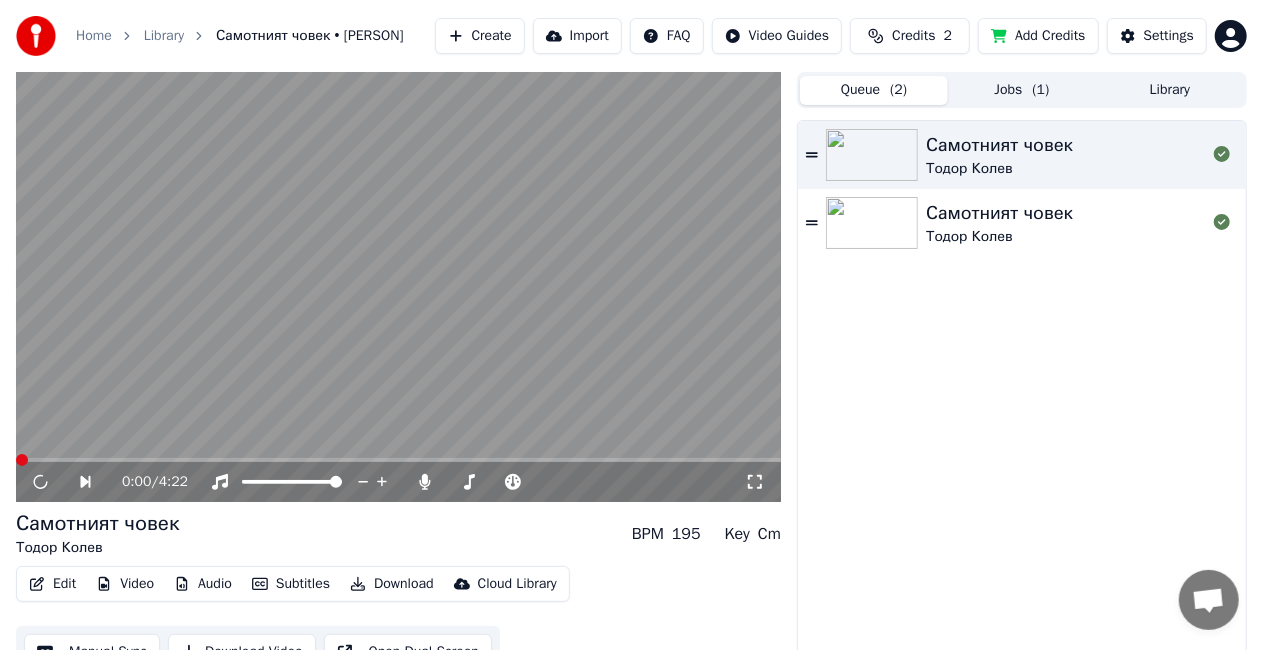 click on "Jobs ( 1 )" at bounding box center [1022, 90] 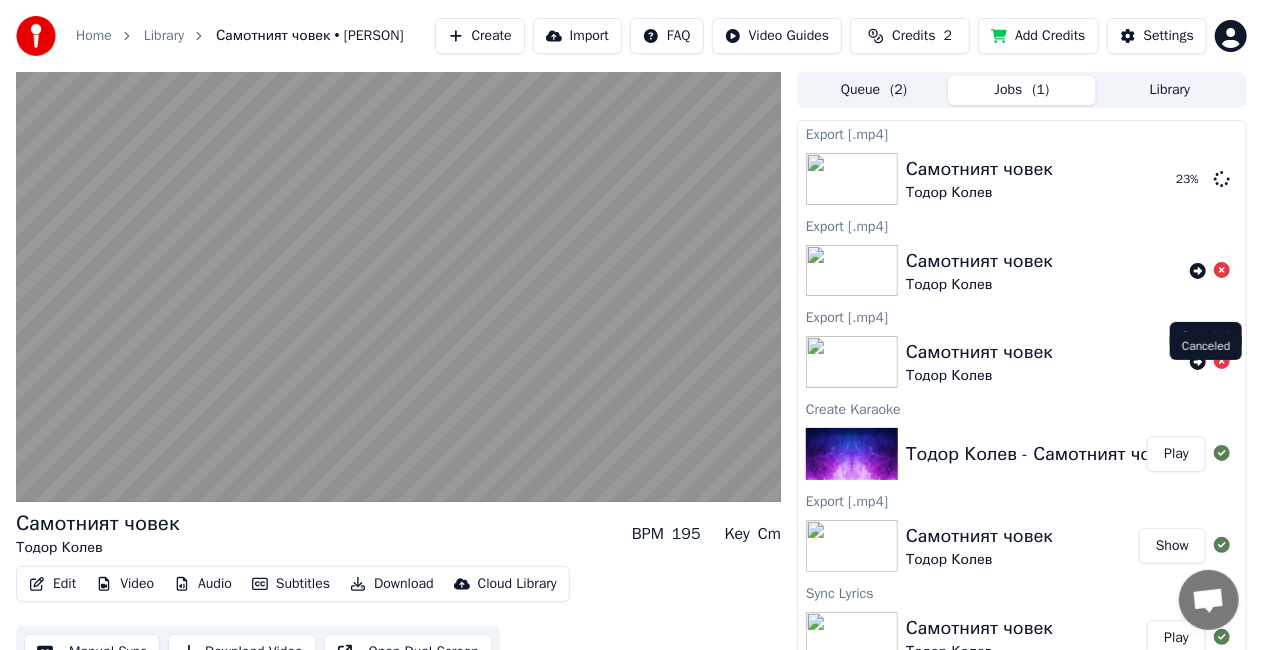 click 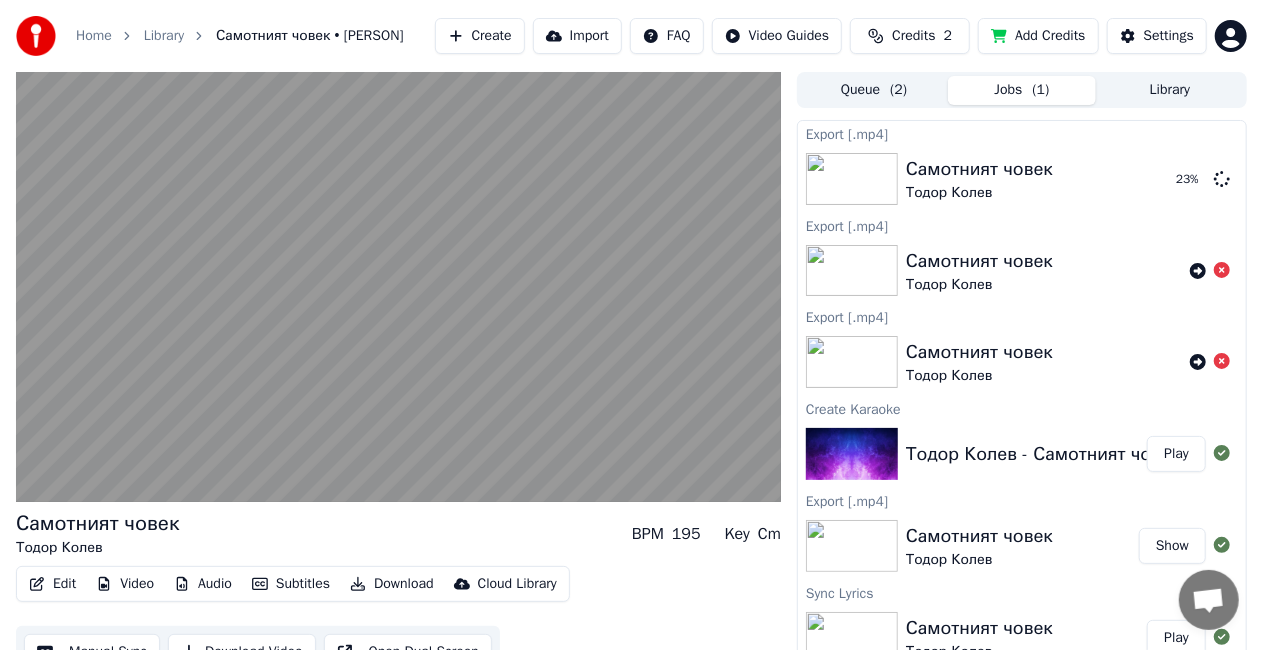 click 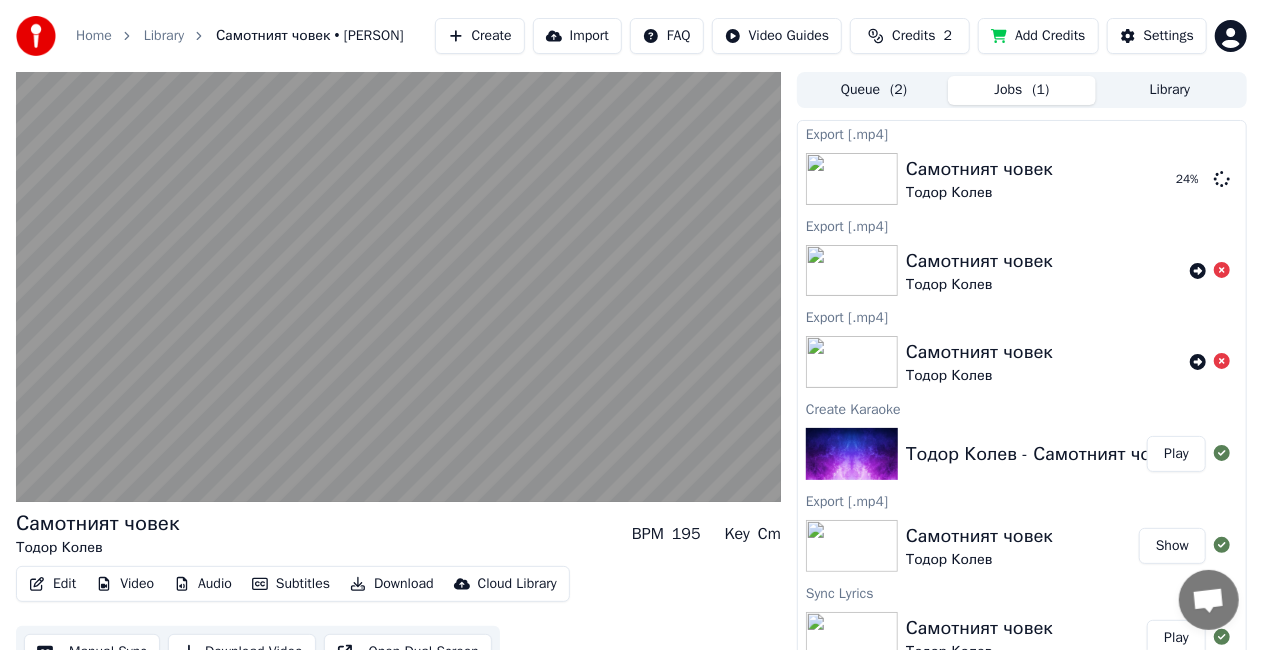 click 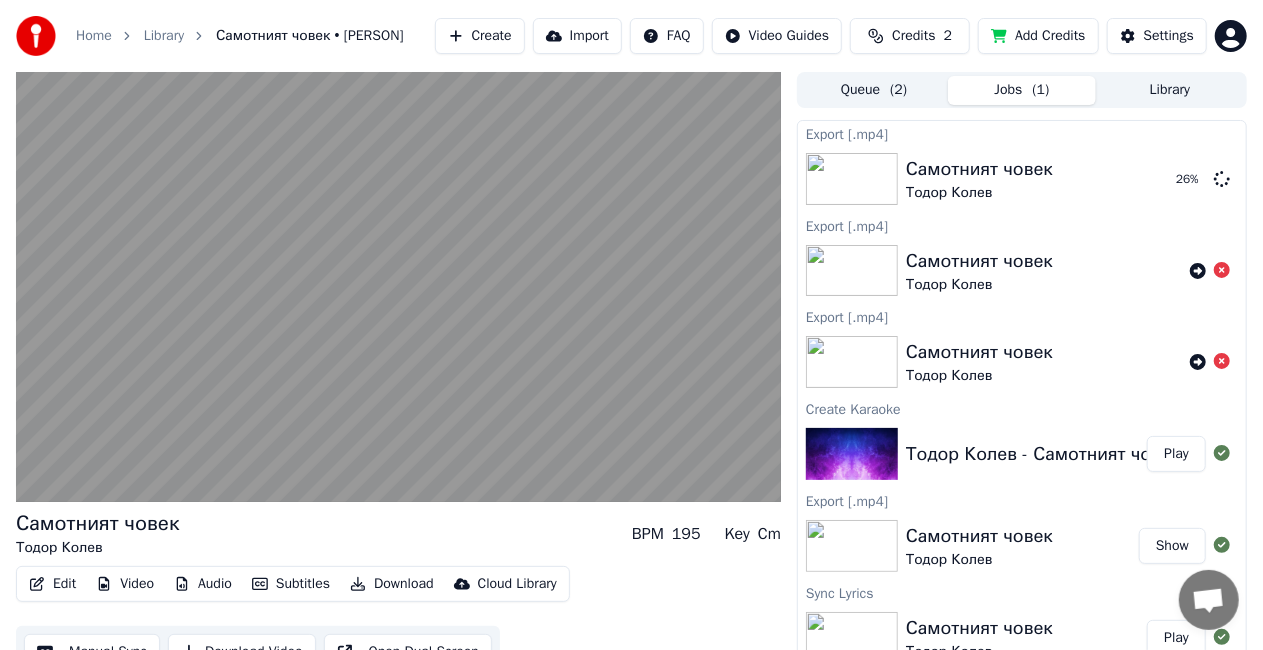 click on "( 1 )" at bounding box center [1041, 90] 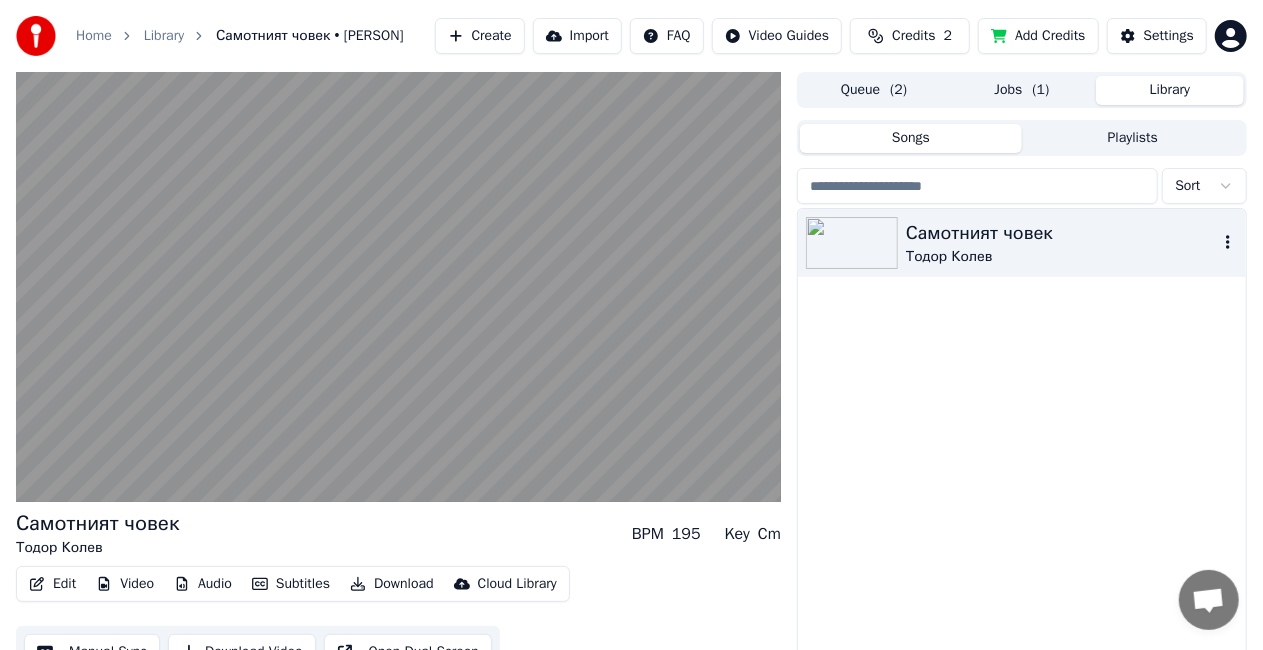 click at bounding box center (852, 243) 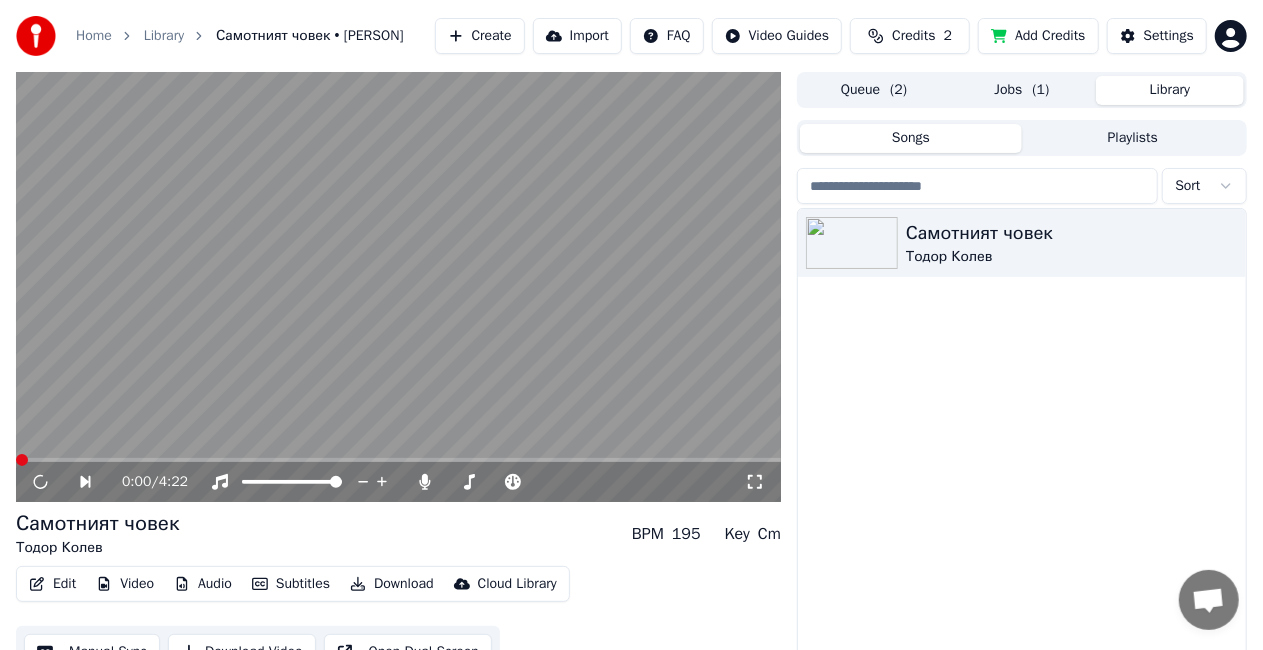 click 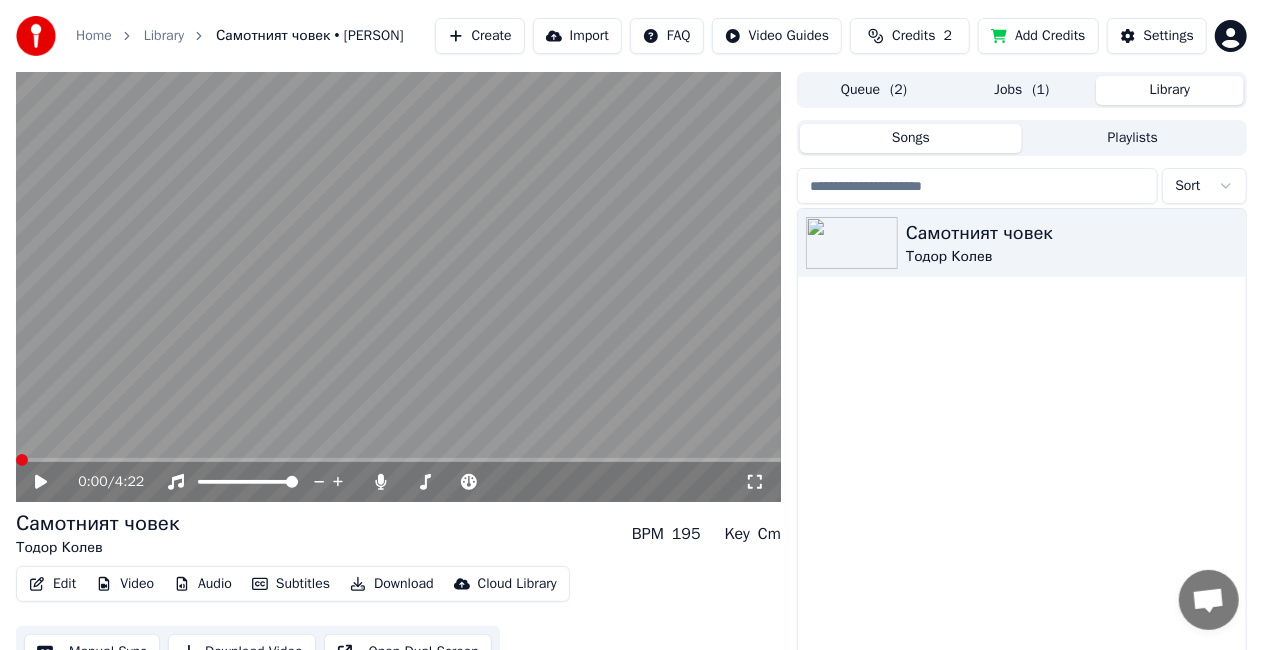 click 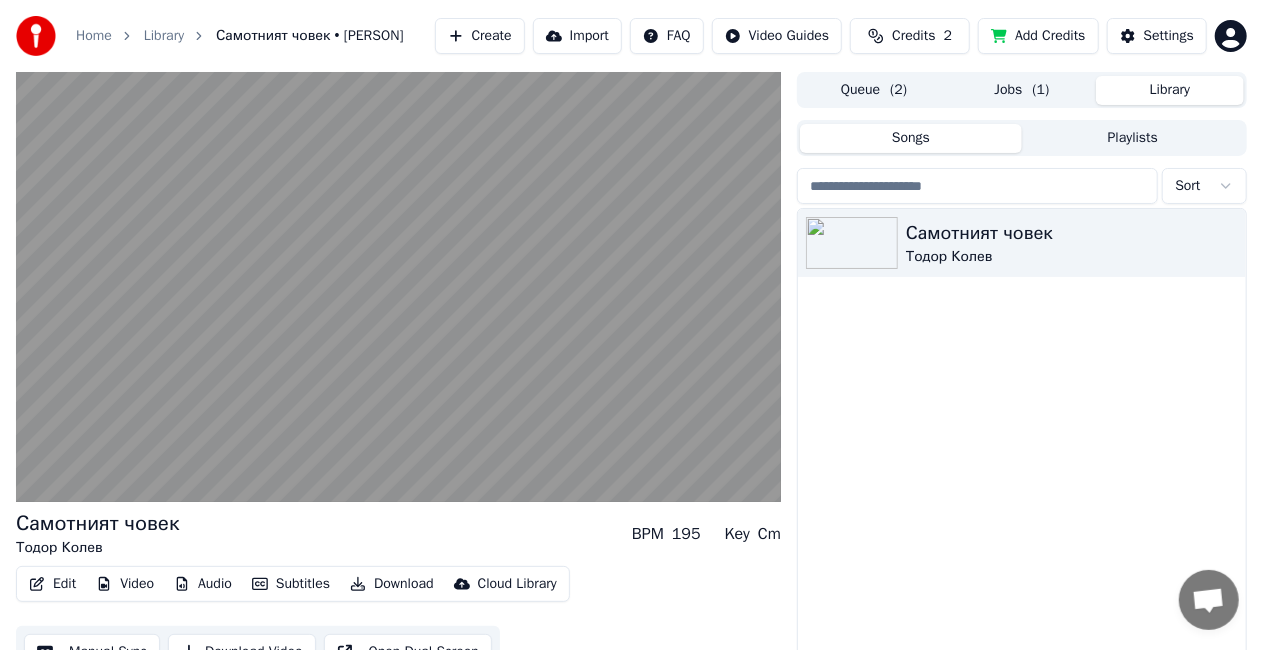 click on "Самотният човек [PERSON]" at bounding box center [1022, 452] 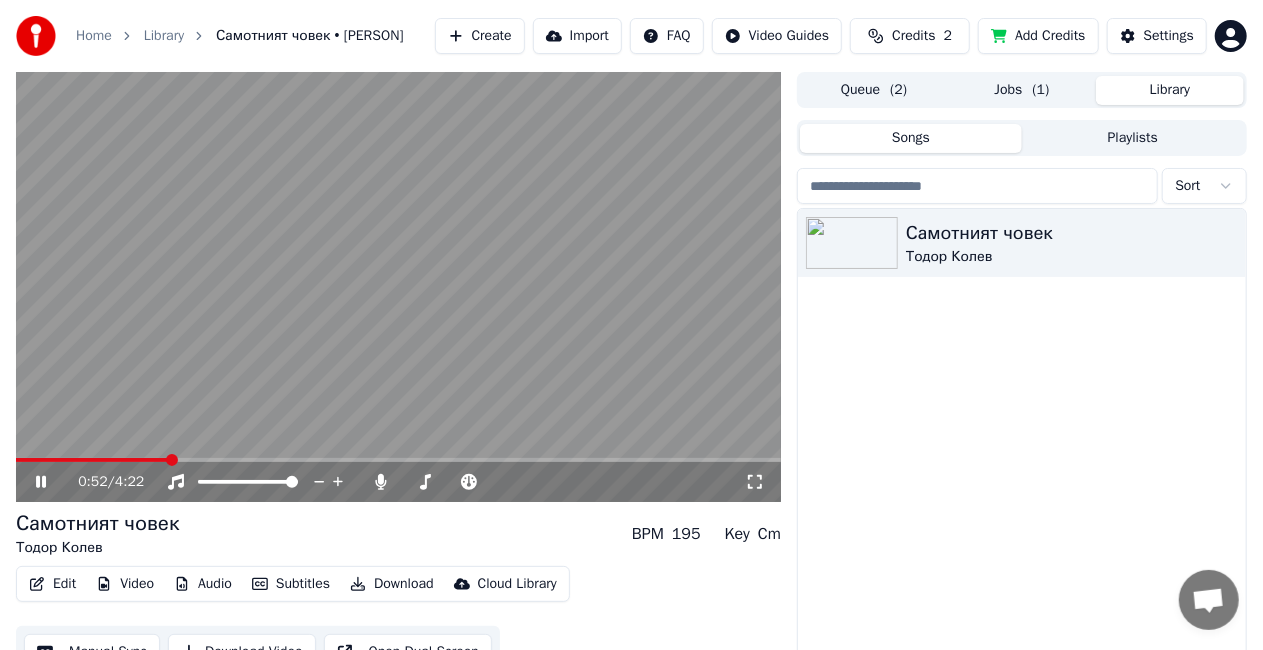 click 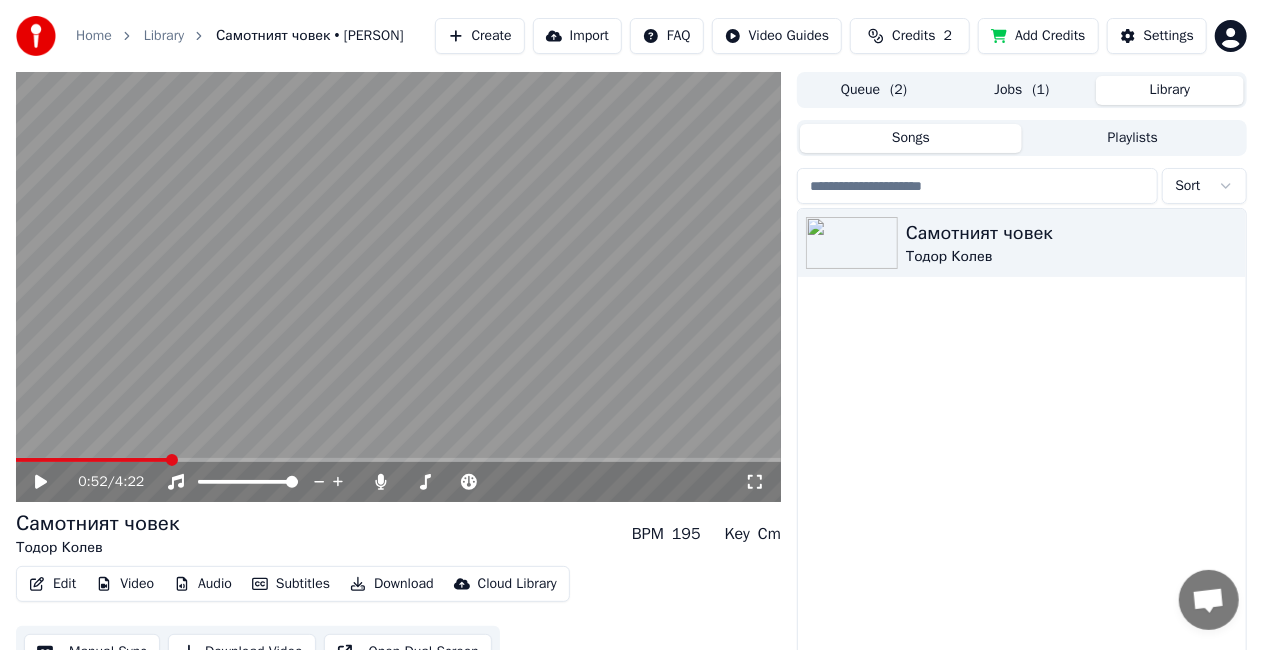 click on "Jobs ( 1 )" at bounding box center [1022, 90] 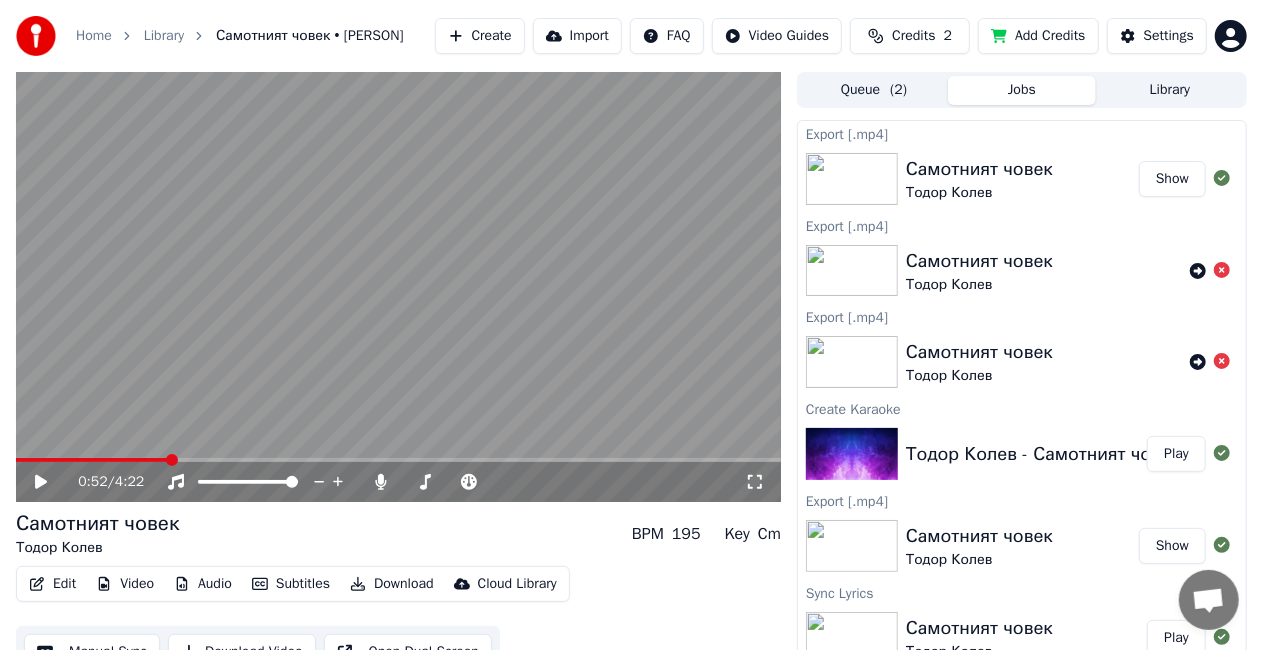 click on "Самотният човек [PERSON]" at bounding box center (1022, 362) 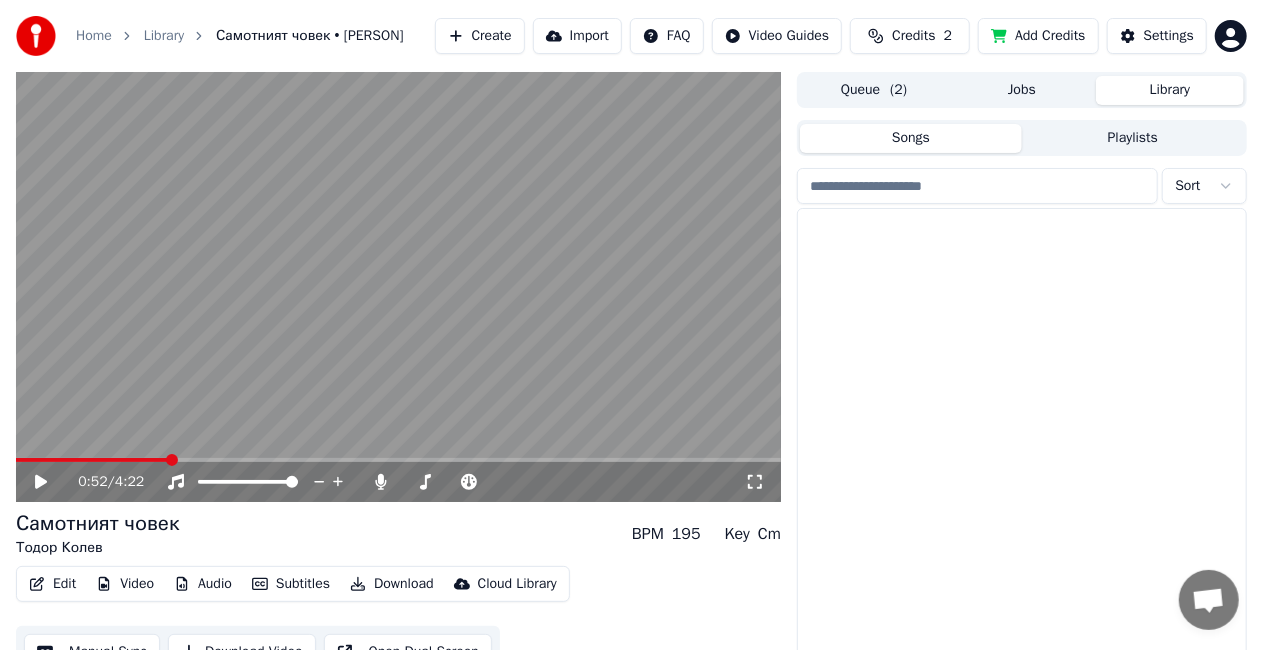 click on "Library" at bounding box center (1170, 90) 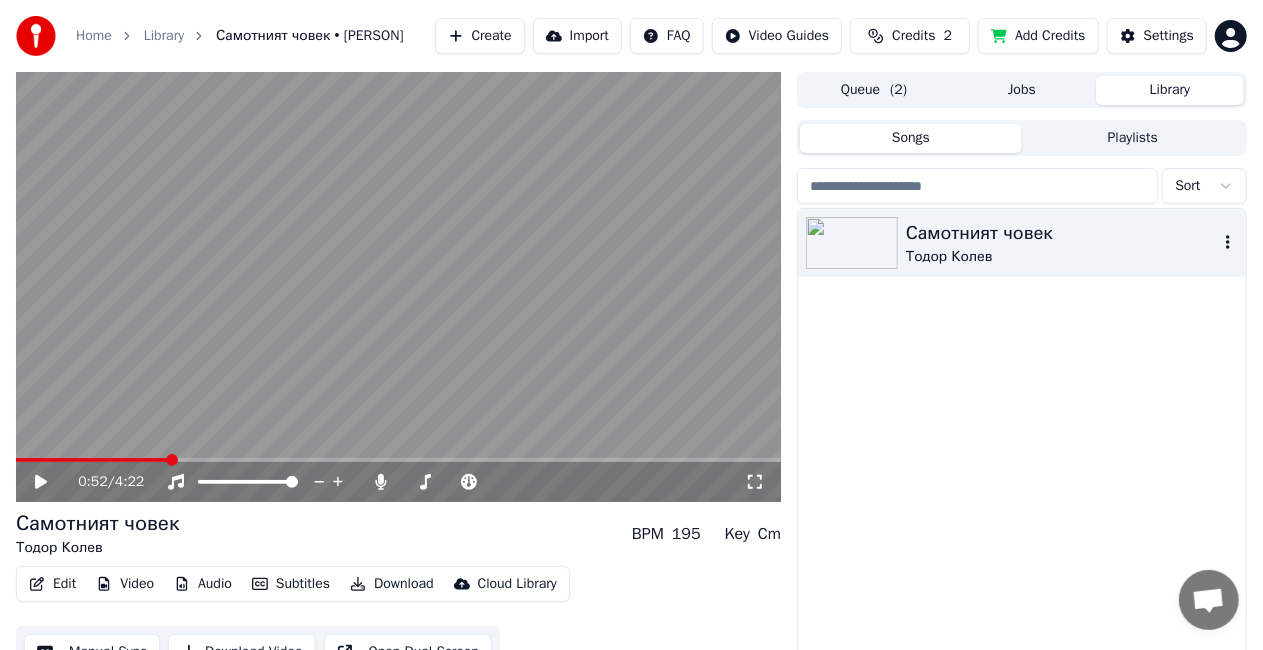 click on "Самотният човек" at bounding box center (1062, 233) 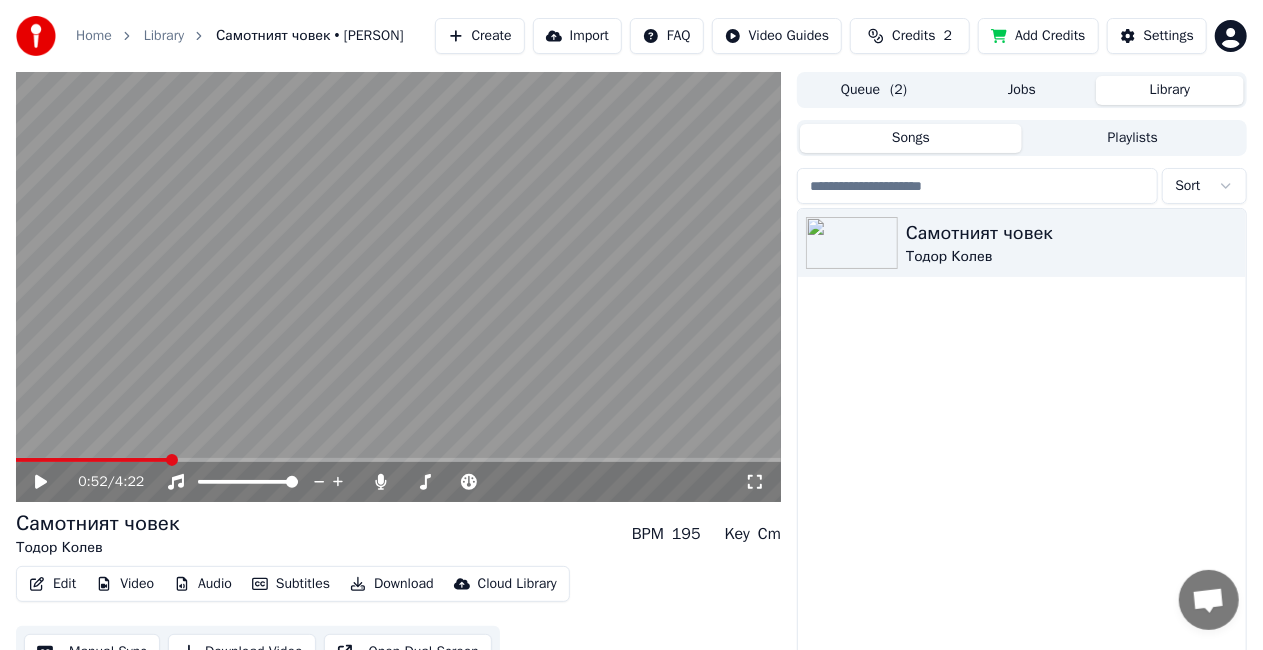 click 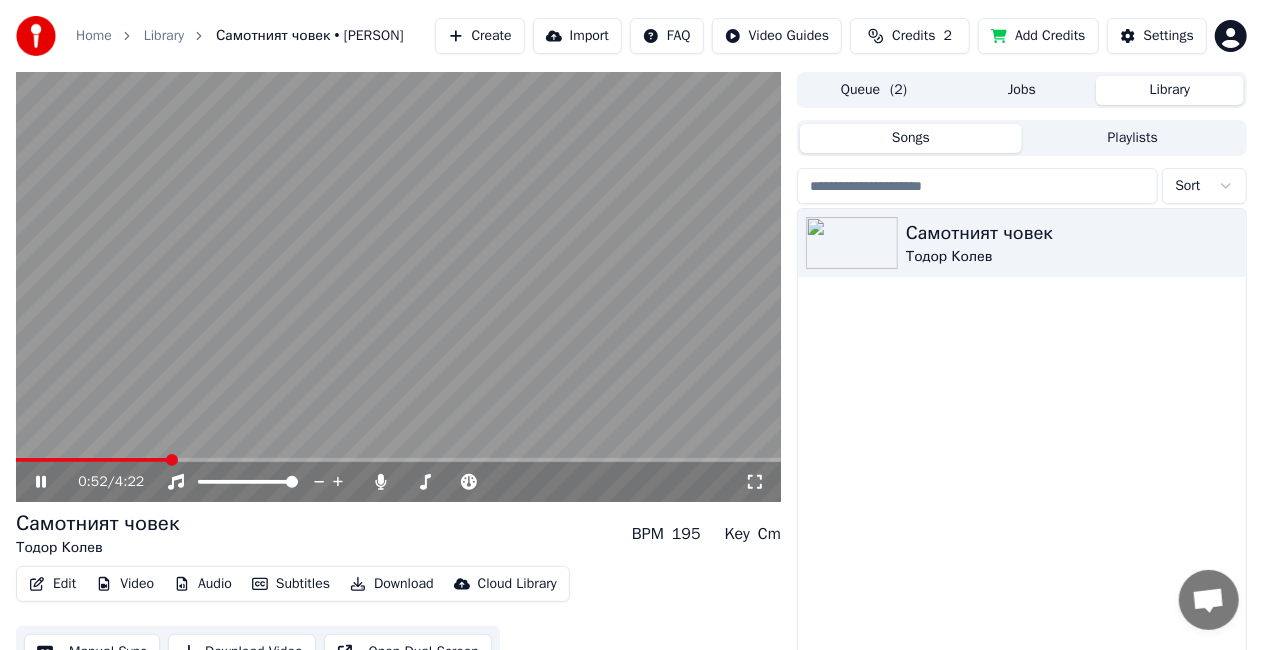 click 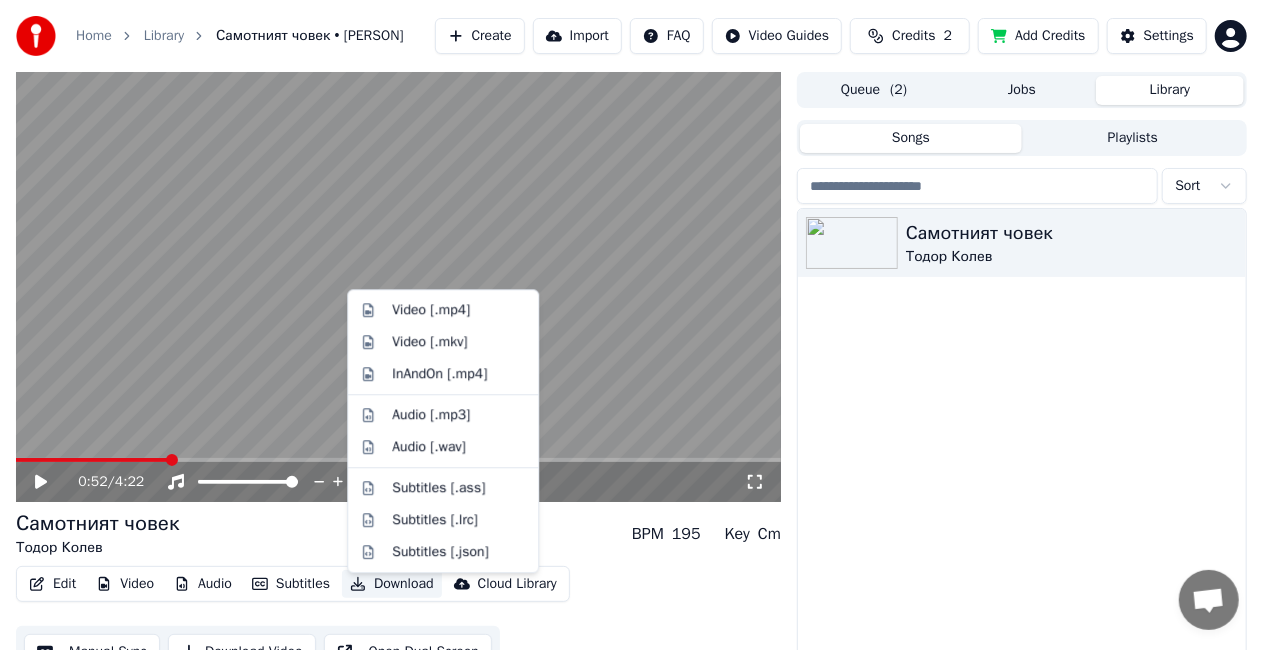 click on "Download" at bounding box center [392, 584] 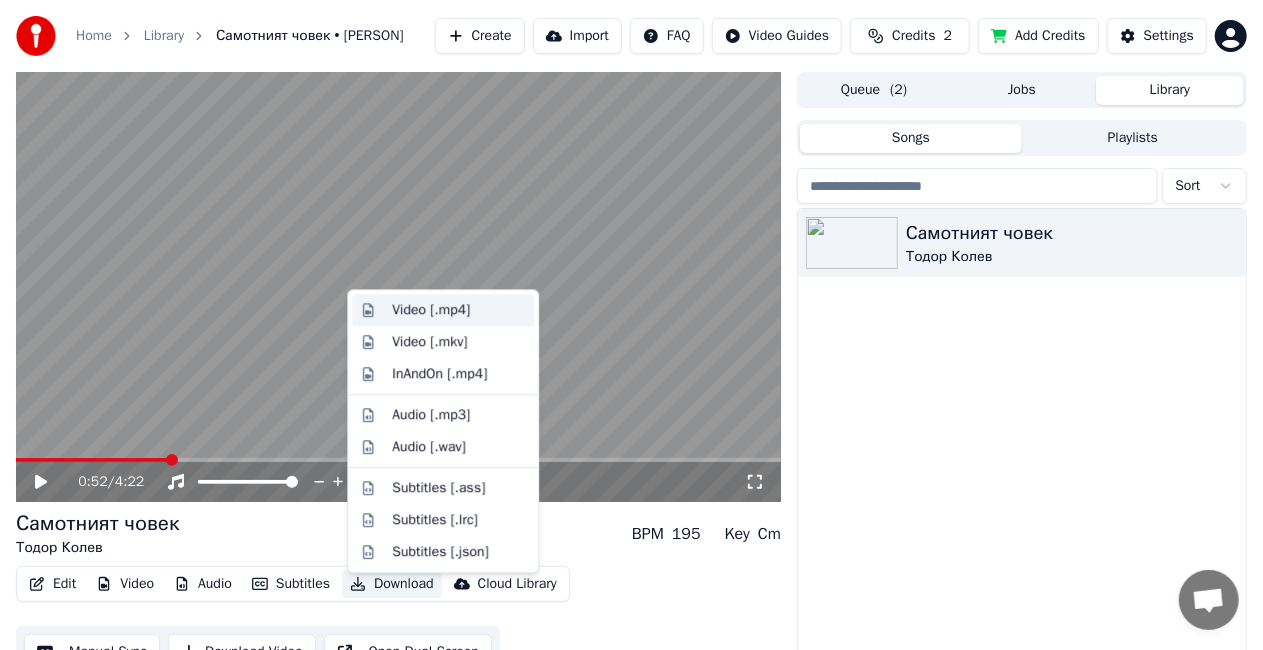click on "Video [.mp4]" at bounding box center (431, 310) 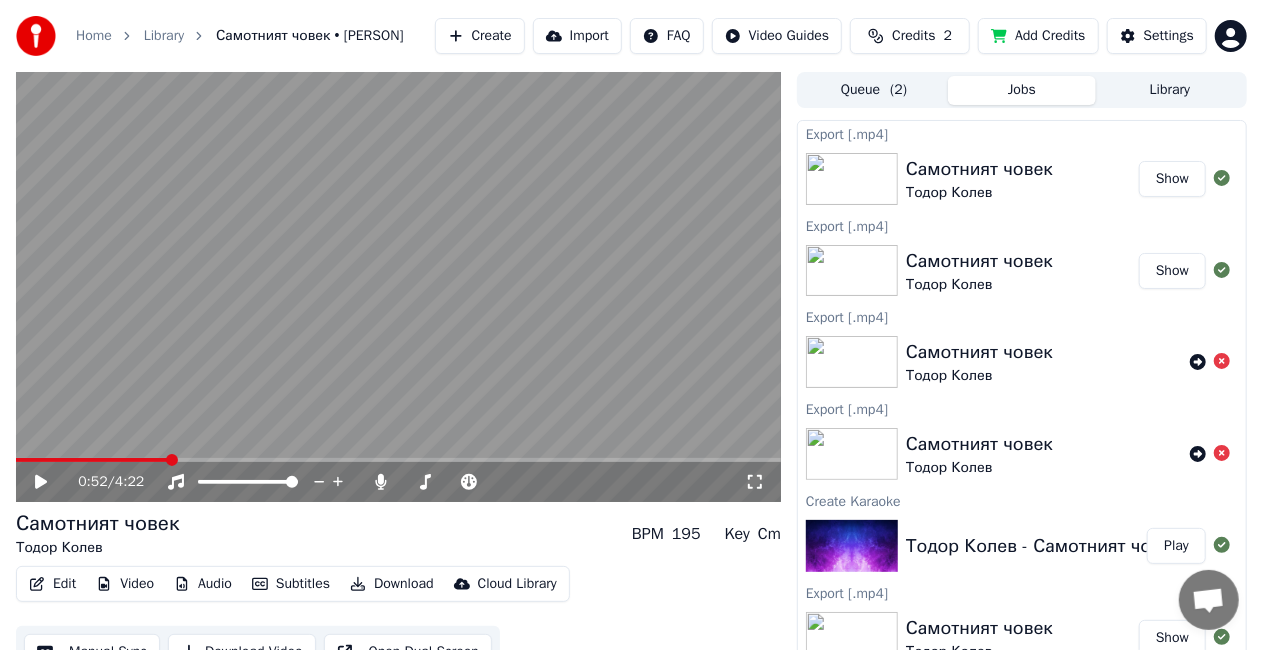 click on "Show" at bounding box center [1172, 179] 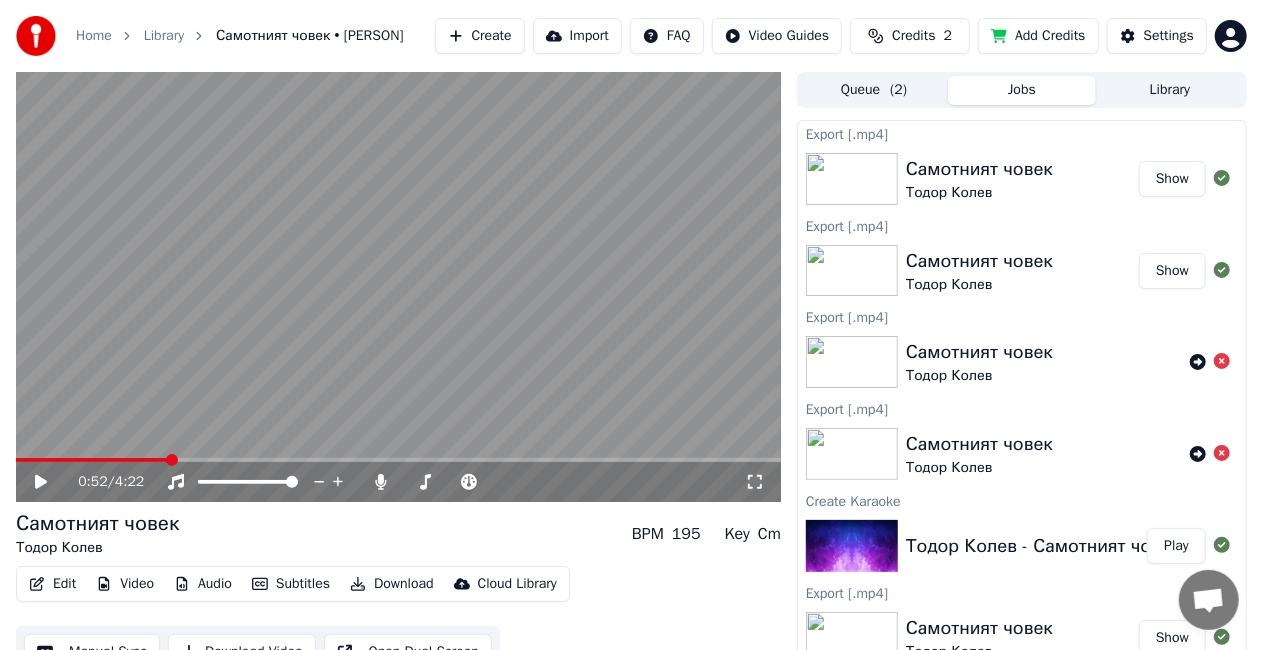 click at bounding box center [852, 271] 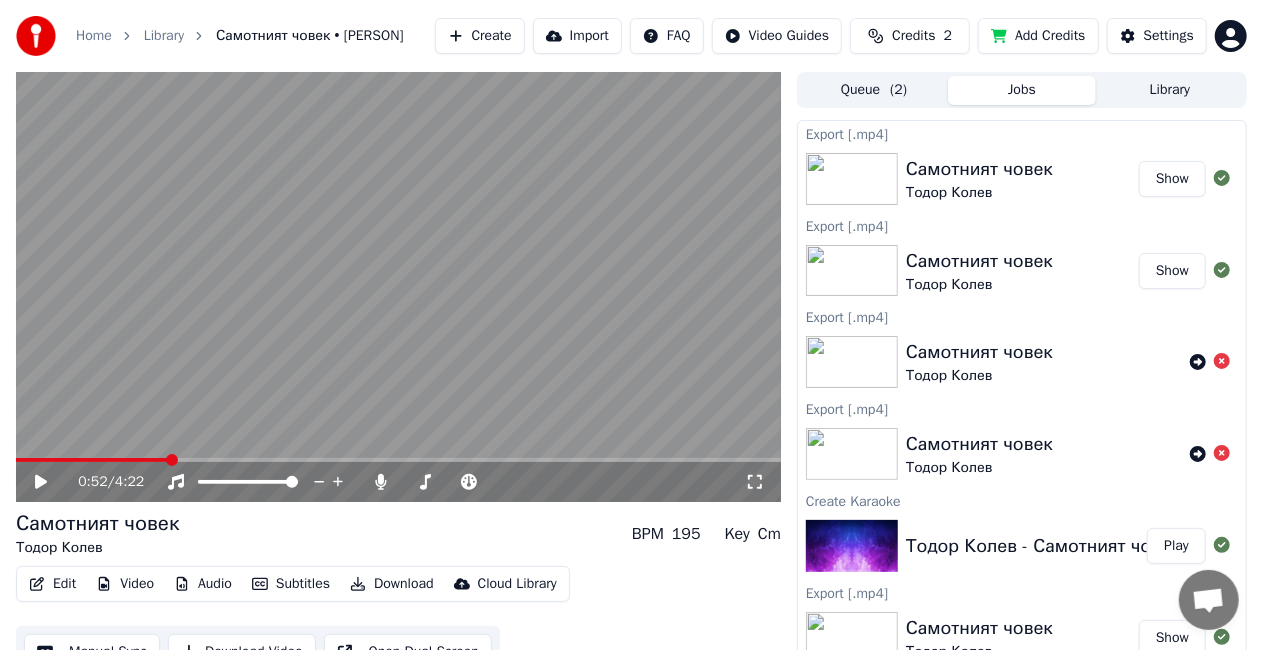 click on "Show" at bounding box center (1172, 271) 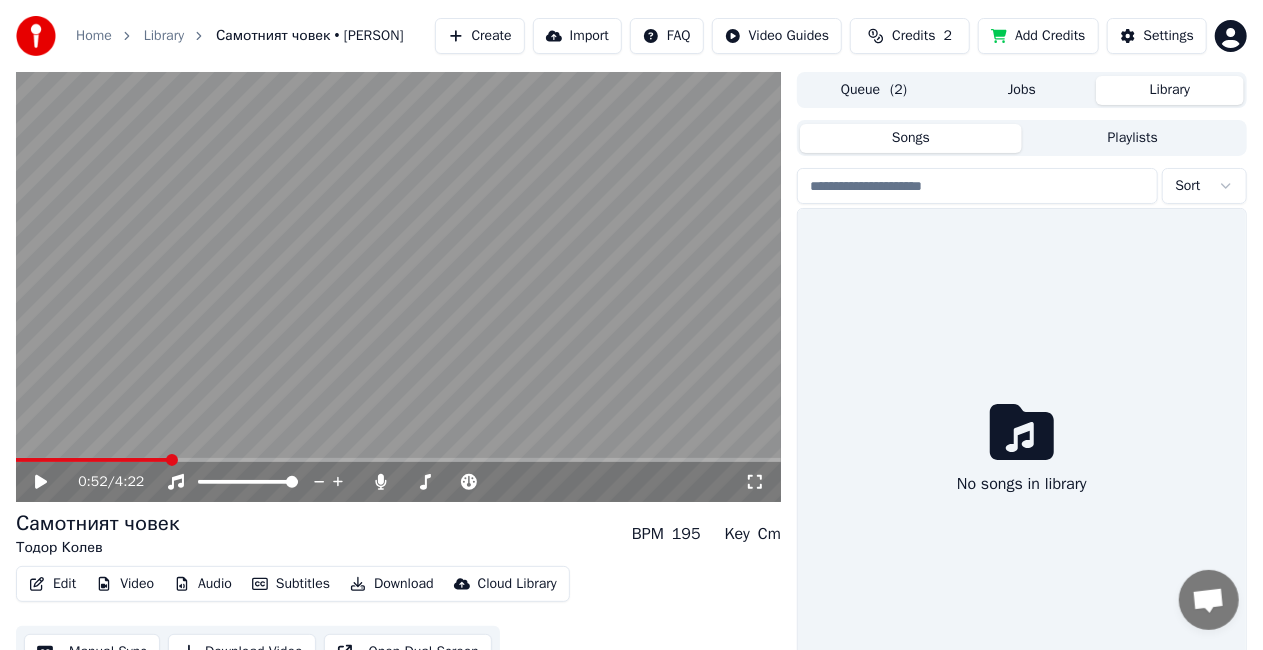 click on "Library" at bounding box center [1170, 90] 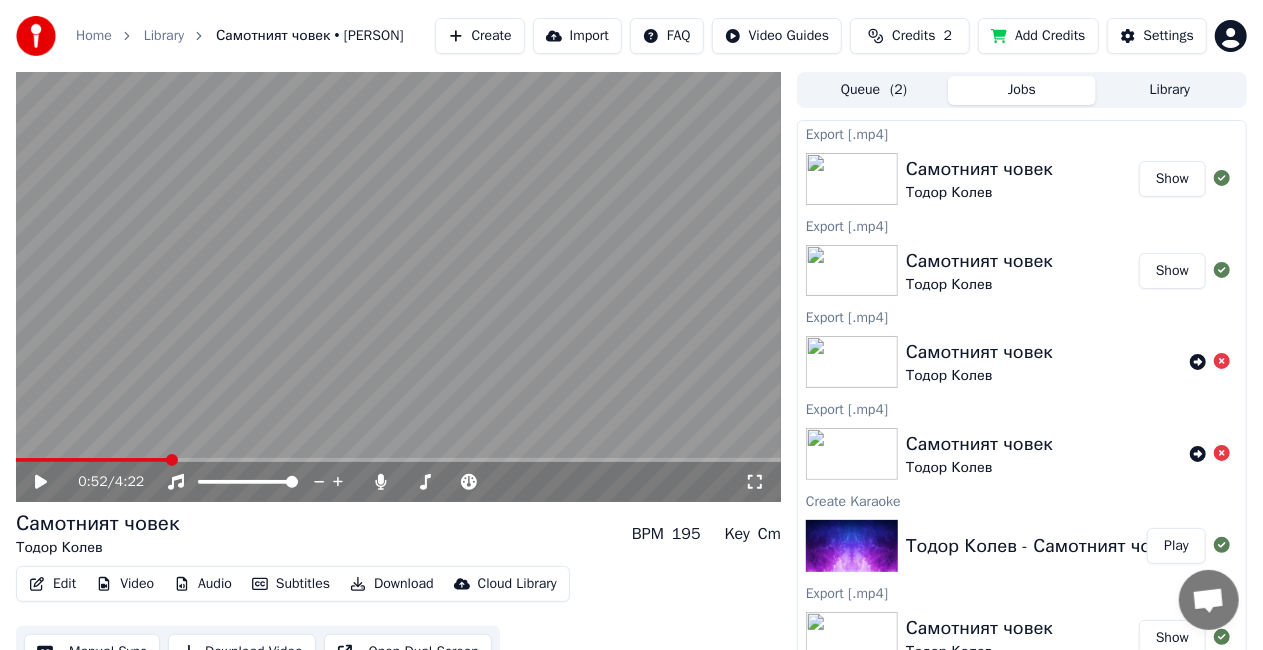 click on "Jobs" at bounding box center [1022, 90] 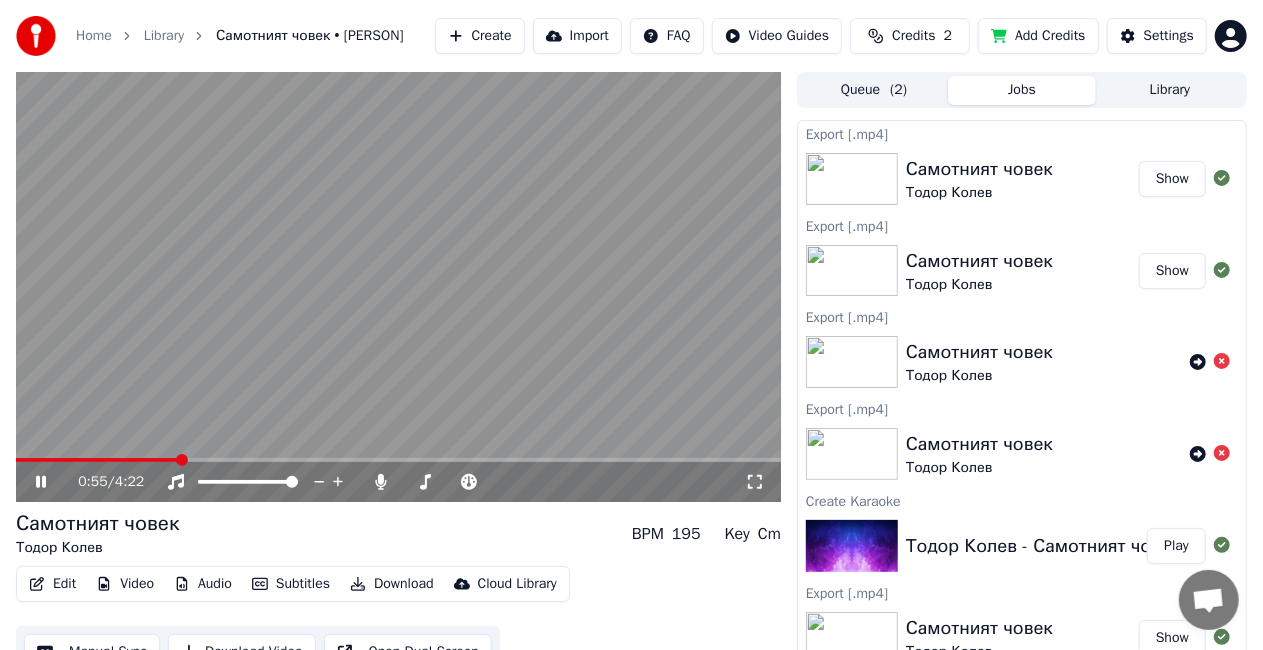 click 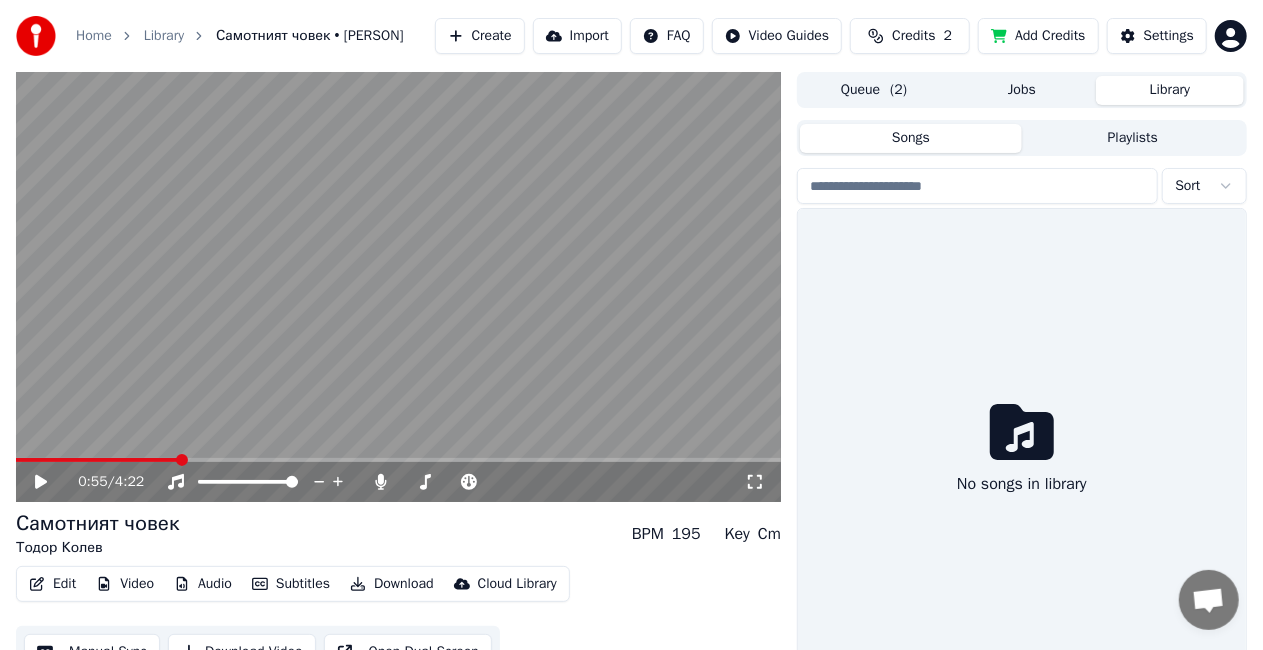 click on "Library" at bounding box center [1170, 90] 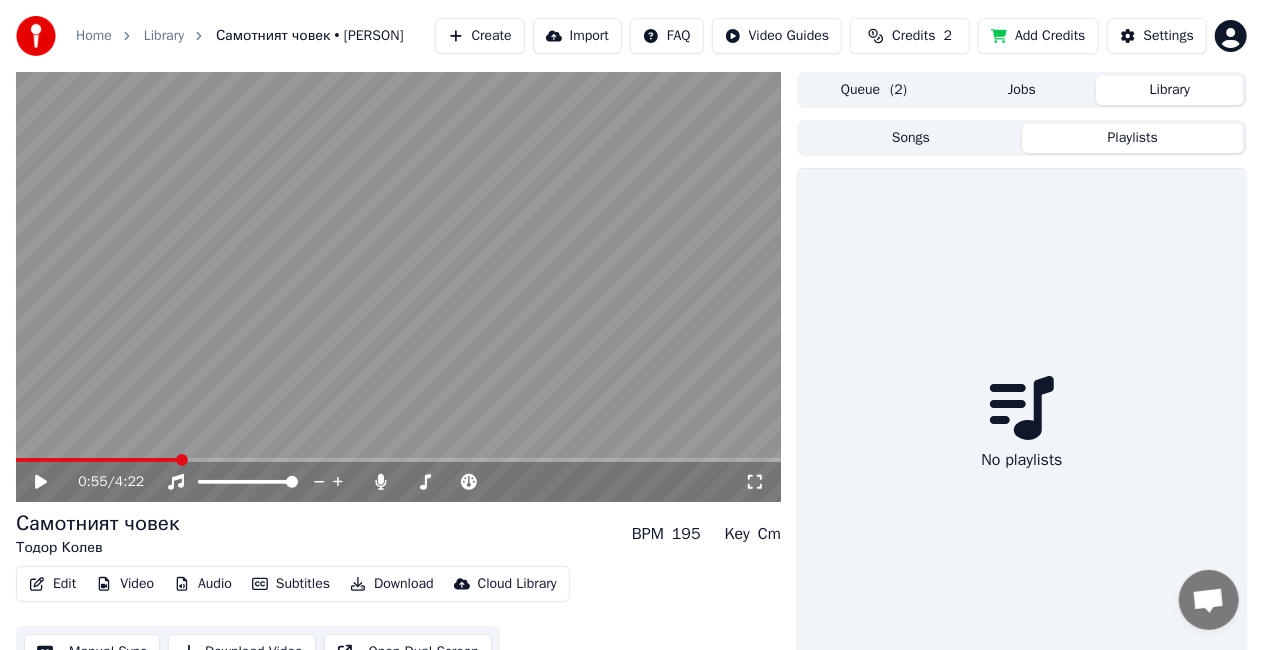 click on "Playlists" at bounding box center [1133, 138] 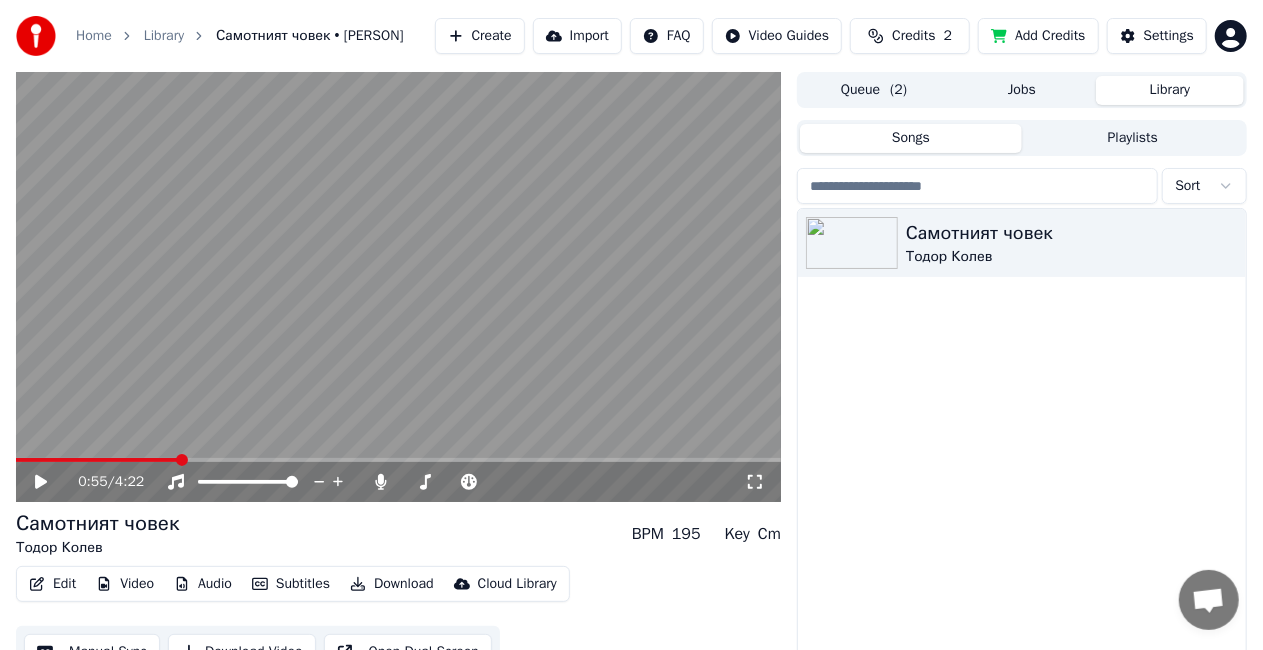 click on "Songs" at bounding box center (911, 138) 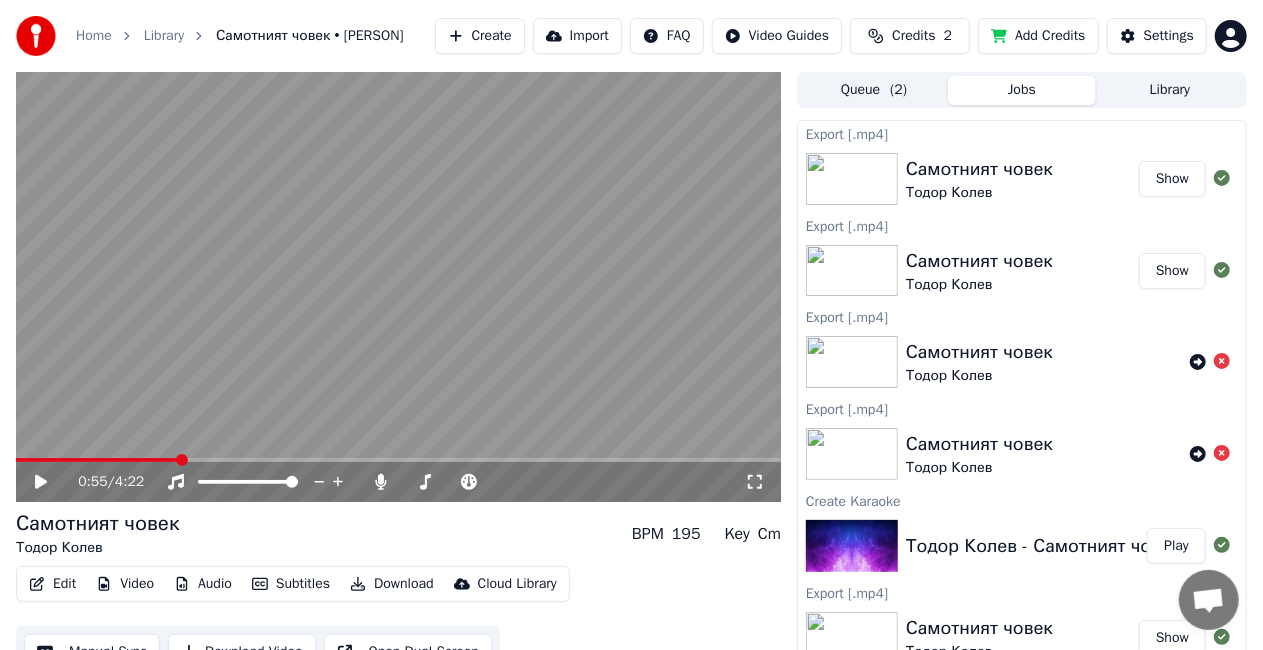 click on "Jobs" at bounding box center (1022, 90) 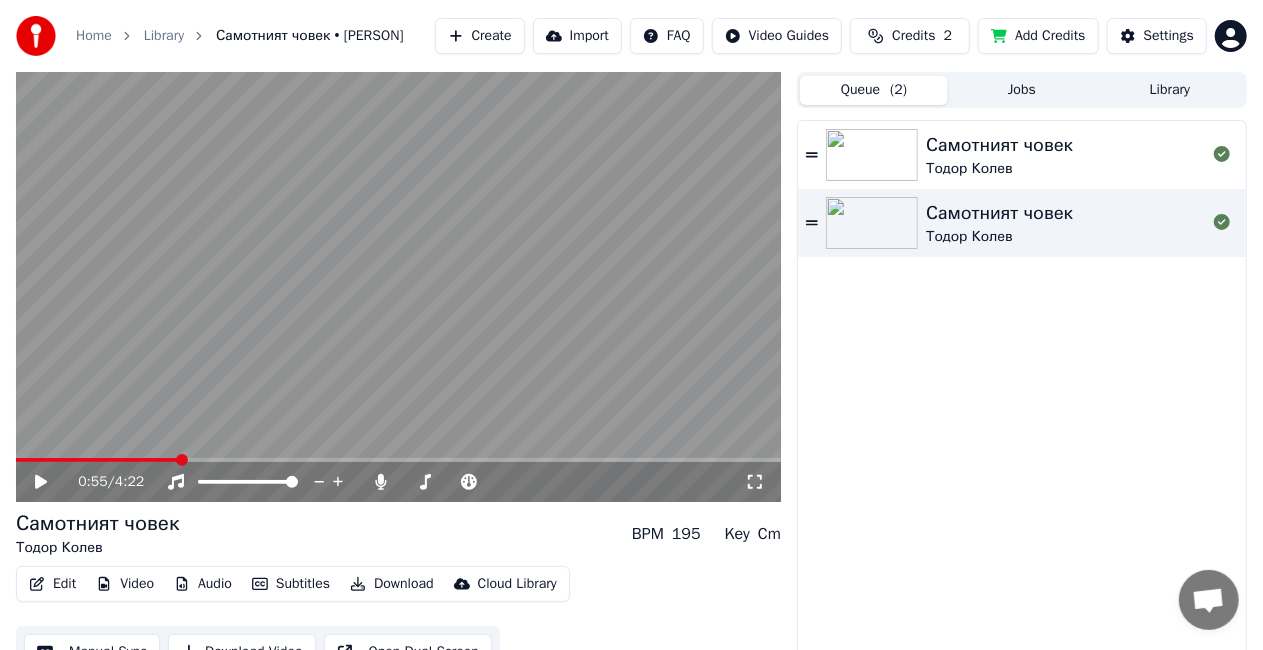 click on "Queue ( 2 )" at bounding box center [874, 90] 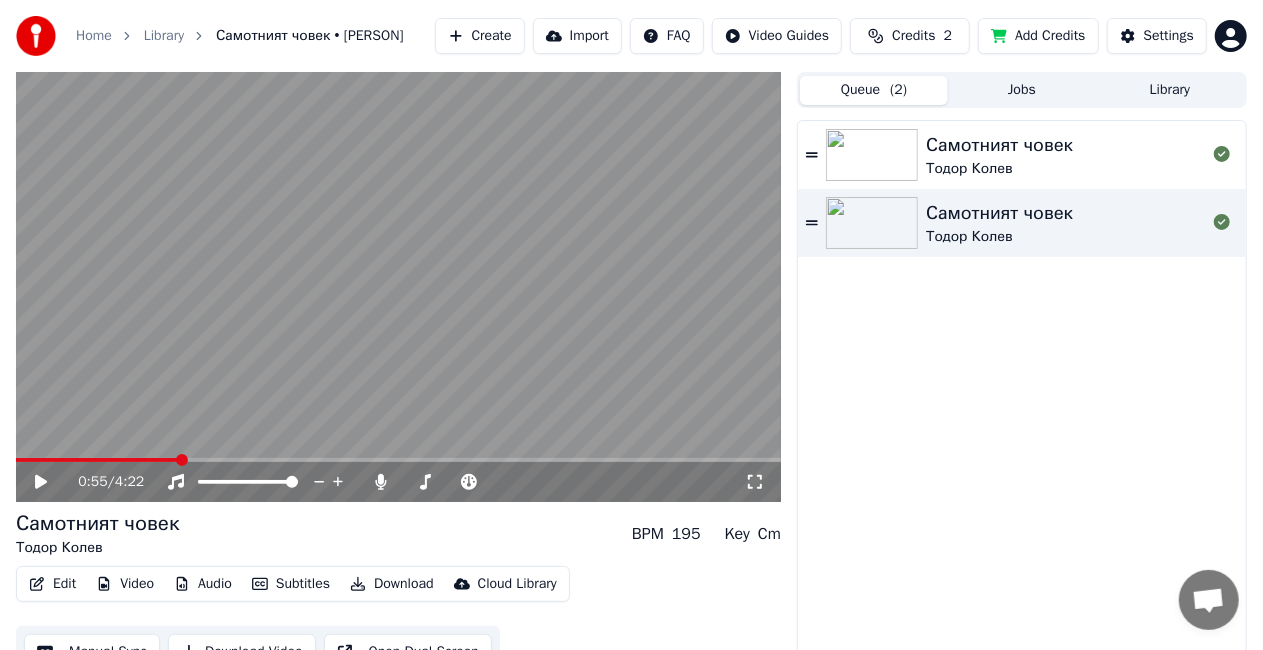 click 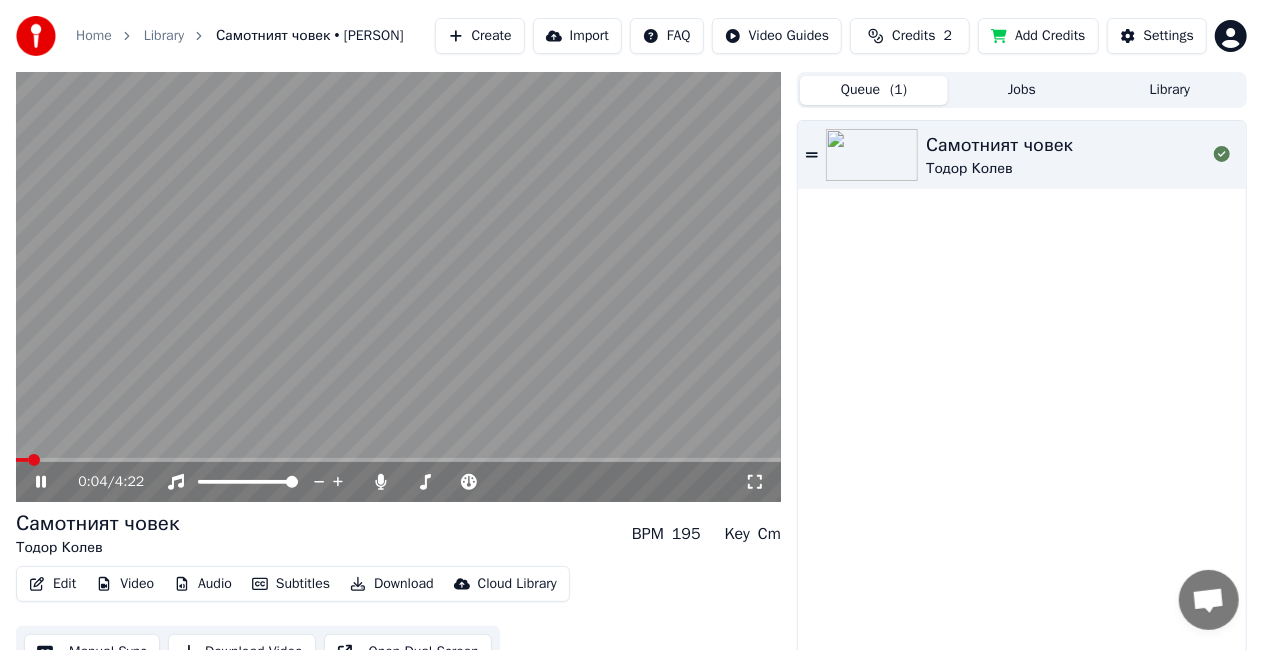 click on "0:04  /  4:22" at bounding box center [398, 482] 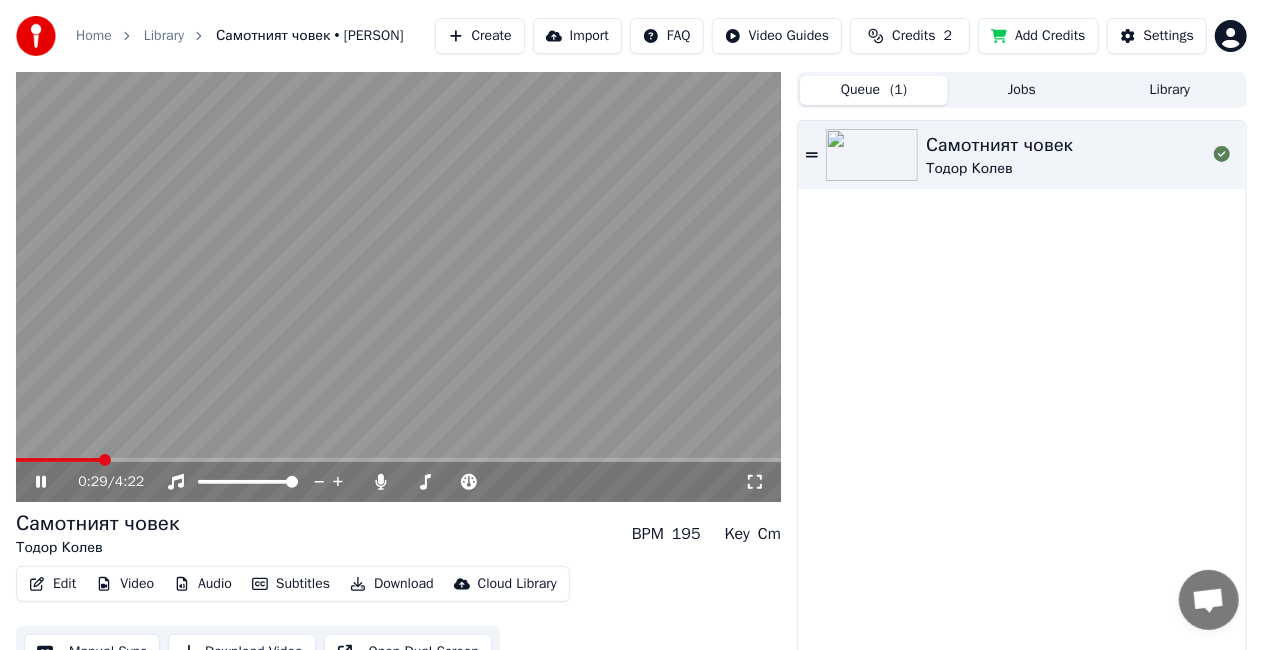 click at bounding box center (105, 460) 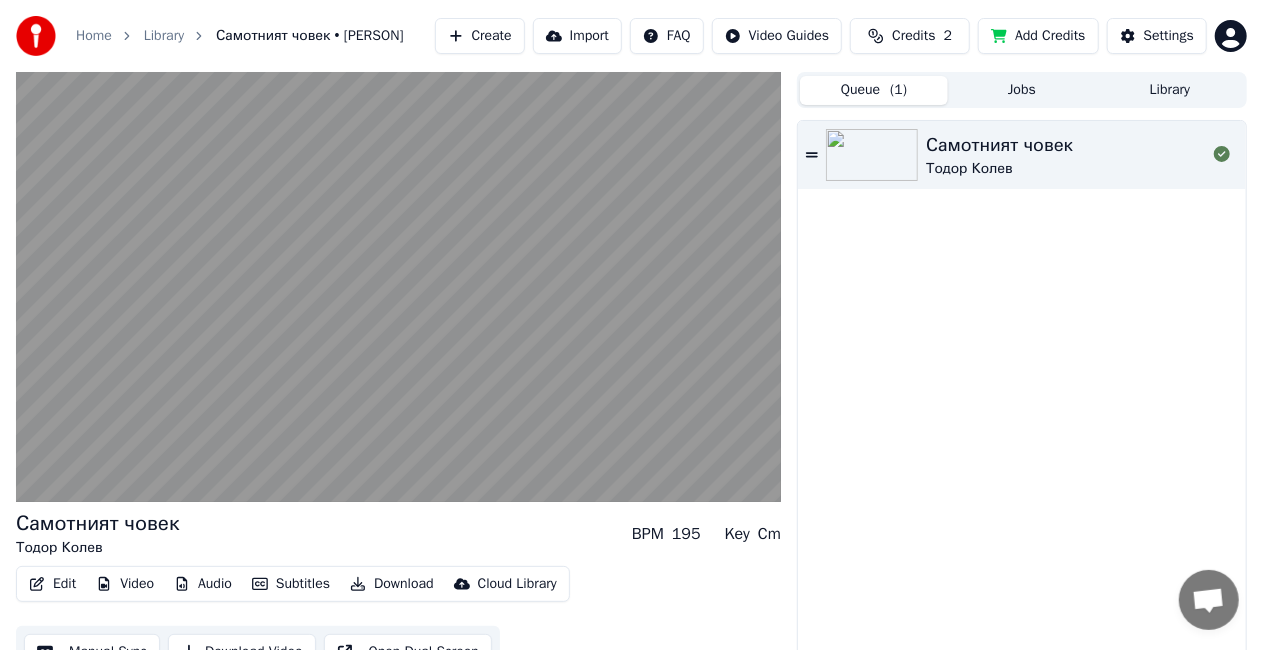 click on "Jobs" at bounding box center [1022, 90] 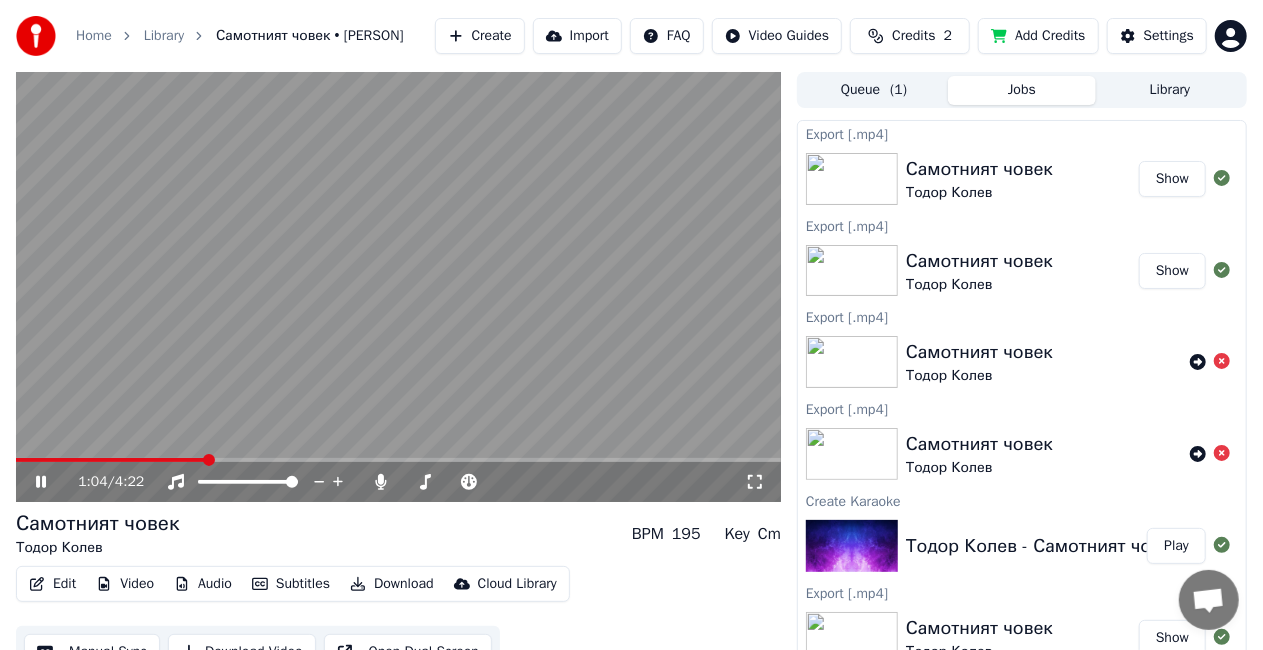 click 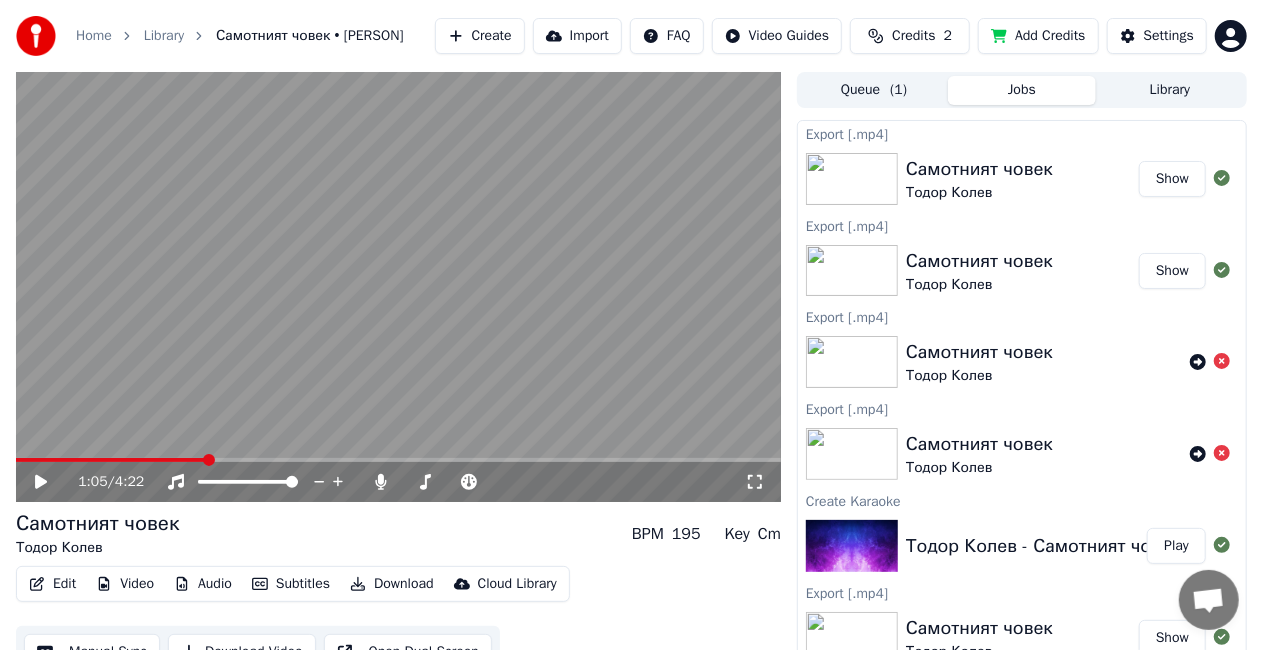 click on "Queue ( 1 )" at bounding box center [874, 90] 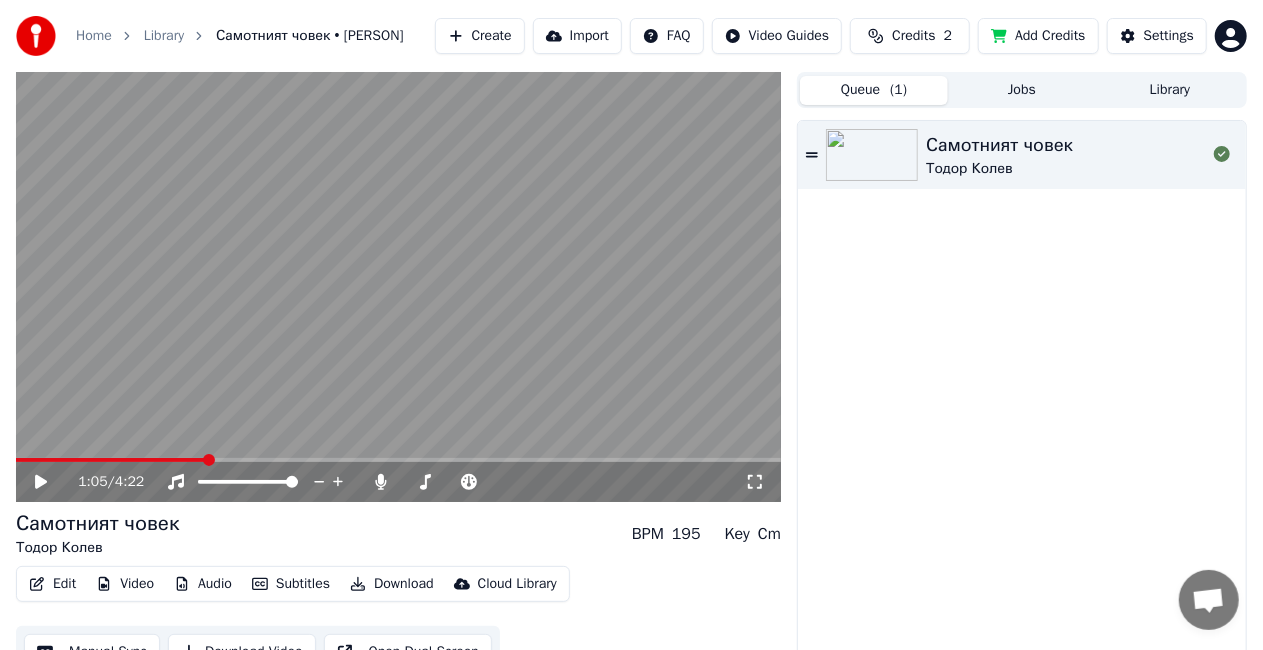 click on "Самотният човек [PERSON]" at bounding box center (1022, 155) 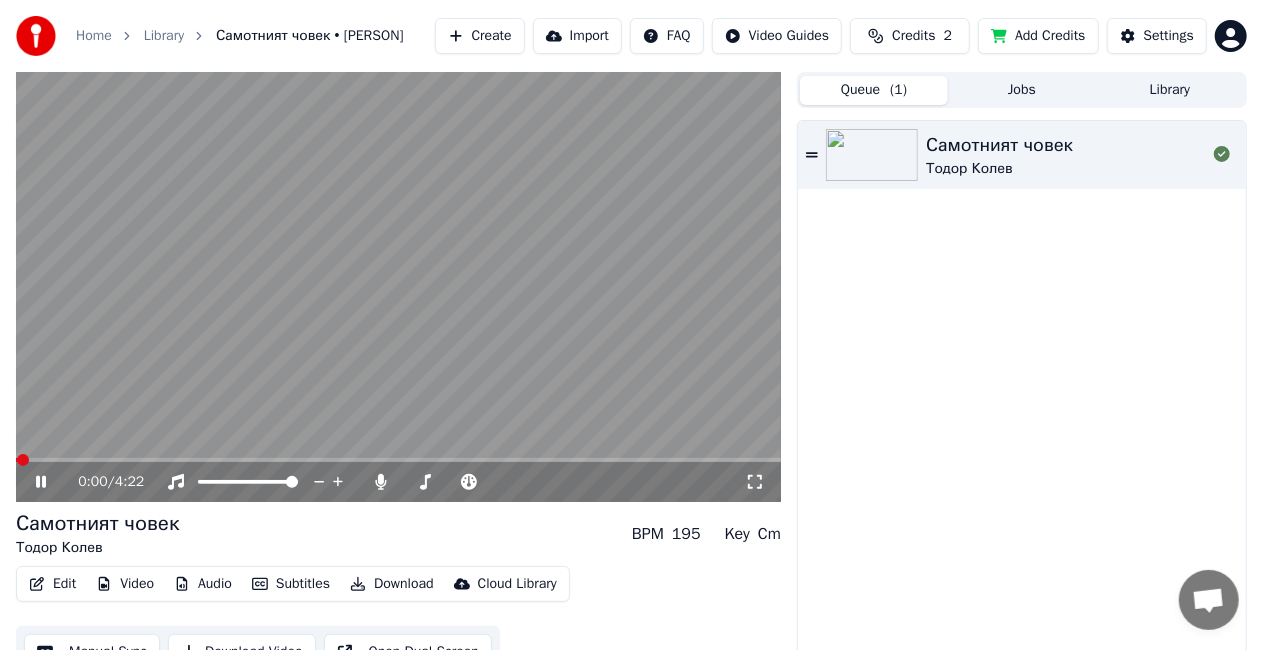 click on "0:00  /  4:22" at bounding box center [398, 482] 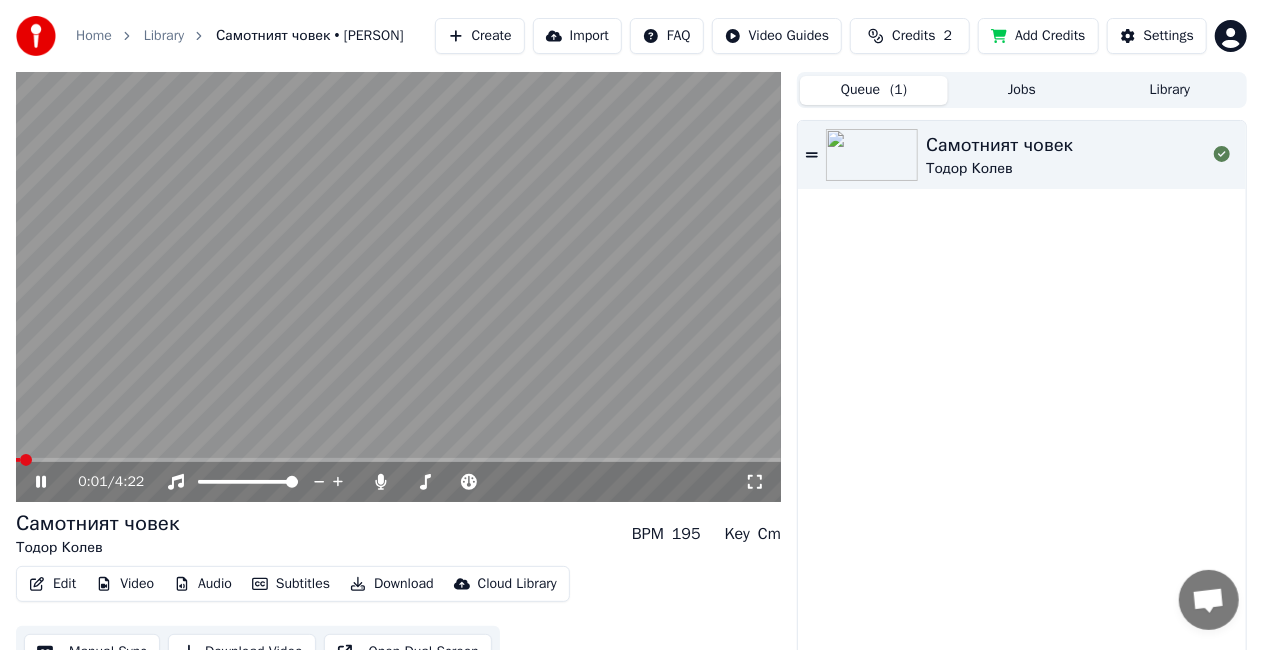 drag, startPoint x: 68, startPoint y: 465, endPoint x: 134, endPoint y: 476, distance: 66.910385 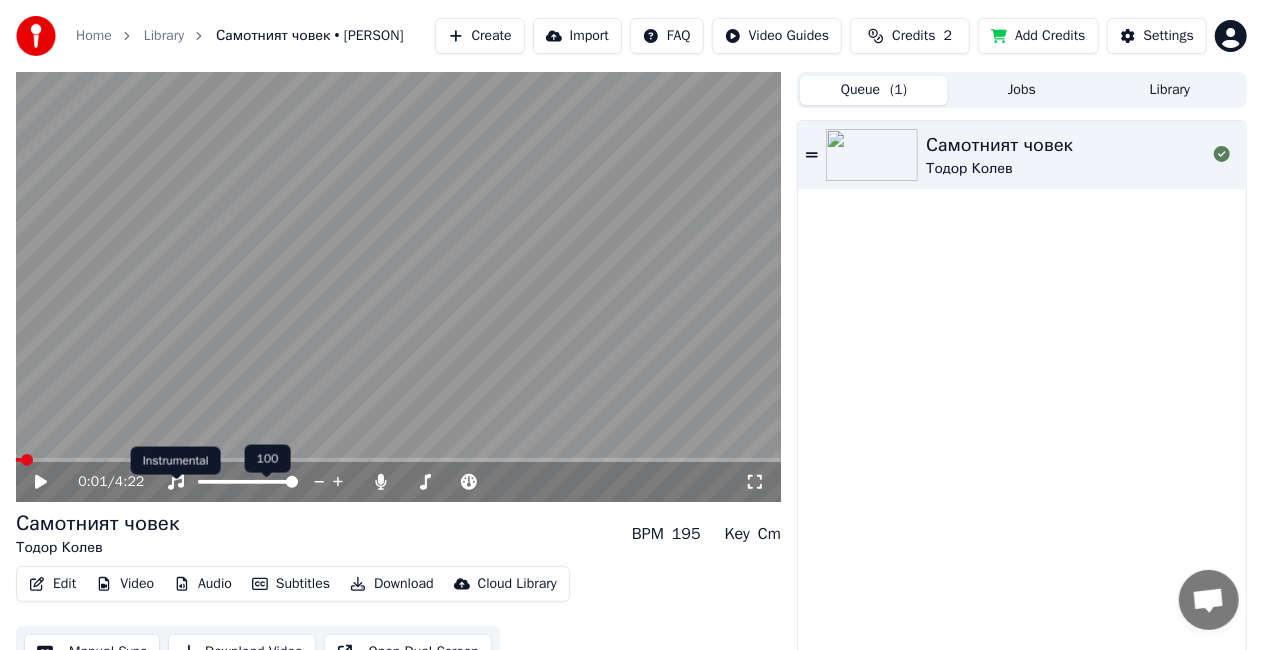 click 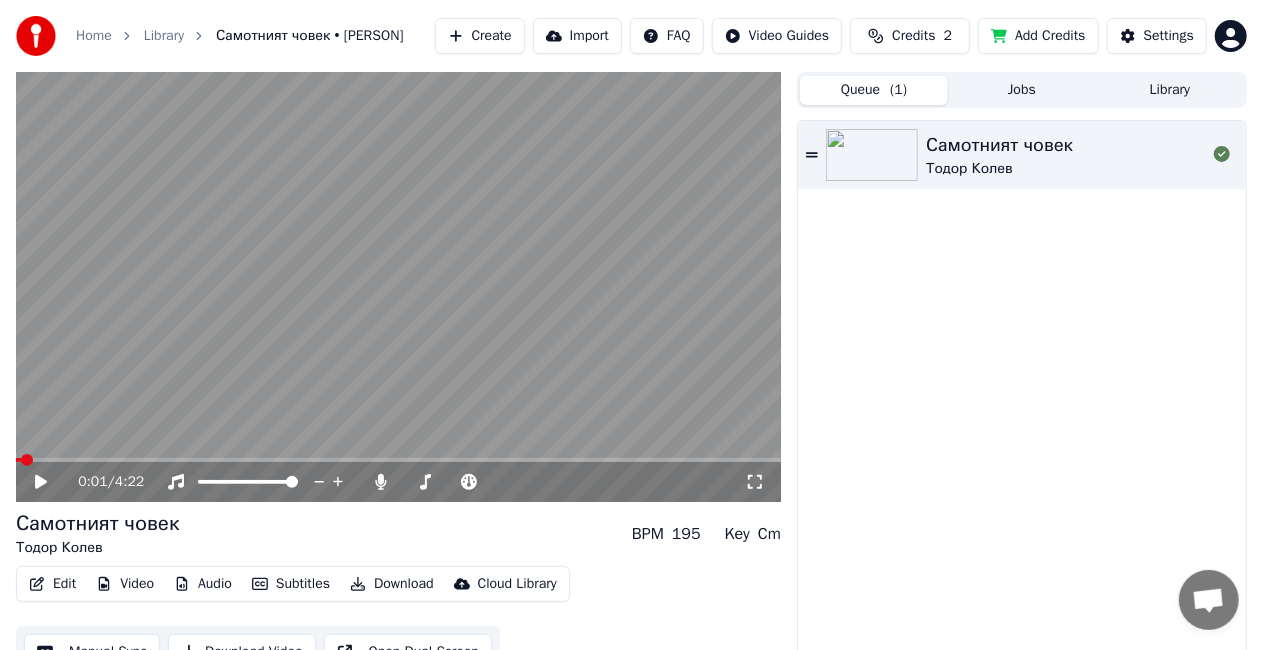 click on "0:01  /  4:22" at bounding box center (398, 482) 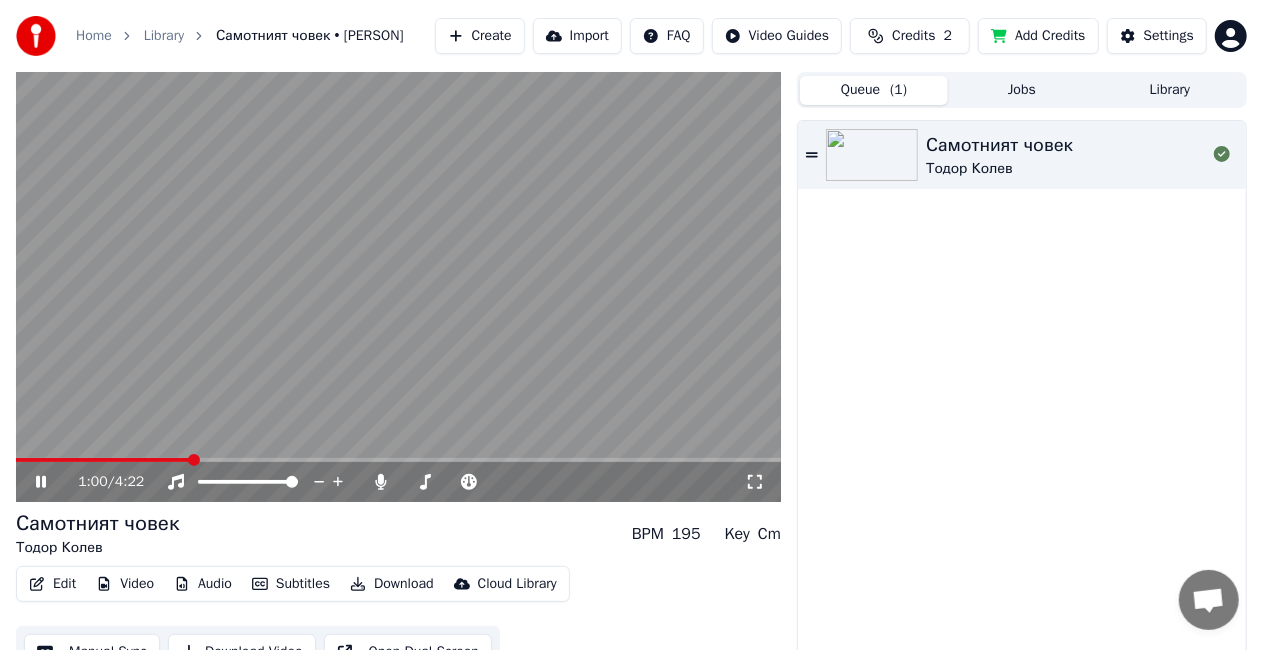 click at bounding box center [194, 460] 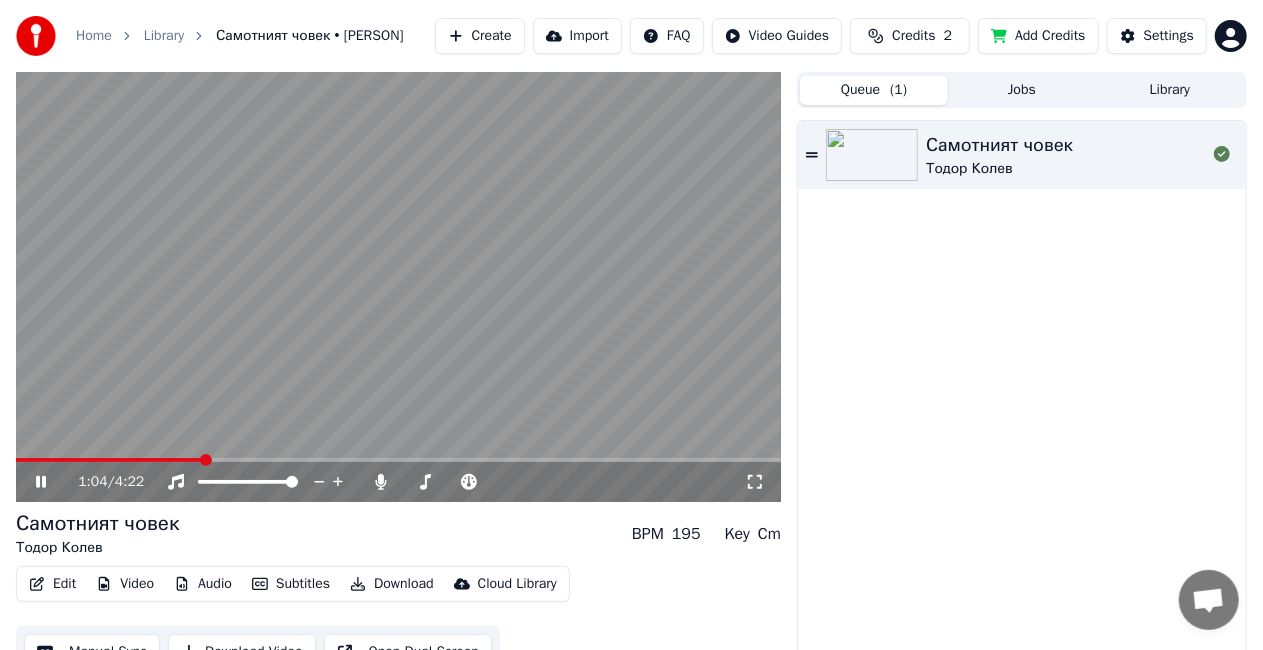 click on "Самотният човек [PERSON]" at bounding box center [1022, 155] 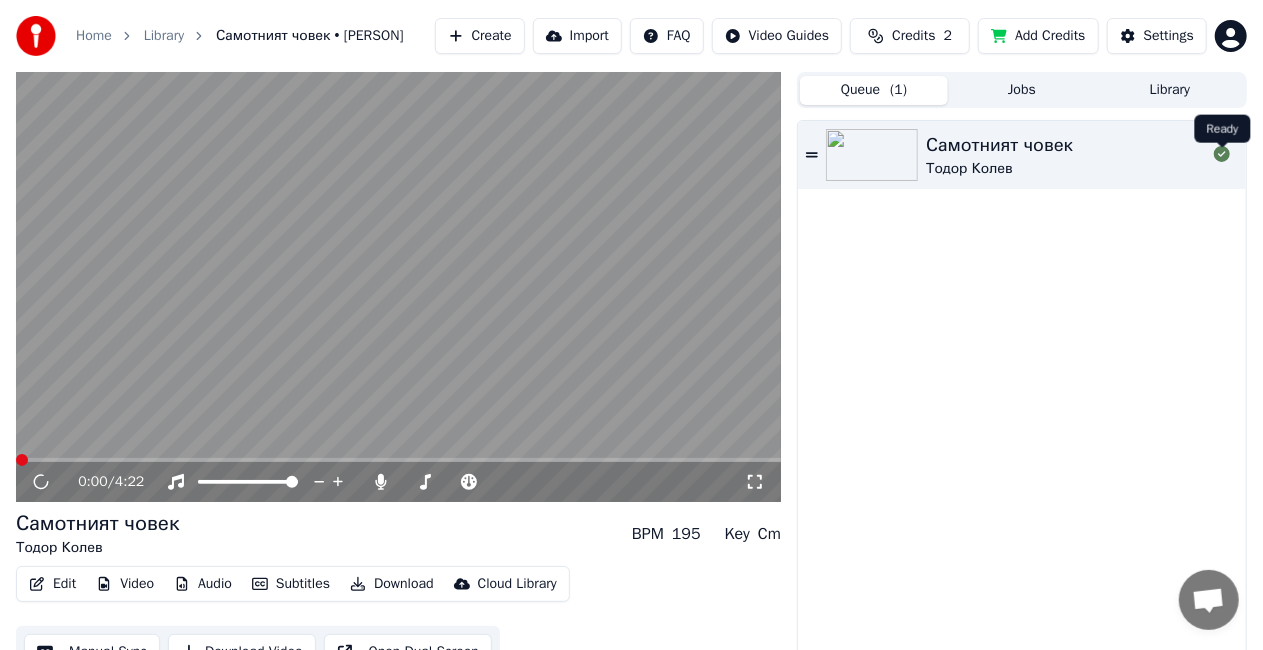 click 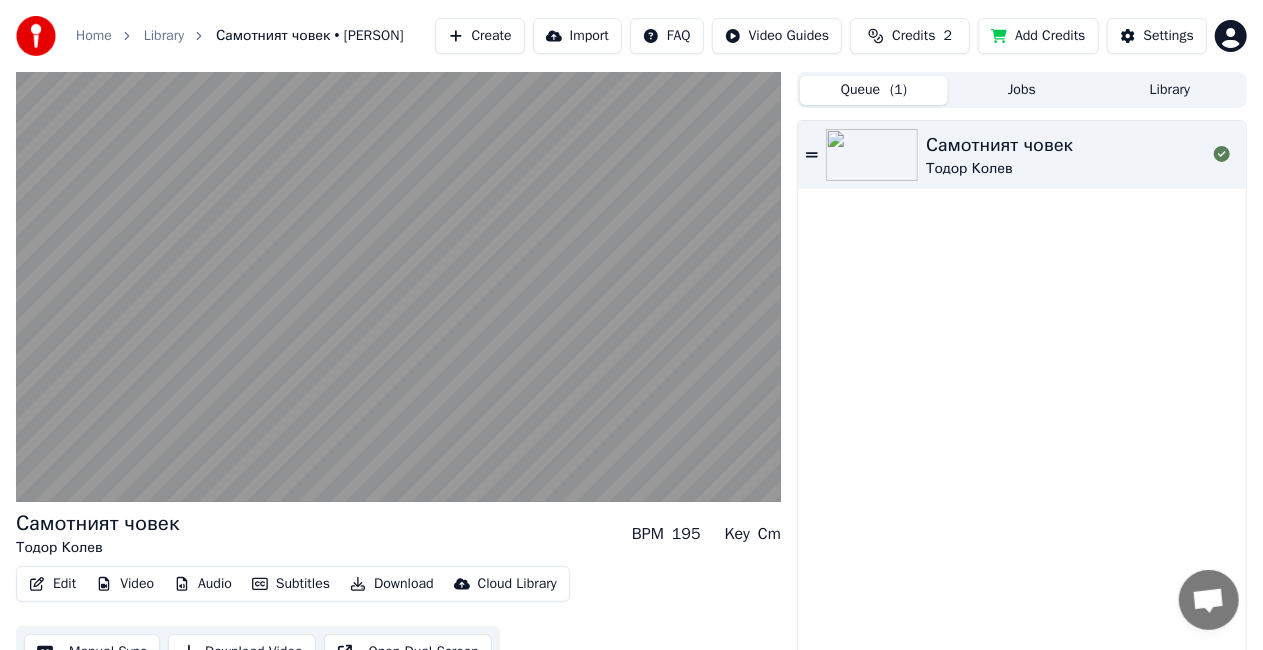 click on "Queue ( 1 )" at bounding box center [874, 90] 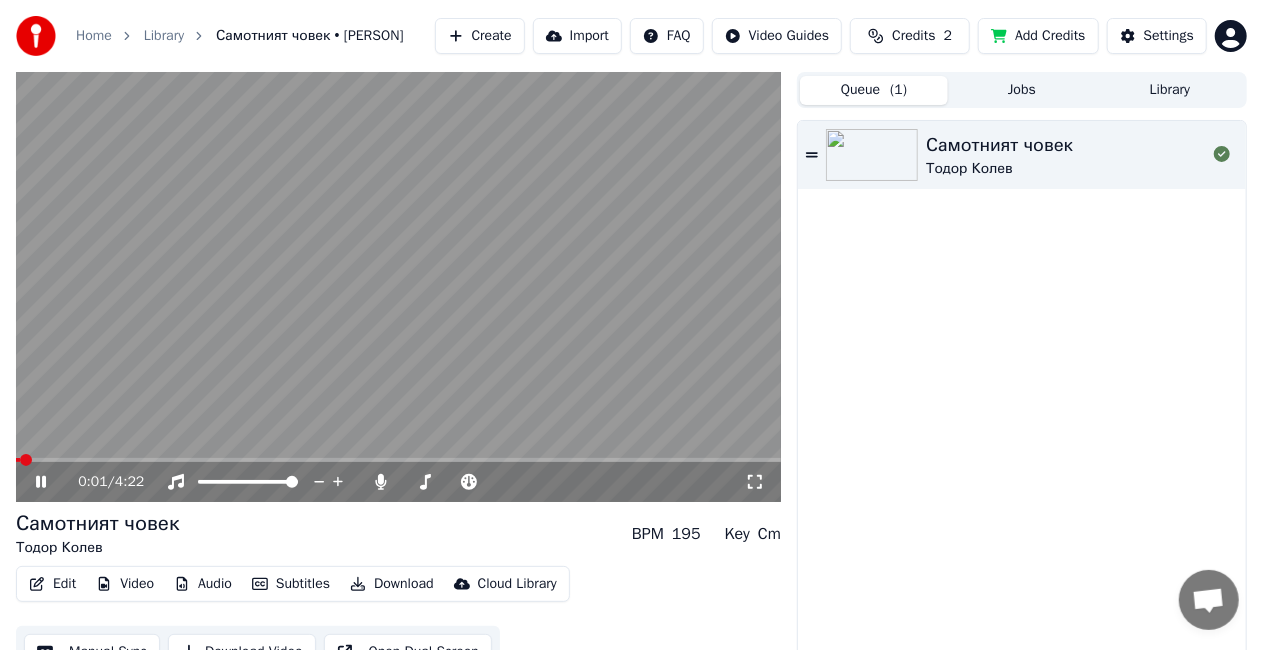 click 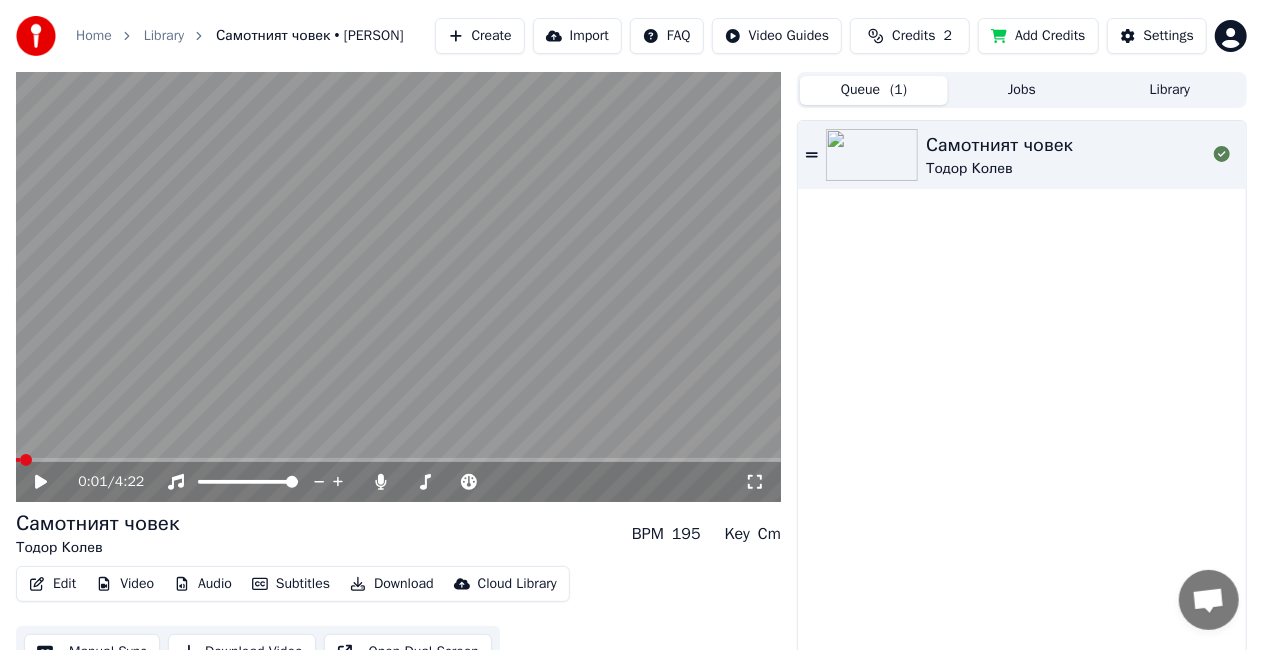 click on "Jobs" at bounding box center [1022, 90] 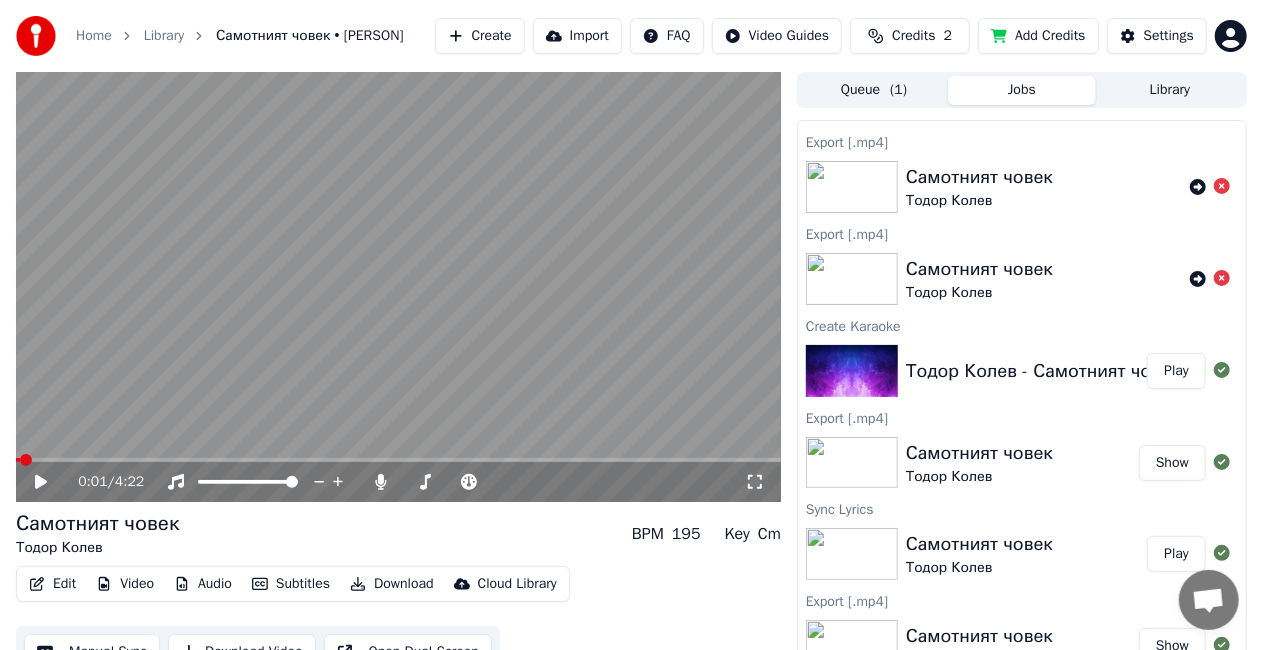 scroll, scrollTop: 200, scrollLeft: 0, axis: vertical 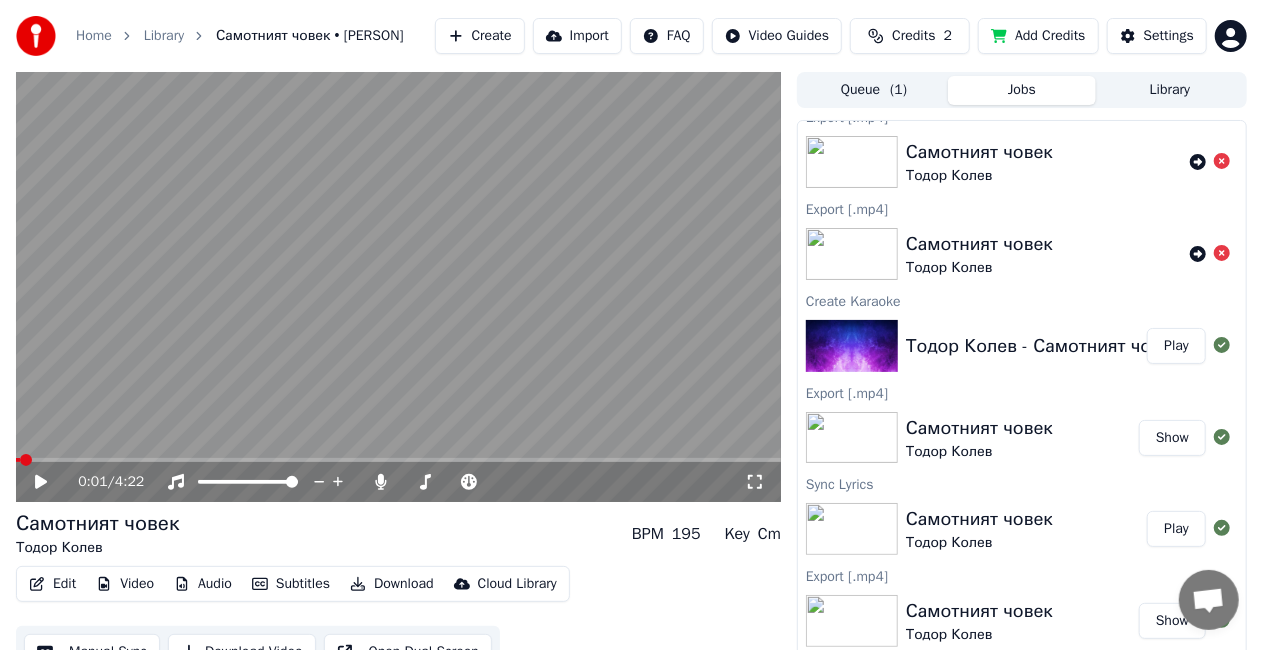 click at bounding box center [852, 346] 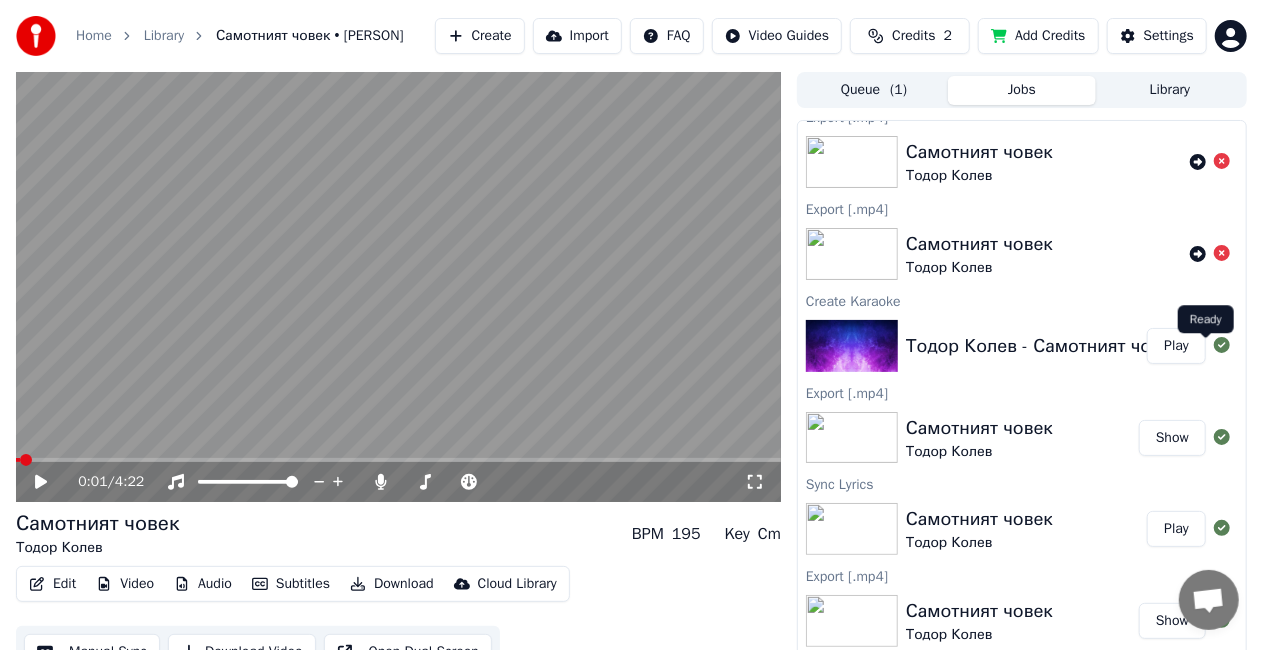 click 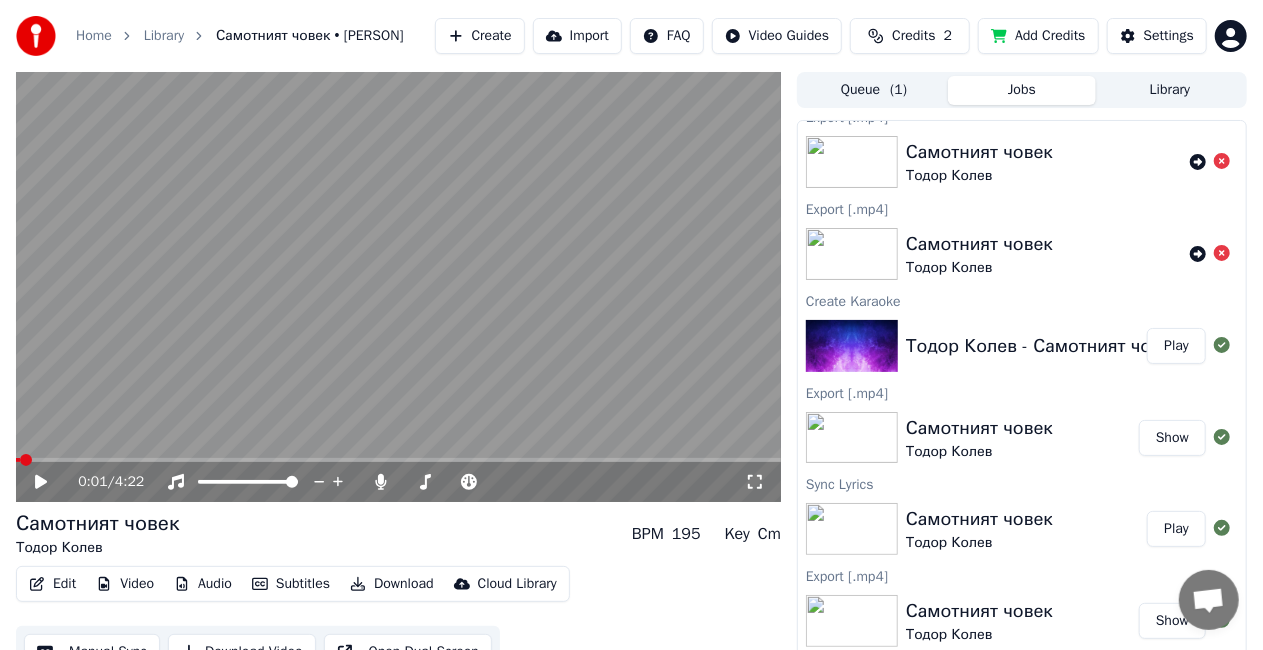 click on "Play" at bounding box center (1176, 346) 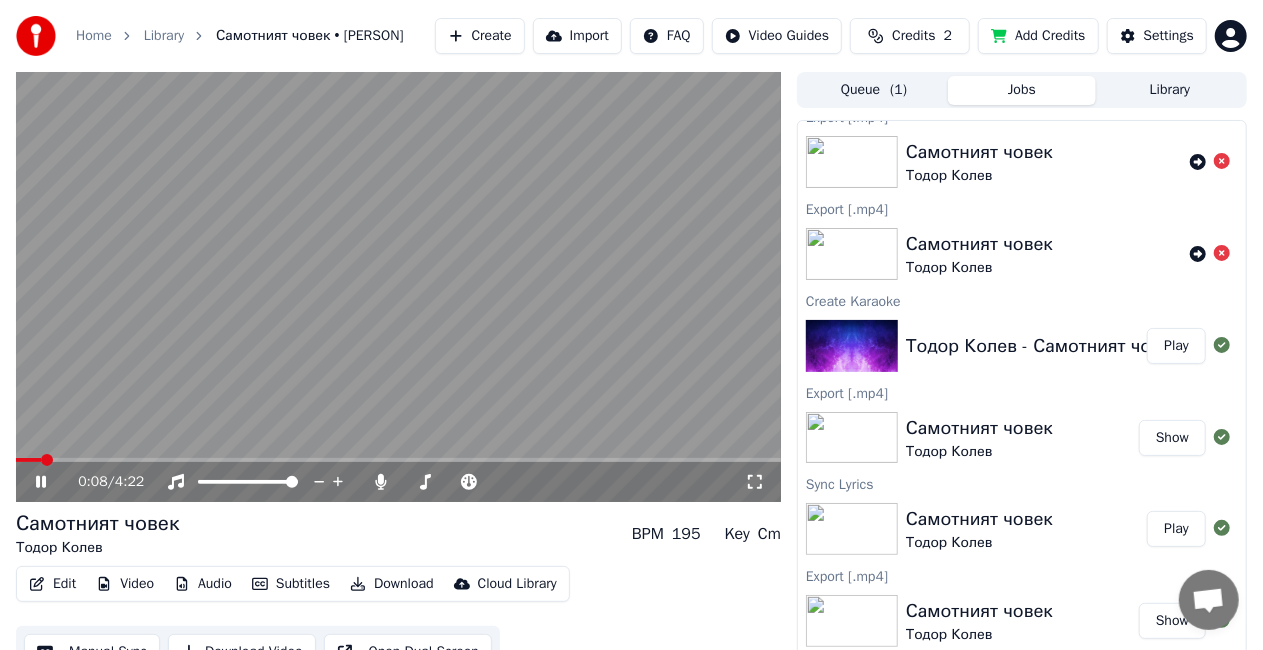 click at bounding box center [398, 287] 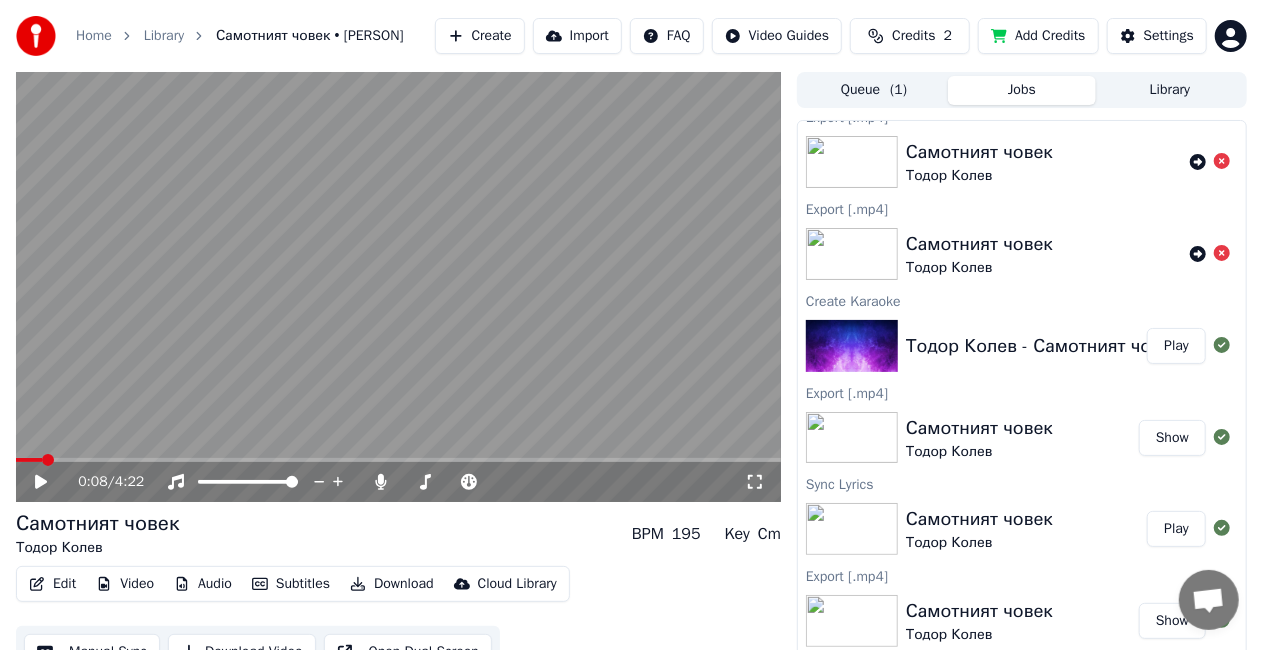 click at bounding box center (398, 460) 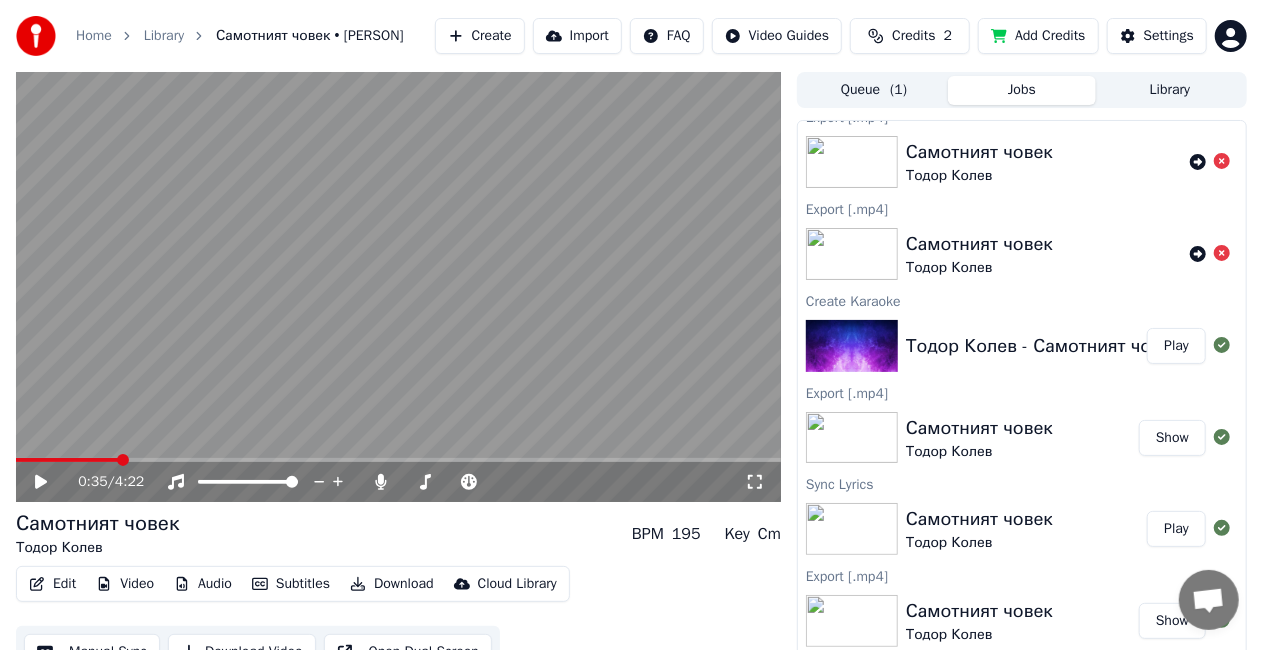 click 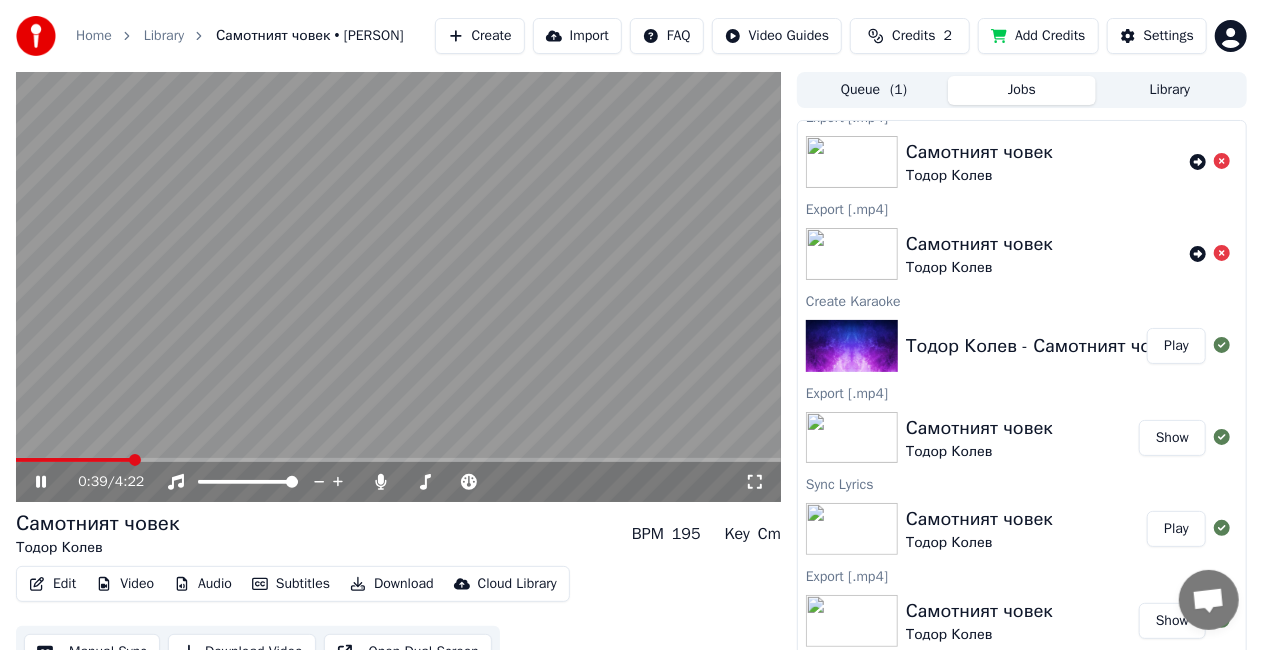 click 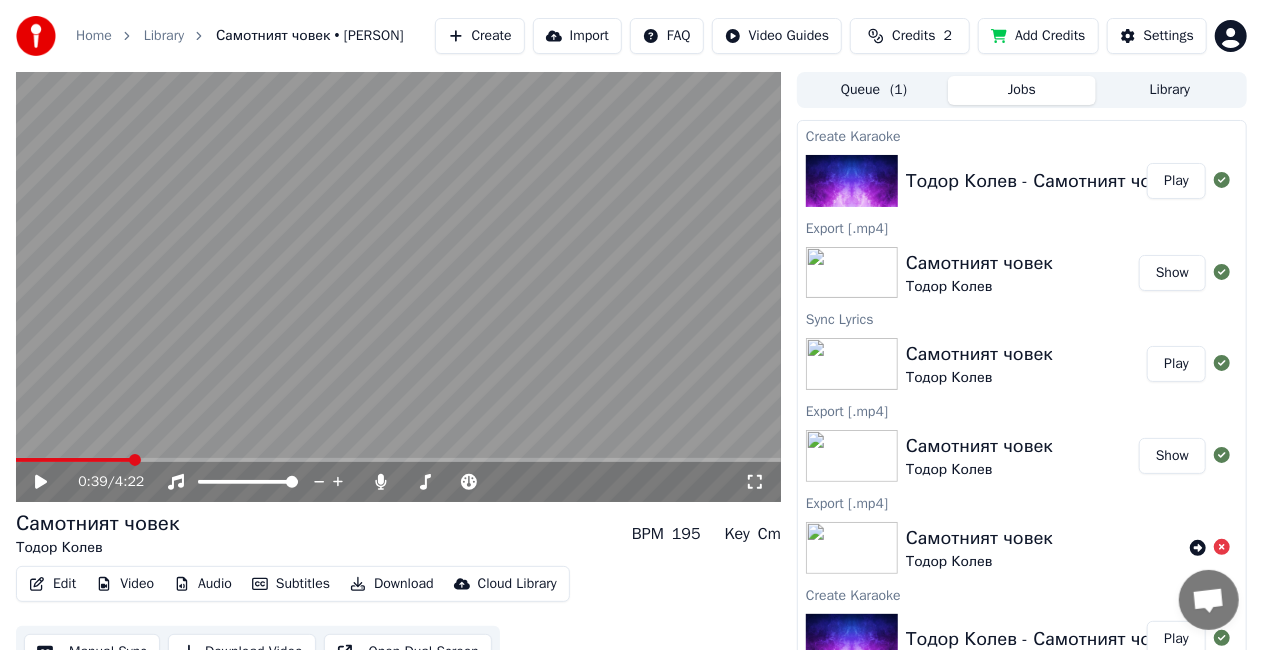 scroll, scrollTop: 366, scrollLeft: 0, axis: vertical 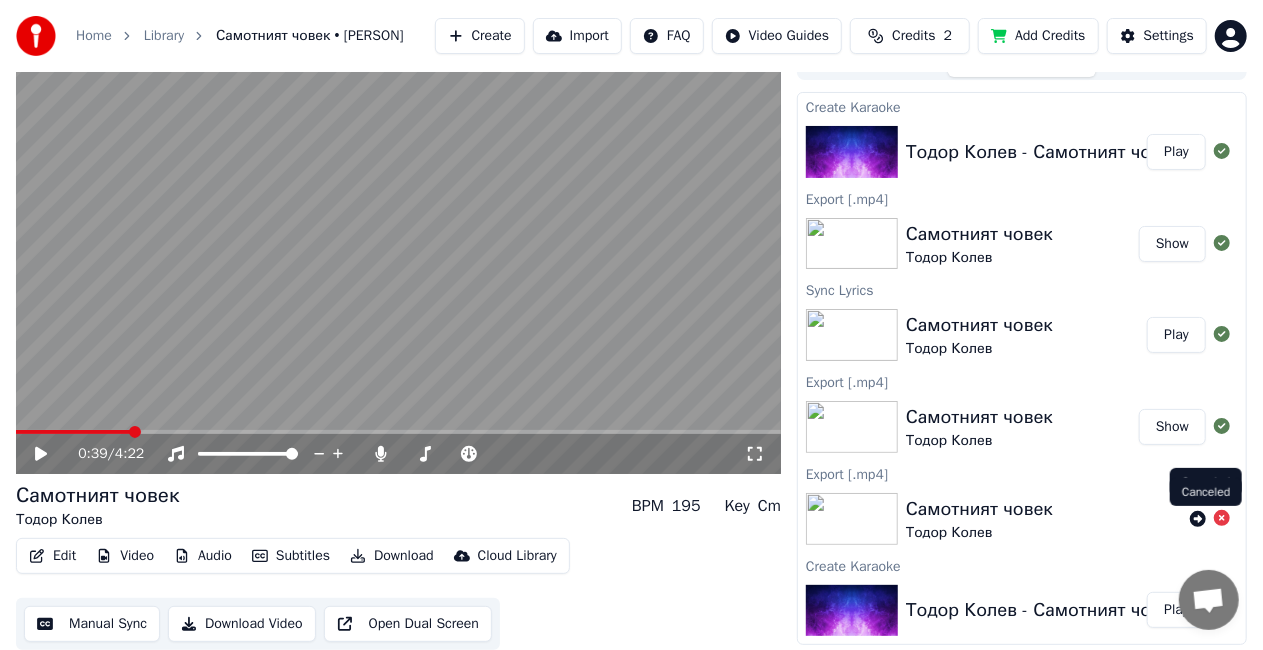 click 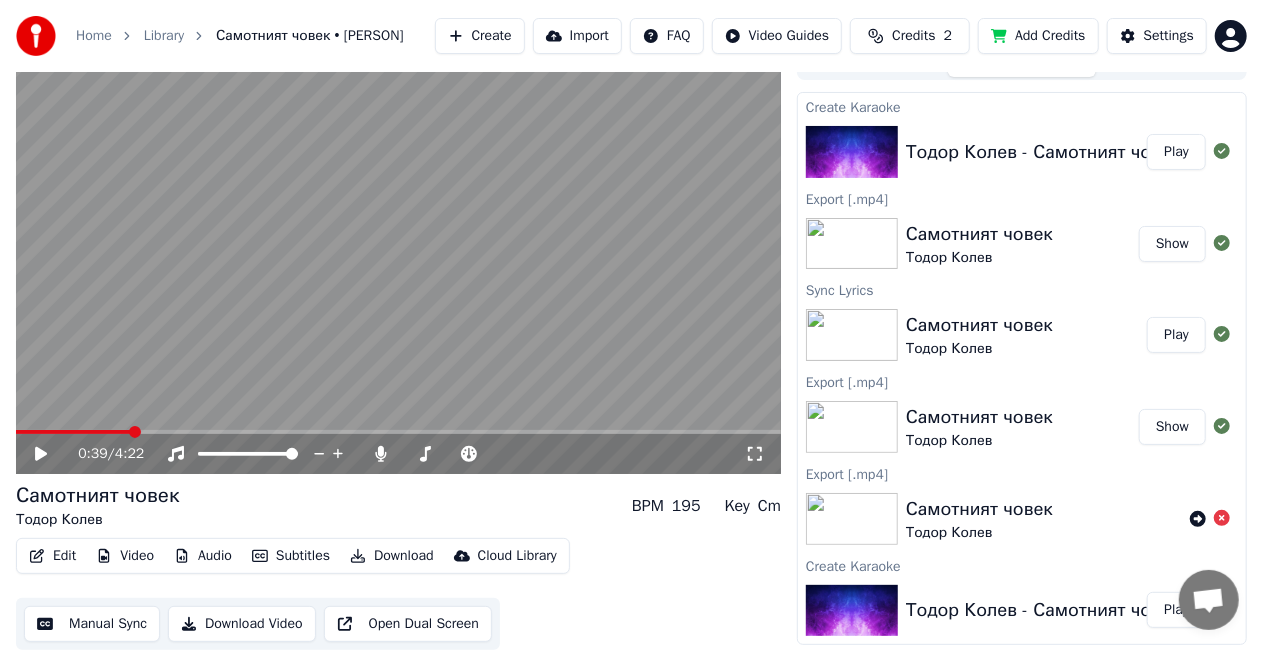 click 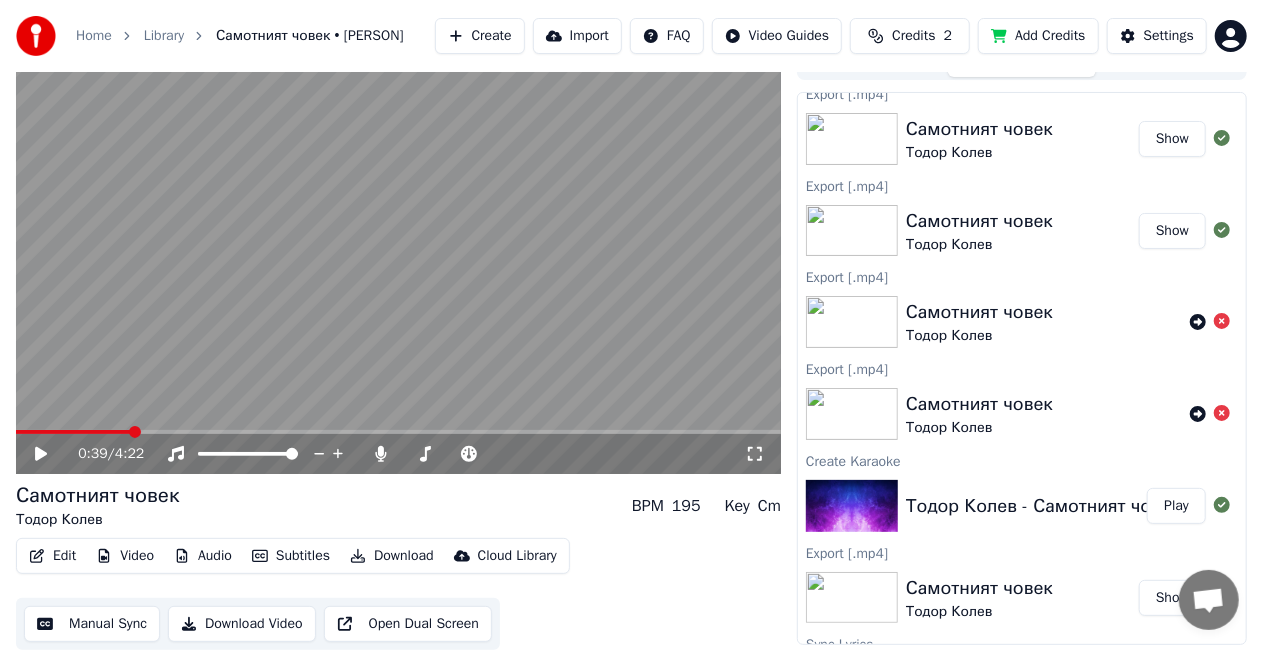 scroll, scrollTop: 0, scrollLeft: 0, axis: both 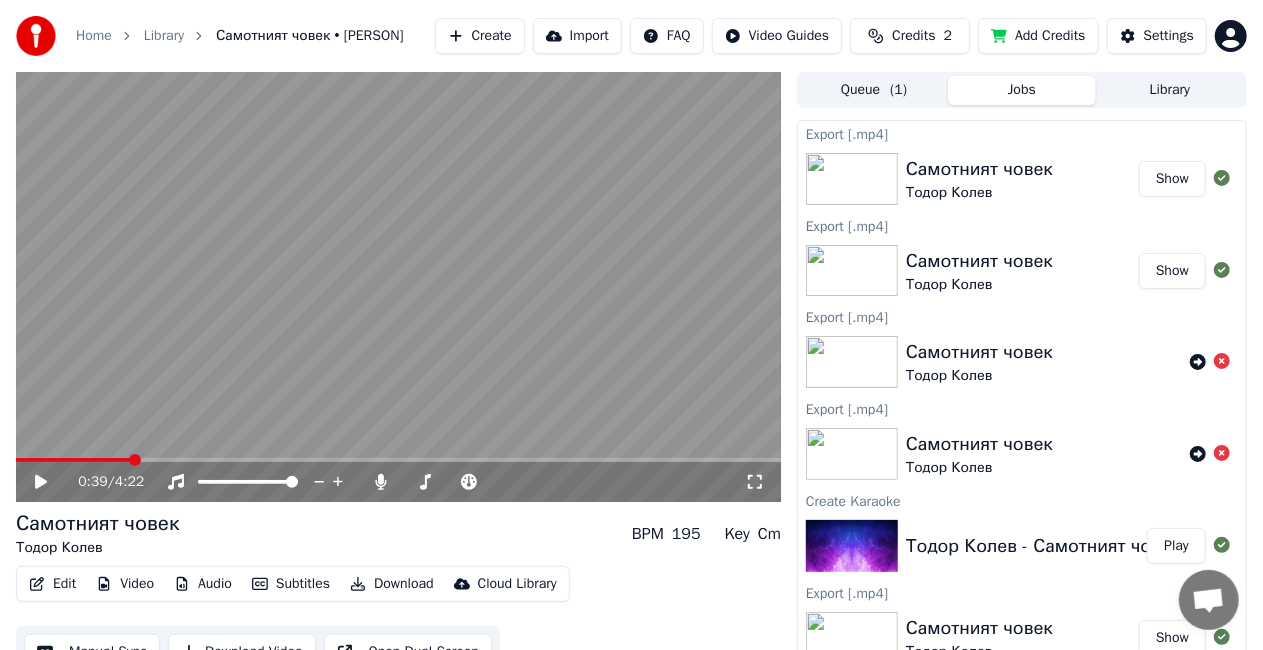 click on "Jobs" at bounding box center (1022, 90) 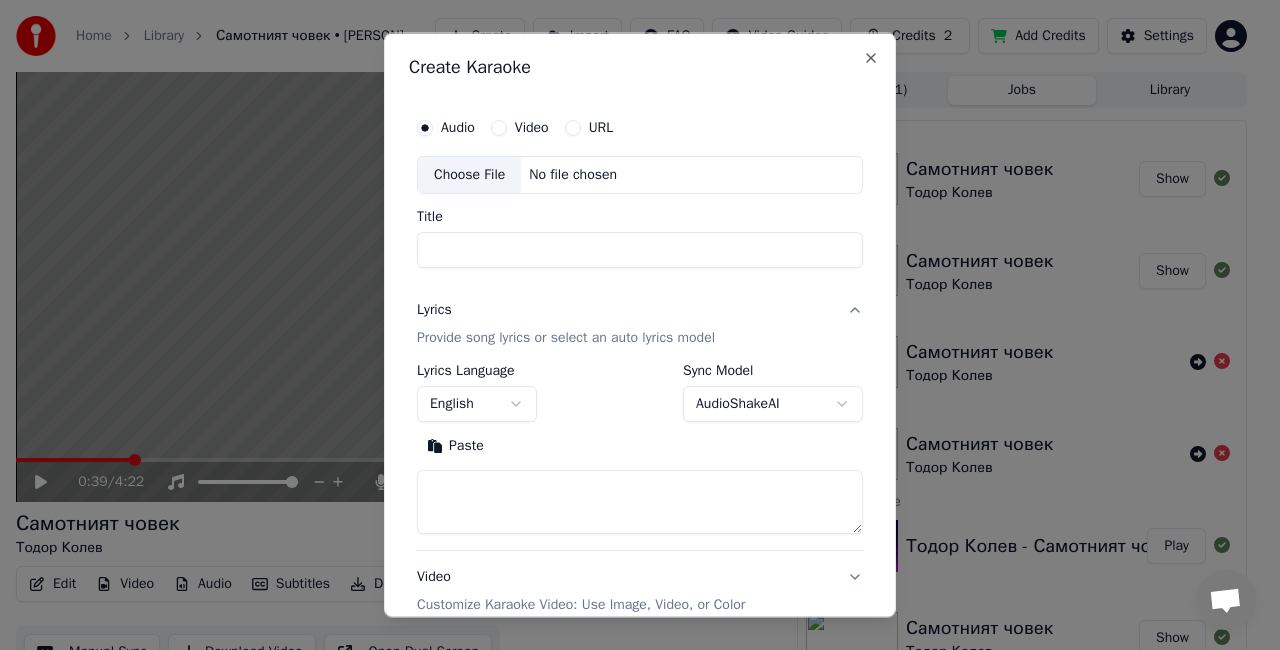 click on "Title" at bounding box center [640, 249] 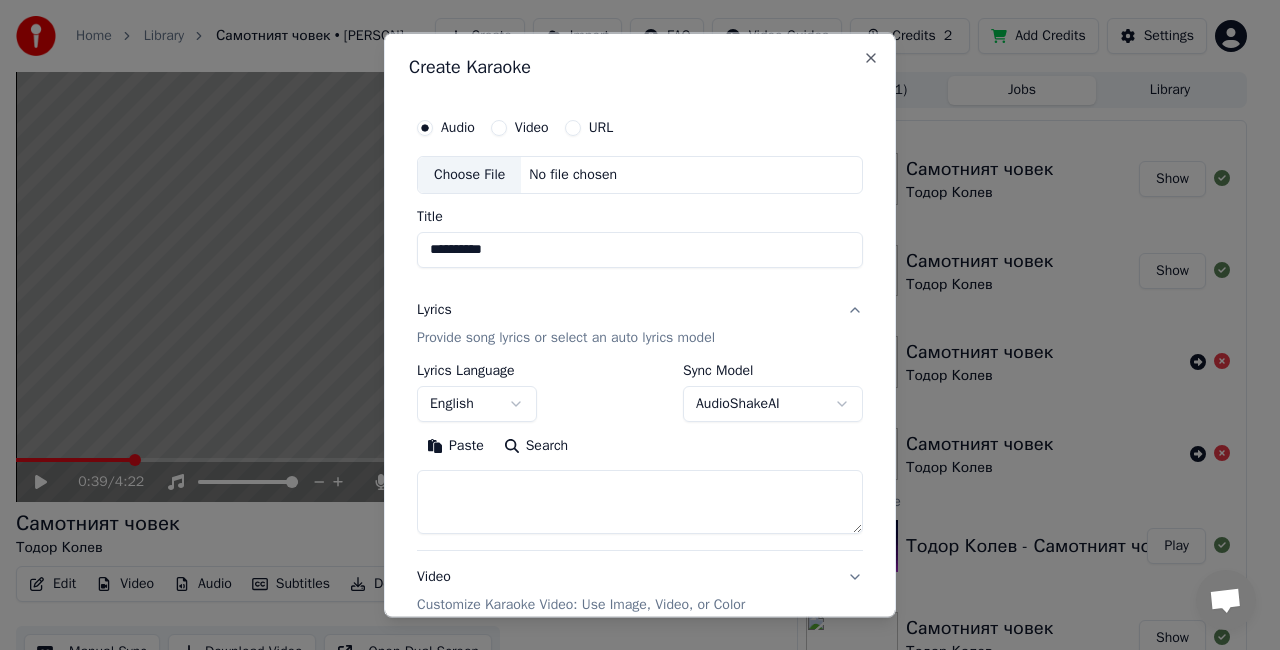 type on "**********" 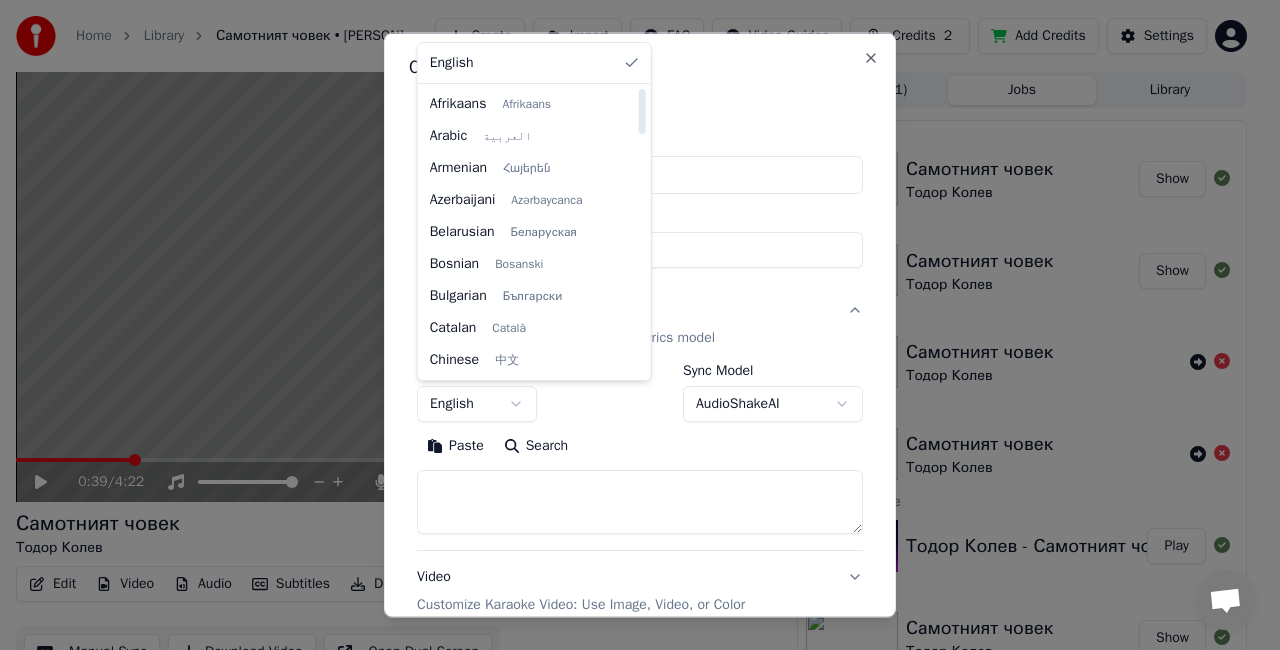 select on "**" 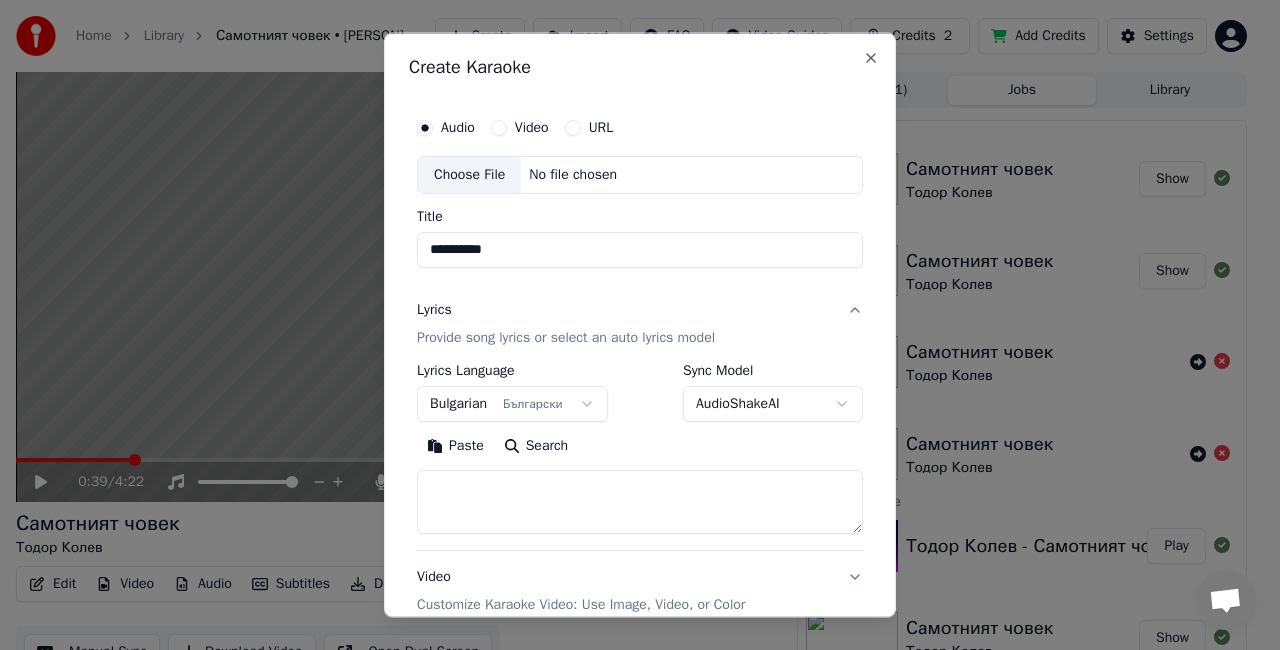 click on "Choose File" at bounding box center [469, 175] 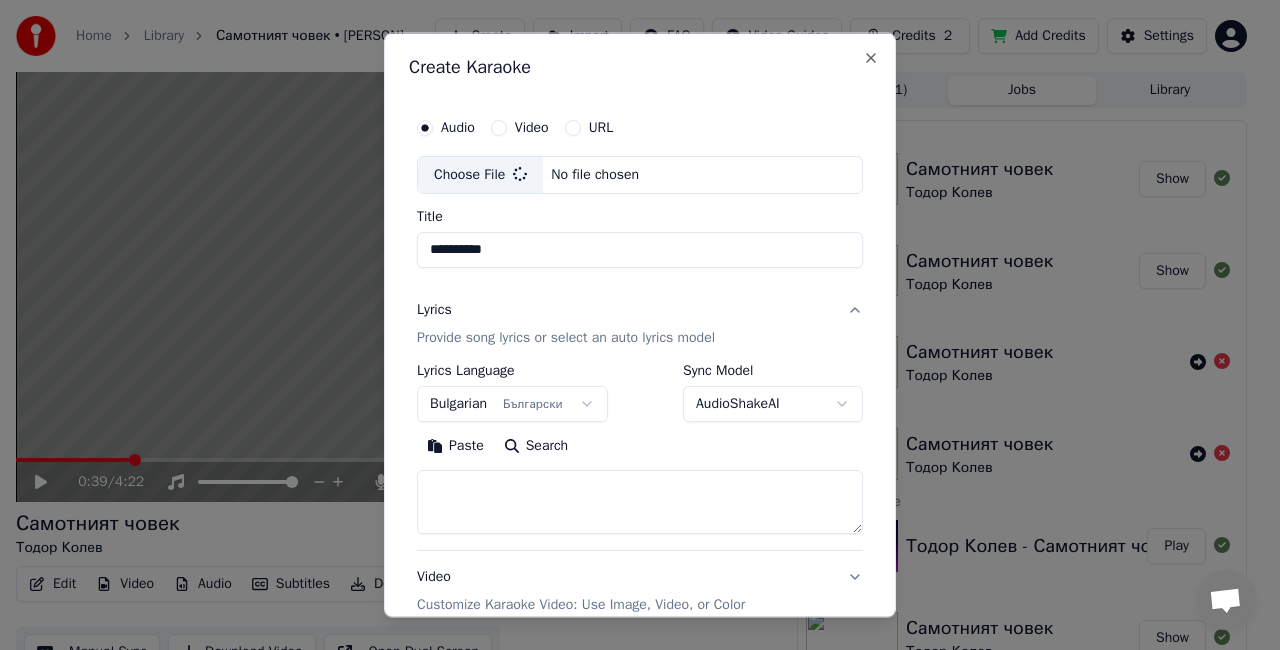 type on "**********" 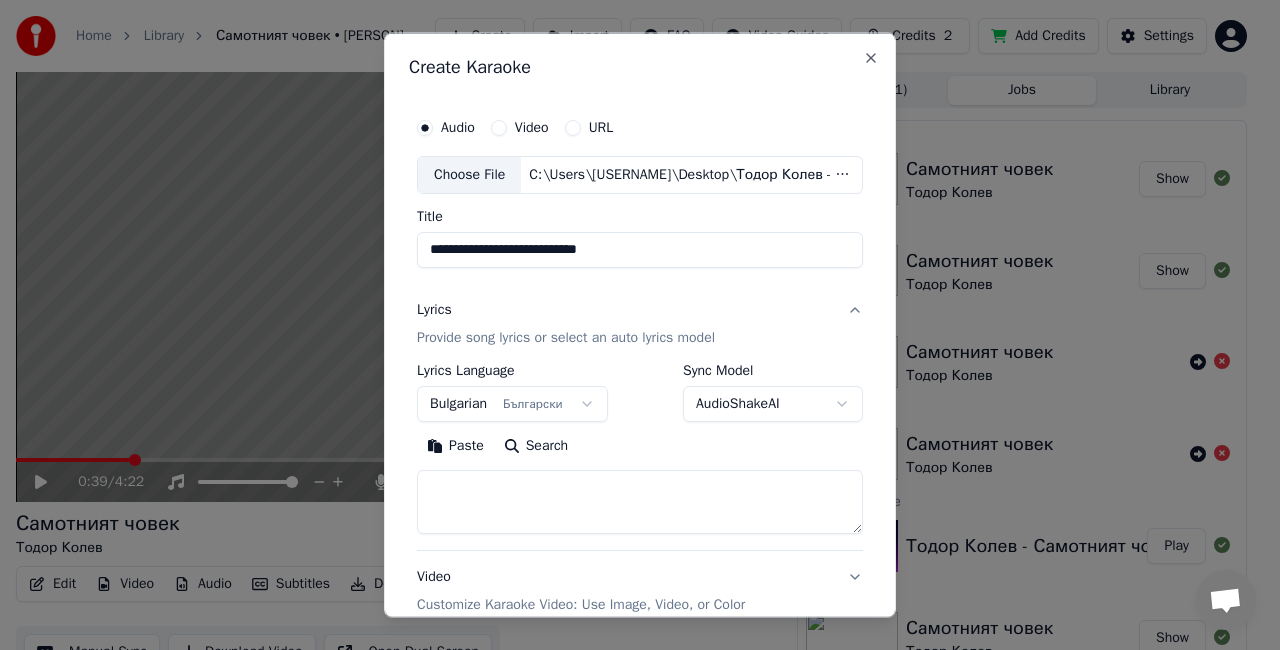 click on "**********" at bounding box center [640, 249] 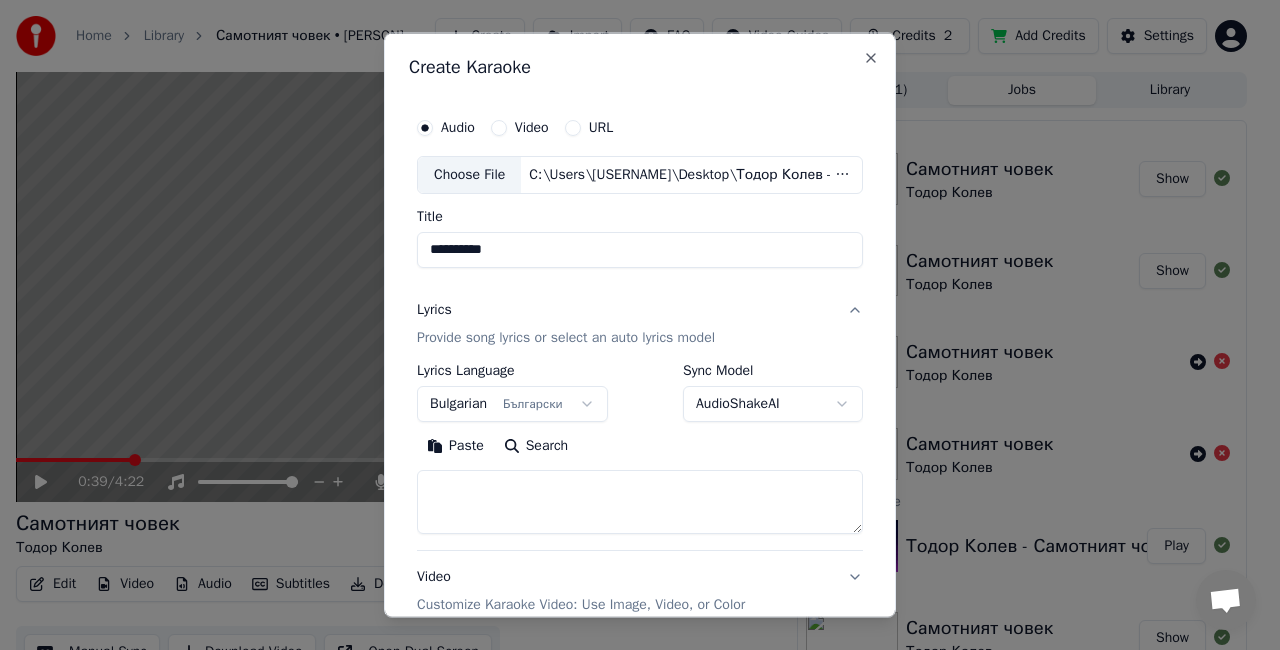 type on "**********" 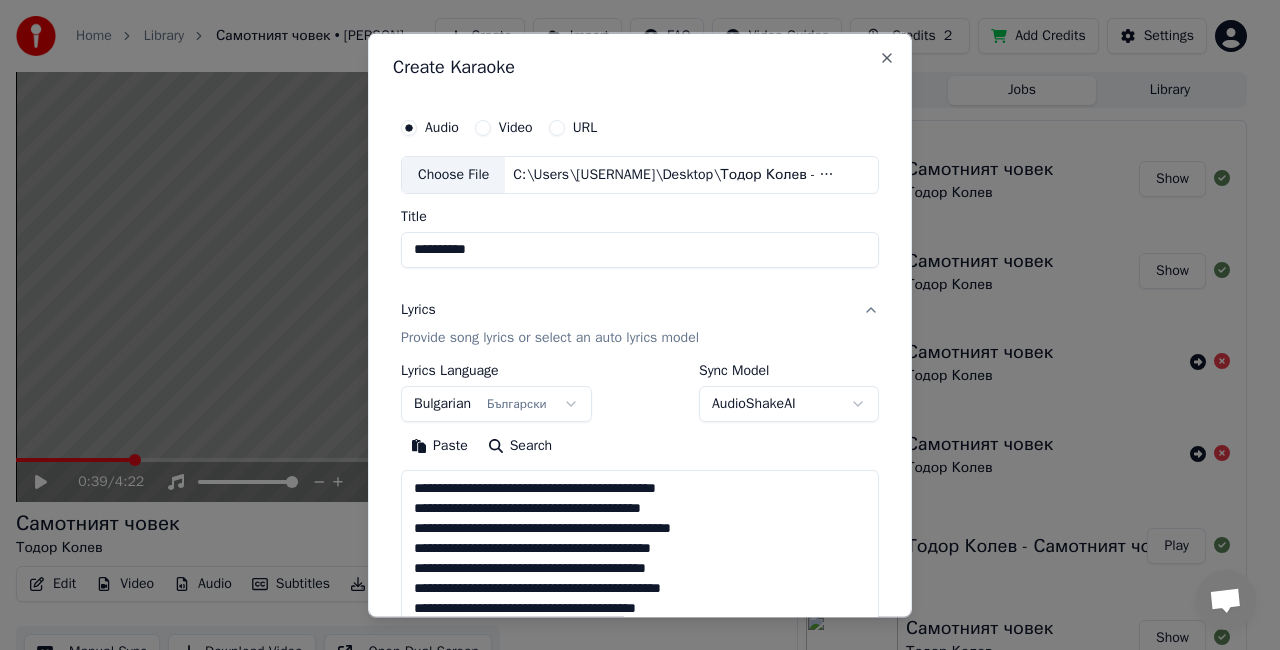 scroll, scrollTop: 404, scrollLeft: 0, axis: vertical 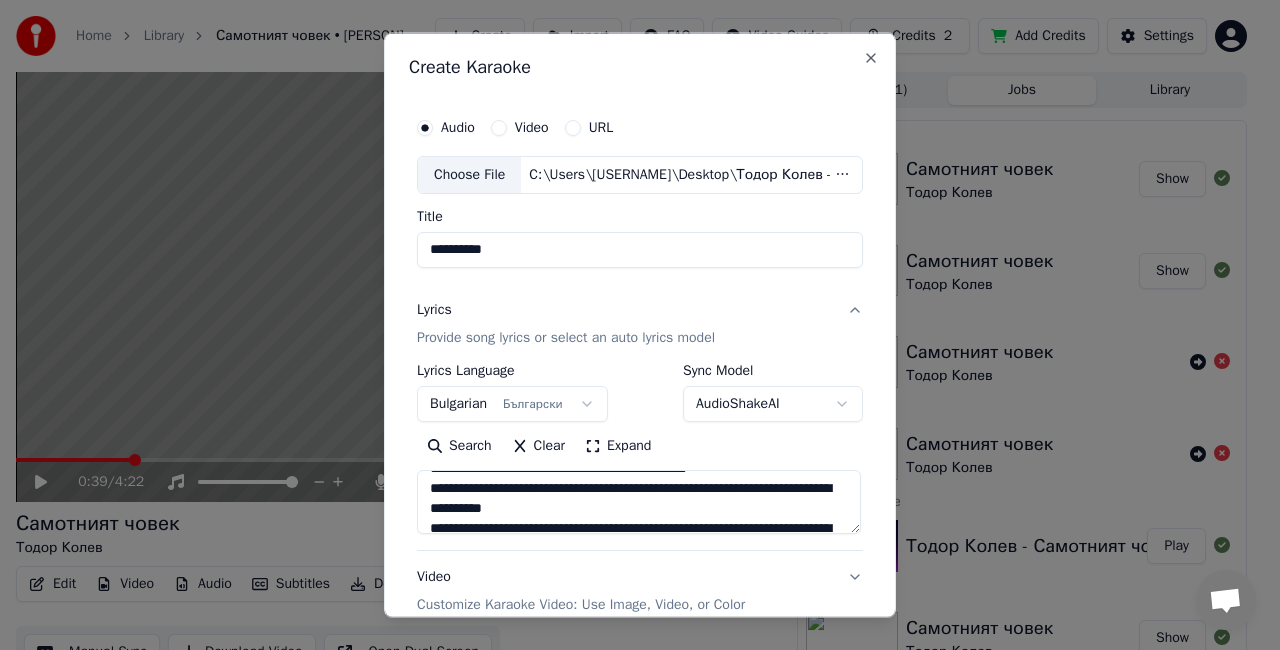 click at bounding box center (639, 501) 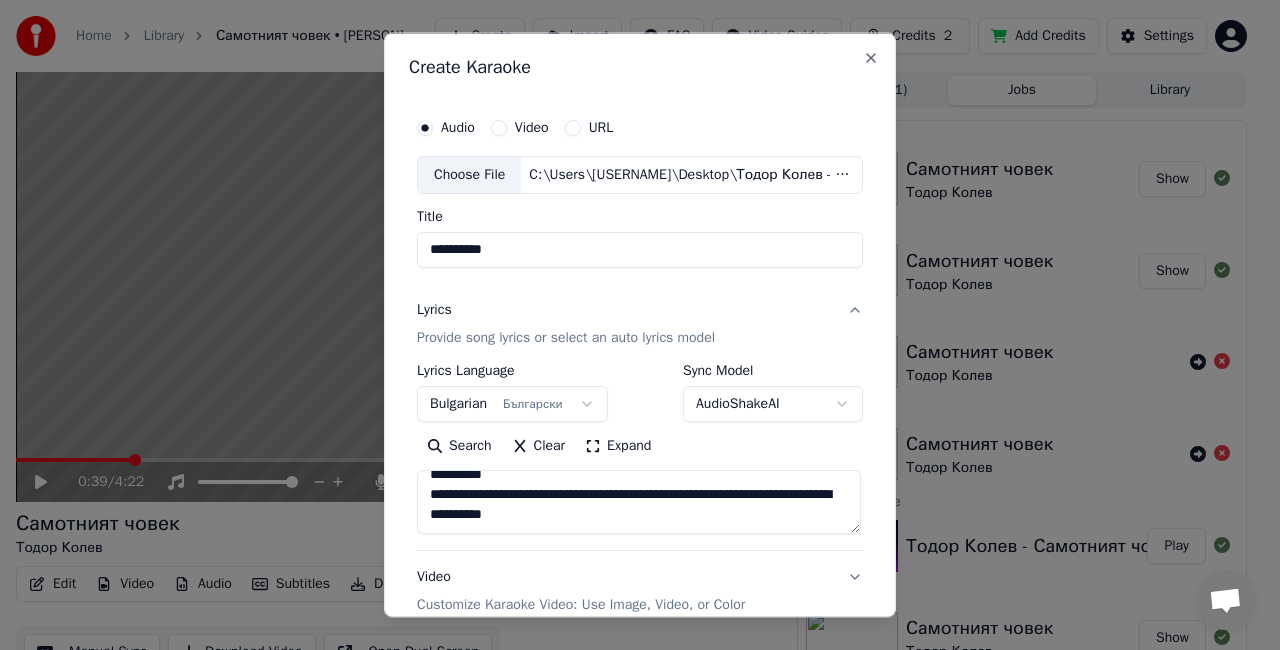 scroll, scrollTop: 360, scrollLeft: 0, axis: vertical 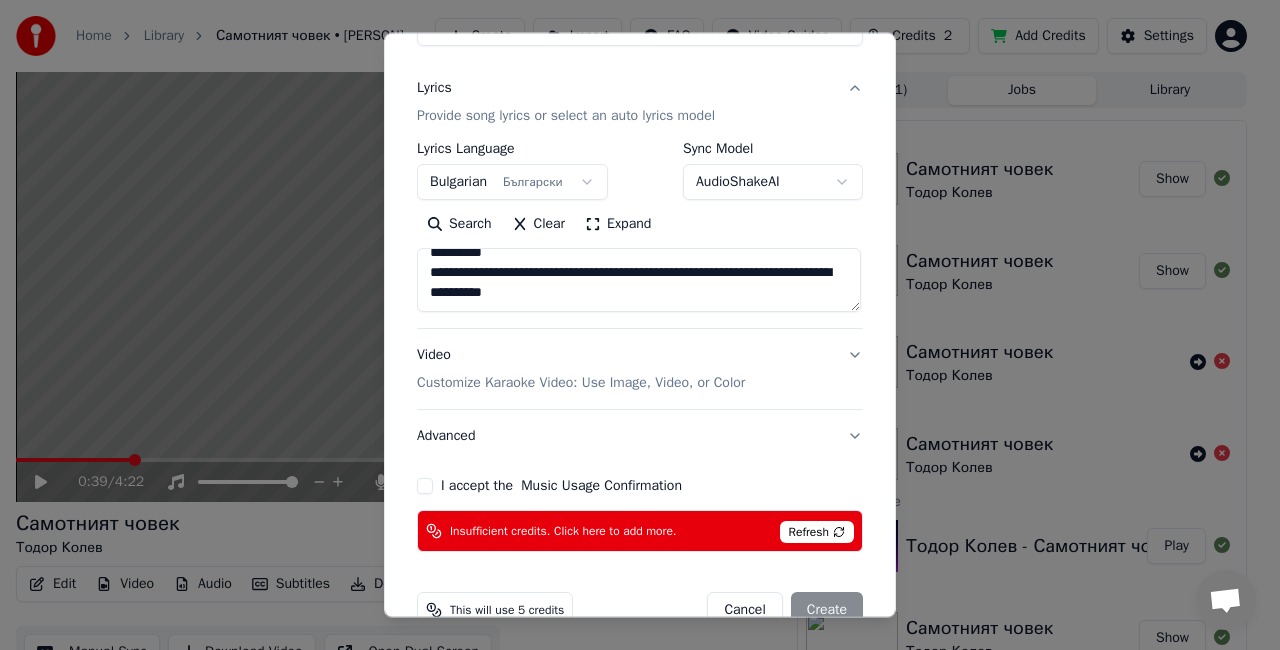 click on "Refresh" at bounding box center [817, 532] 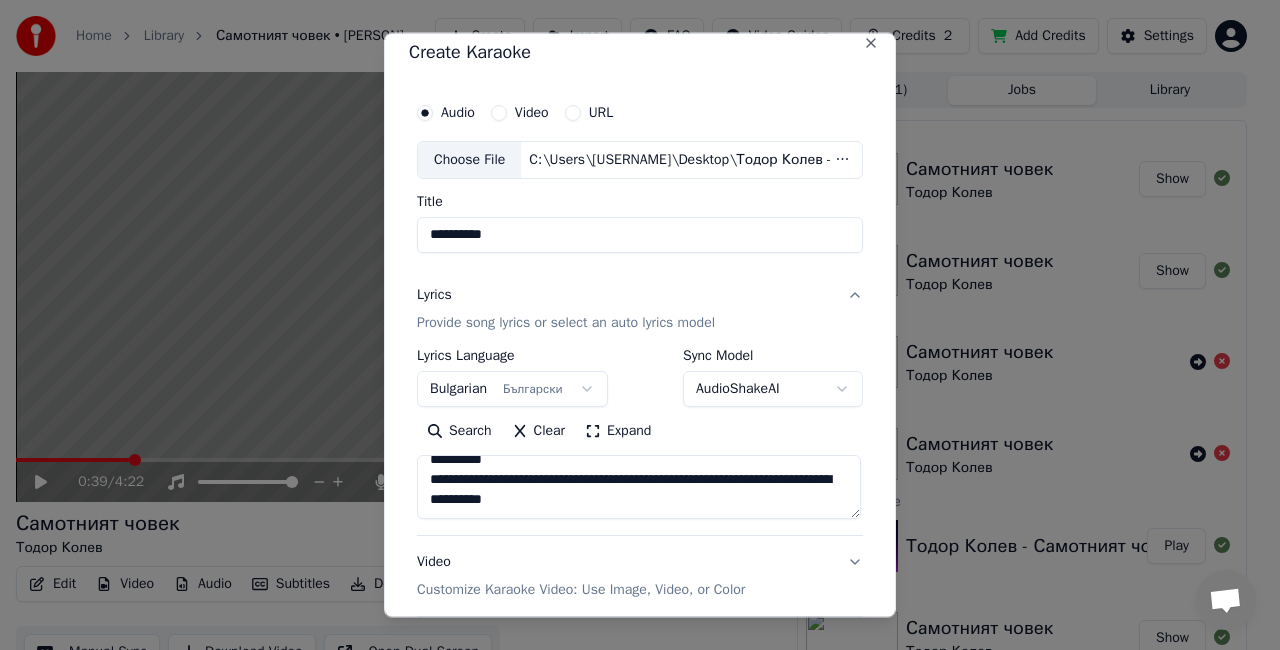 scroll, scrollTop: 0, scrollLeft: 0, axis: both 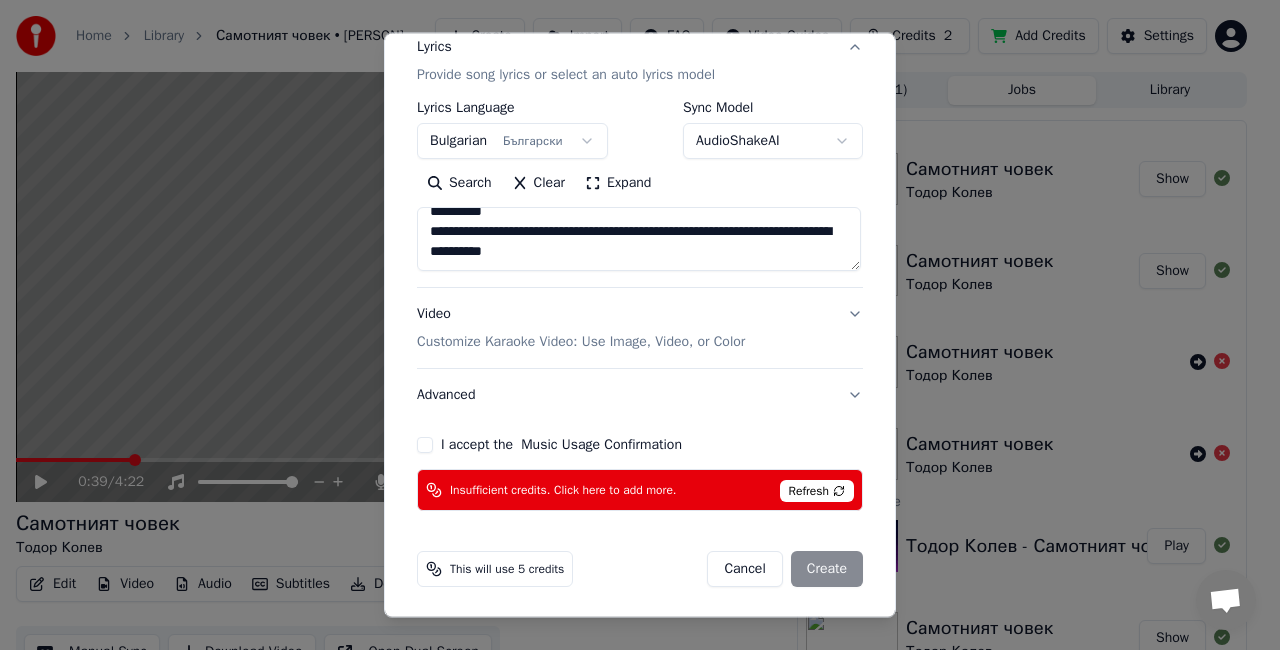 click on "Cancel Create" at bounding box center [785, 569] 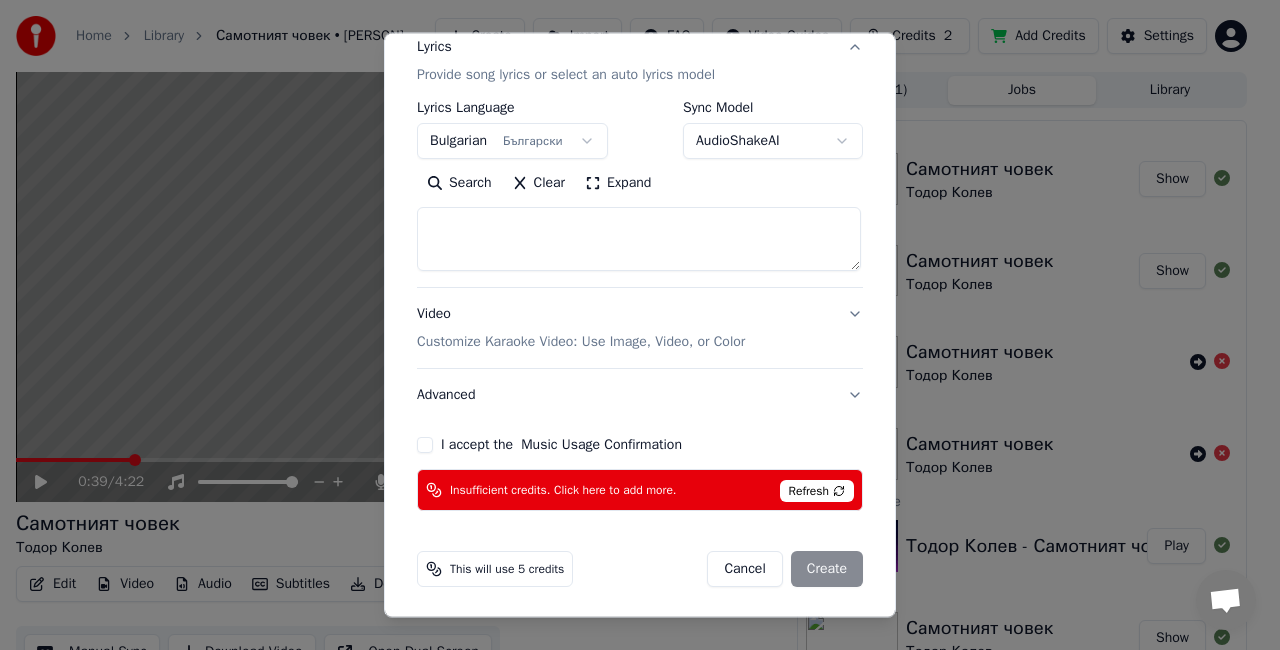 select 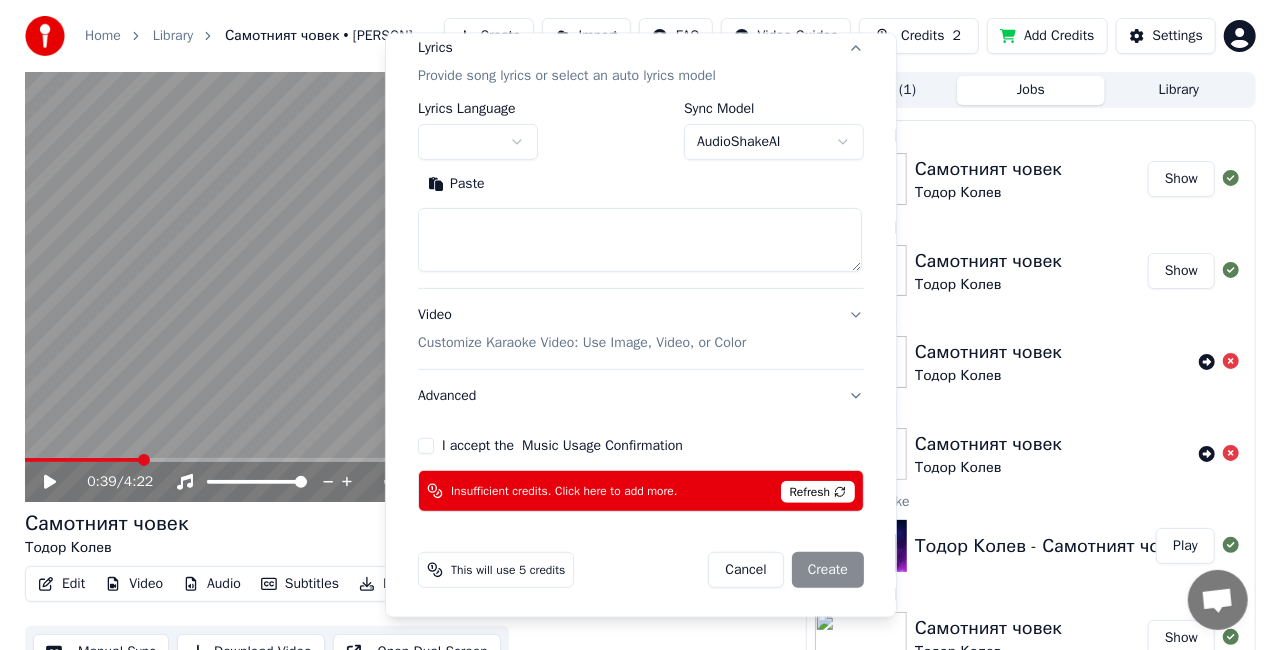 scroll, scrollTop: 0, scrollLeft: 0, axis: both 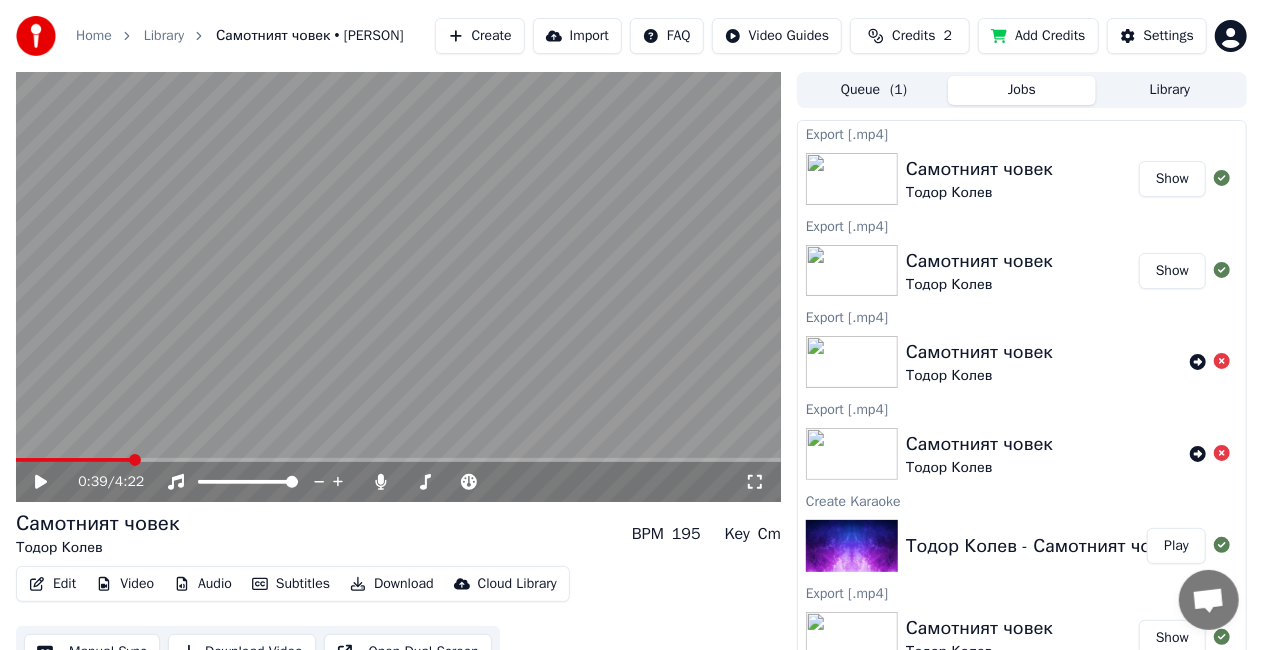 click on "Credits" at bounding box center [913, 36] 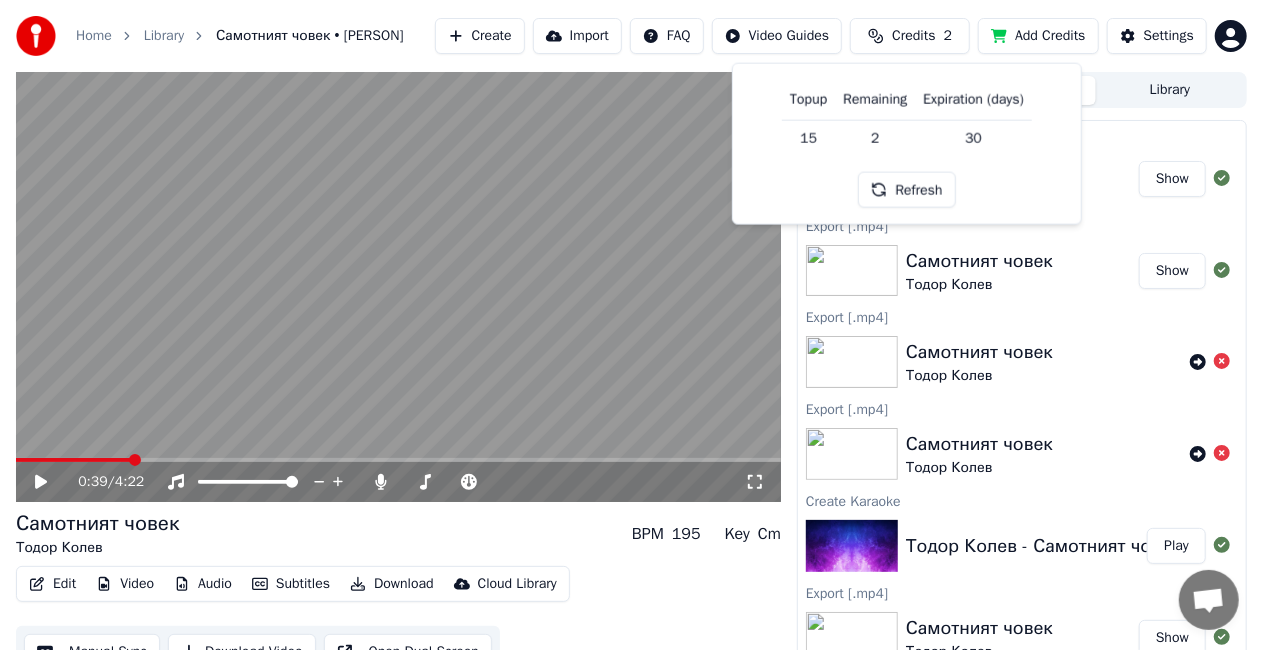 click on "Add Credits" at bounding box center [1038, 36] 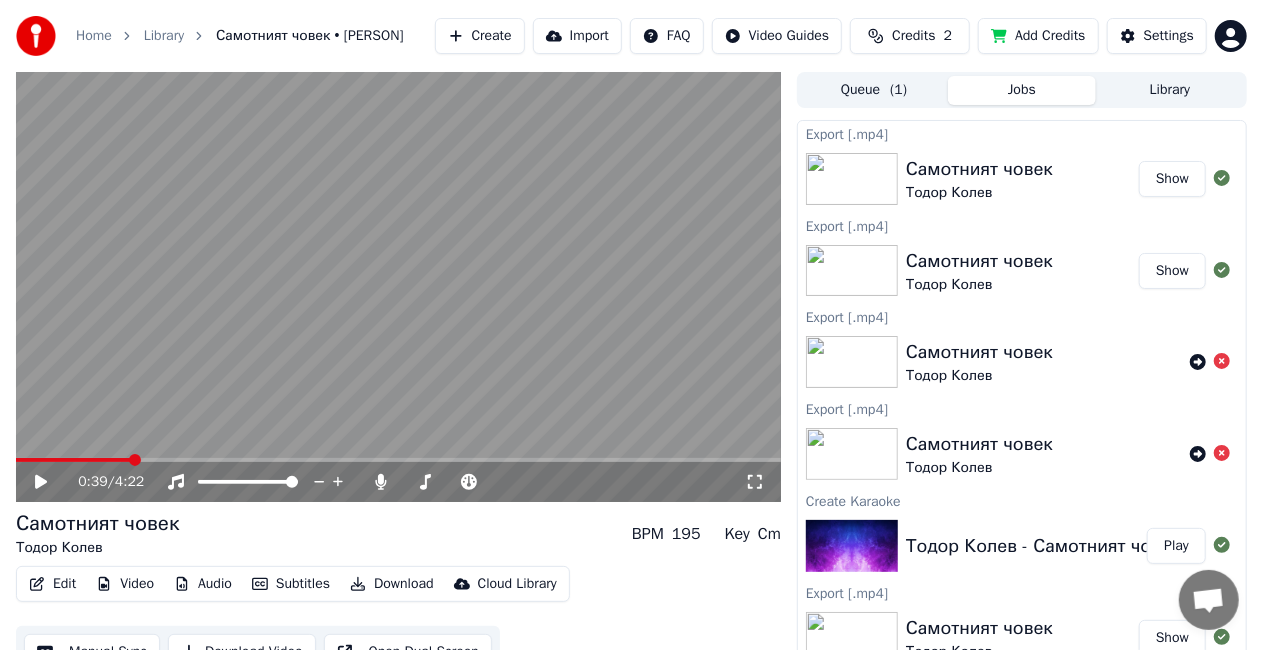 click on "Create" at bounding box center (480, 36) 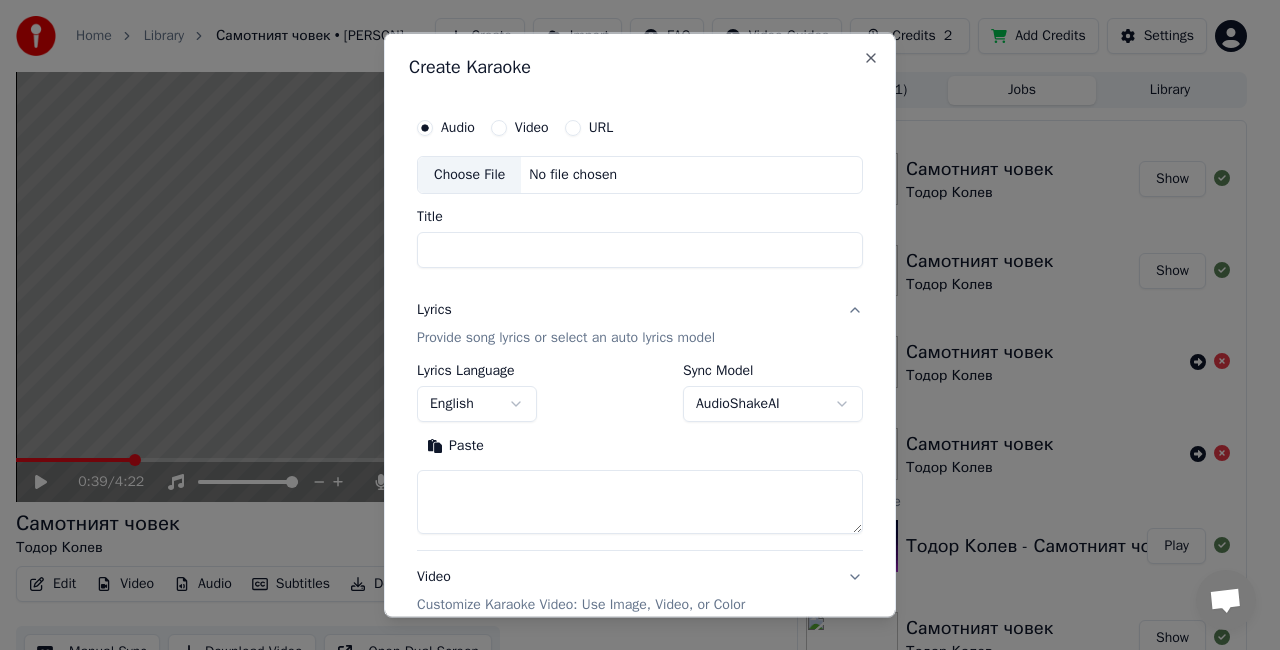click on "Choose File" at bounding box center [469, 175] 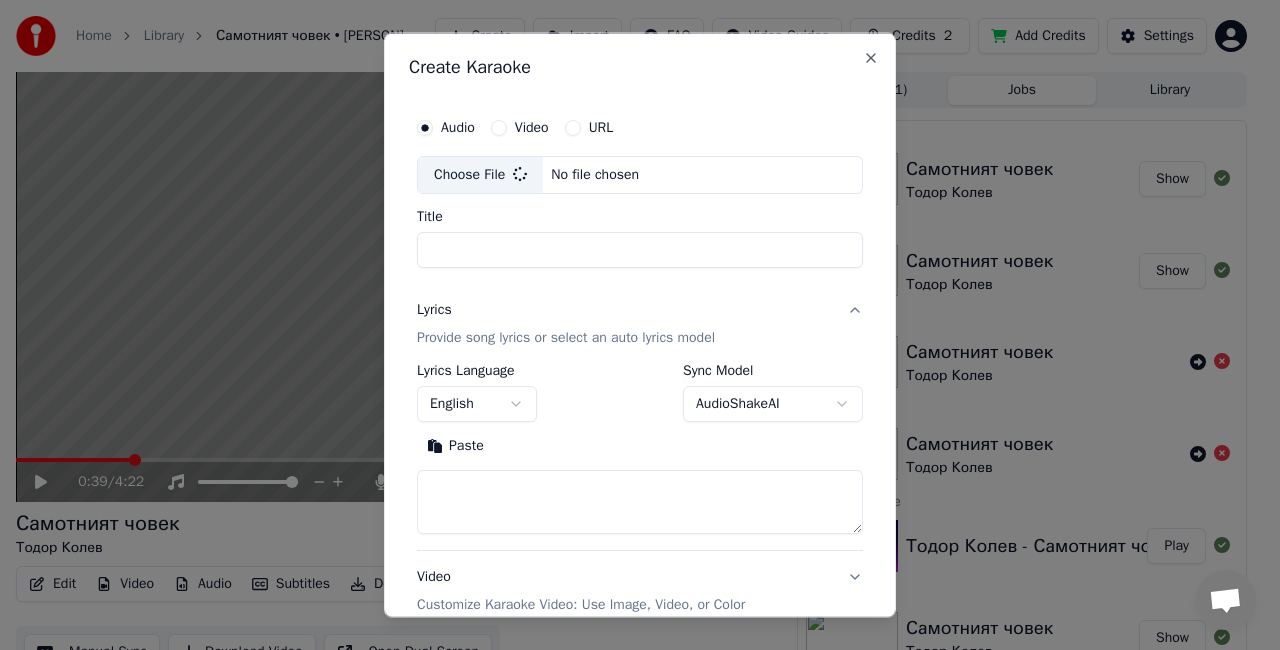 type on "**********" 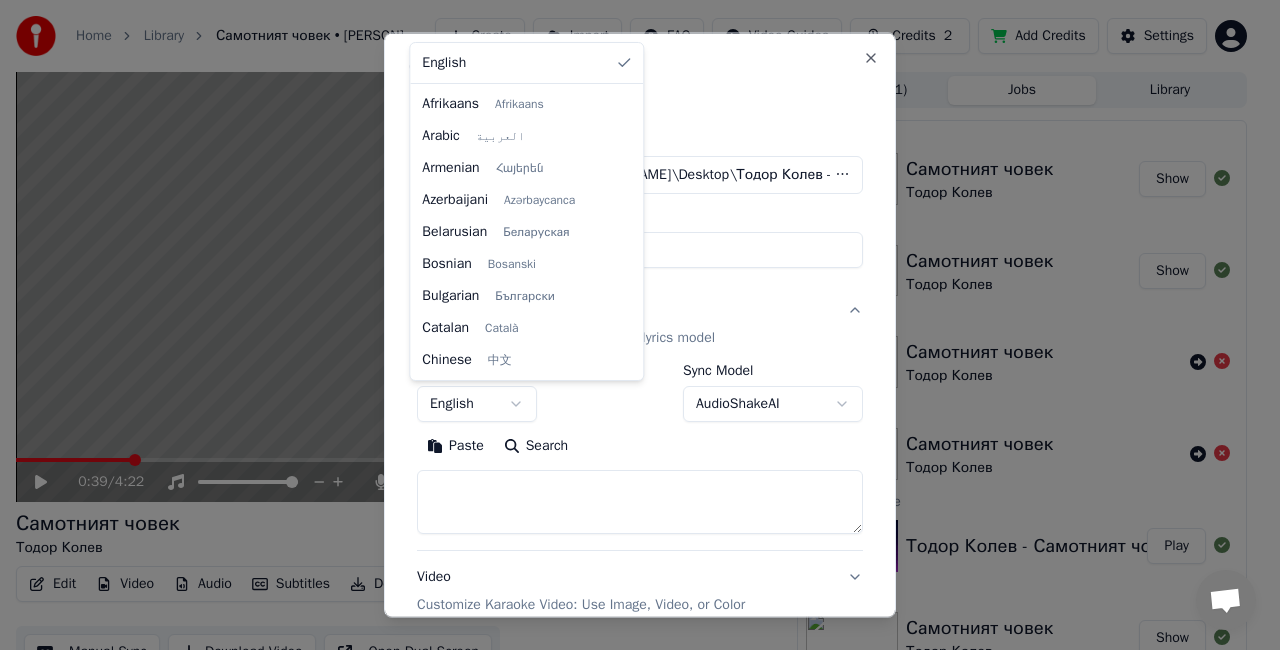 click on "Home Library Самотният човек • Тодор Колев Create Import FAQ Video Guides Credits 2 Add Credits Settings 0:39  /  4:22 Самотният човек Тодор Колев BPM 195 Key Cm Edit Video Audio Subtitles Download Cloud Library Manual Sync Download Video Open Dual Screen Queue ( 1 ) Jobs Library Export [.mp4] Самотният човек Тодор Колев Show Export [.mp4] Самотният човек Тодор Колев Show Export [.mp4] Самотният човек Тодор Колев Export [.mp4] Самотният човек Тодор Колев Create Karaoke Тодор Колев - Самотният човек Play Export [.mp4] Самотният човек Тодор Колев Show Sync Lyrics Самотният човек Тодор Колев Play Export [.mp4] Самотният човек Тодор Колев Show Export [.mp4] Самотният човек Тодор Колев Create Karaoke Тодор Колев - Самотният човек" at bounding box center (631, 325) 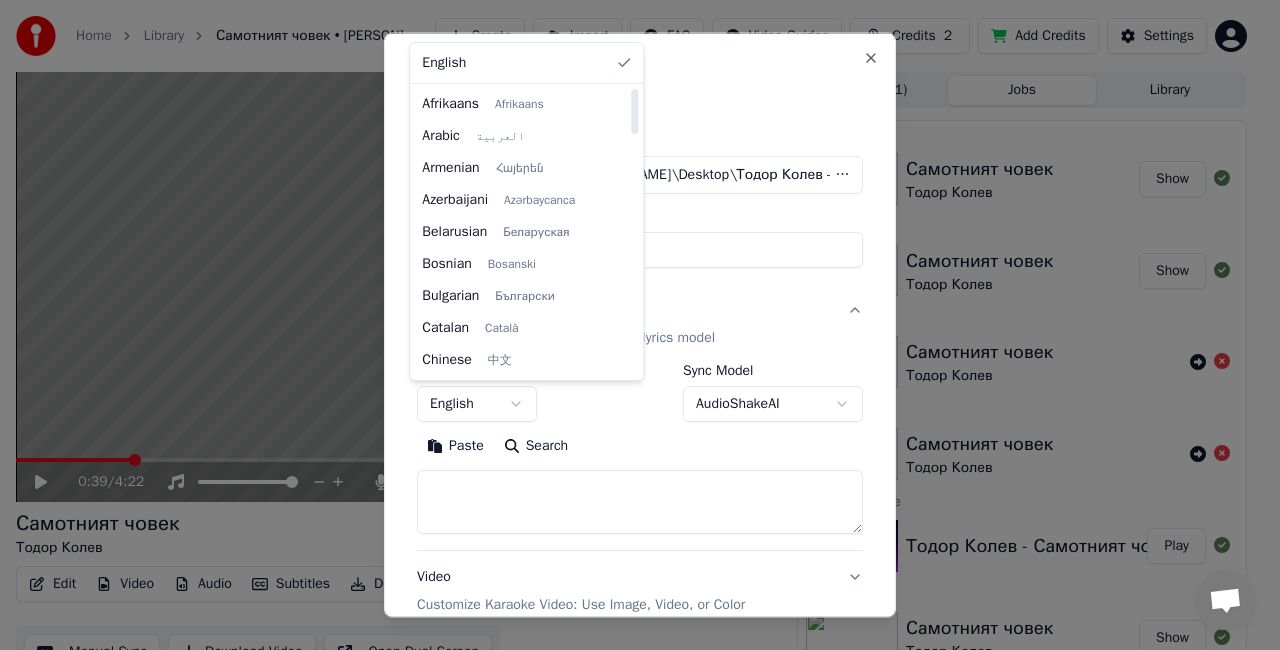 select on "**" 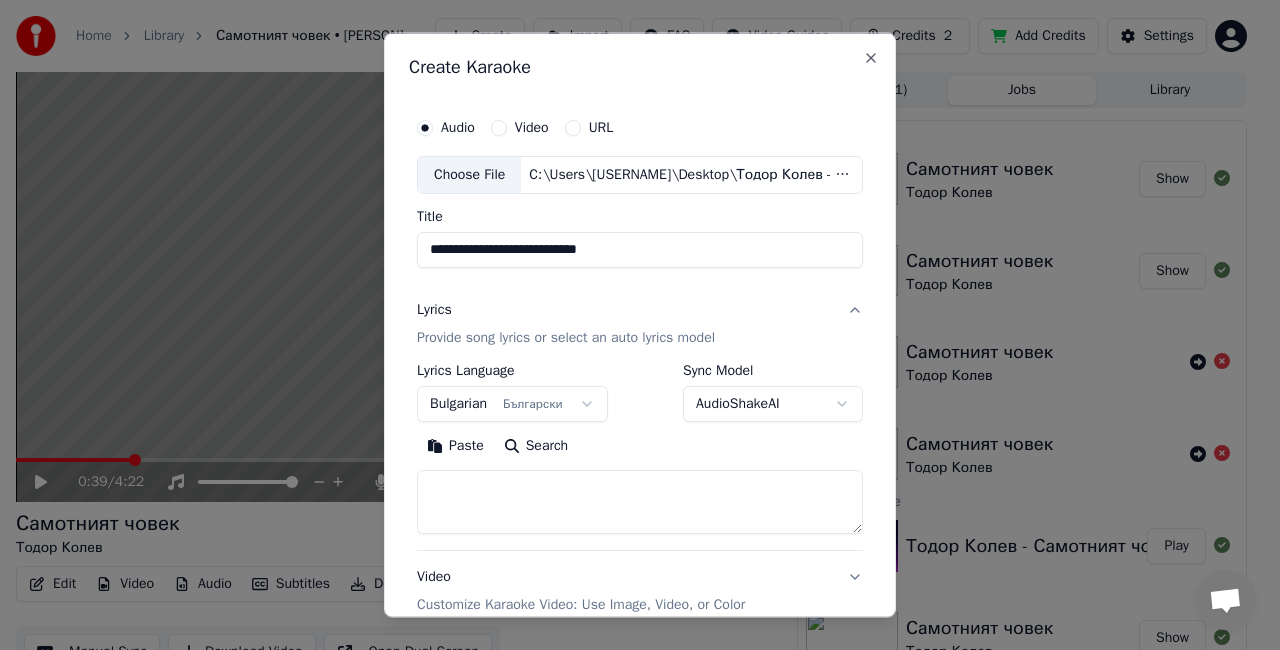 click on "**********" at bounding box center (640, 249) 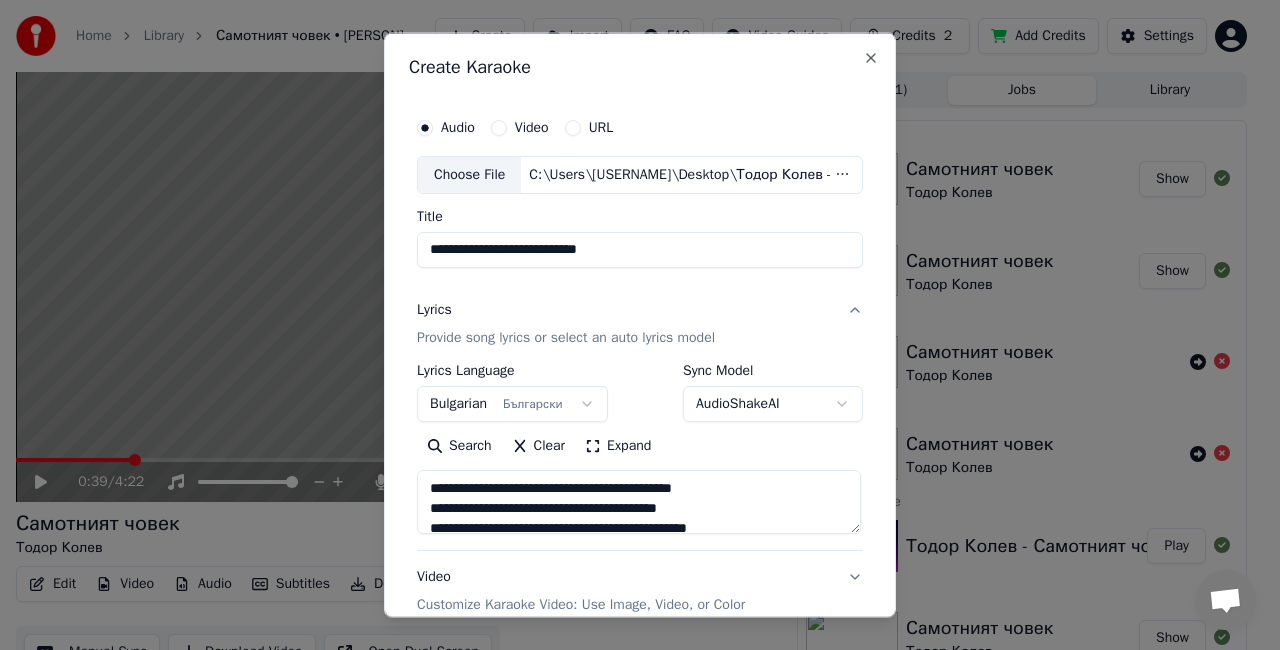 scroll, scrollTop: 404, scrollLeft: 0, axis: vertical 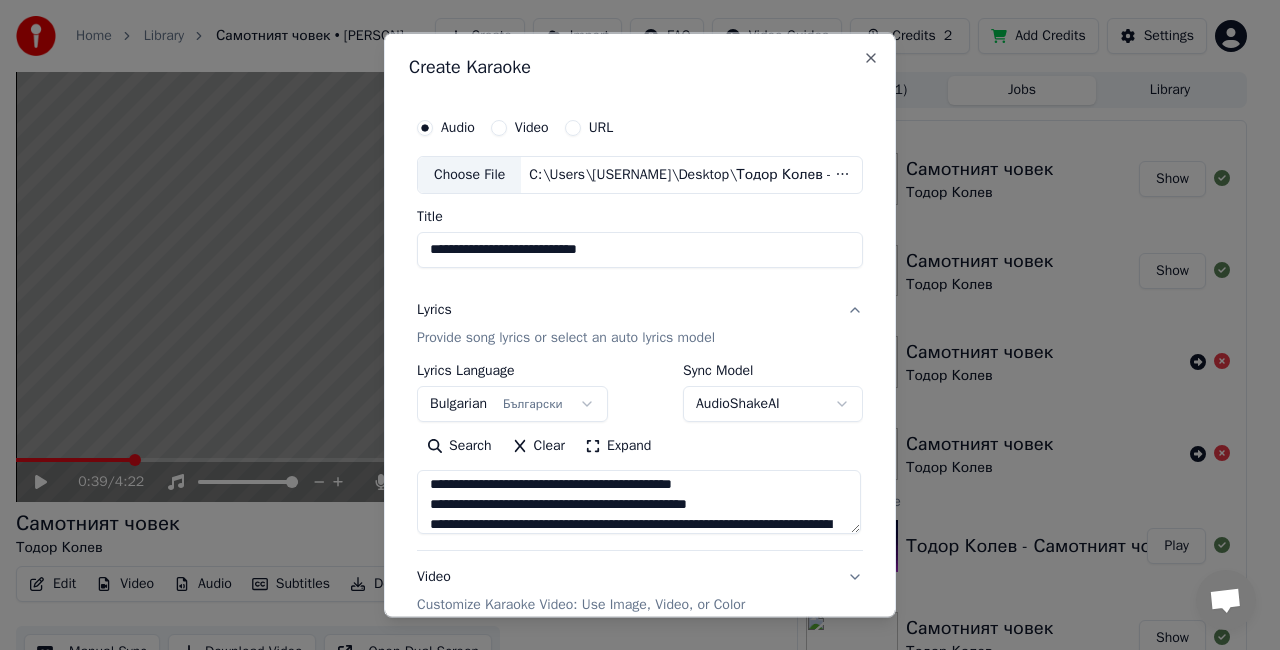 click at bounding box center (639, 501) 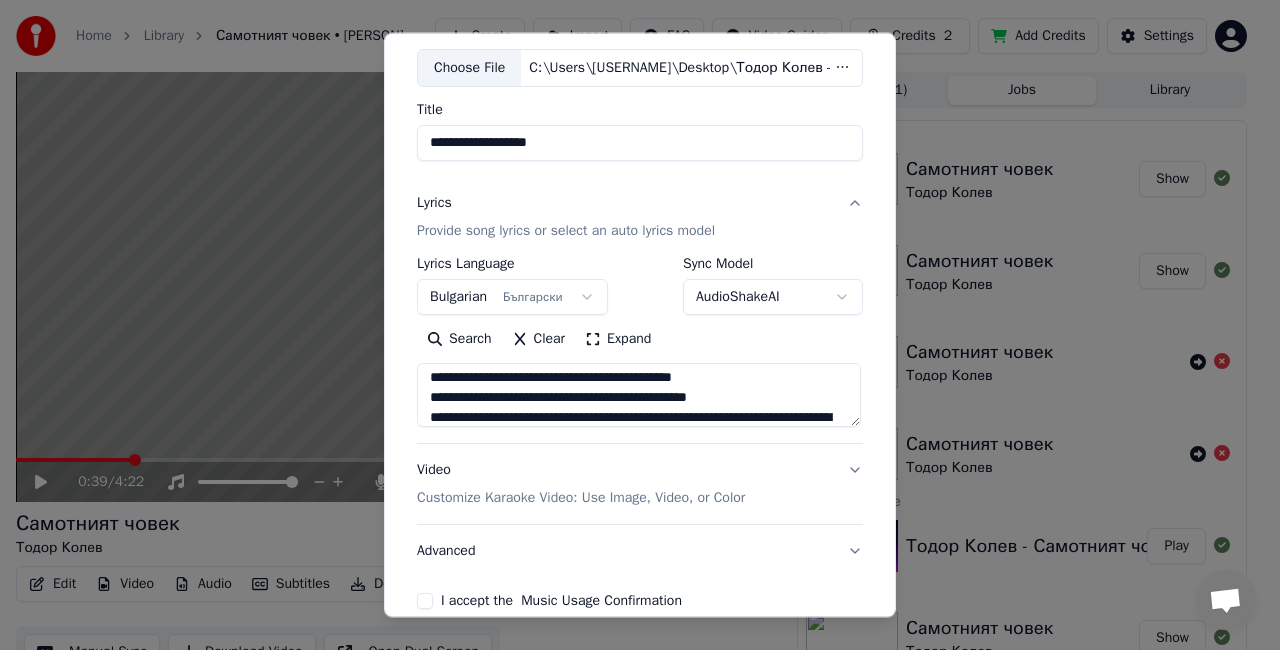 scroll, scrollTop: 101, scrollLeft: 0, axis: vertical 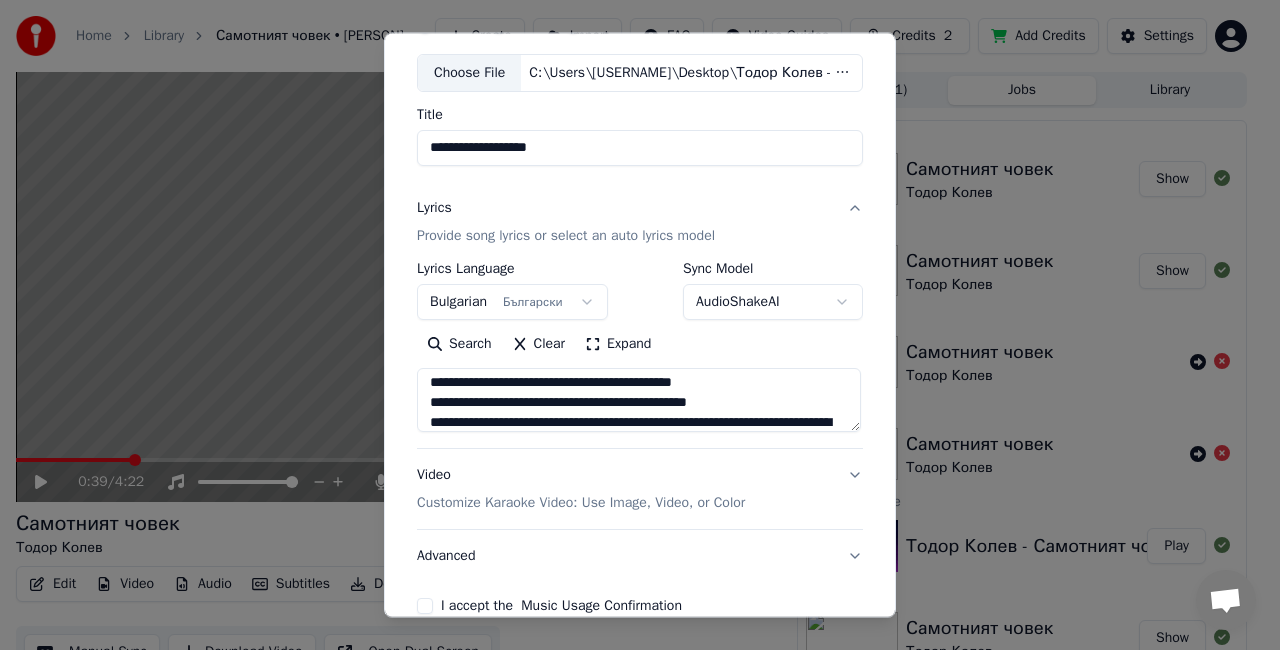 click on "**********" at bounding box center (640, 148) 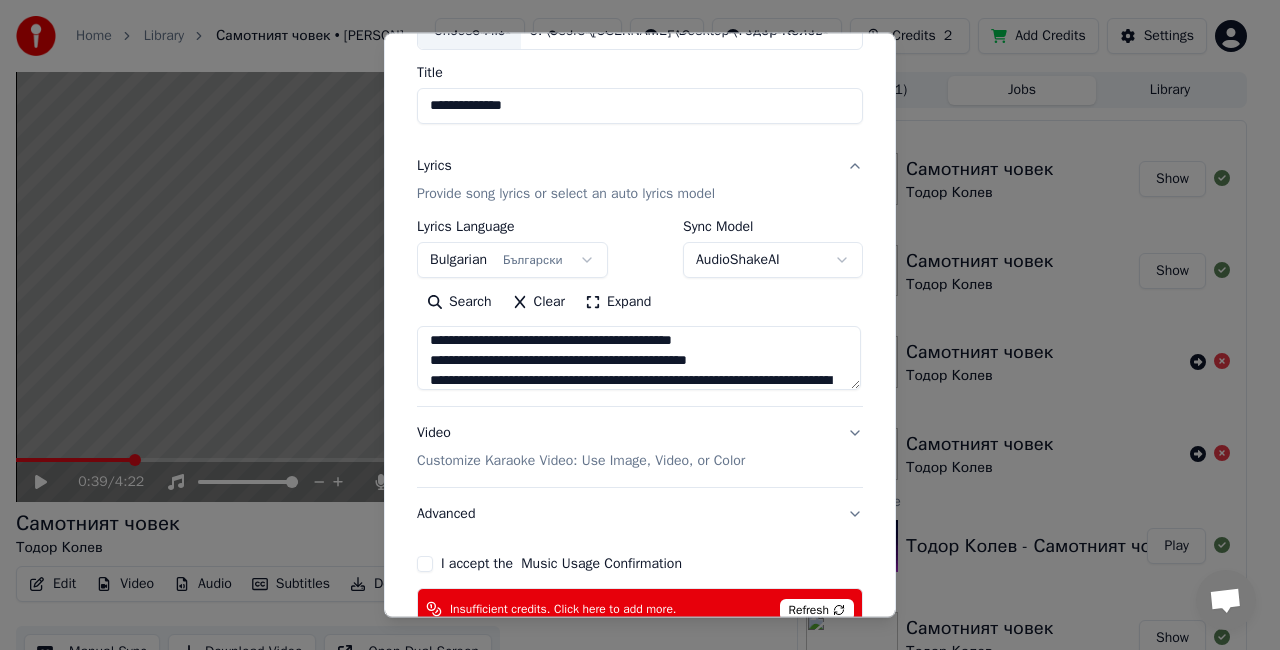 scroll, scrollTop: 134, scrollLeft: 0, axis: vertical 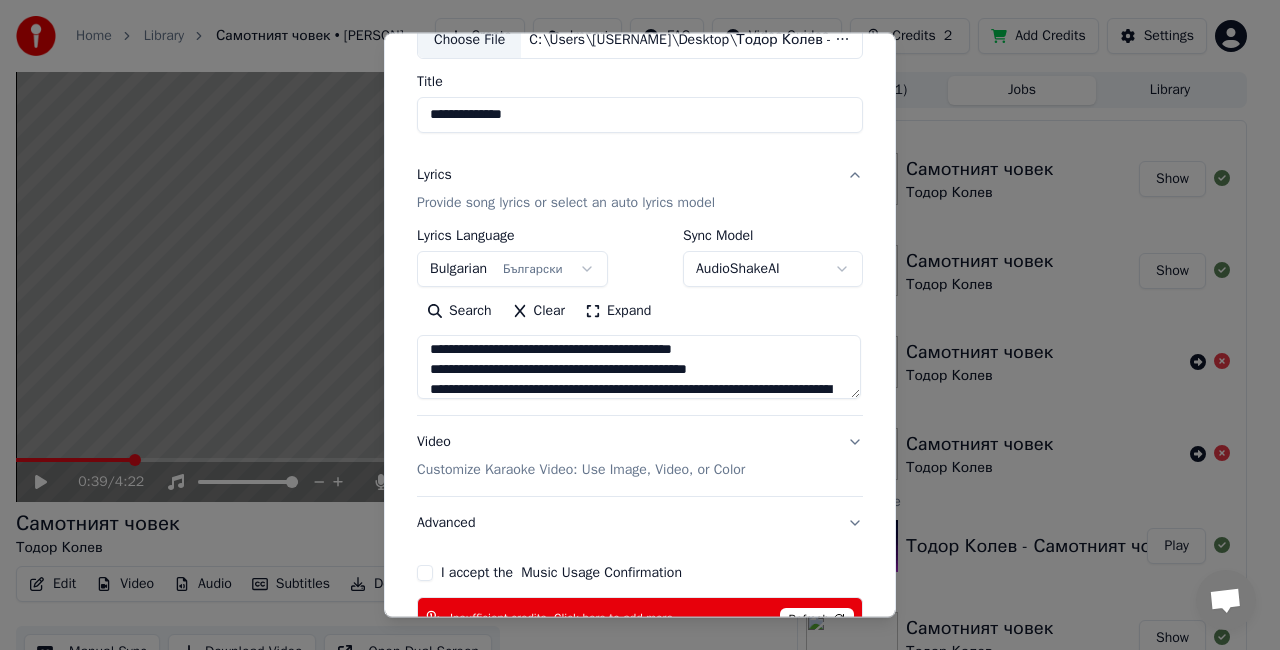 click on "**********" at bounding box center [640, 115] 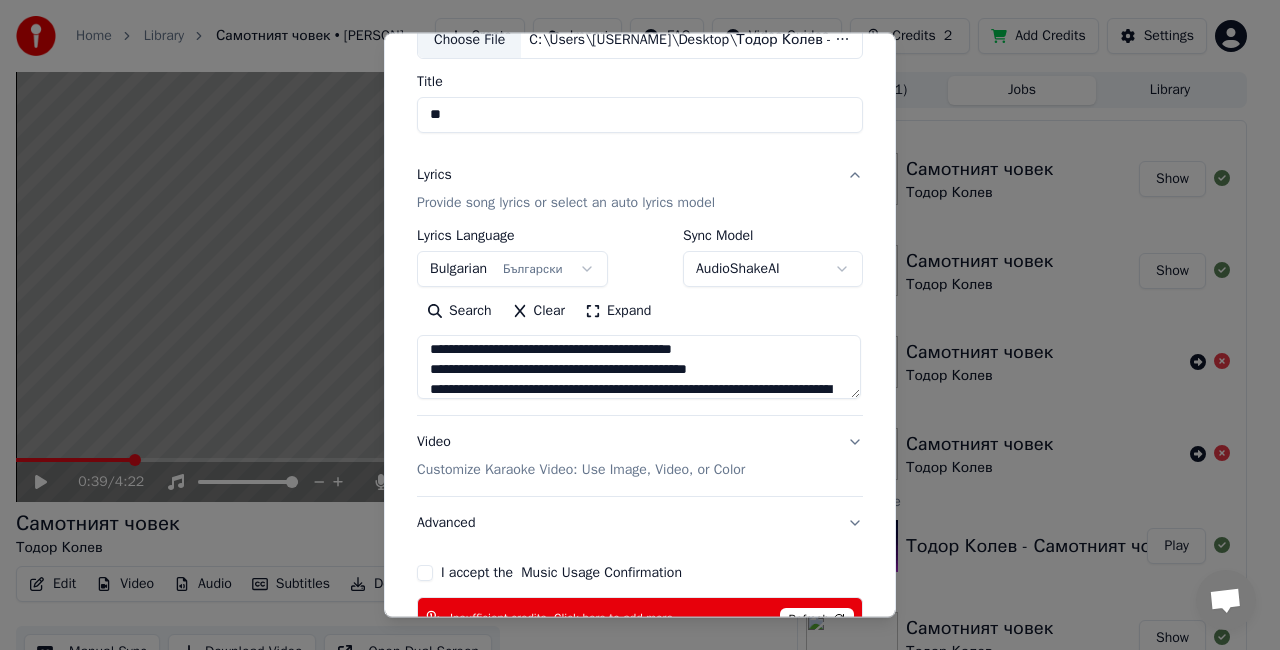 type on "*" 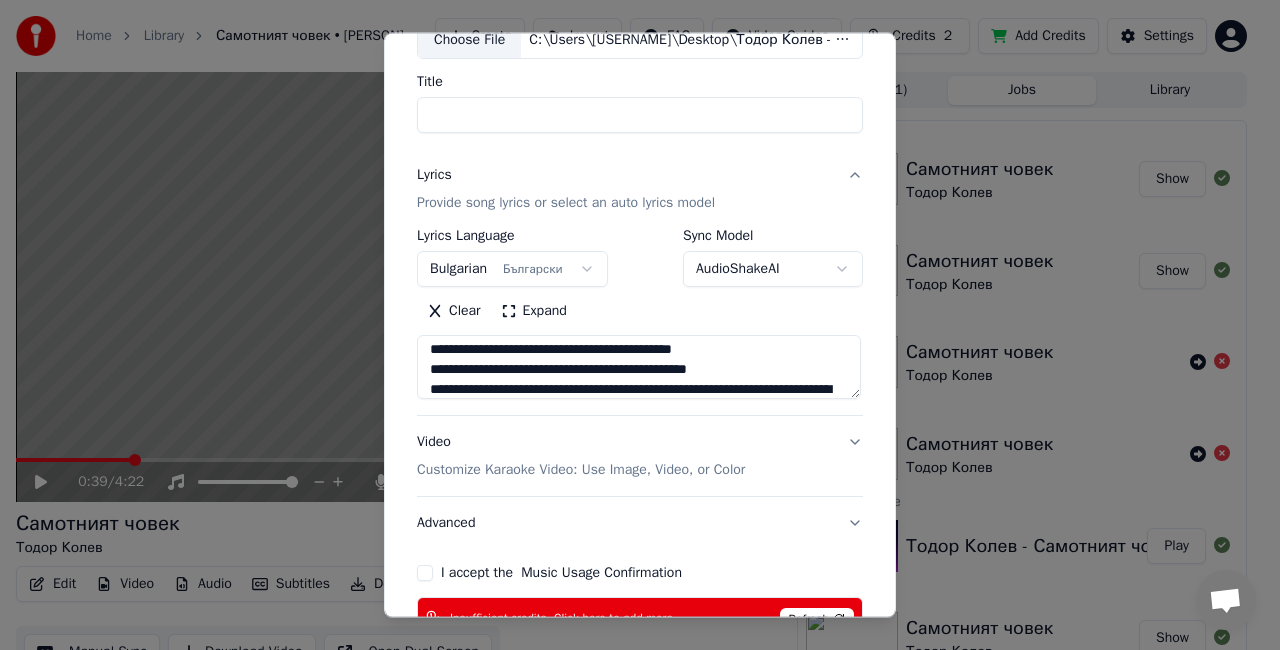 click on "**********" at bounding box center (640, 307) 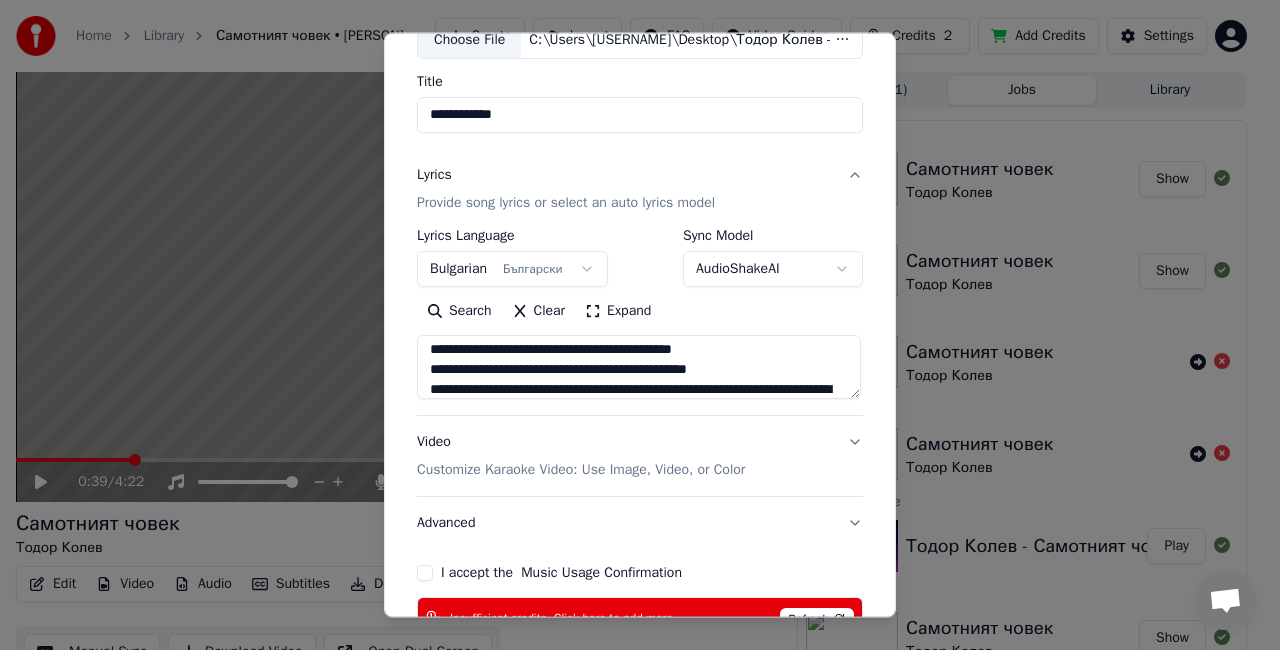 type on "**********" 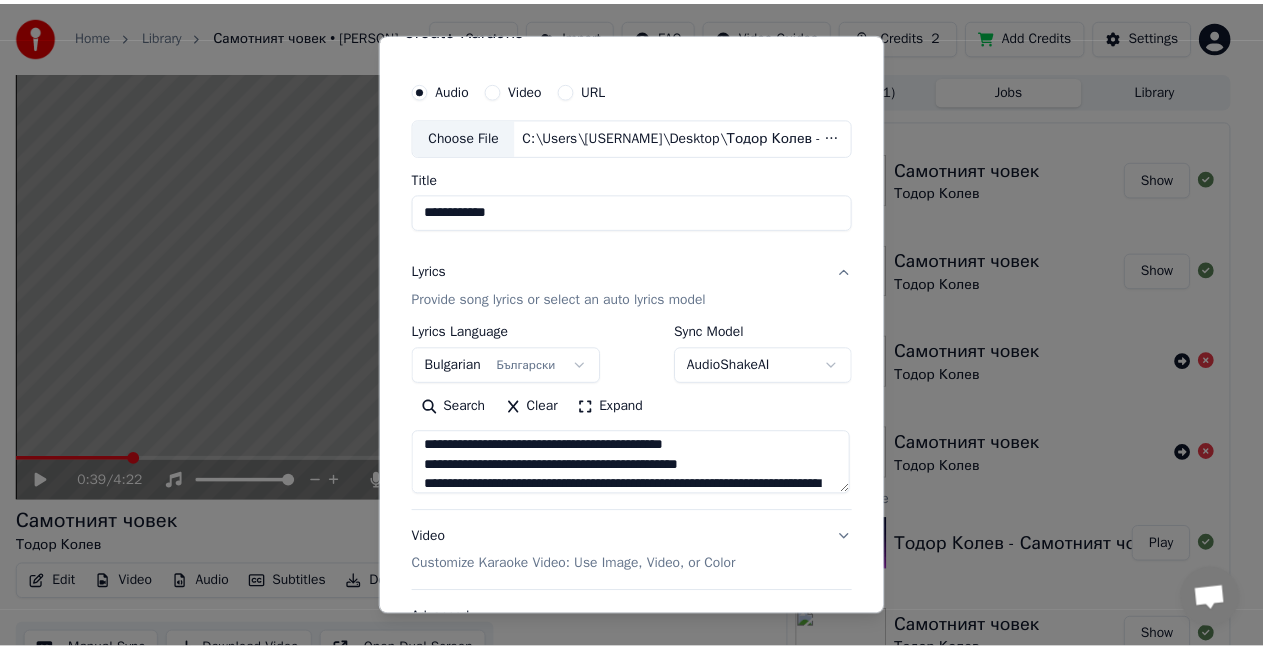 scroll, scrollTop: 0, scrollLeft: 0, axis: both 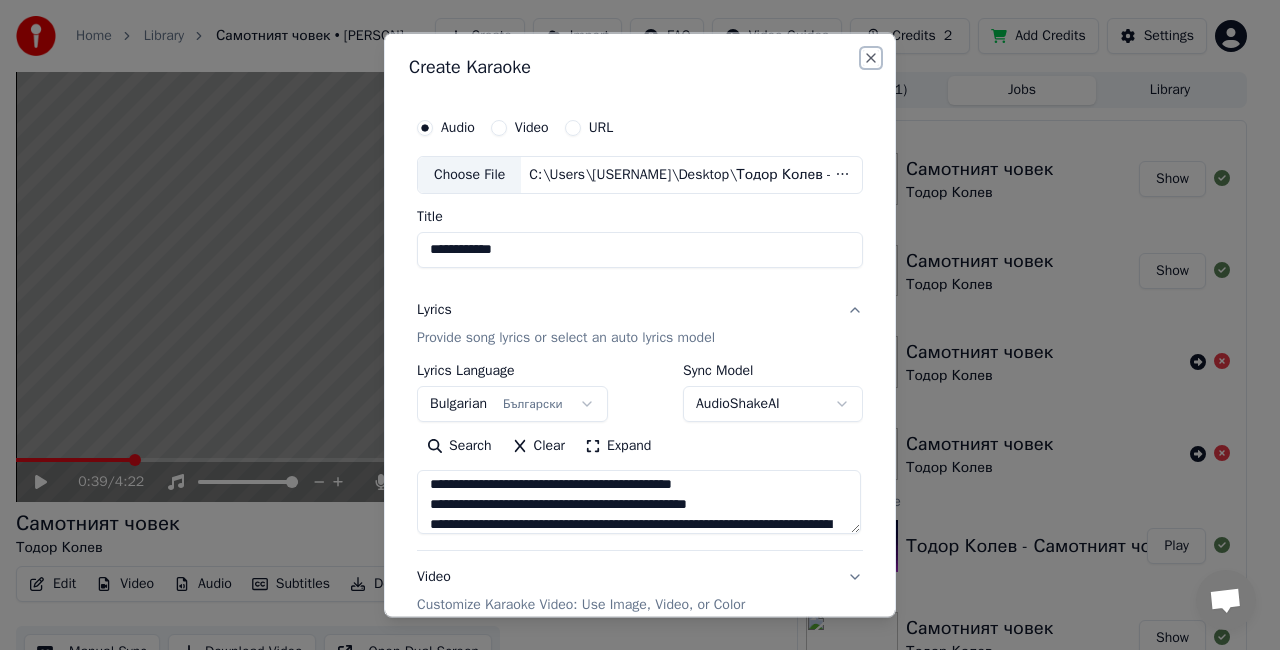 click on "Close" at bounding box center (871, 58) 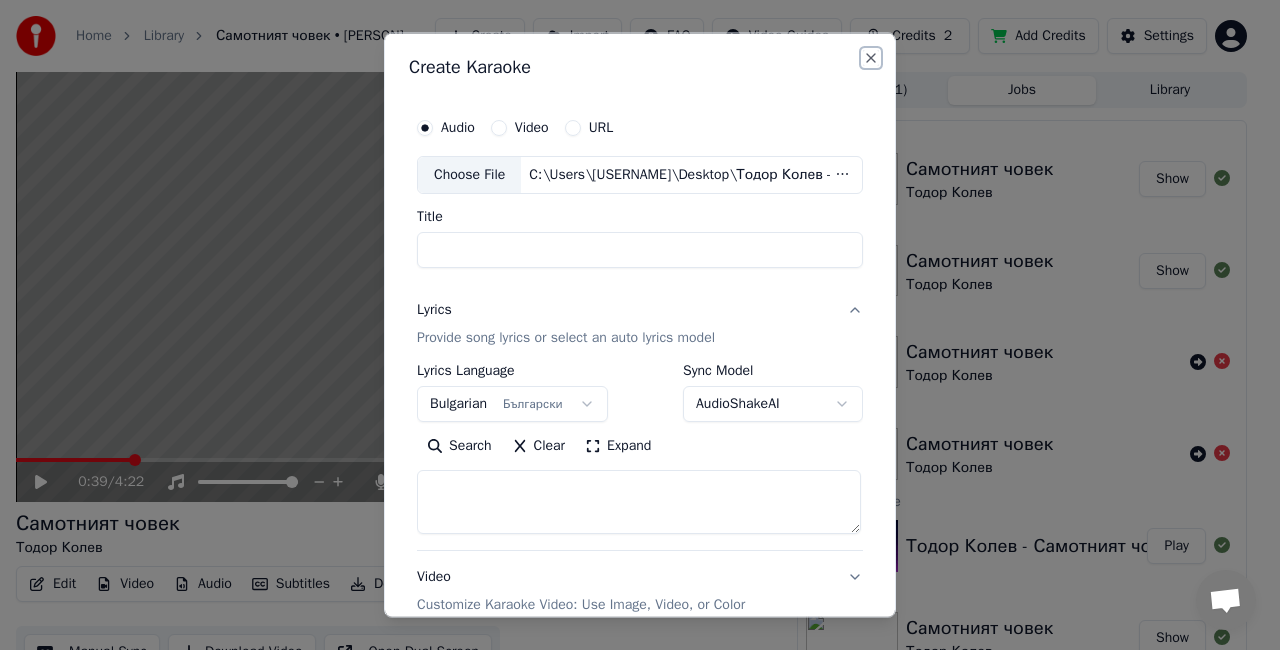 select 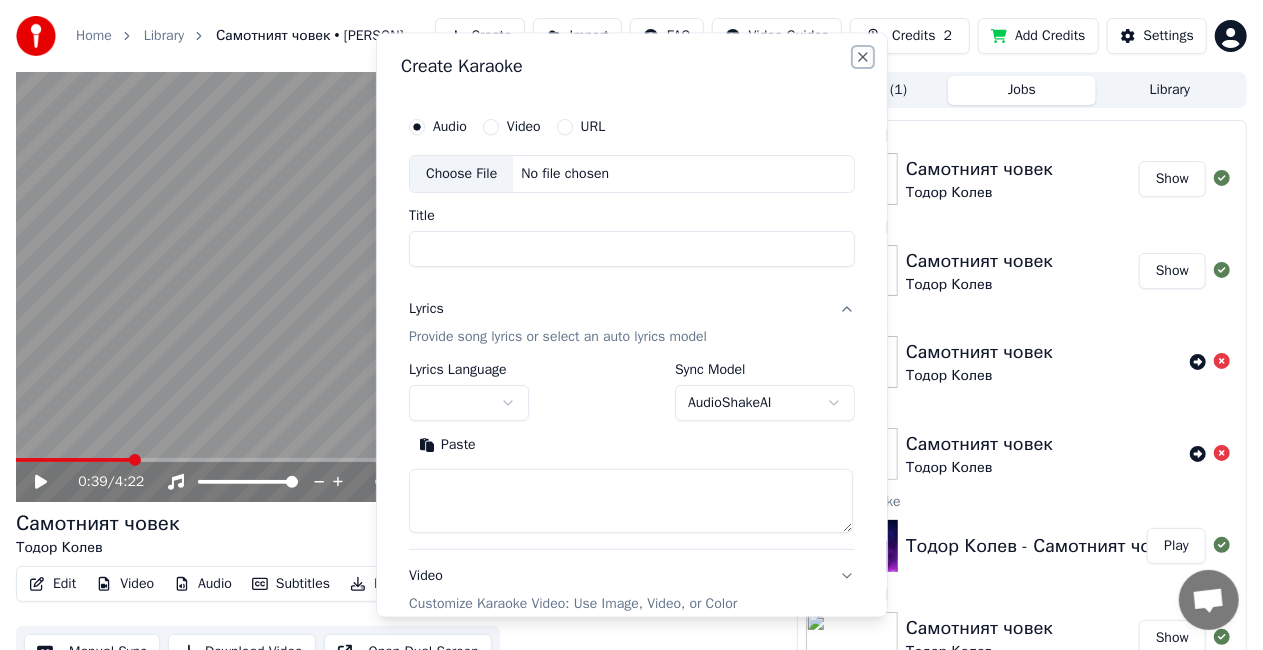 scroll, scrollTop: 0, scrollLeft: 0, axis: both 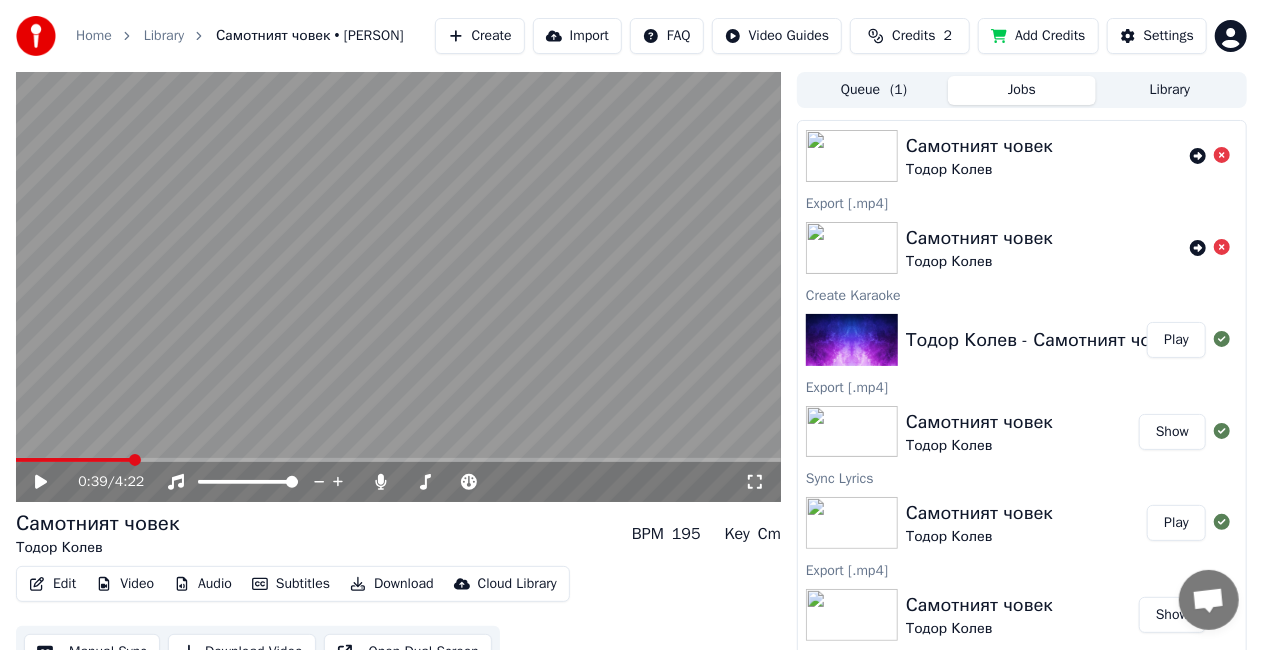 click on "Play" at bounding box center (1176, 340) 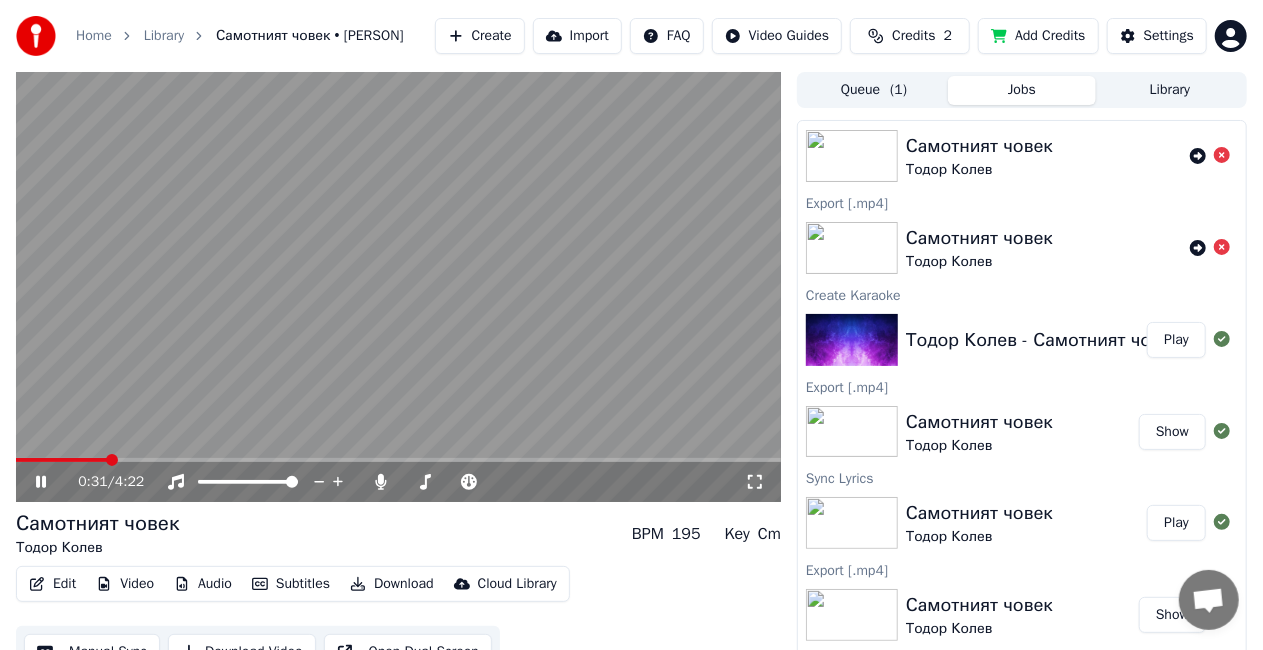 click 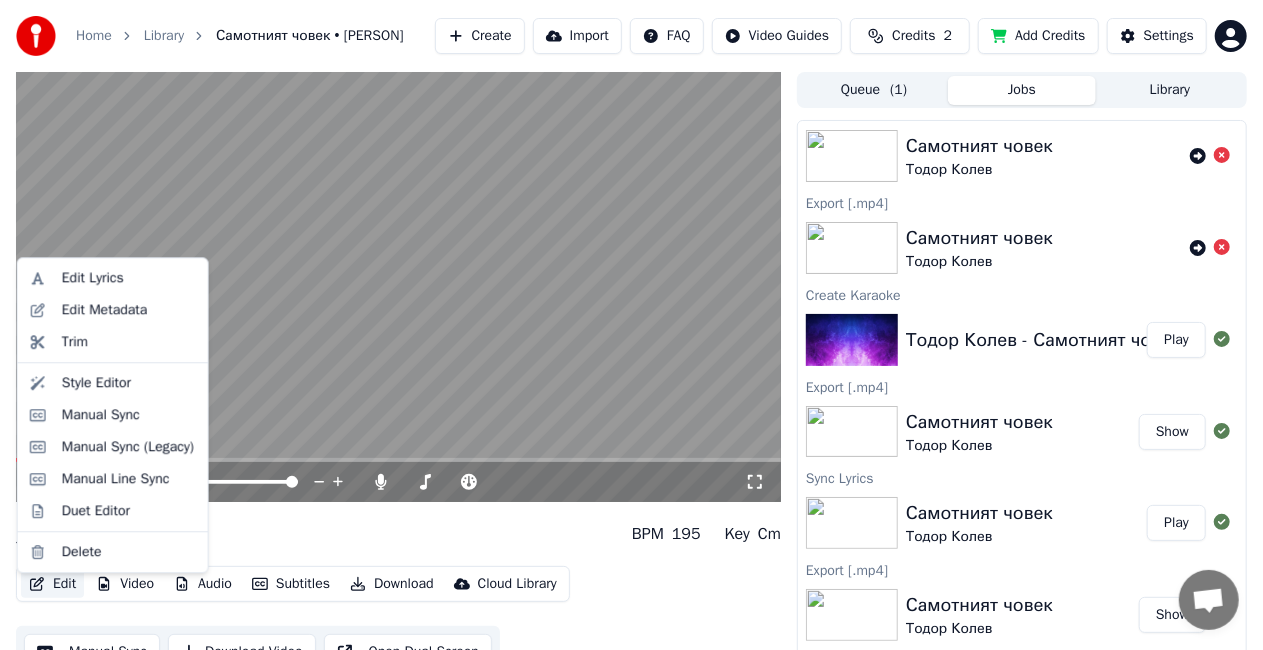 click on "Edit" at bounding box center (52, 584) 